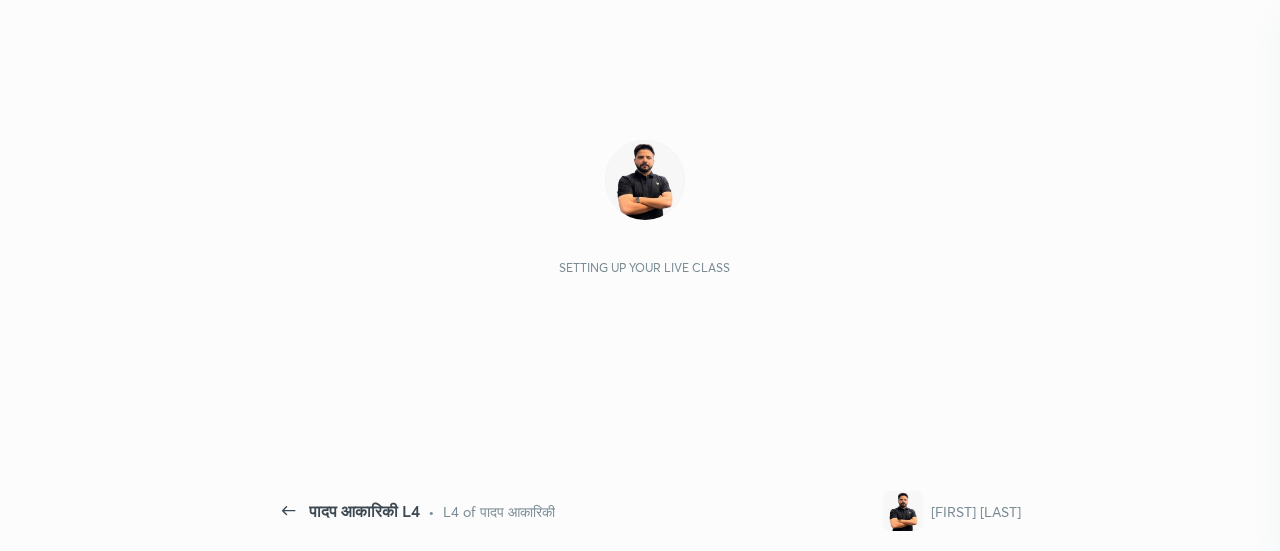 scroll, scrollTop: 0, scrollLeft: 0, axis: both 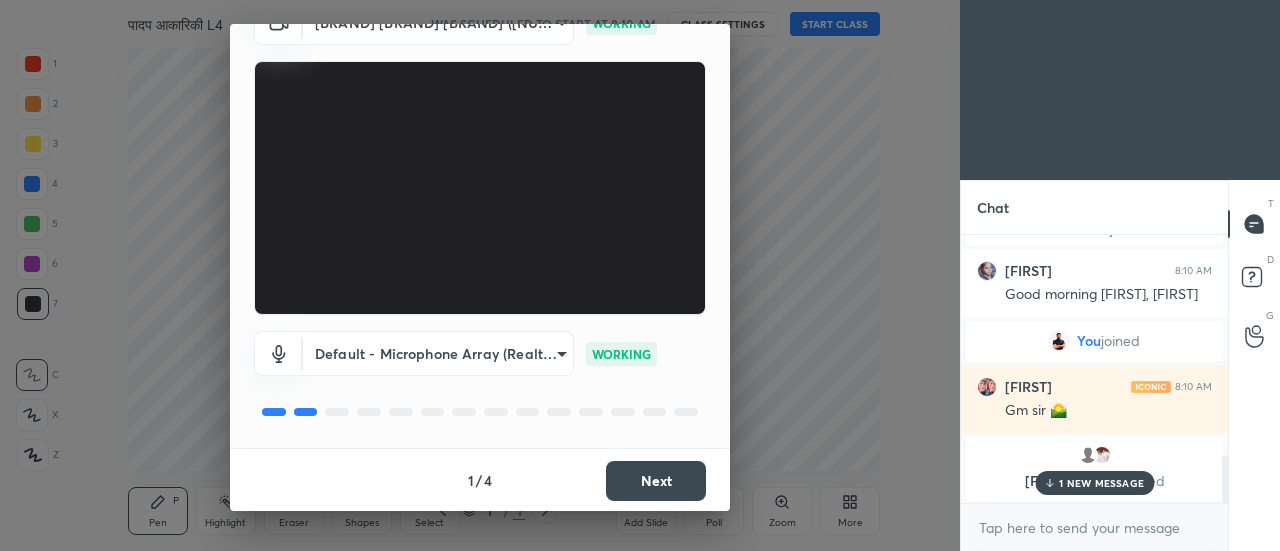 click on "Next" at bounding box center [656, 481] 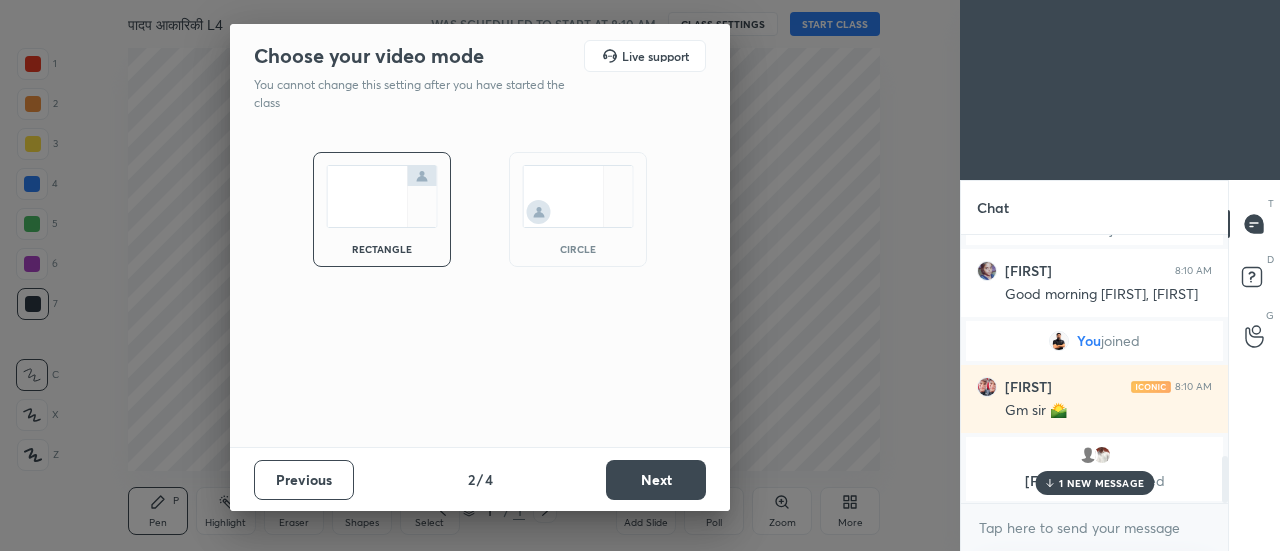 scroll, scrollTop: 0, scrollLeft: 0, axis: both 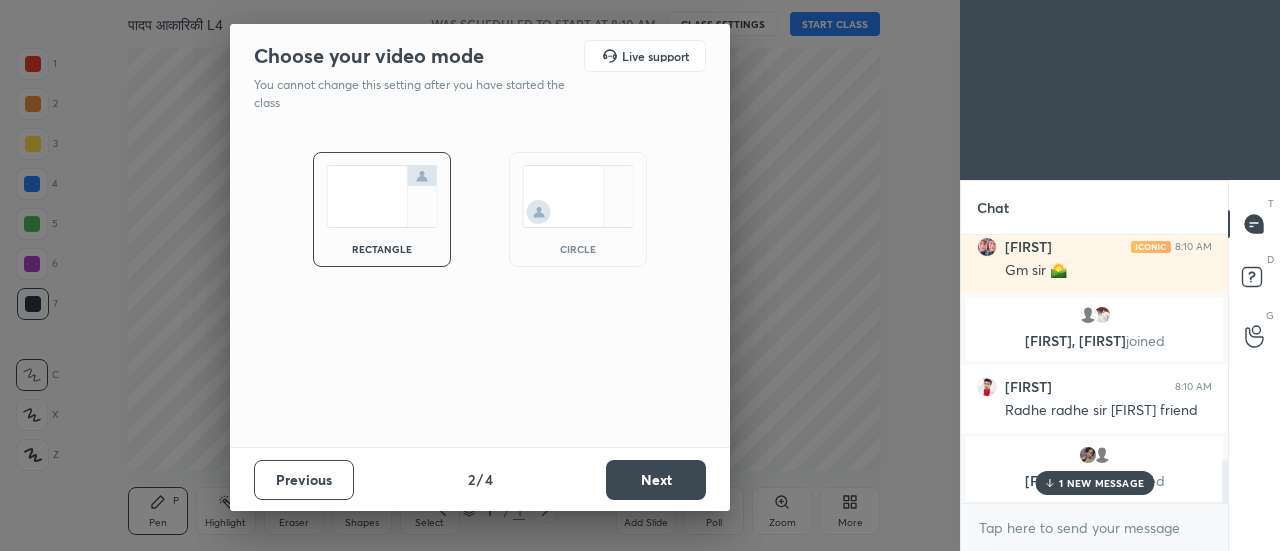 click on "Next" at bounding box center (656, 480) 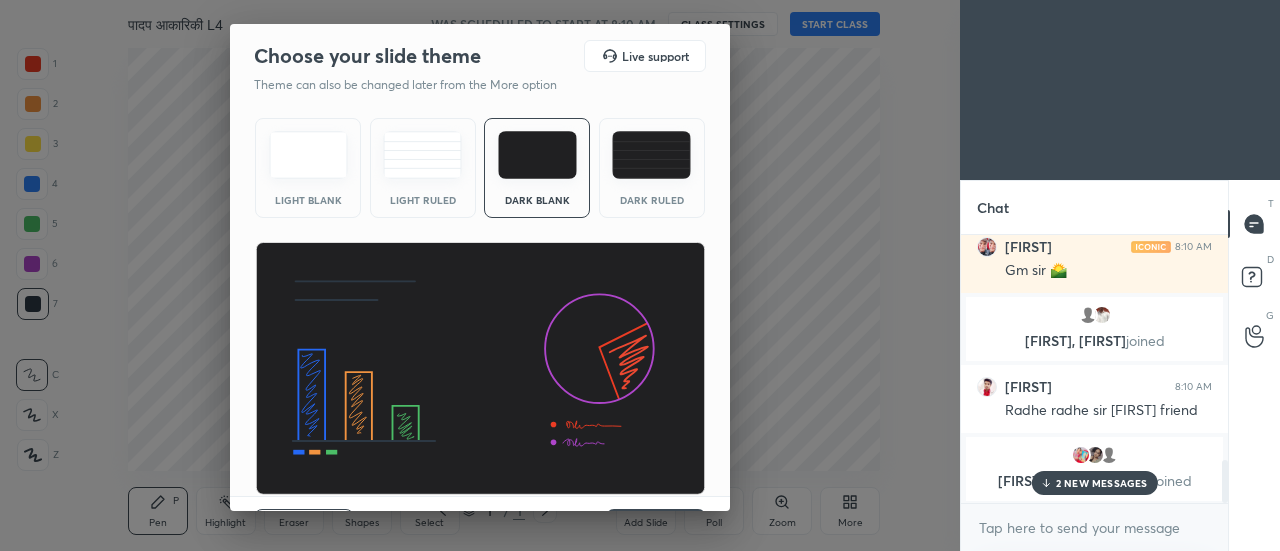 click at bounding box center (651, 155) 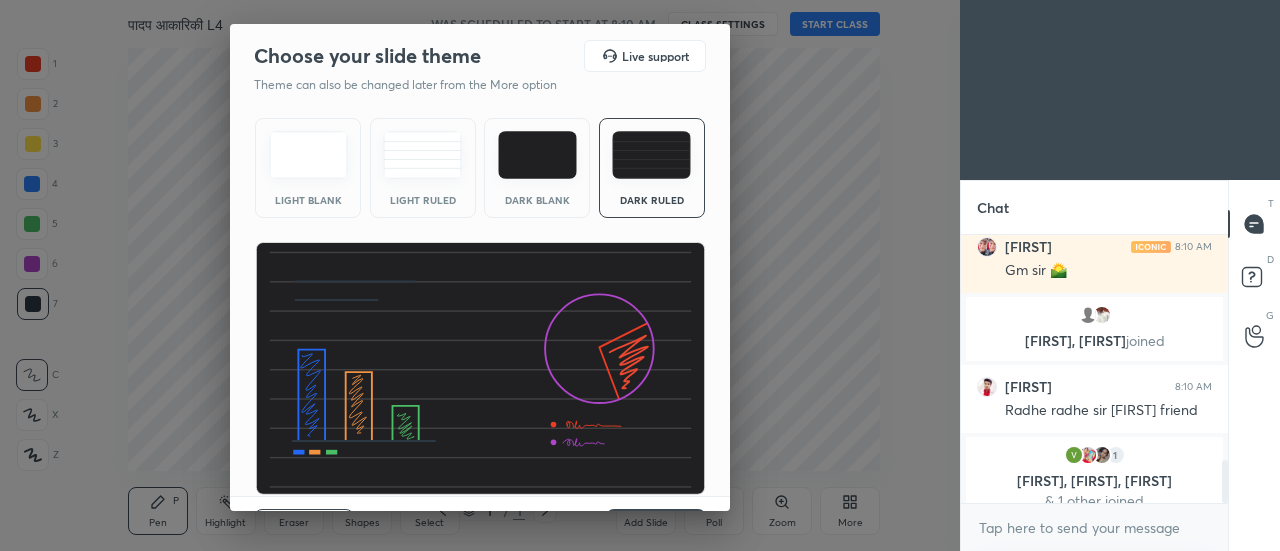 scroll, scrollTop: 48, scrollLeft: 0, axis: vertical 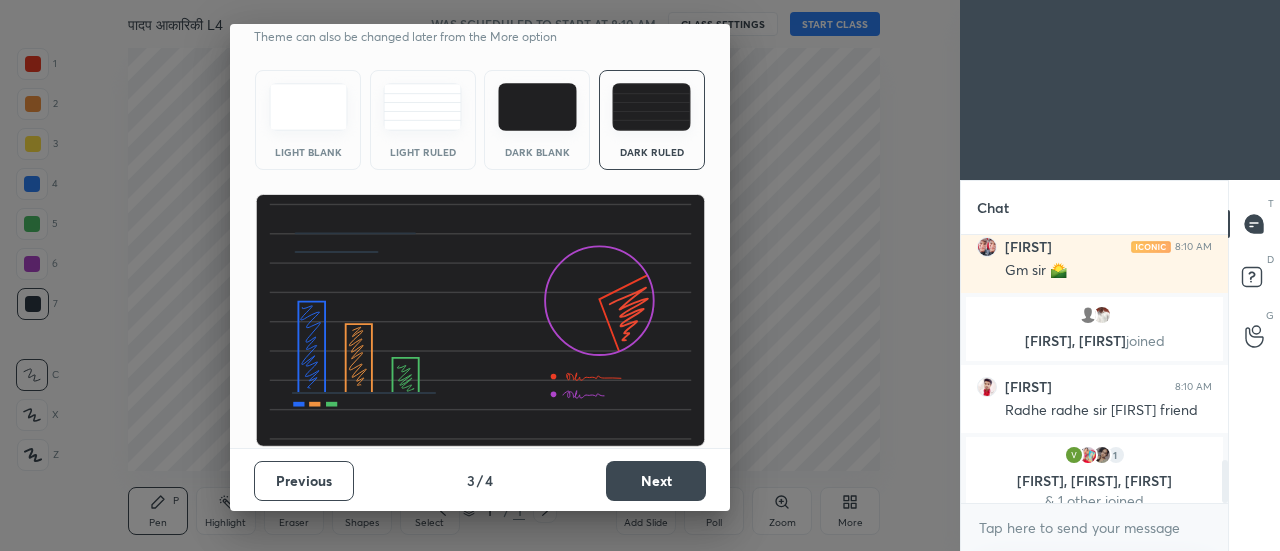 click on "Next" at bounding box center (656, 481) 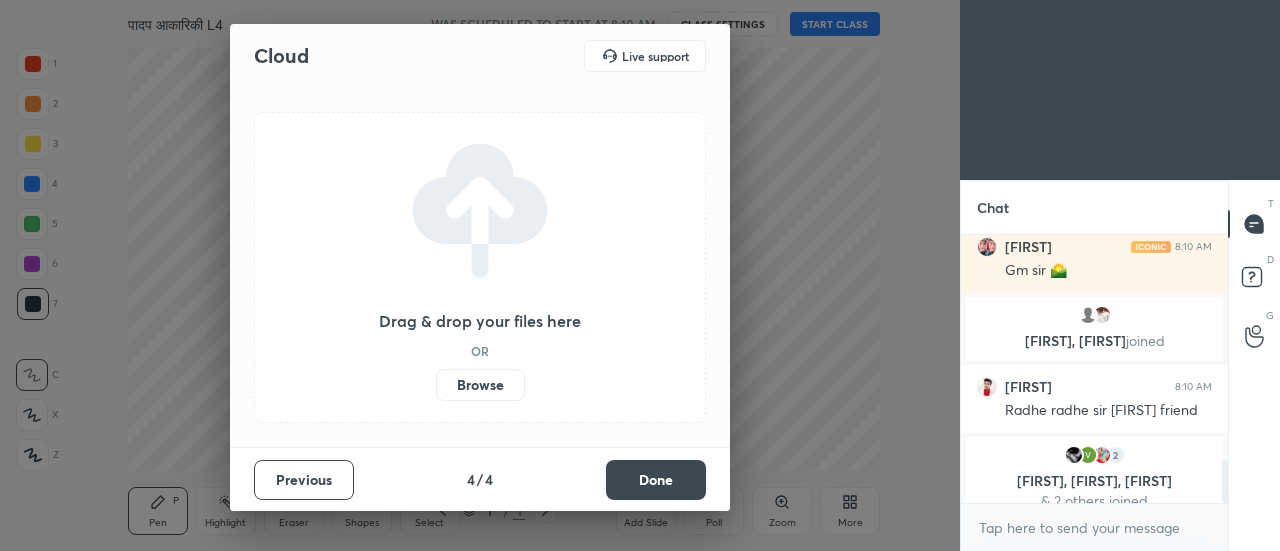 scroll, scrollTop: 0, scrollLeft: 0, axis: both 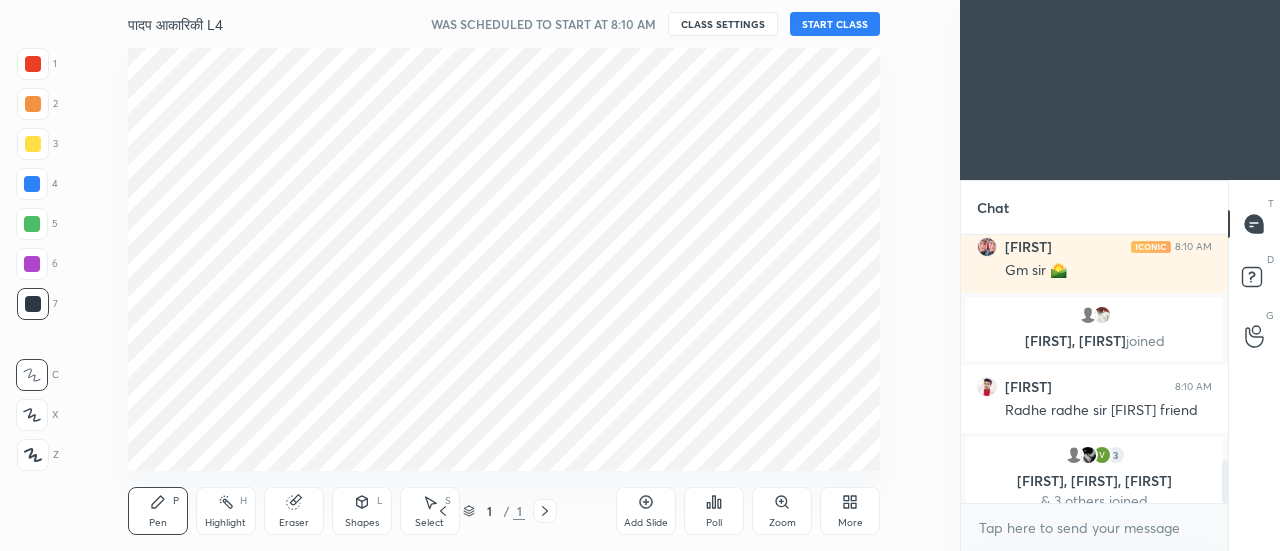click 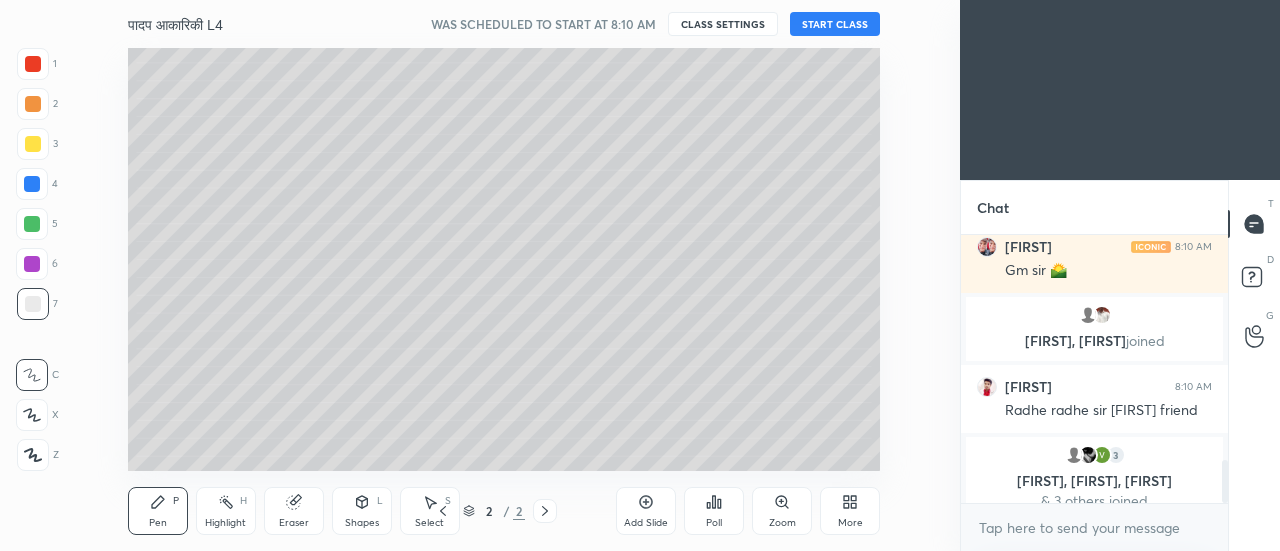 click on "START CLASS" at bounding box center [835, 24] 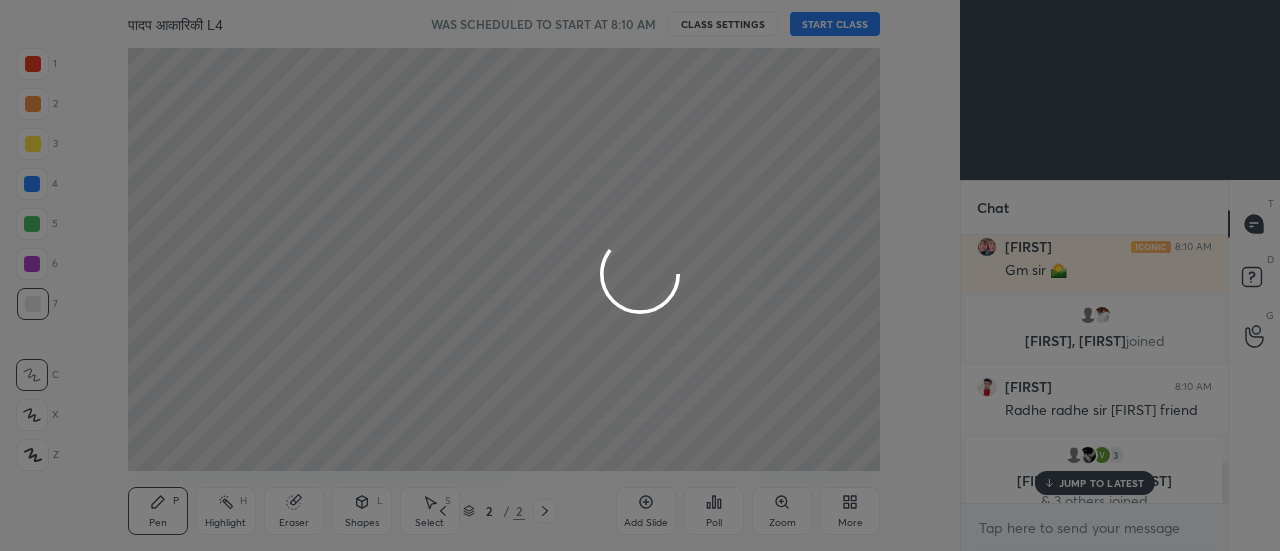 scroll, scrollTop: 1480, scrollLeft: 0, axis: vertical 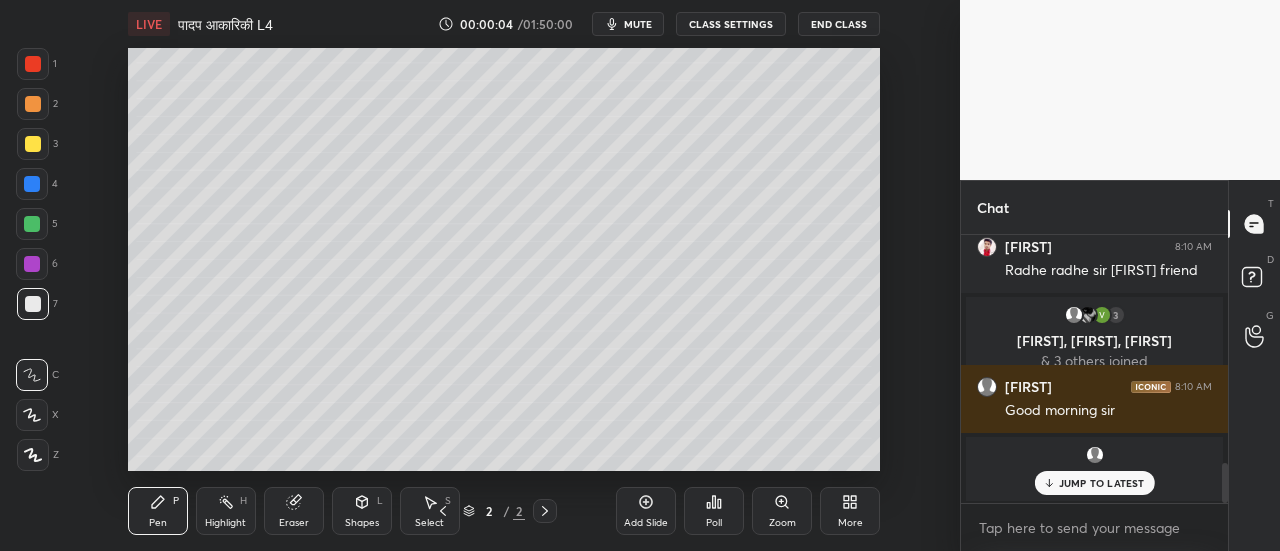 click on "More" at bounding box center [850, 523] 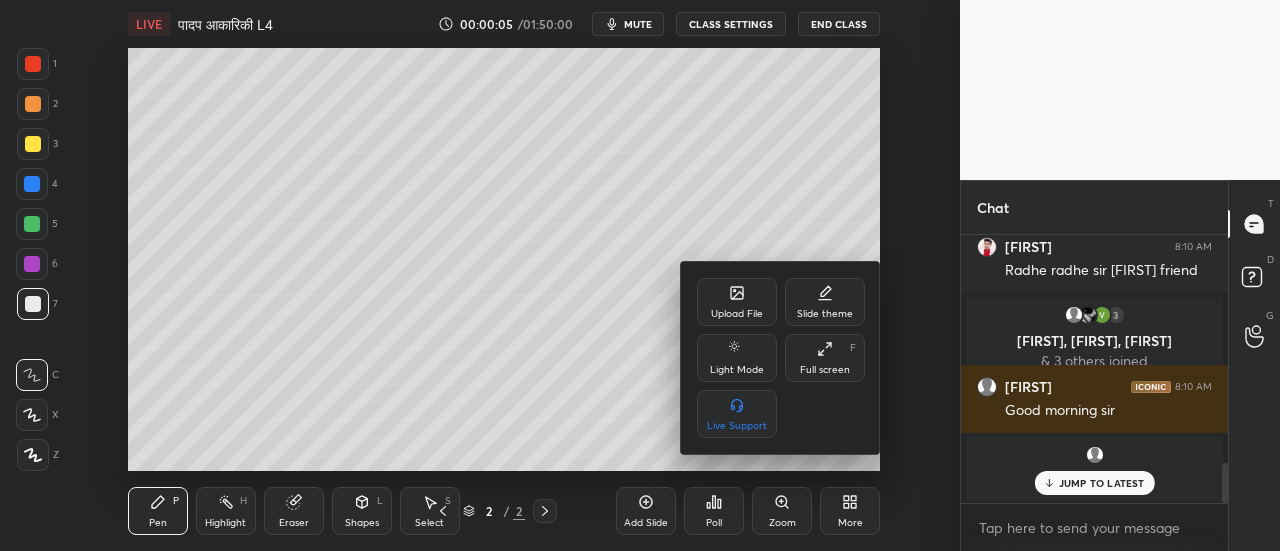 click 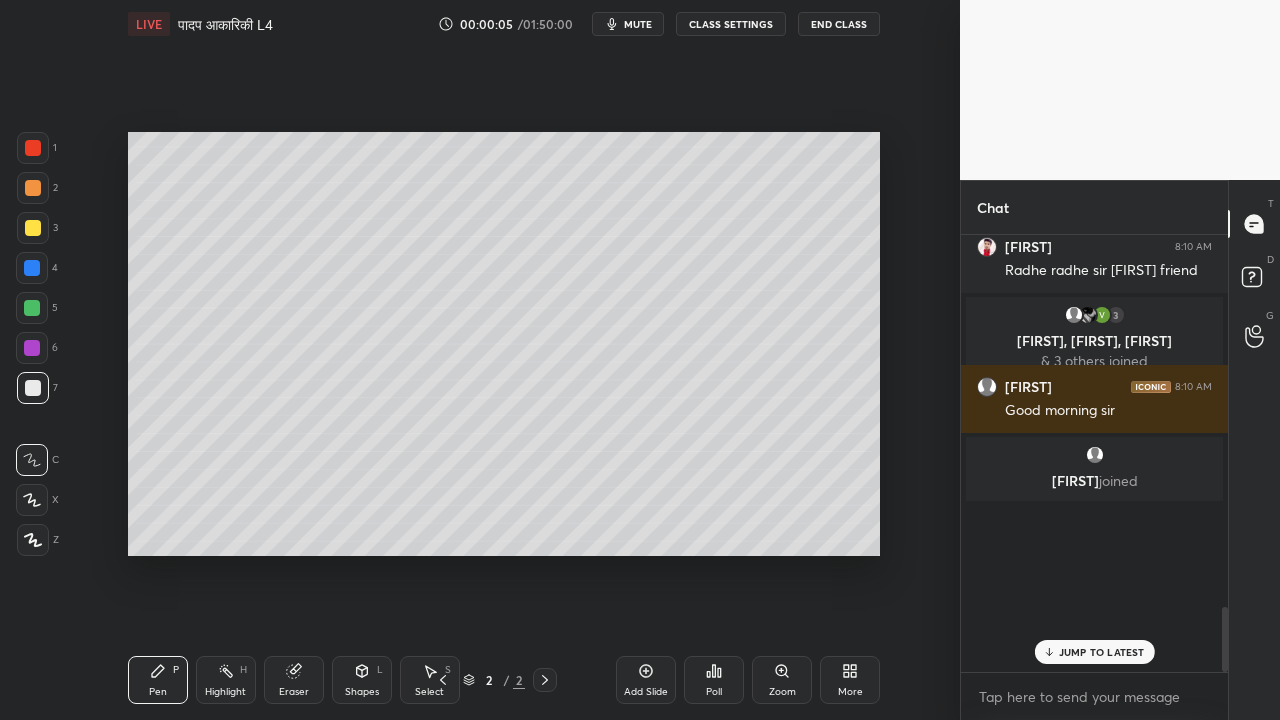 scroll, scrollTop: 99408, scrollLeft: 99120, axis: both 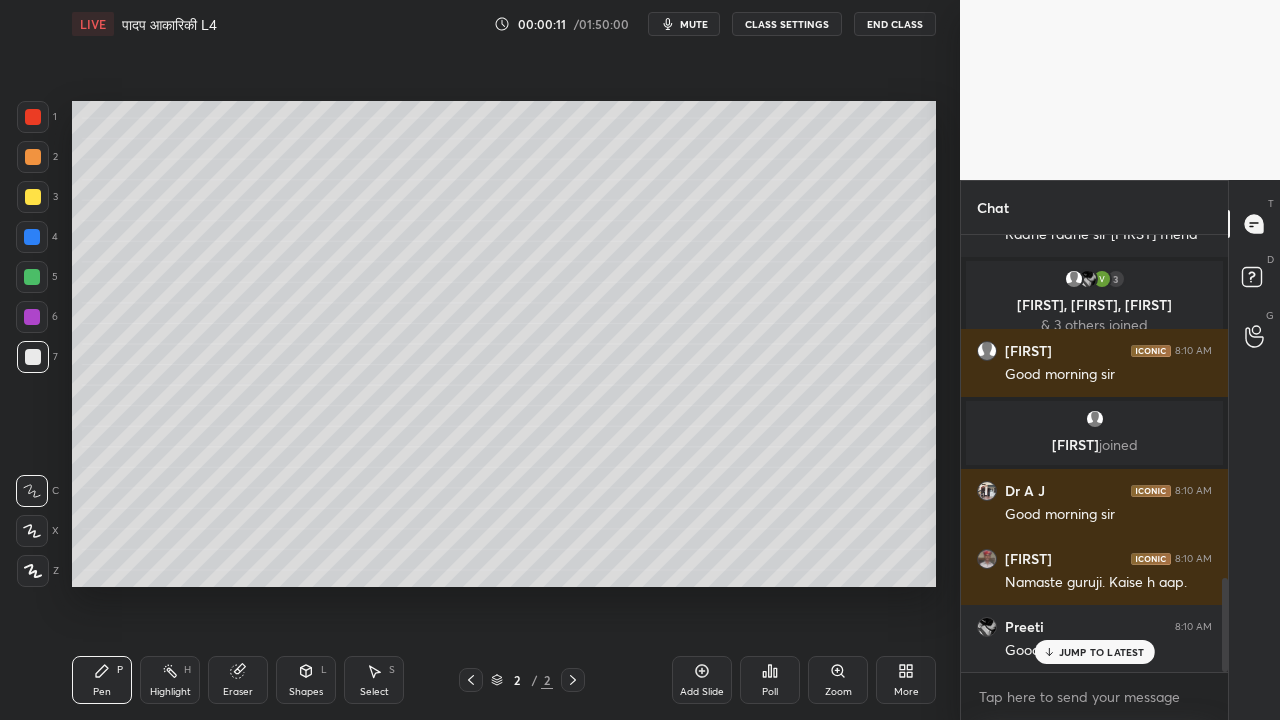 click at bounding box center (33, 357) 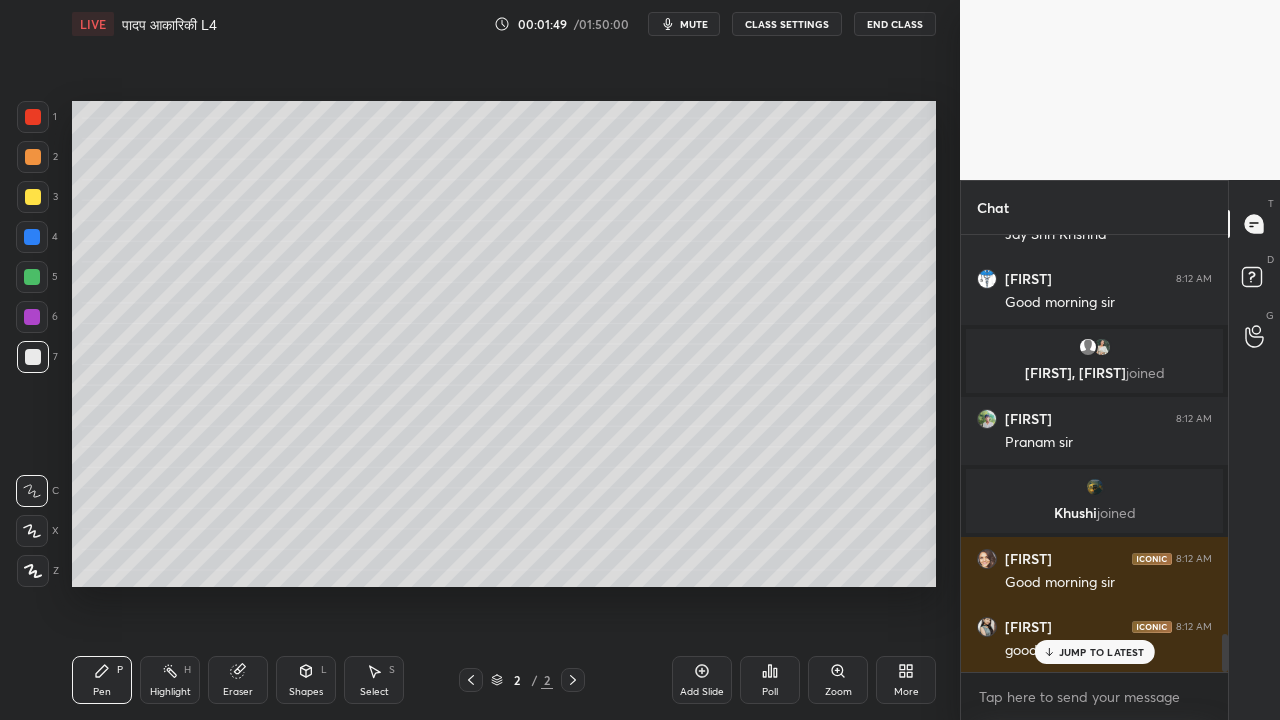 scroll, scrollTop: 4672, scrollLeft: 0, axis: vertical 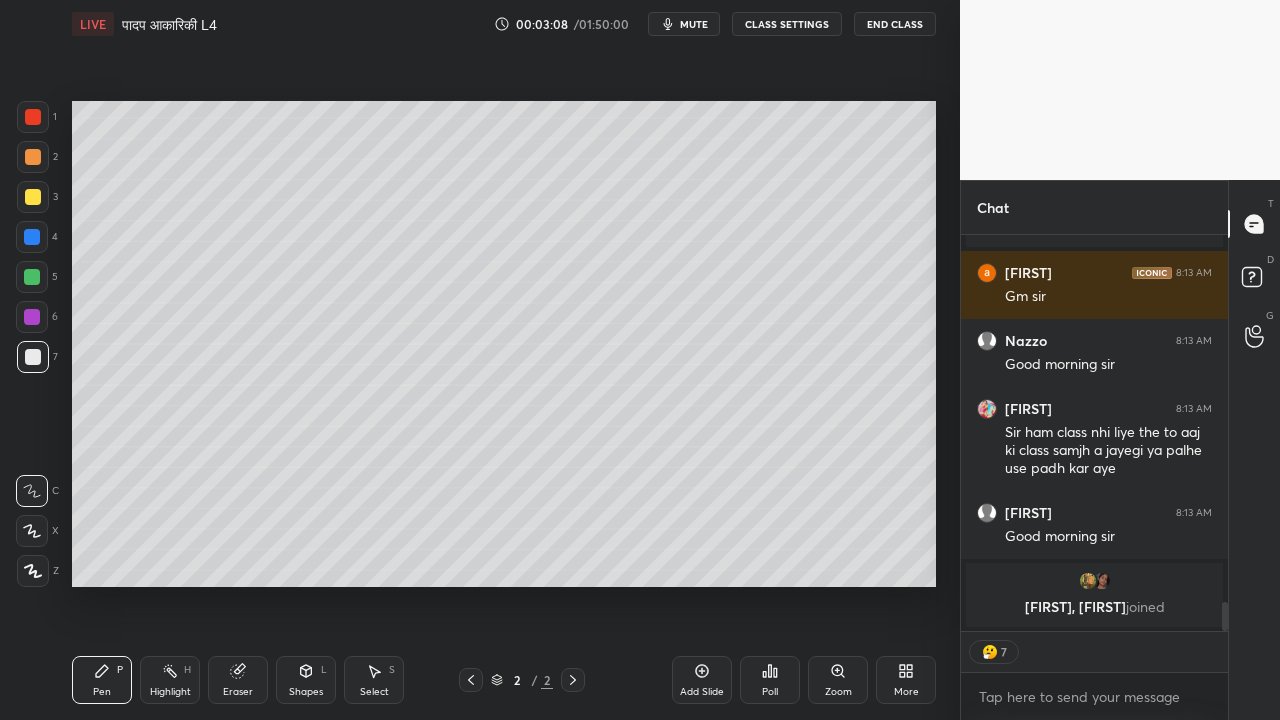 click at bounding box center [33, 197] 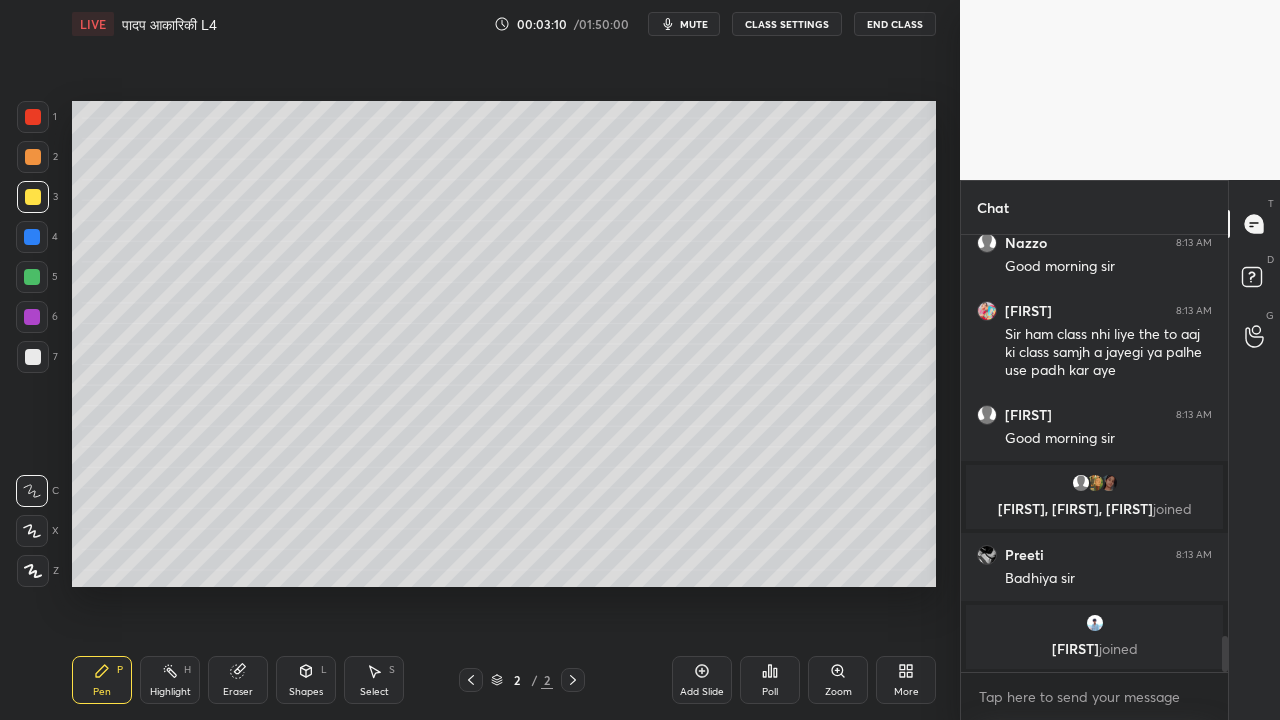 click at bounding box center [33, 357] 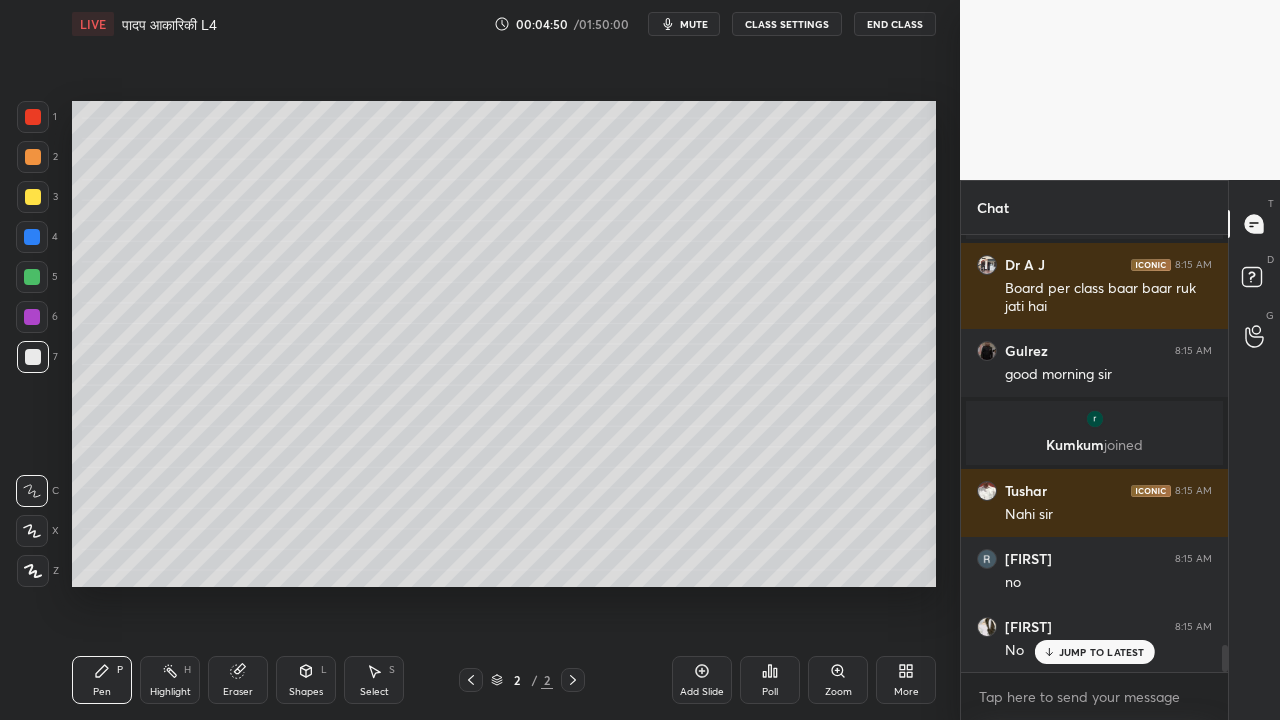 scroll, scrollTop: 6652, scrollLeft: 0, axis: vertical 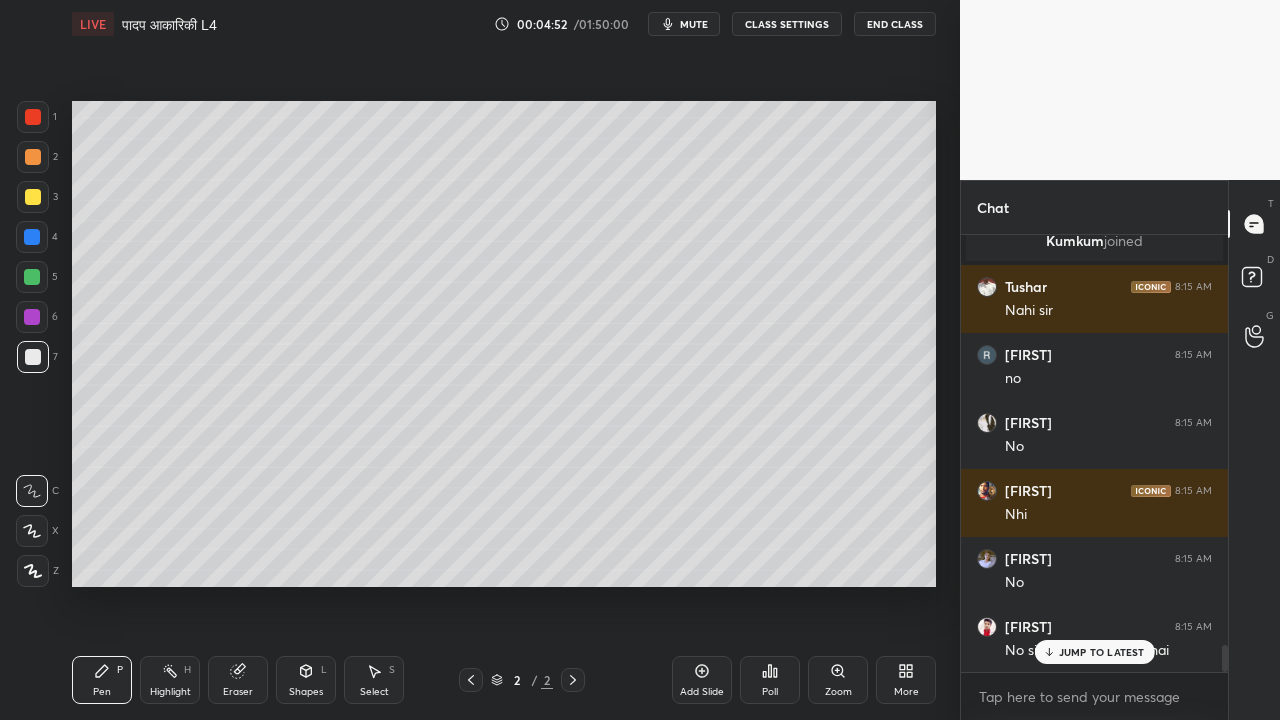 click at bounding box center [33, 197] 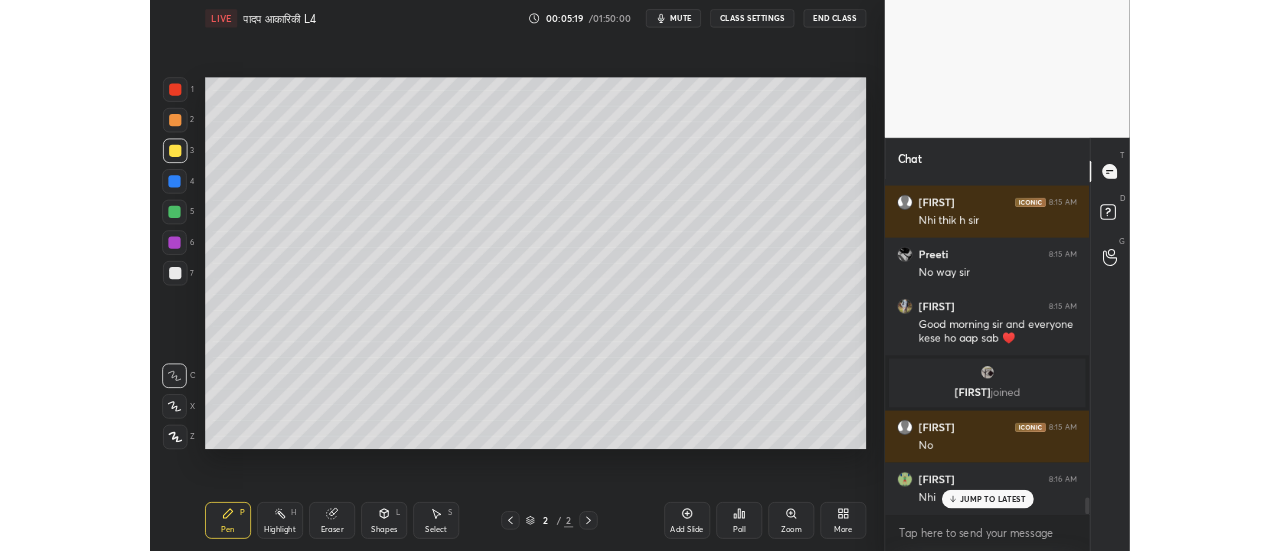 scroll, scrollTop: 8392, scrollLeft: 0, axis: vertical 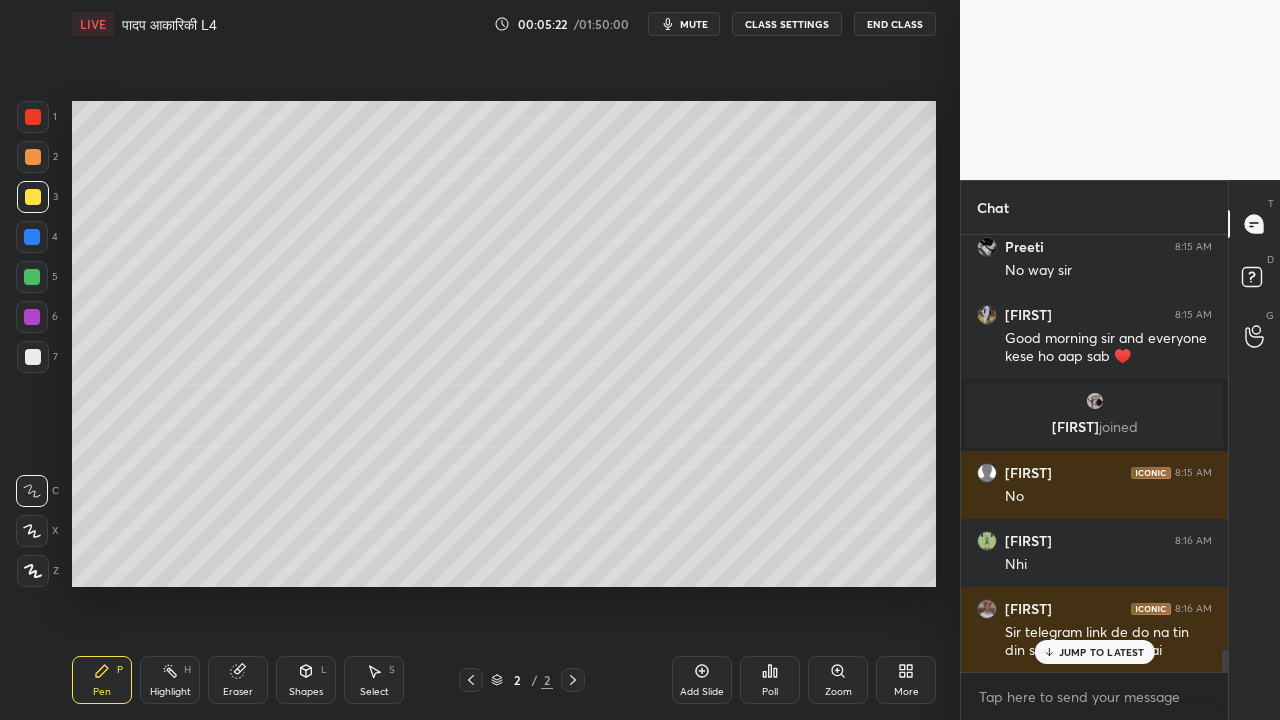 click on "More" at bounding box center [906, 680] 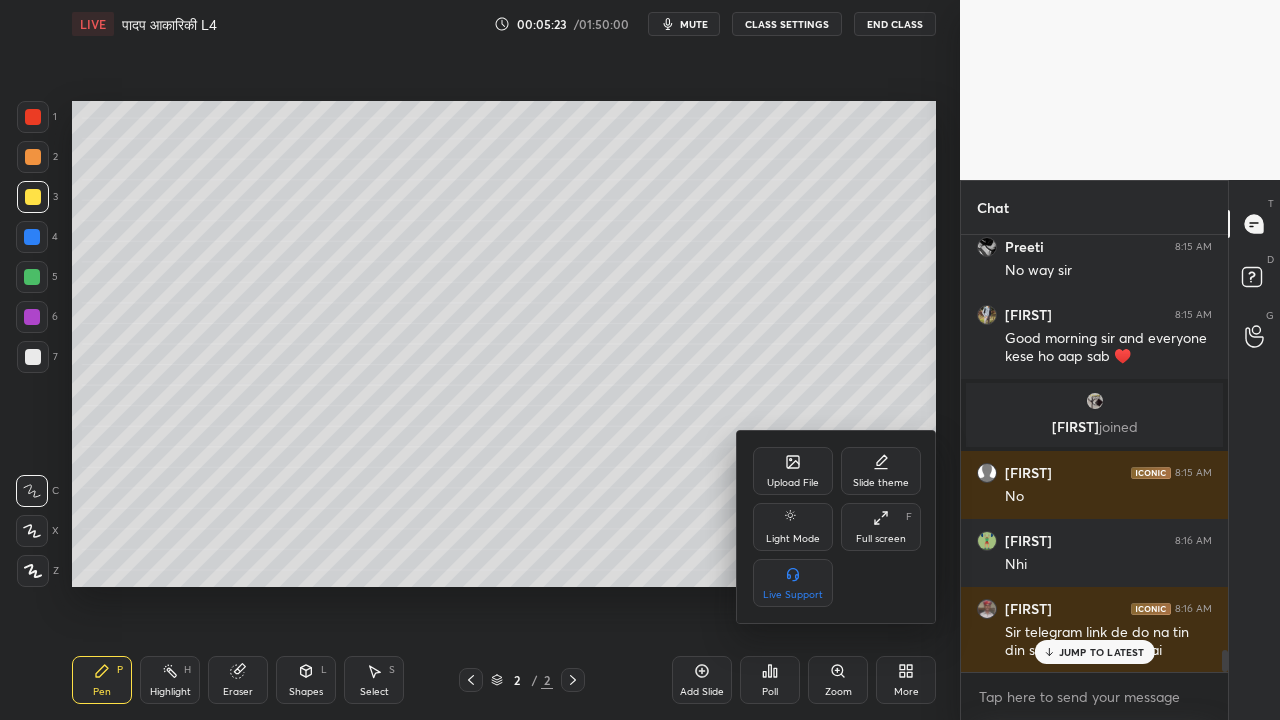 click on "Full screen F" at bounding box center [881, 527] 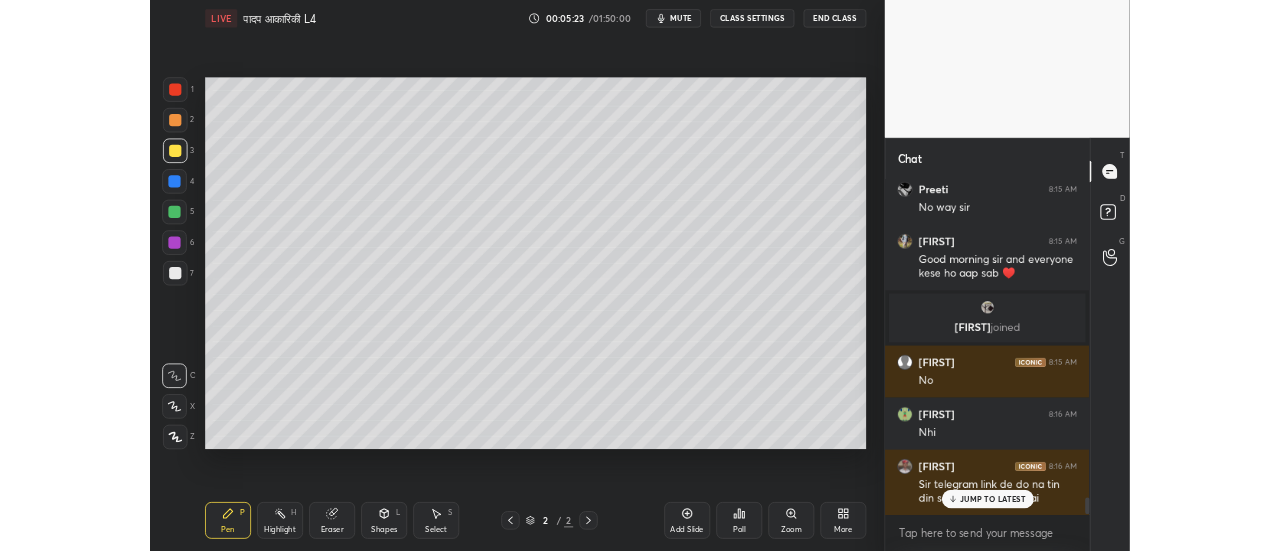 scroll, scrollTop: 423, scrollLeft: 880, axis: both 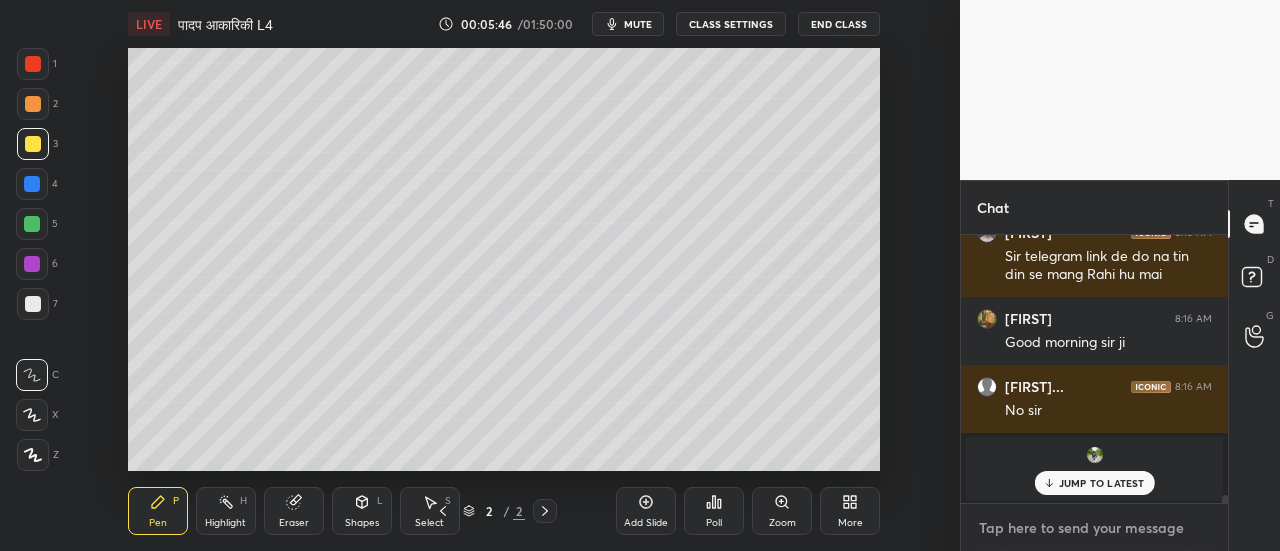 type on "x" 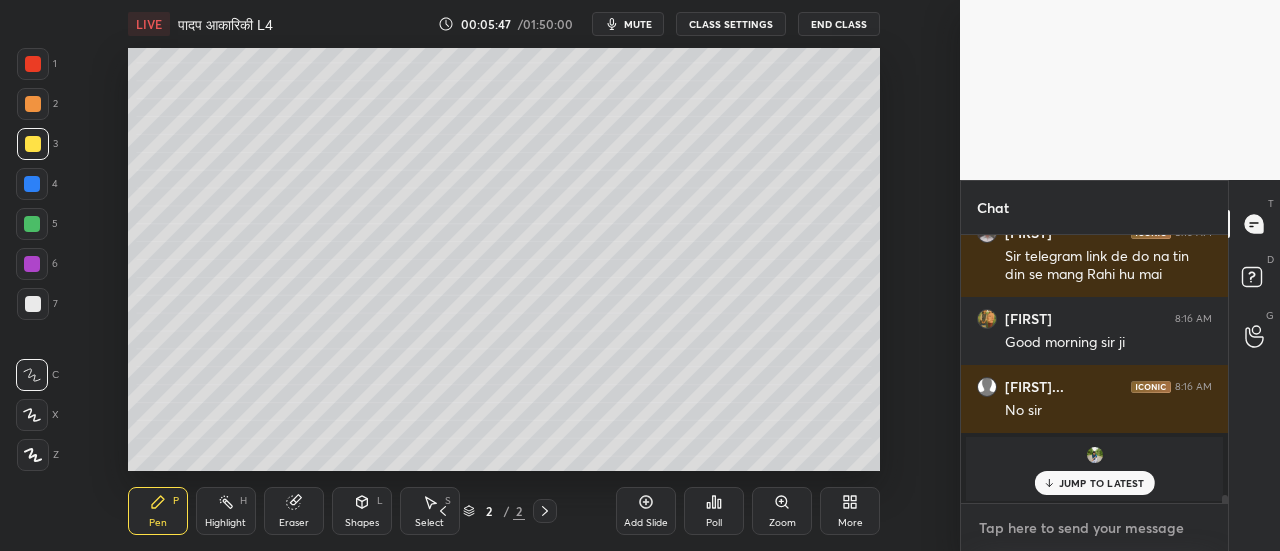 click at bounding box center [1094, 528] 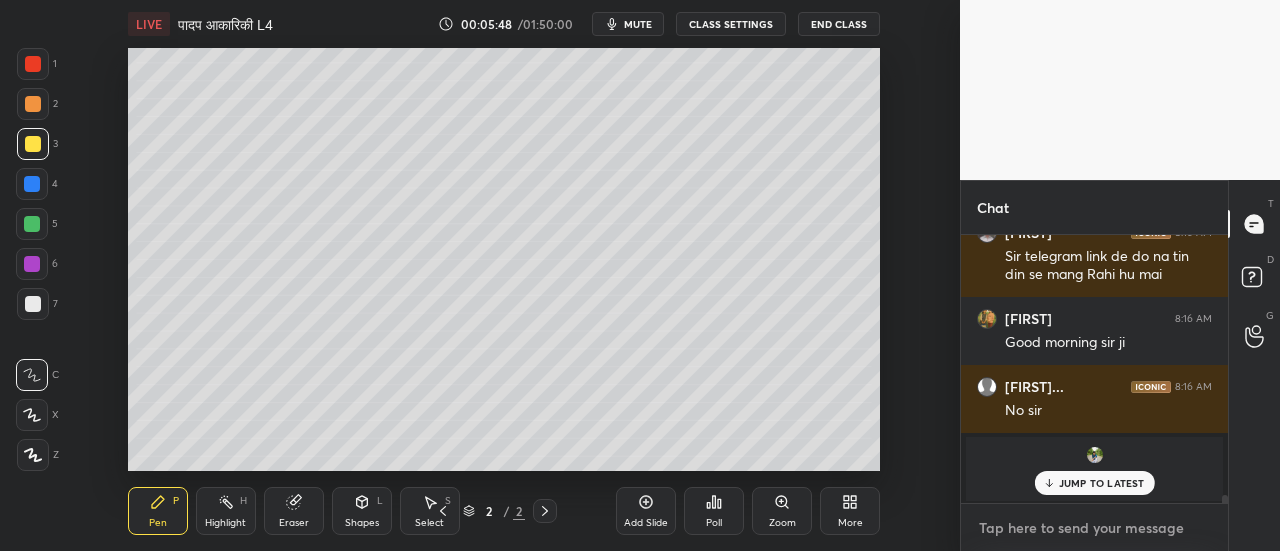 paste on "https://t.me/+z5Yr16nBuHthNDc1" 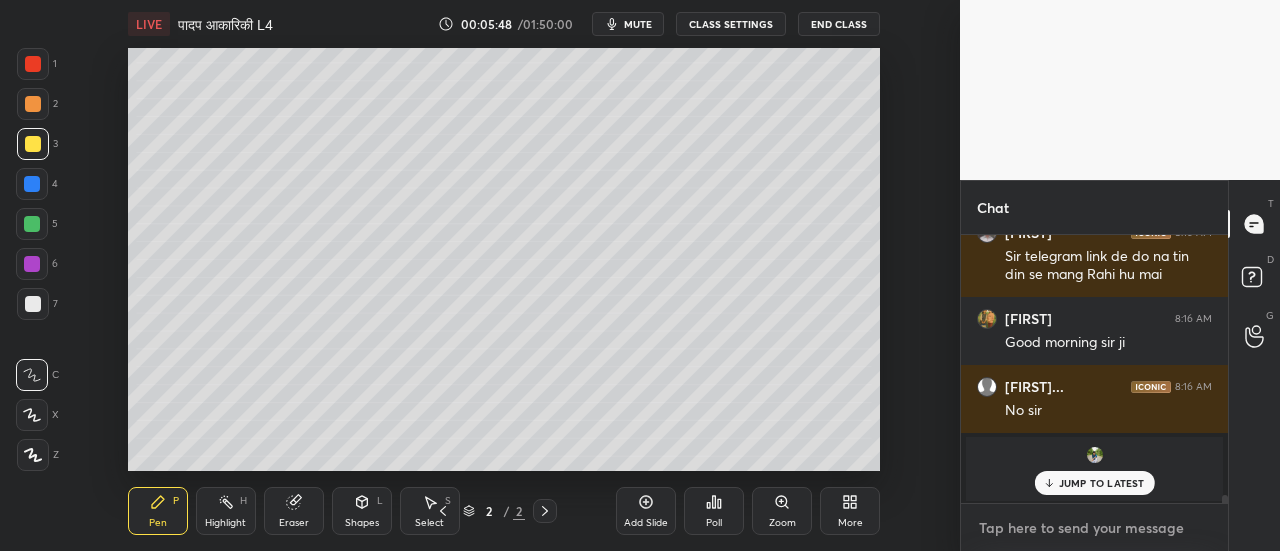type on "https://t.me/+z5Yr16nBuHthNDc1" 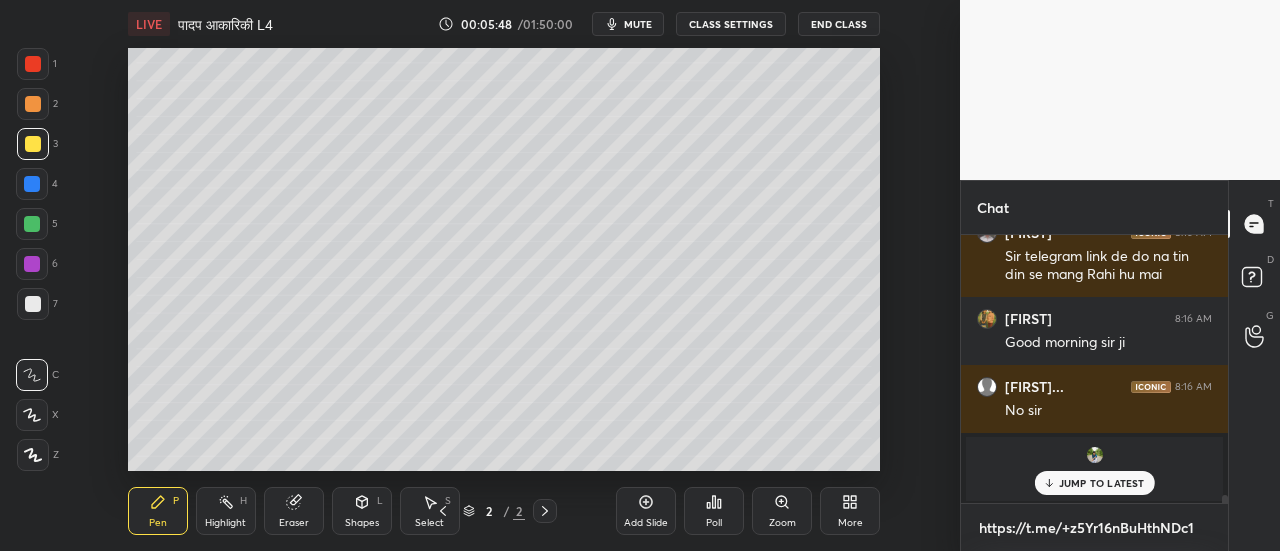 scroll, scrollTop: 256, scrollLeft: 261, axis: both 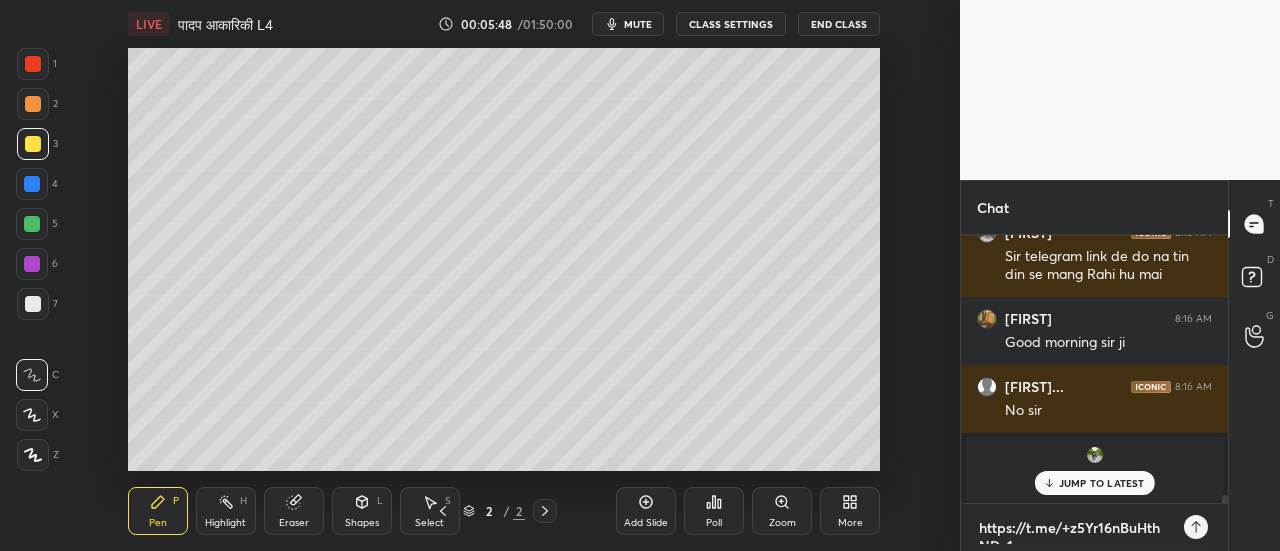 type 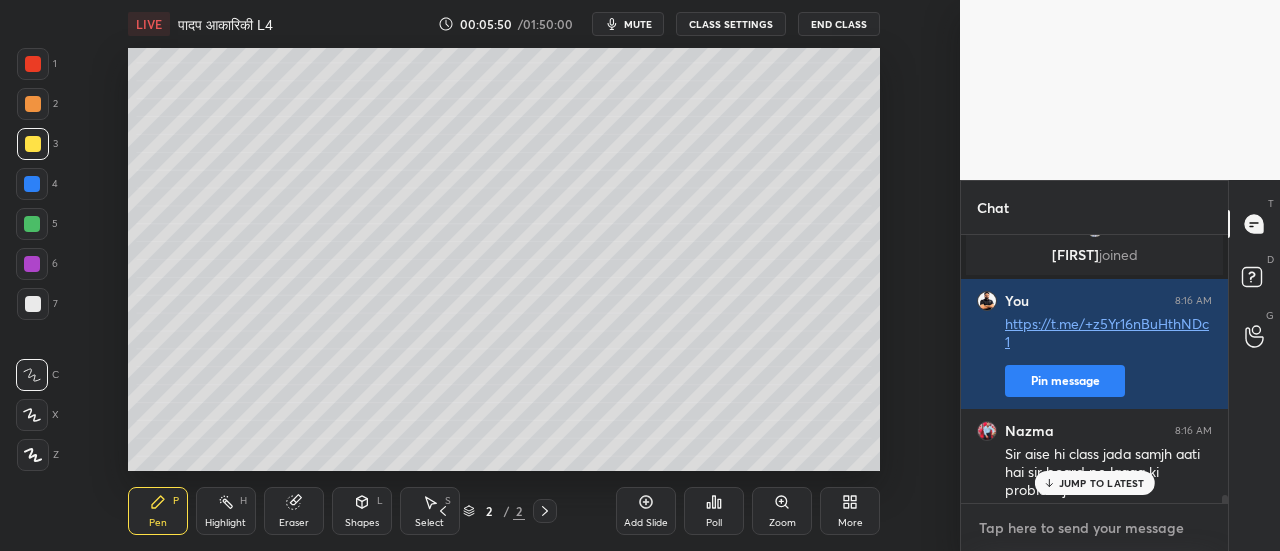 scroll, scrollTop: 9002, scrollLeft: 0, axis: vertical 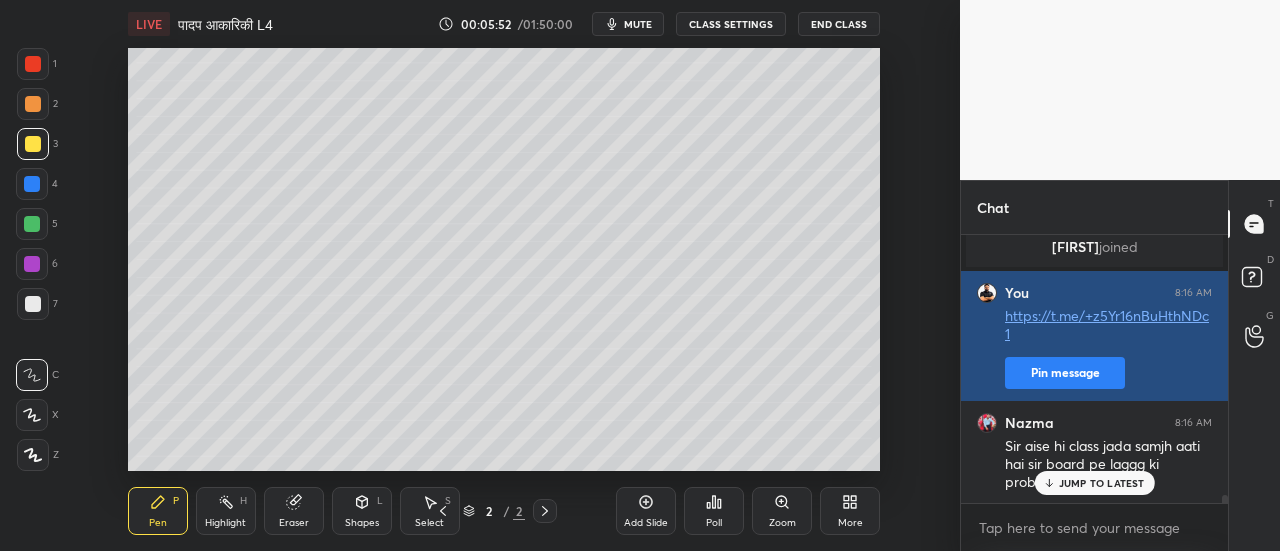 click on "Pin message" at bounding box center (1065, 373) 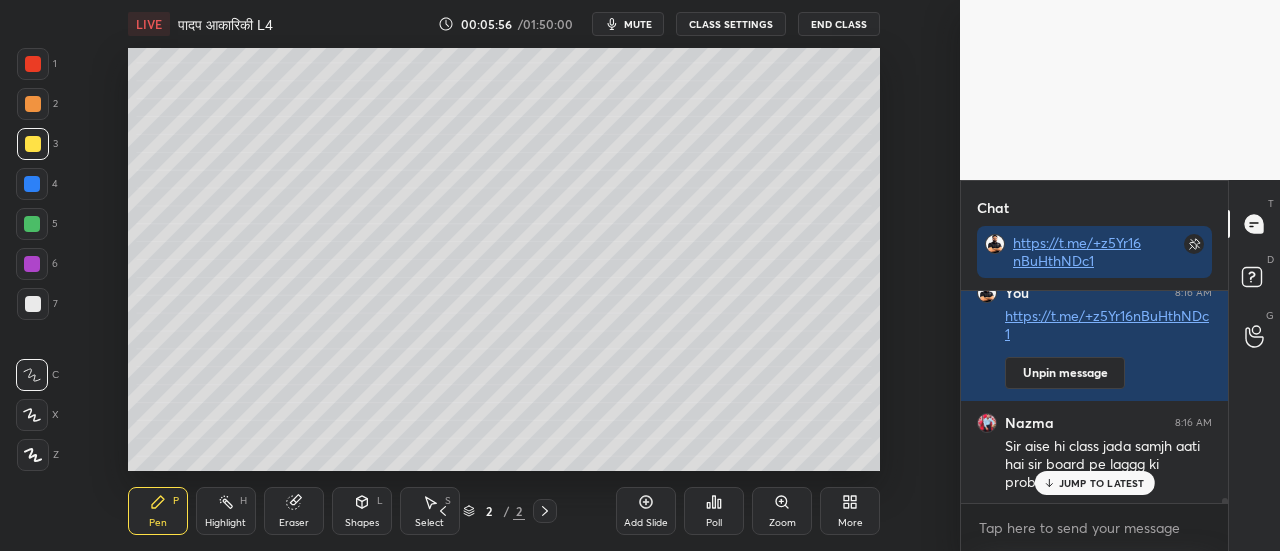 scroll, scrollTop: 9130, scrollLeft: 0, axis: vertical 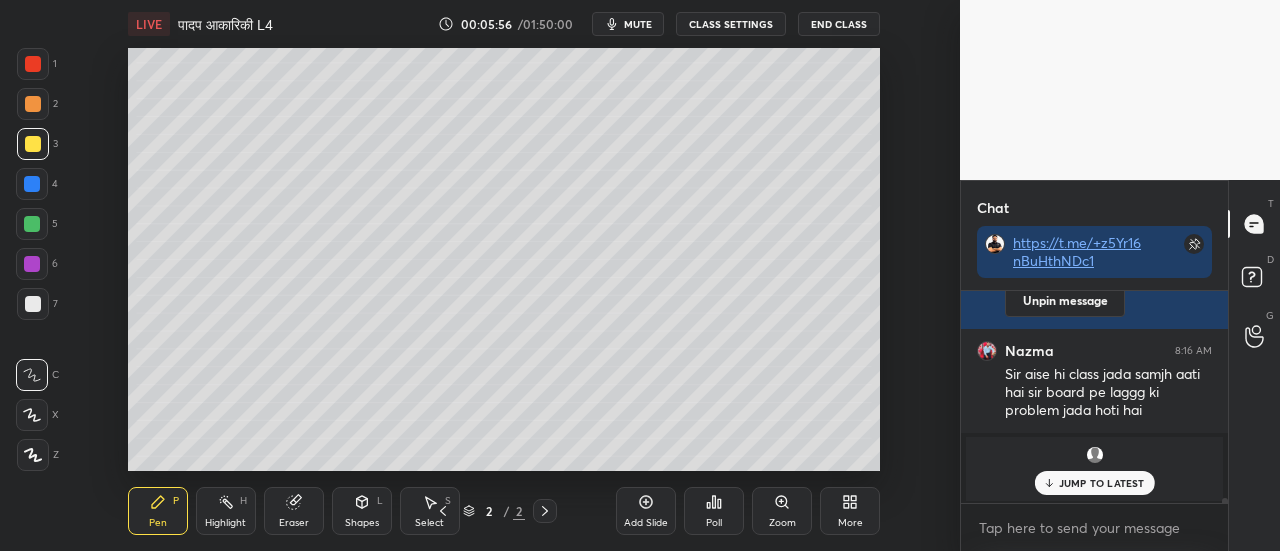 click on "JUMP TO LATEST" at bounding box center (1102, 483) 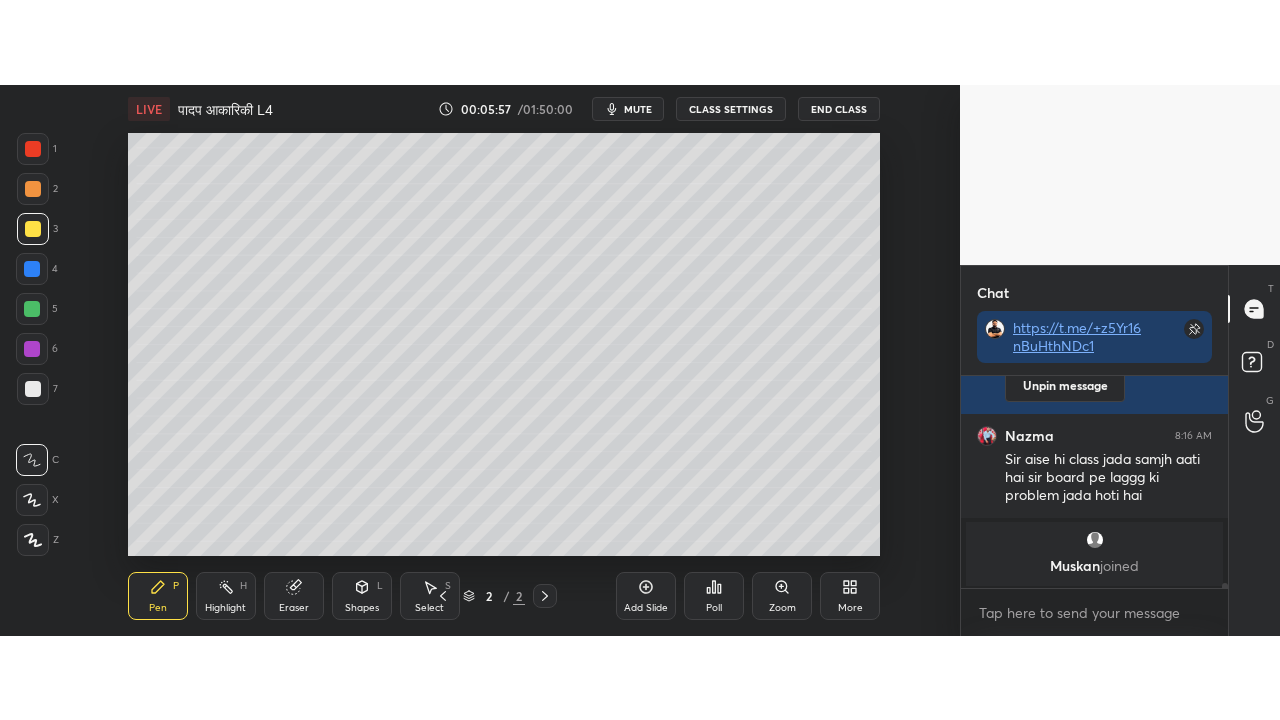 scroll, scrollTop: 9198, scrollLeft: 0, axis: vertical 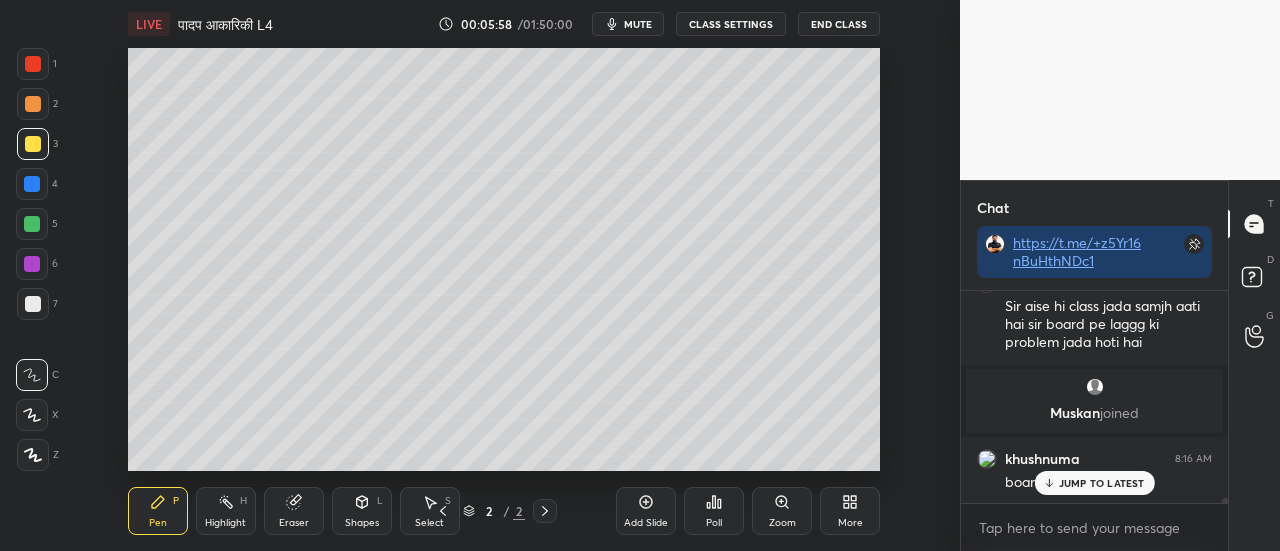 click on "More" at bounding box center (850, 511) 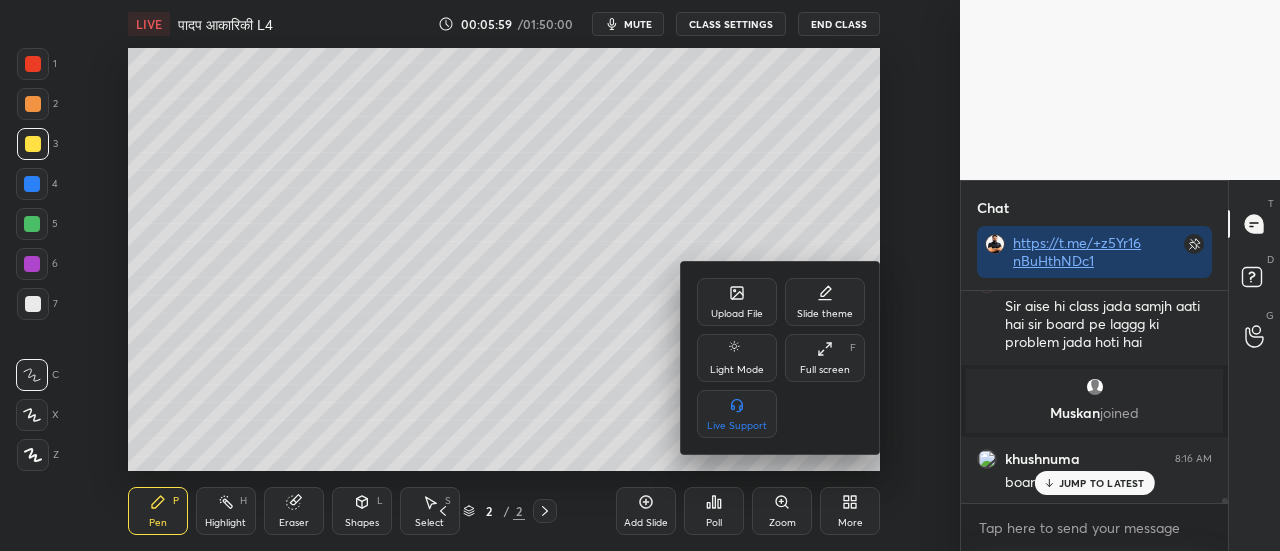 click on "Full screen F" at bounding box center [825, 358] 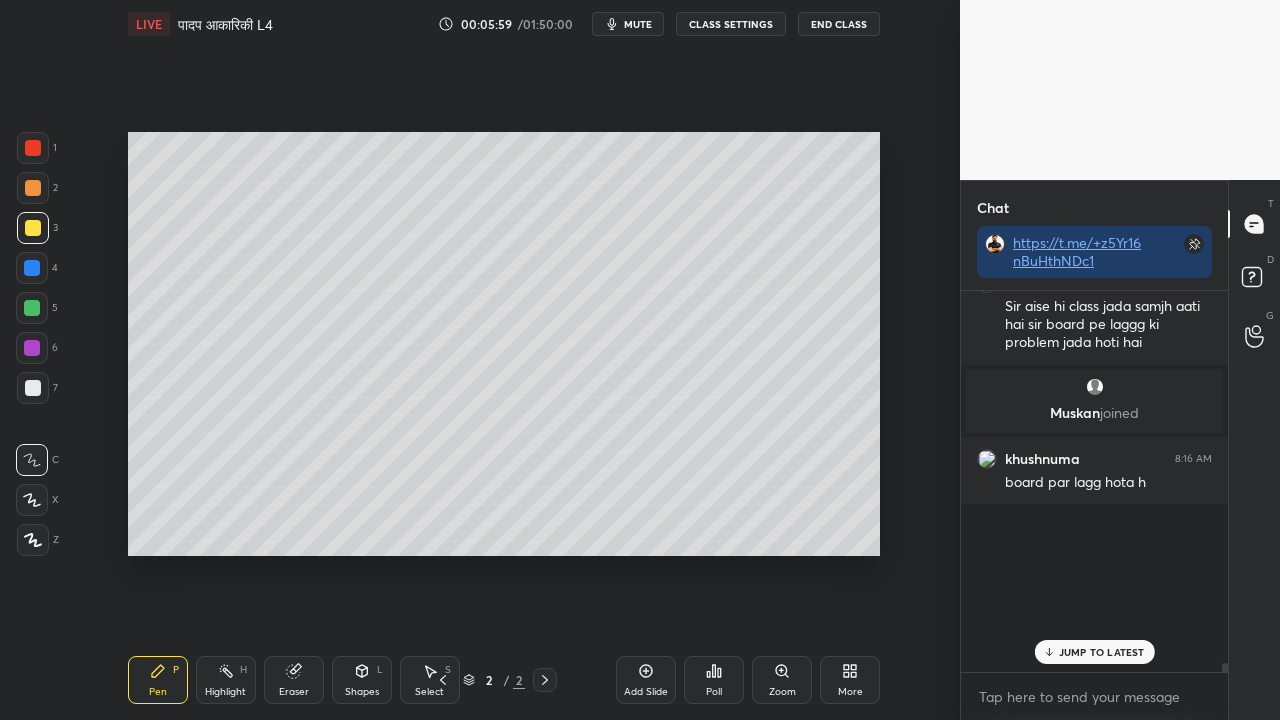 scroll, scrollTop: 99408, scrollLeft: 99120, axis: both 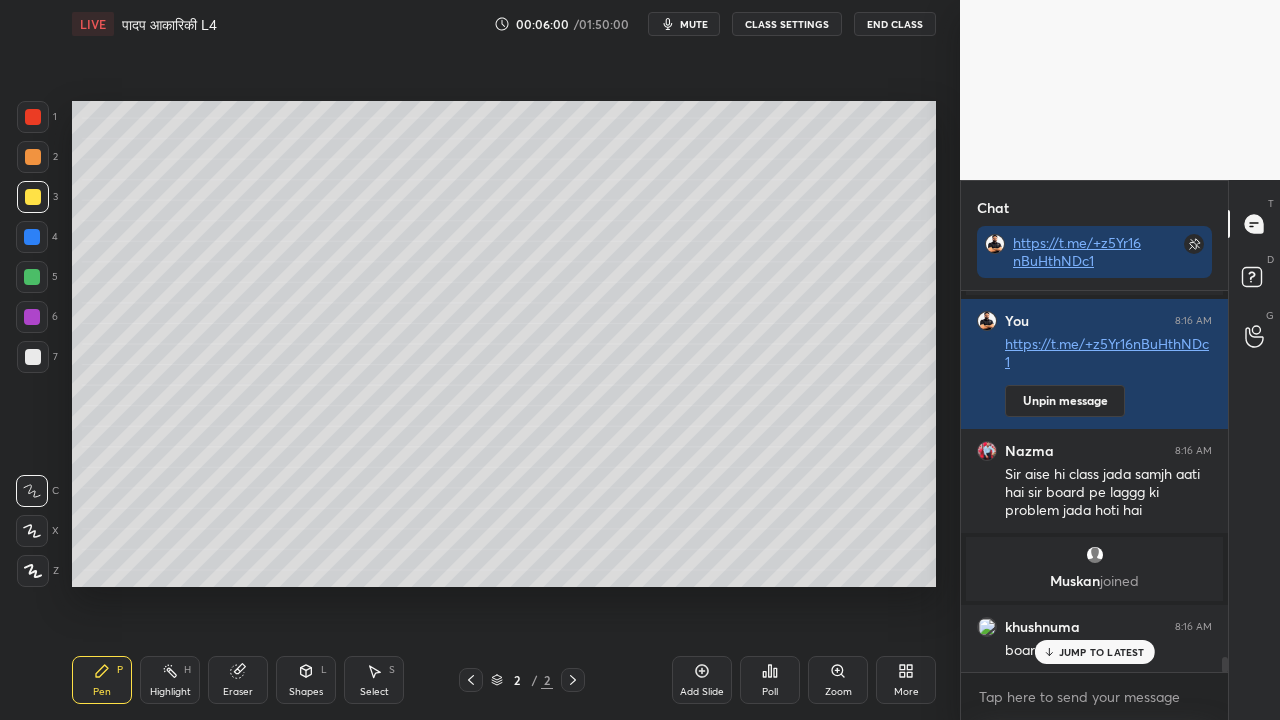 click on "JUMP TO LATEST" at bounding box center [1102, 652] 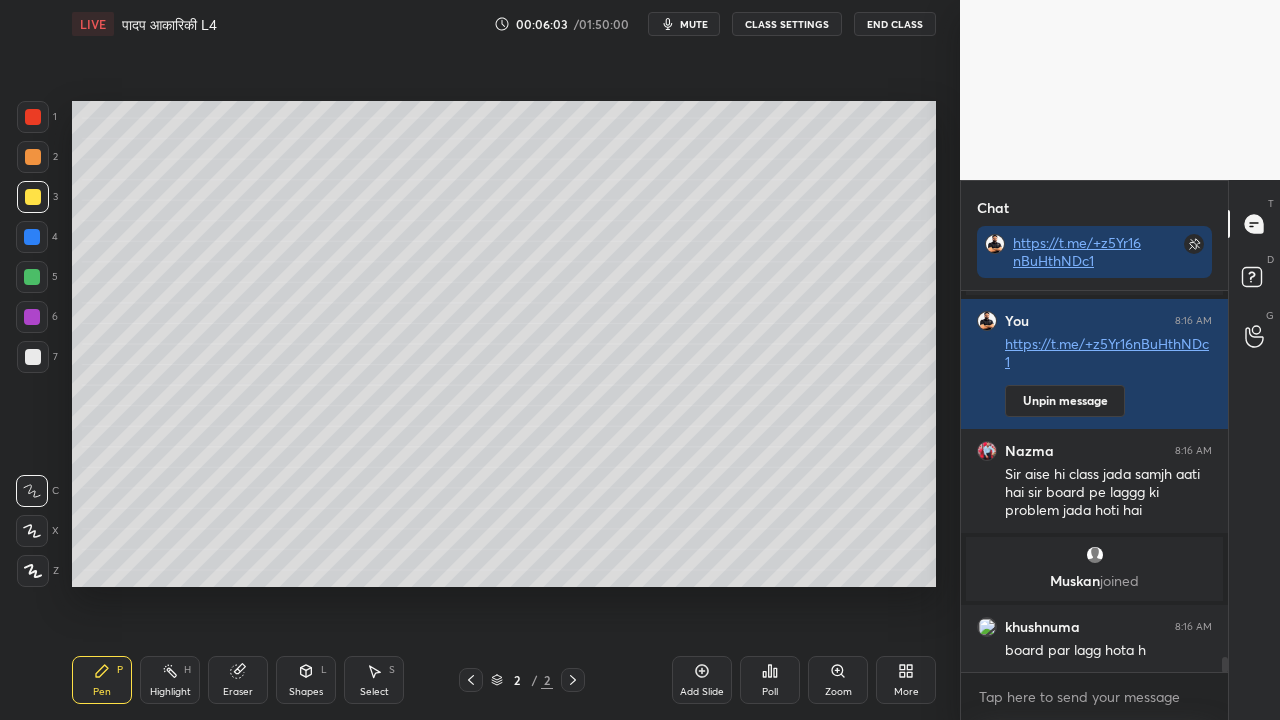 click at bounding box center (33, 357) 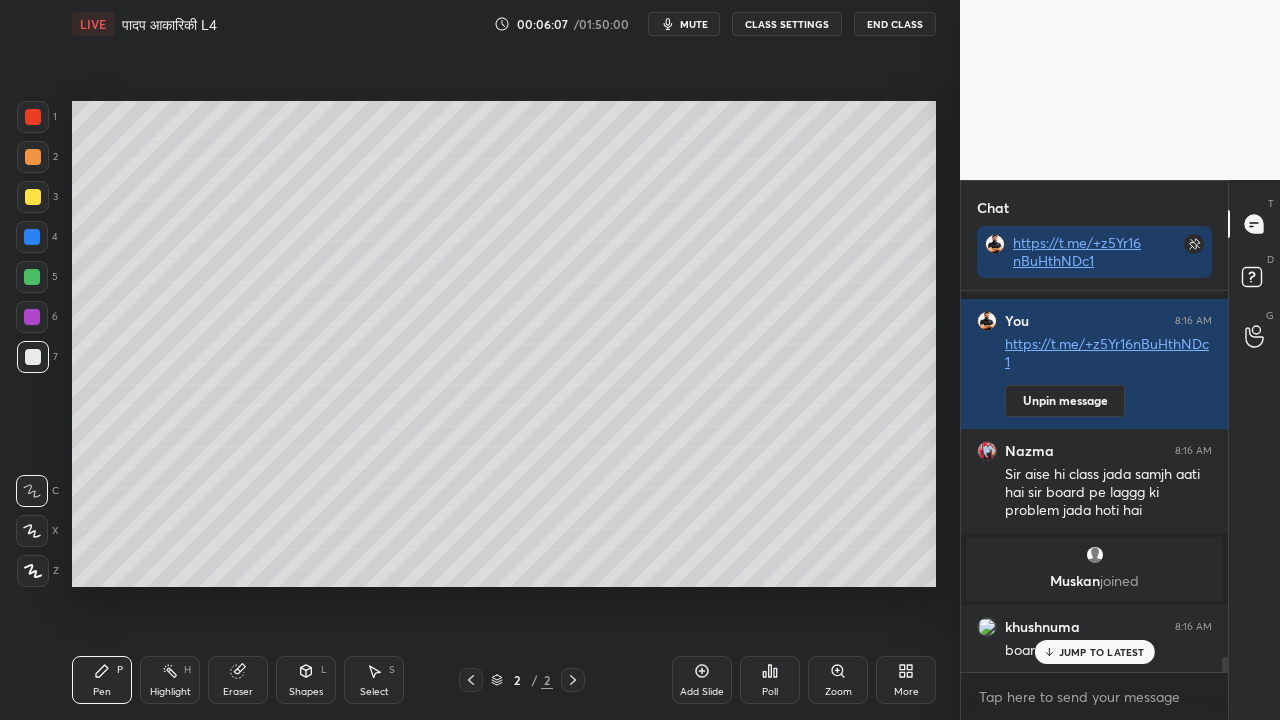 scroll, scrollTop: 9098, scrollLeft: 0, axis: vertical 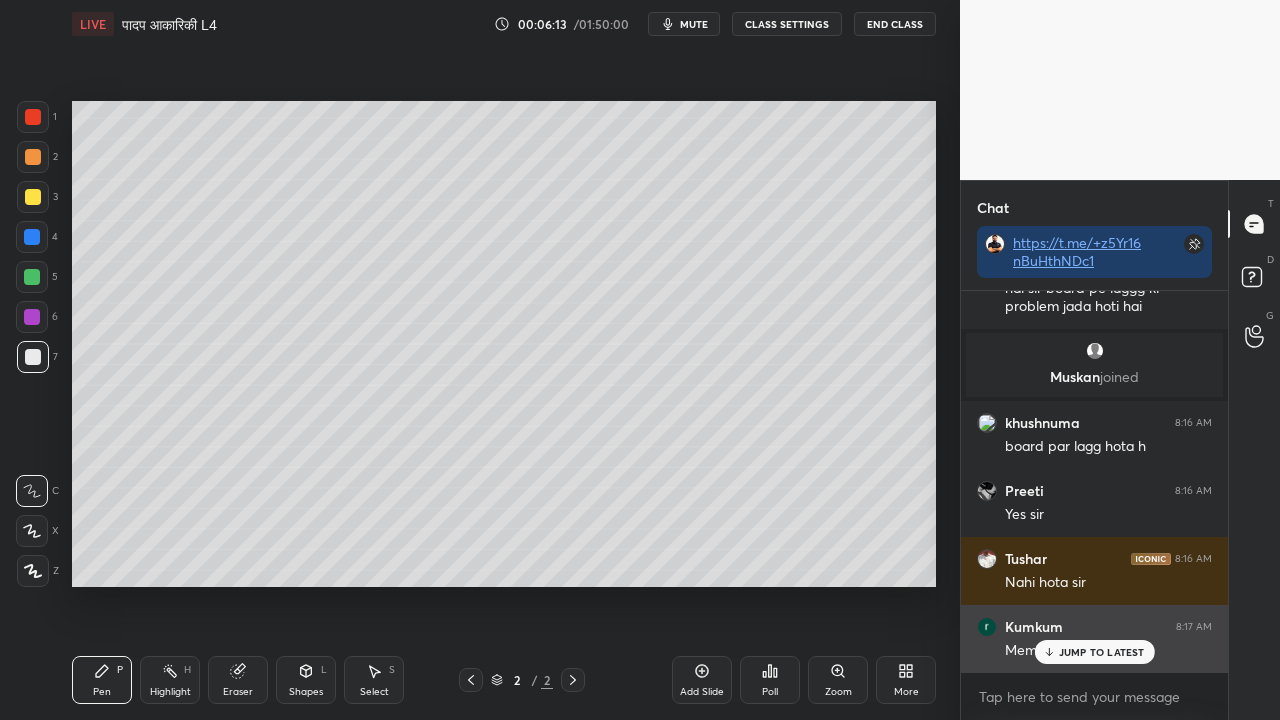 click on "JUMP TO LATEST" at bounding box center (1102, 652) 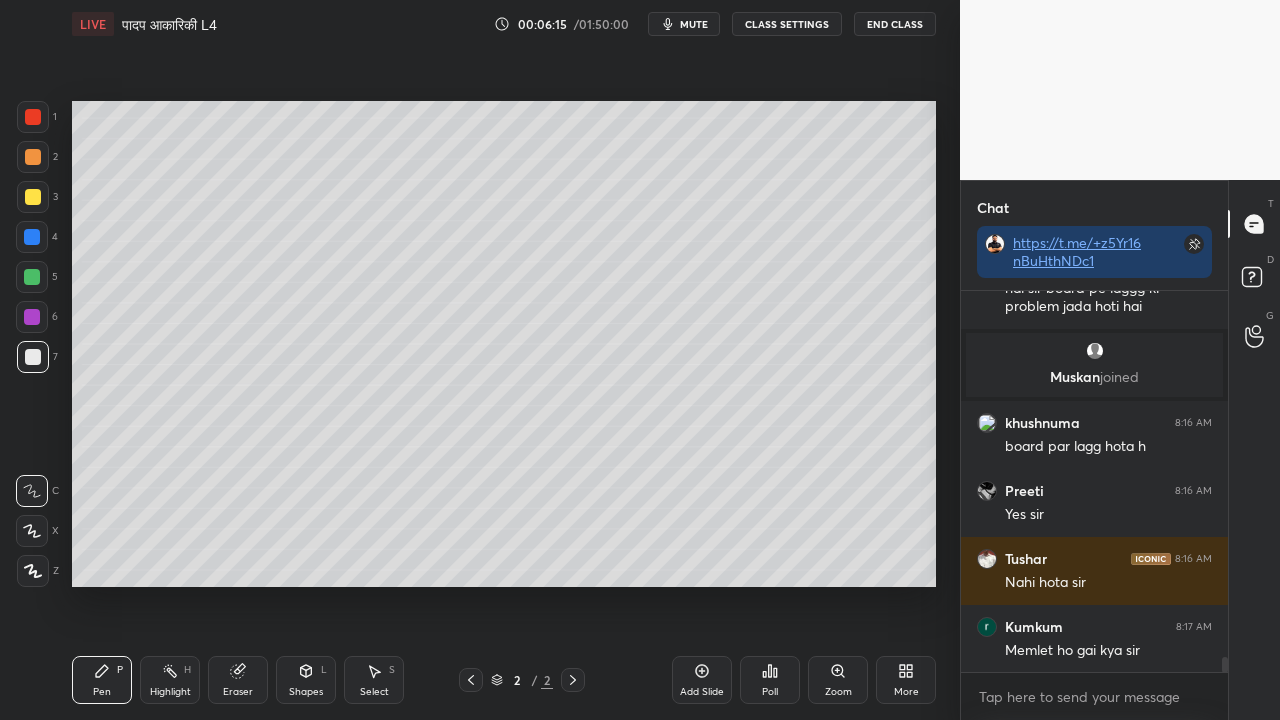 click at bounding box center [33, 197] 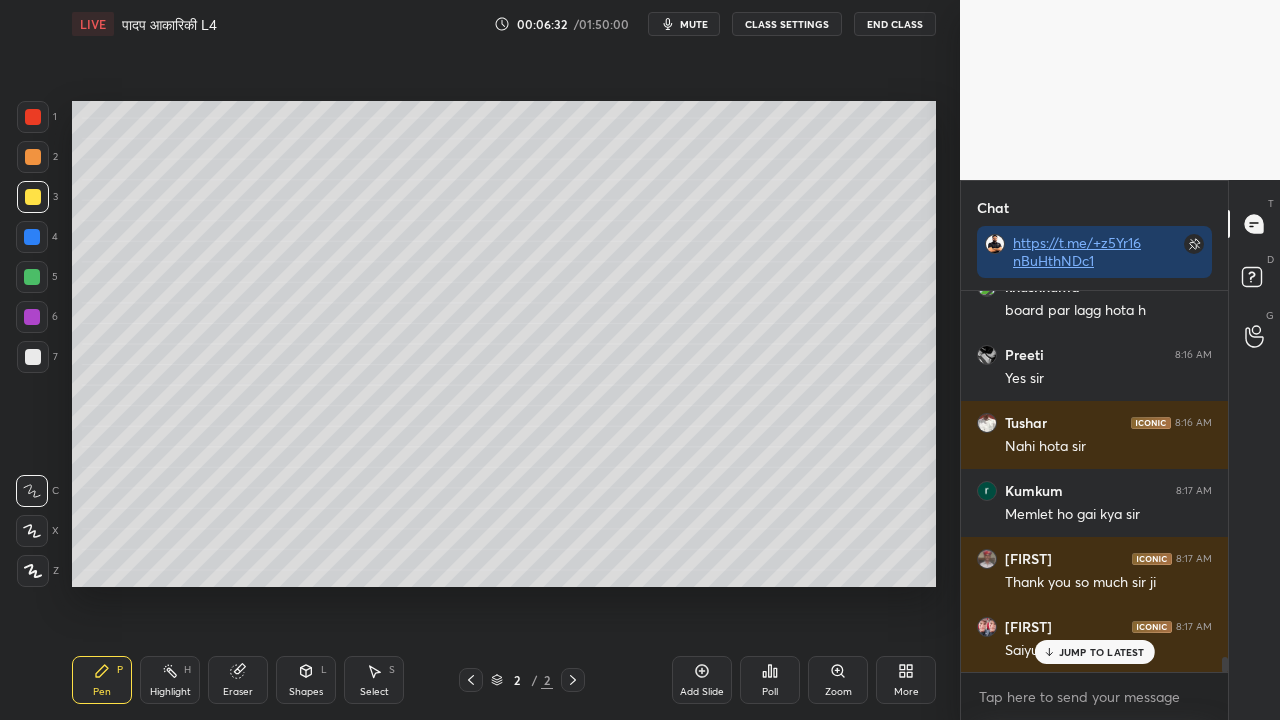 scroll, scrollTop: 9506, scrollLeft: 0, axis: vertical 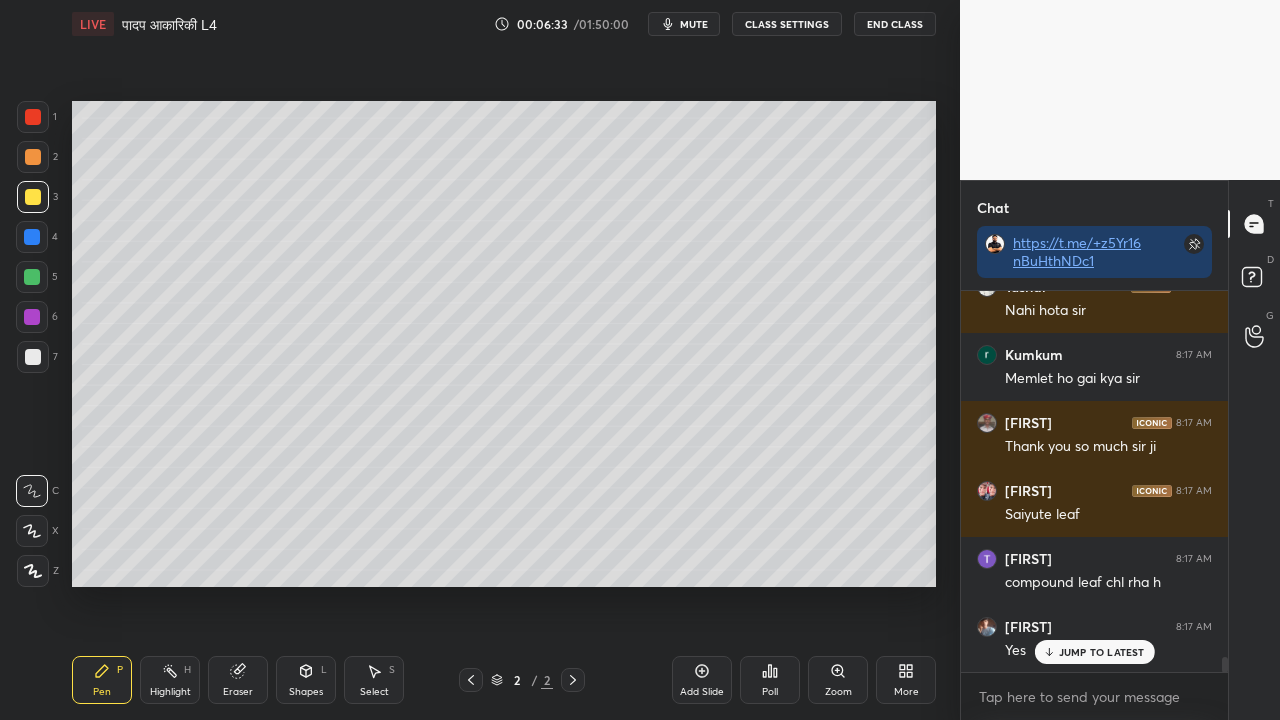 click at bounding box center [33, 357] 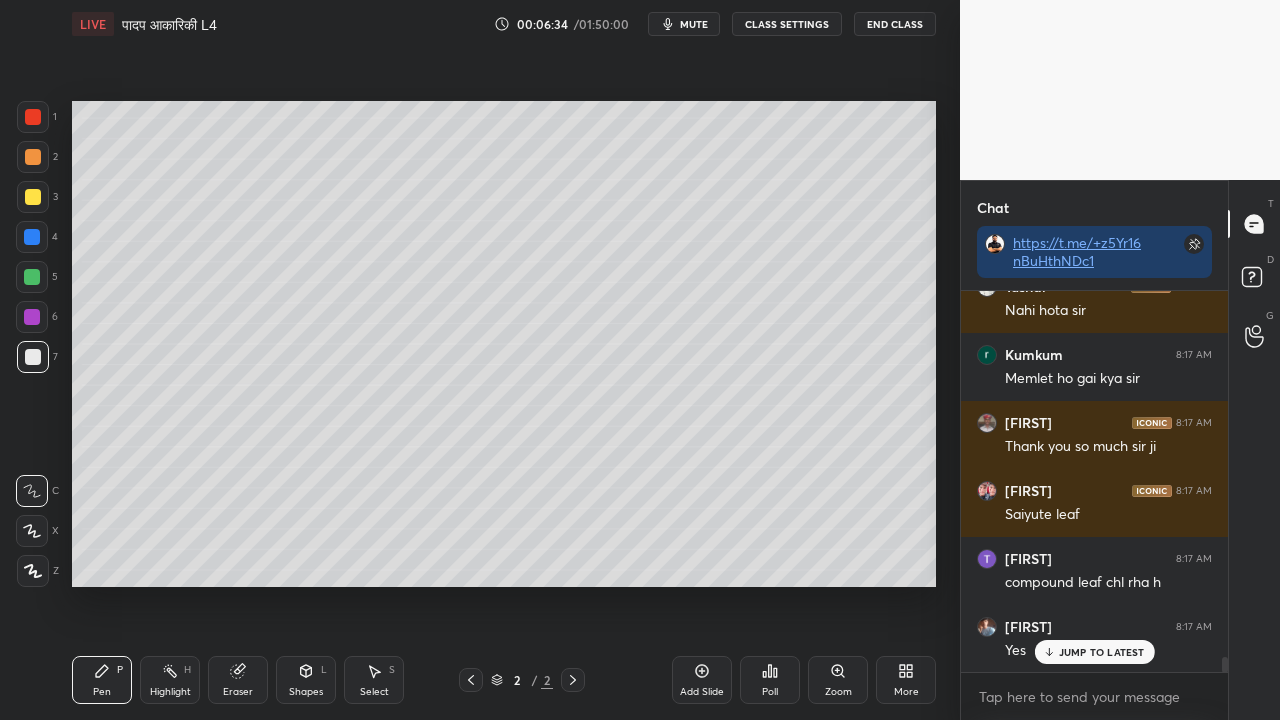 scroll, scrollTop: 9574, scrollLeft: 0, axis: vertical 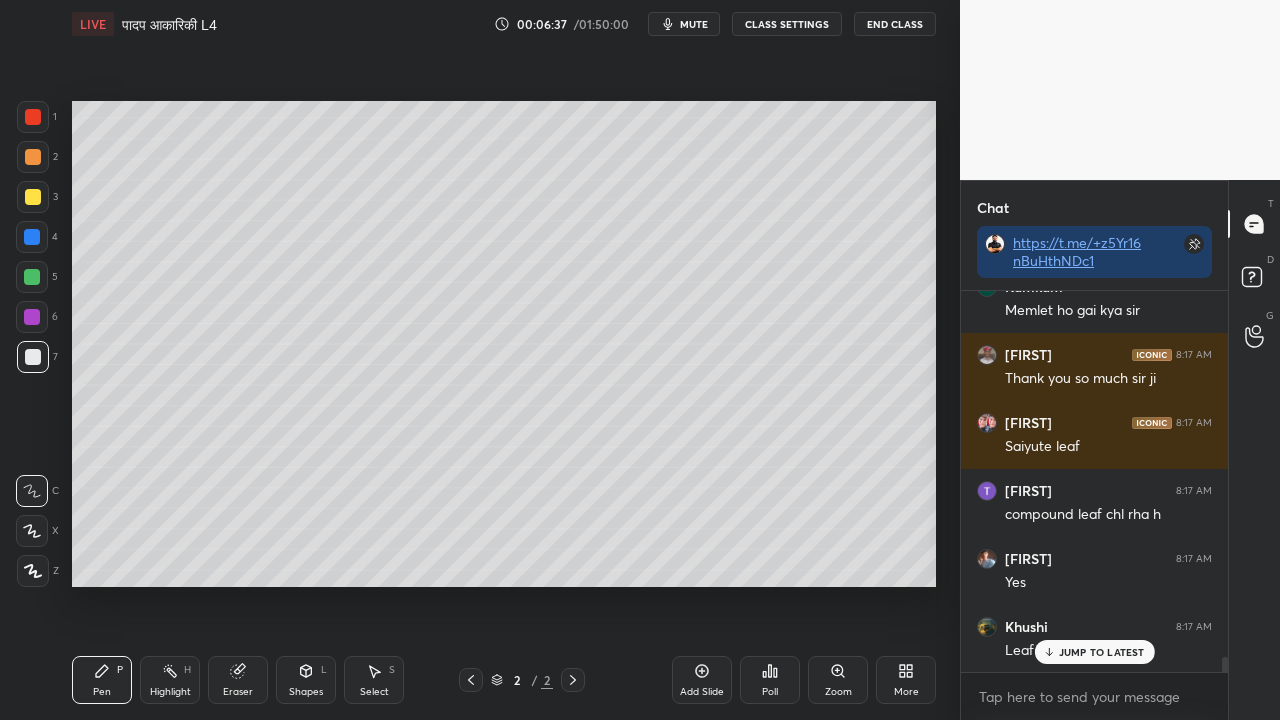 click at bounding box center [33, 197] 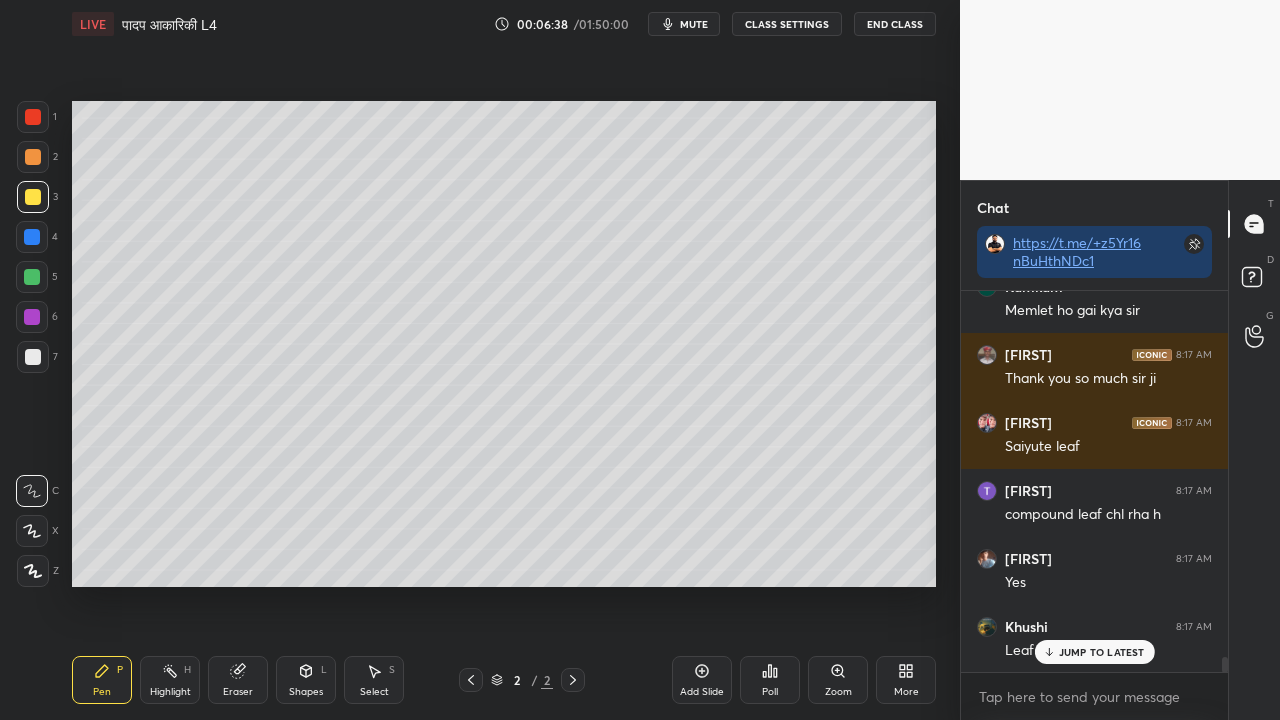 click at bounding box center [33, 357] 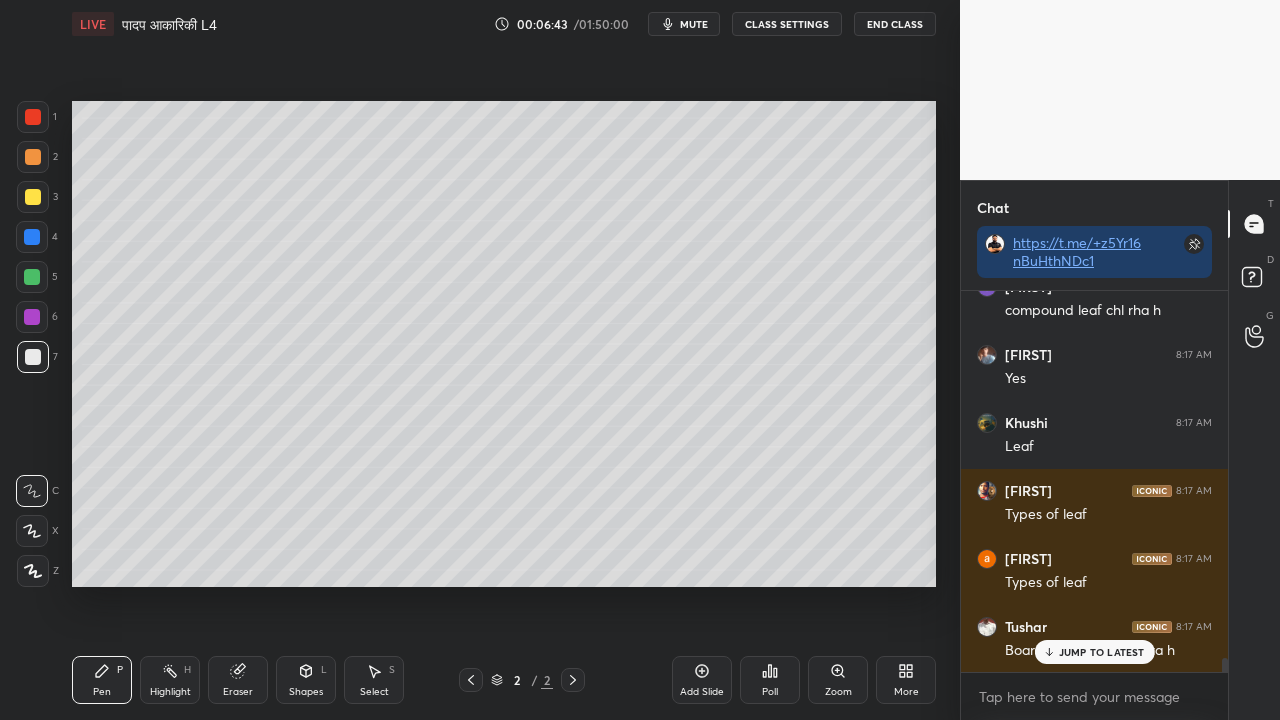 scroll, scrollTop: 9846, scrollLeft: 0, axis: vertical 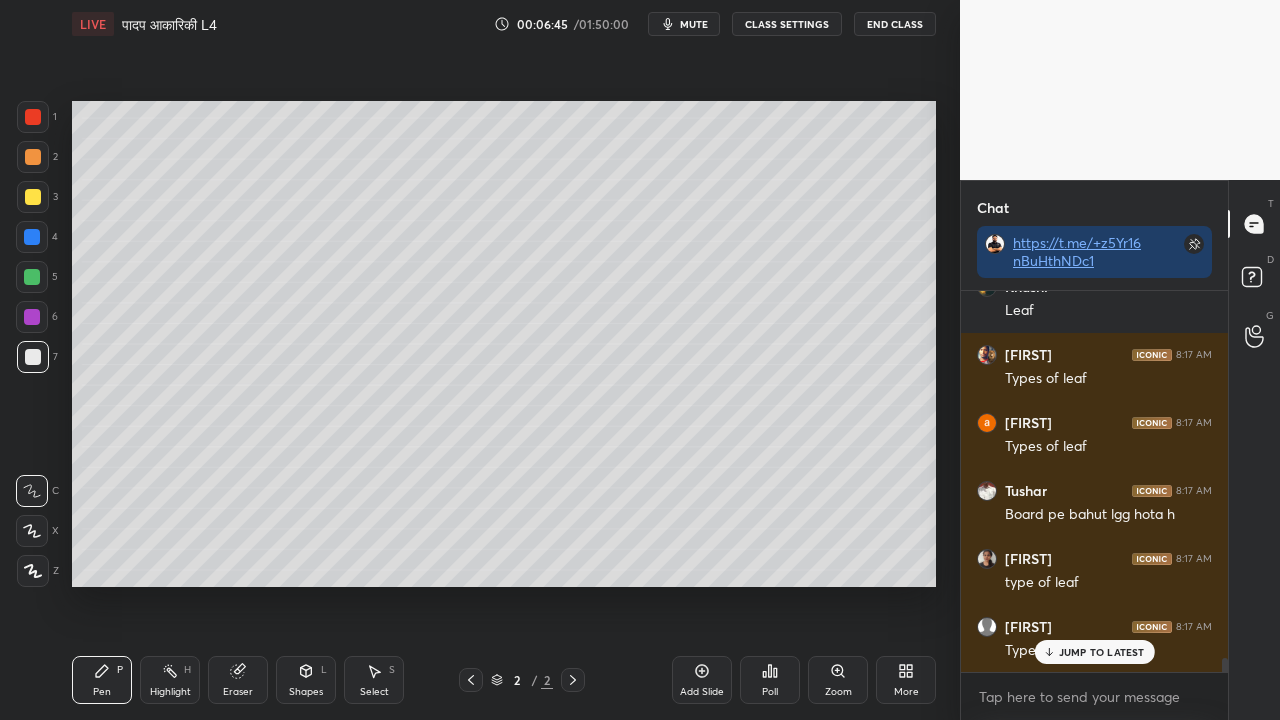 drag, startPoint x: 25, startPoint y: 196, endPoint x: 14, endPoint y: 213, distance: 20.248457 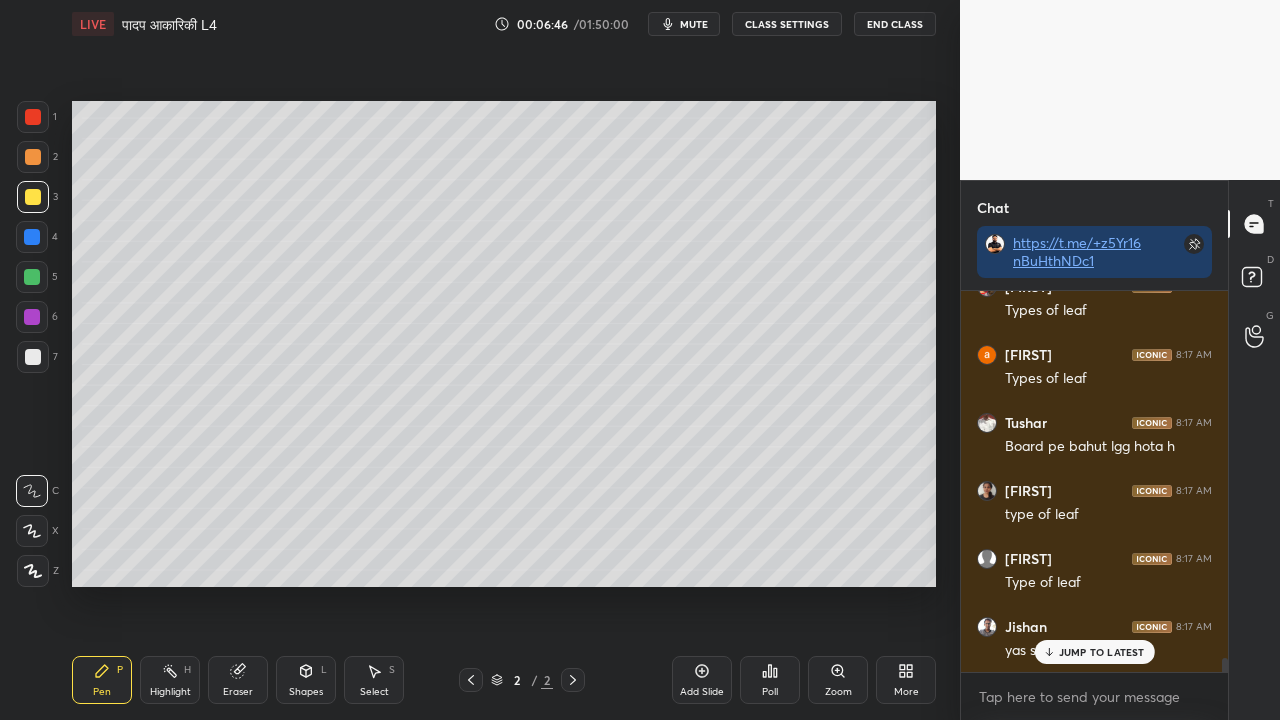 click at bounding box center (33, 357) 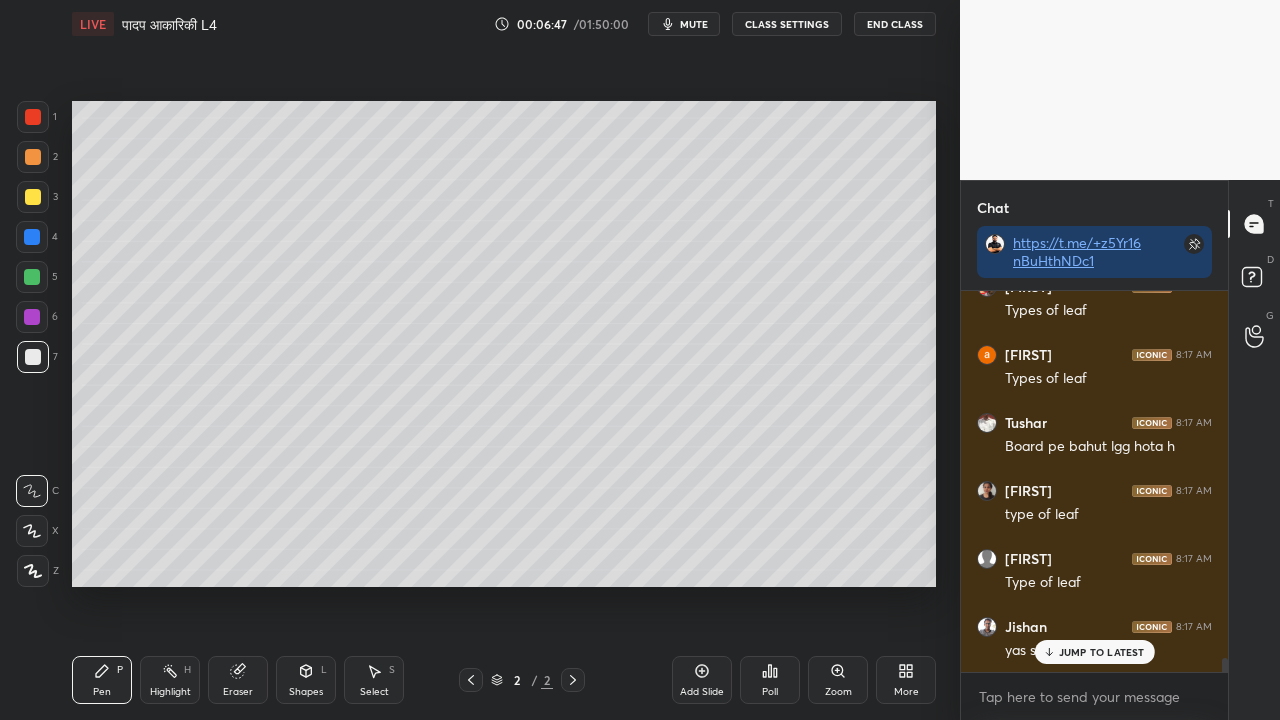 click at bounding box center (33, 197) 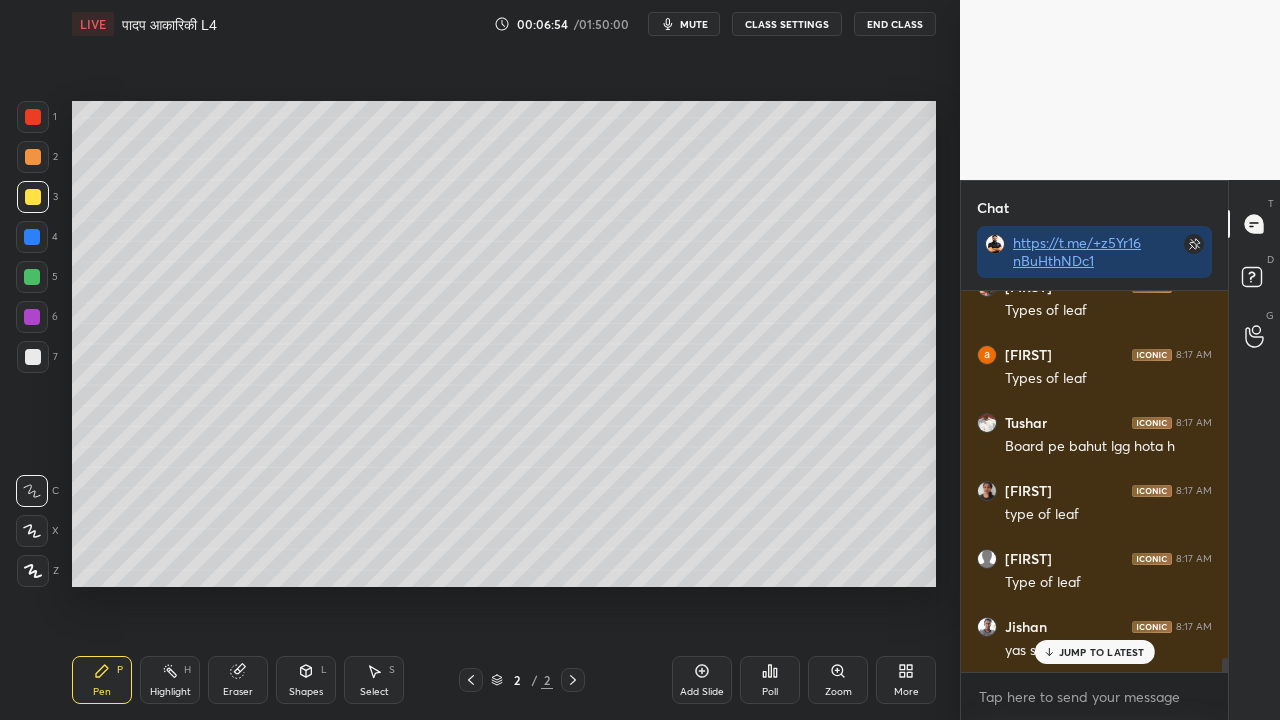 scroll, scrollTop: 10068, scrollLeft: 0, axis: vertical 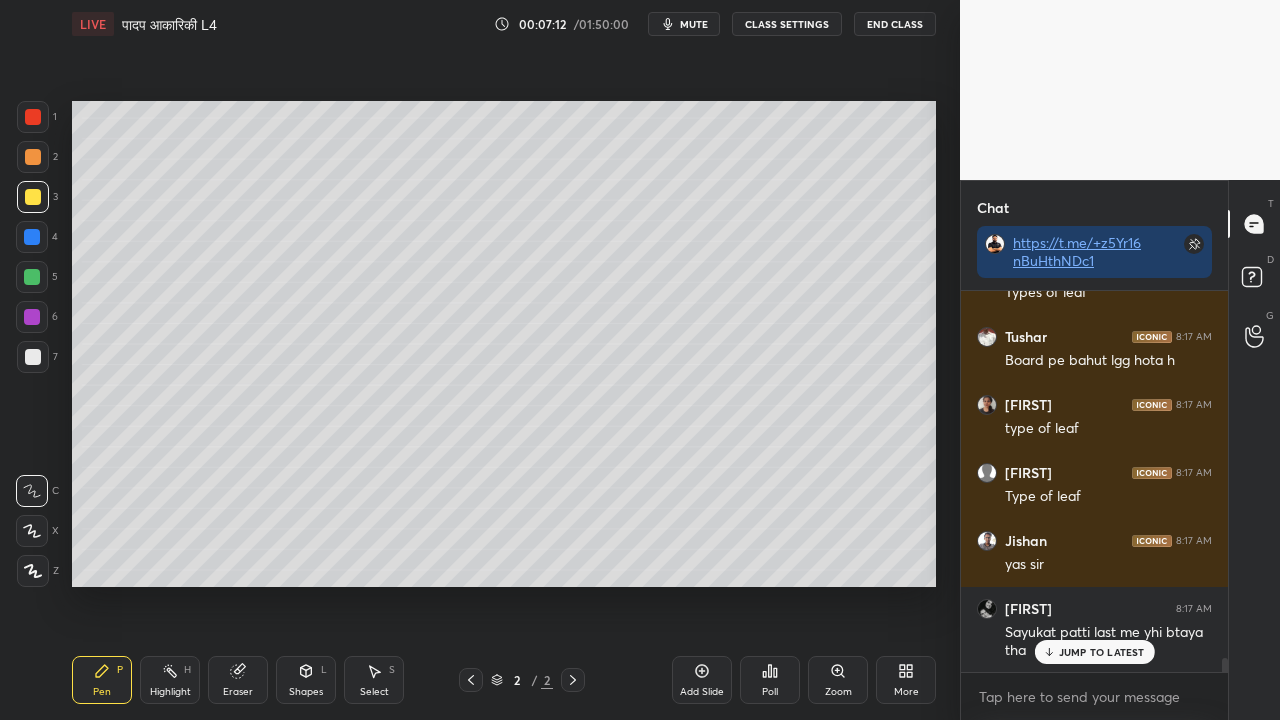 click at bounding box center (33, 357) 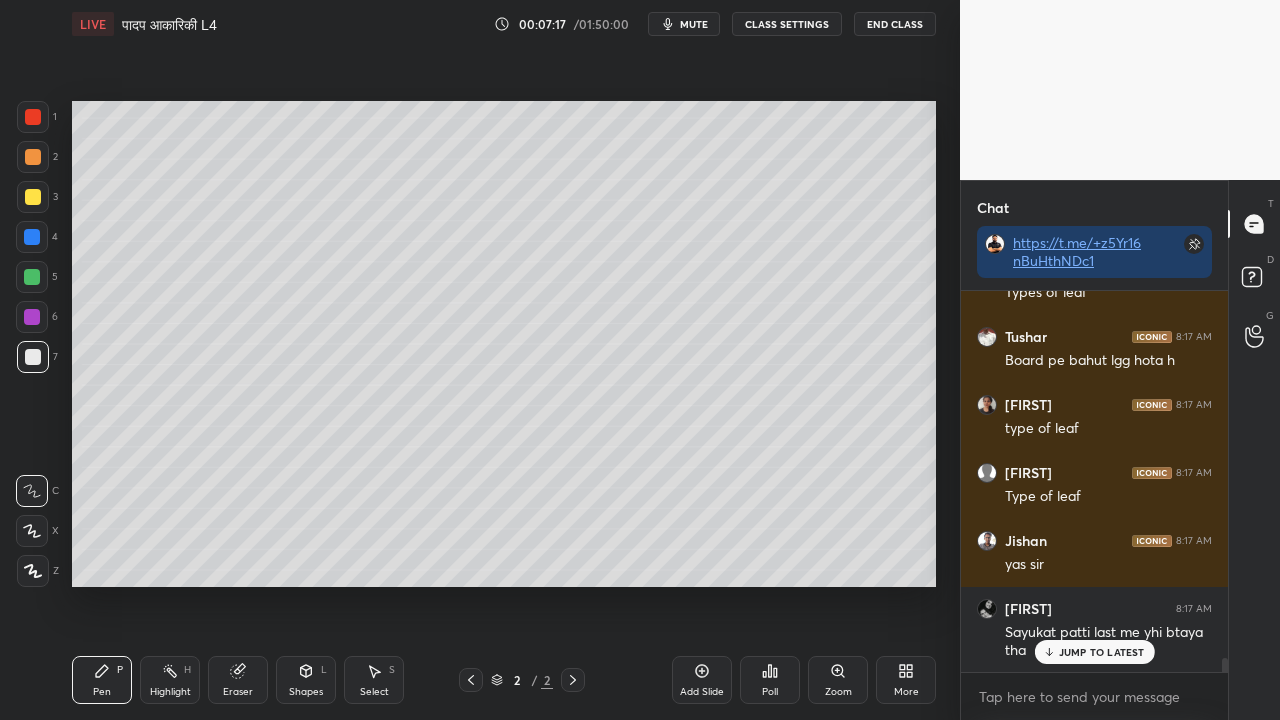 click at bounding box center (33, 157) 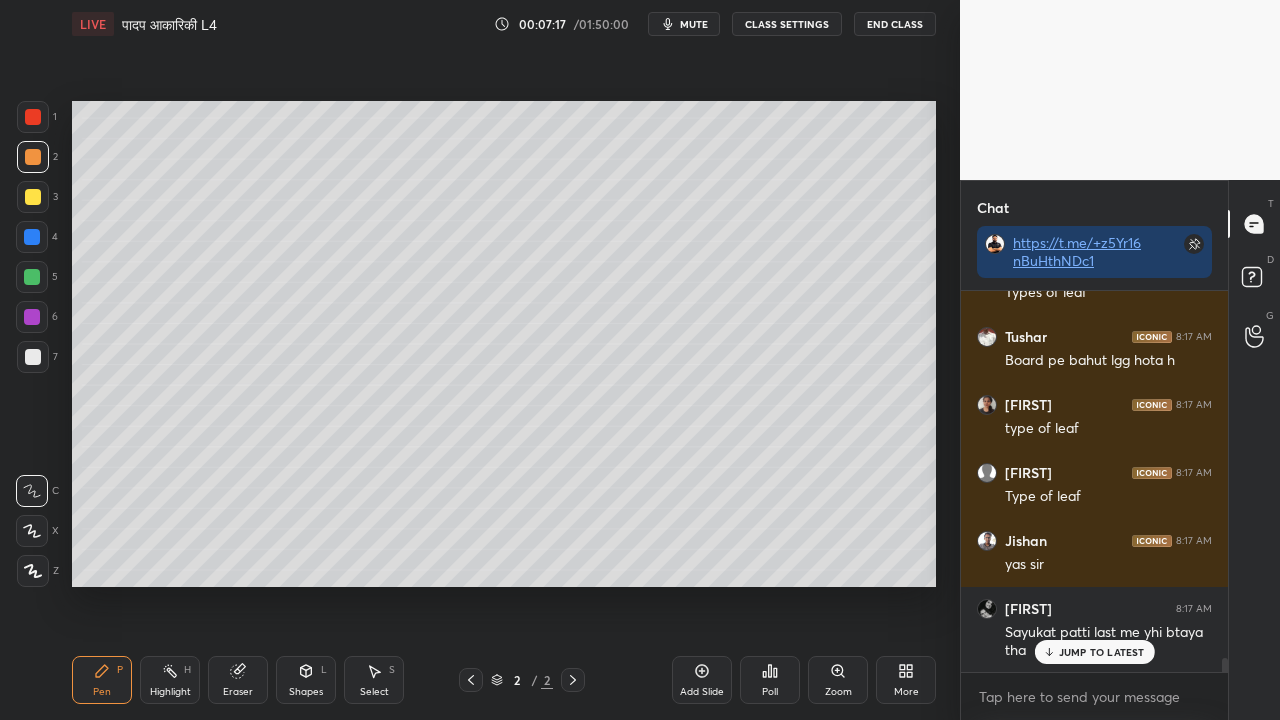 click at bounding box center [33, 197] 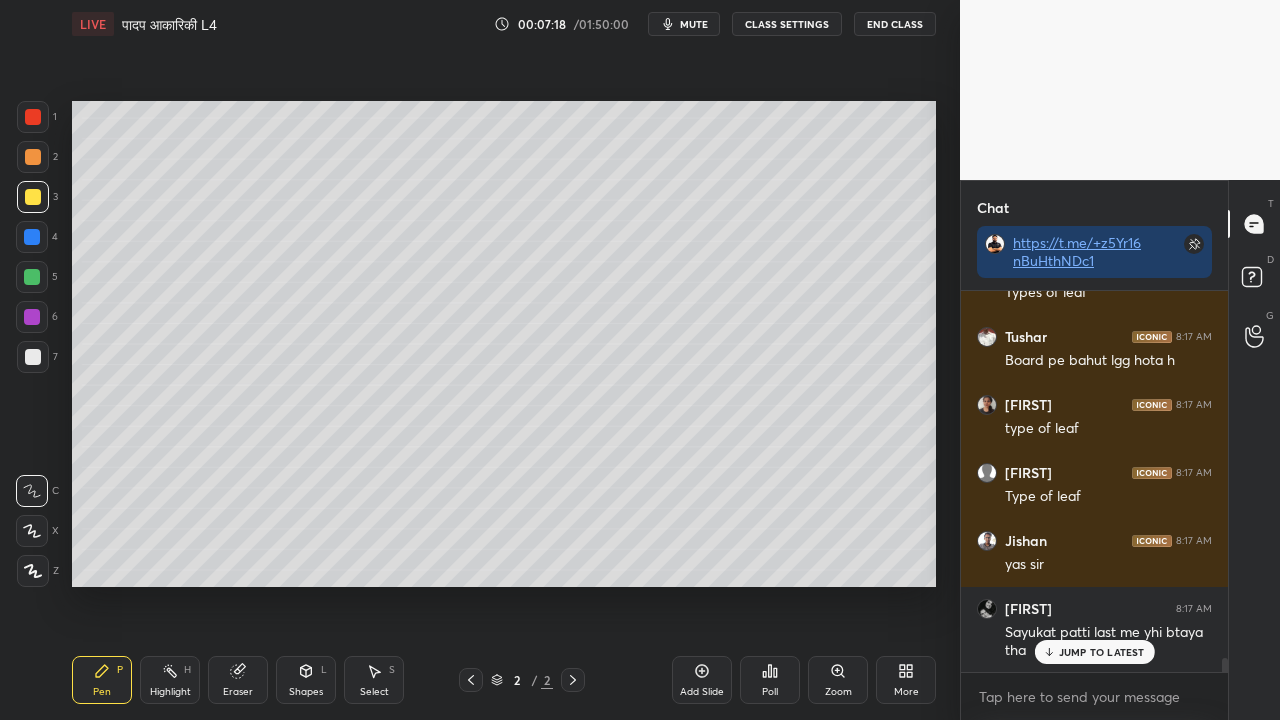 click at bounding box center (33, 357) 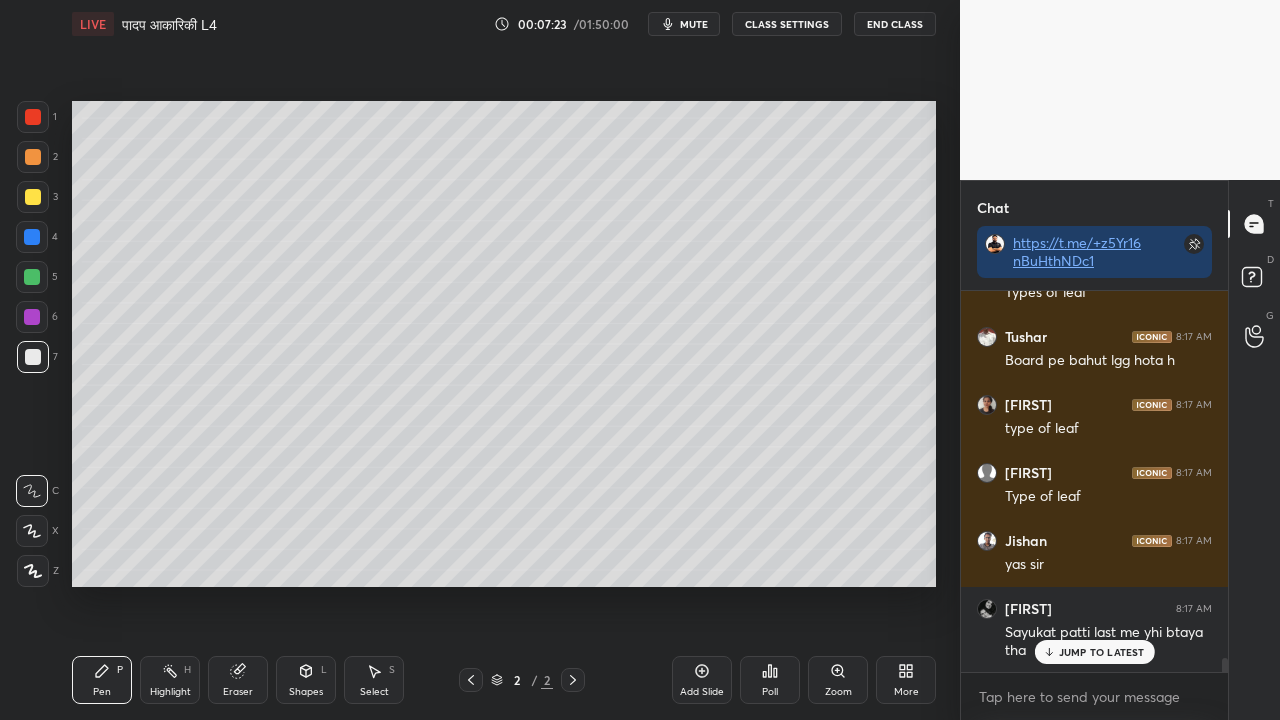 scroll, scrollTop: 10136, scrollLeft: 0, axis: vertical 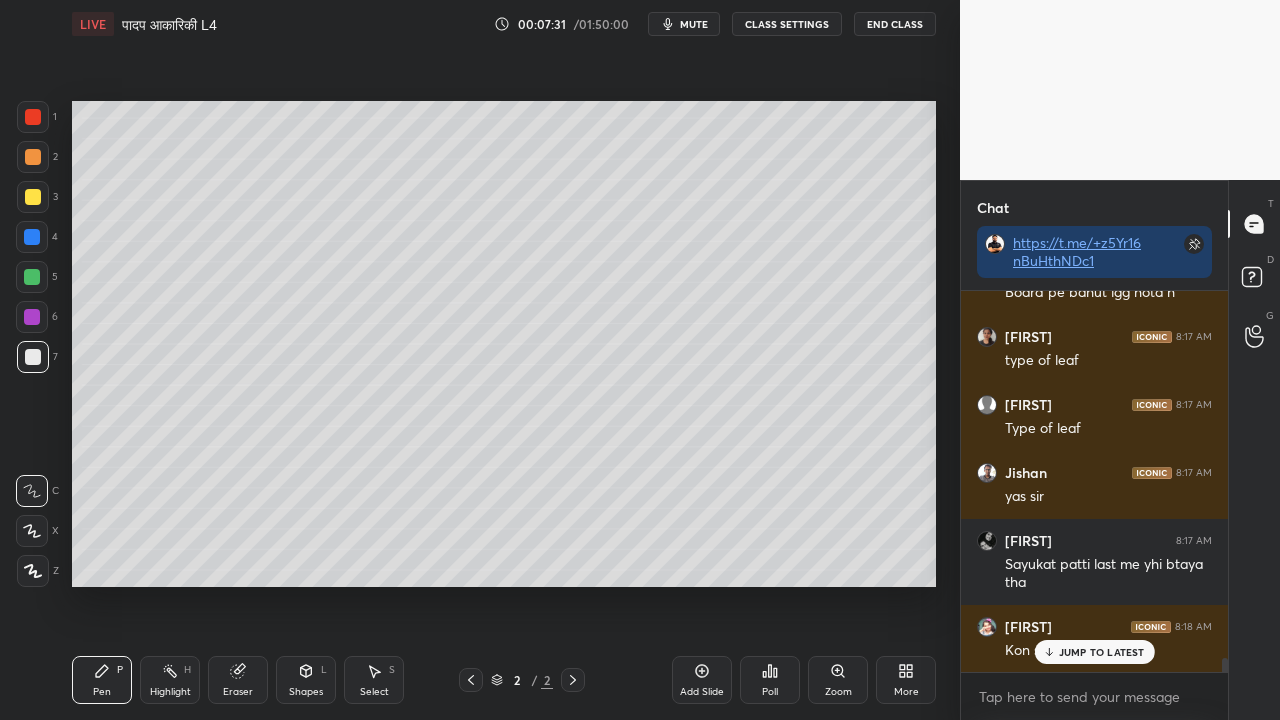 click at bounding box center (33, 197) 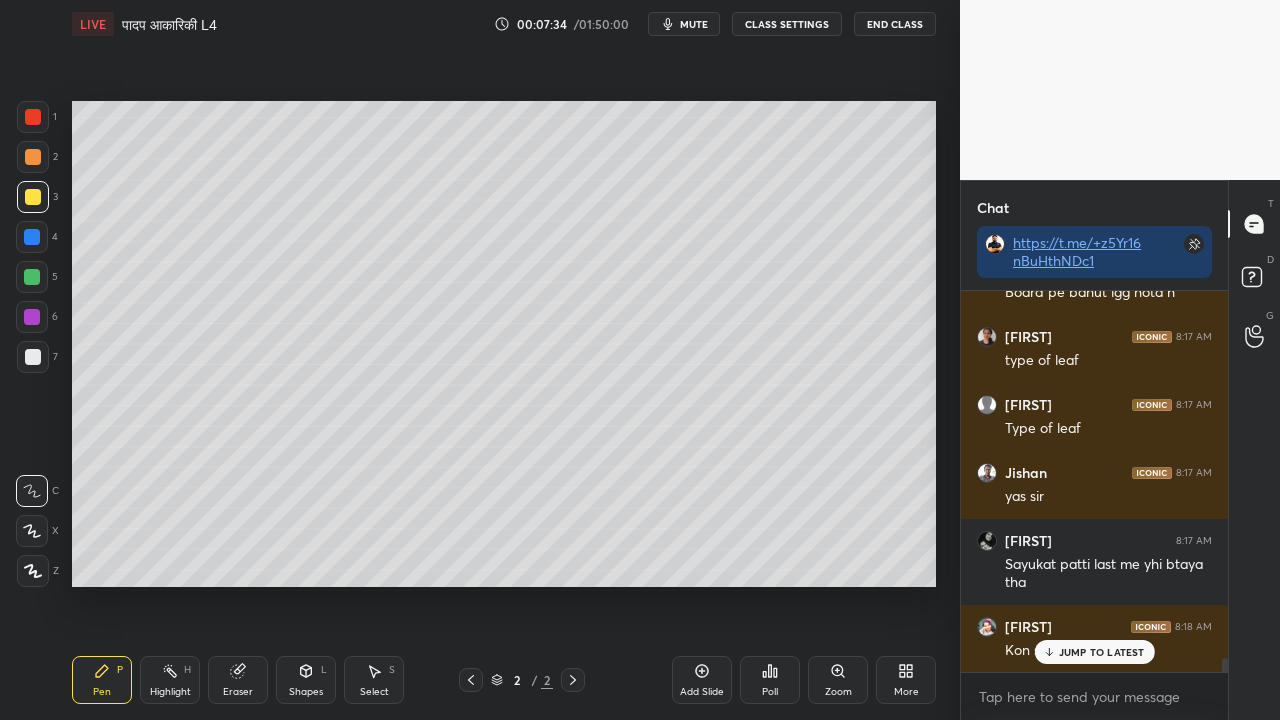 click at bounding box center [33, 357] 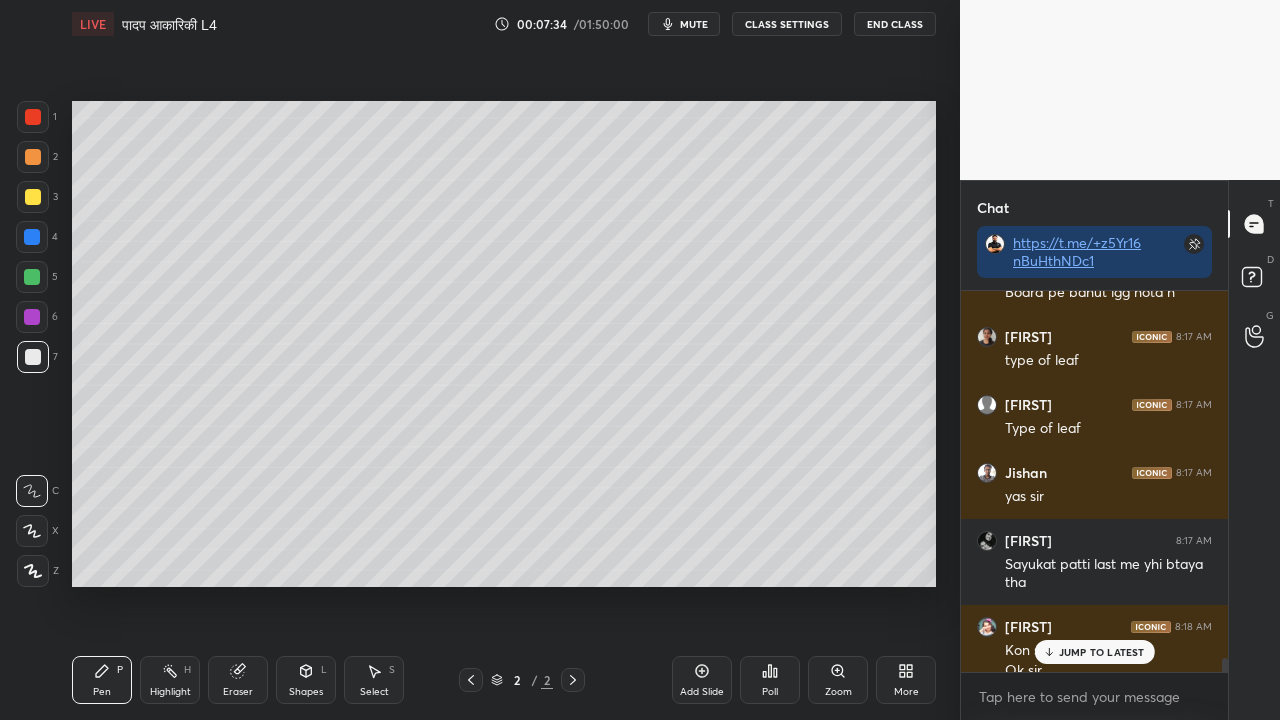 scroll, scrollTop: 10156, scrollLeft: 0, axis: vertical 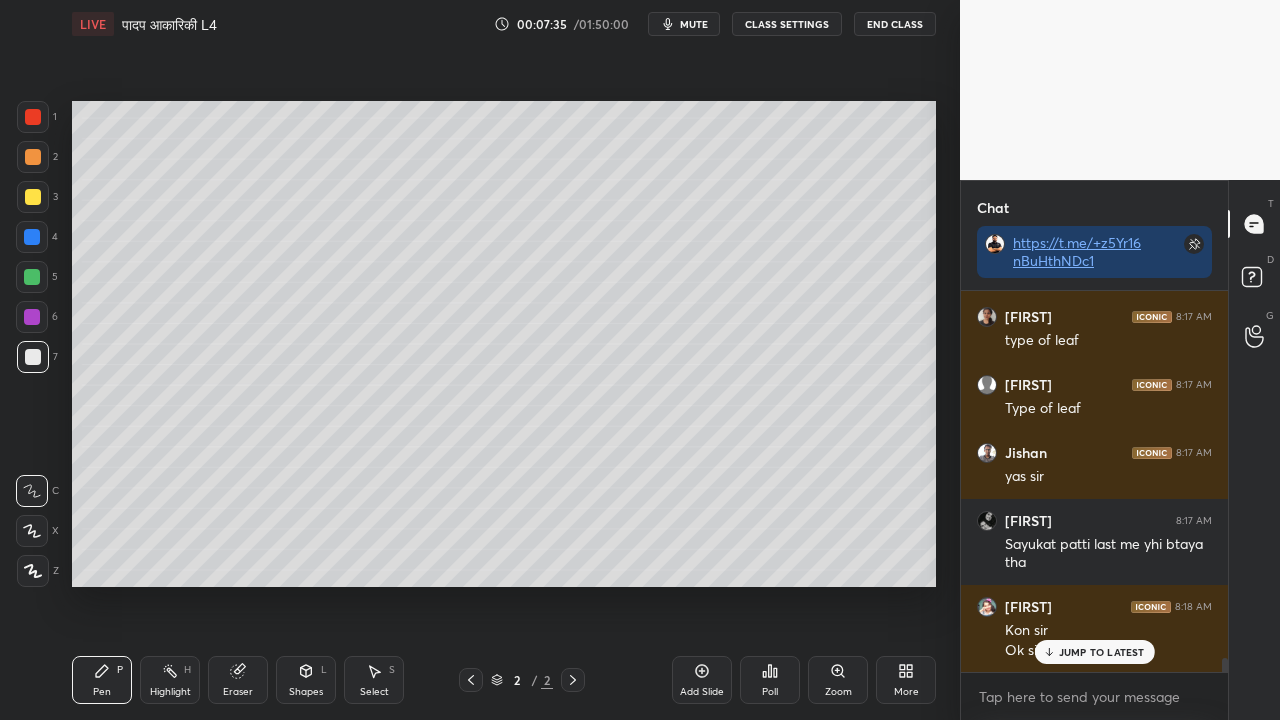 click at bounding box center [33, 197] 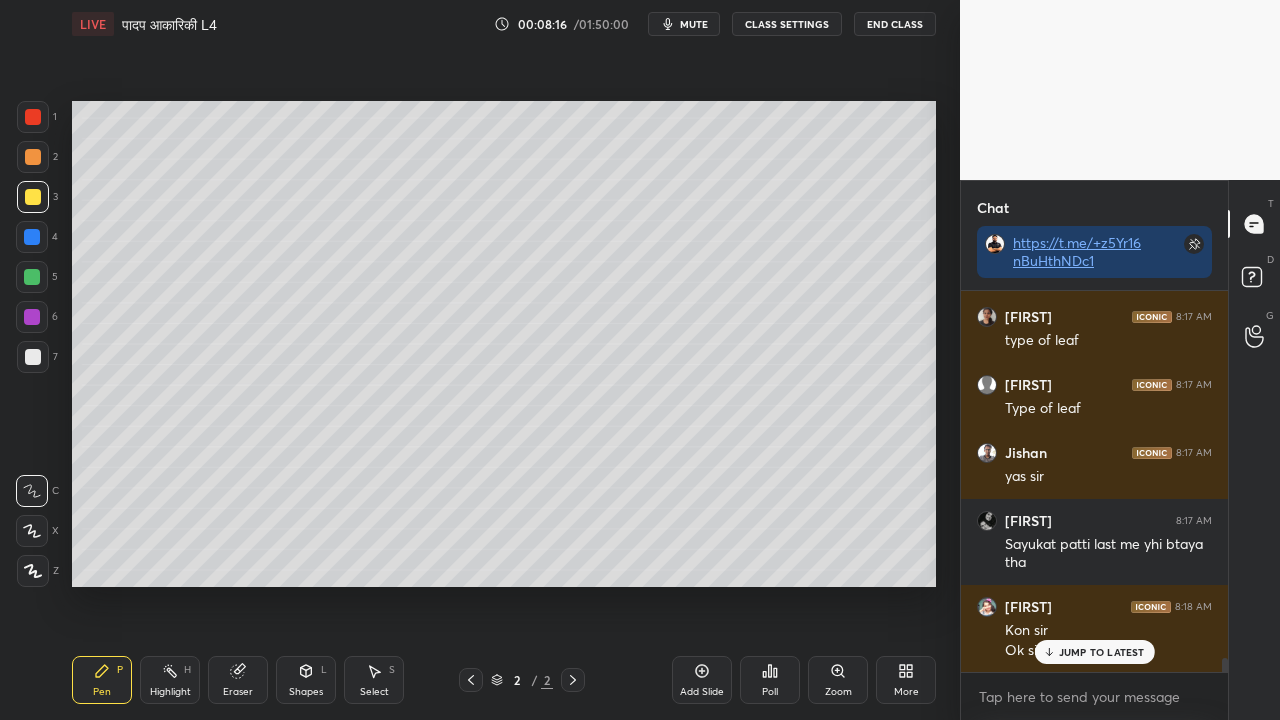click at bounding box center (33, 357) 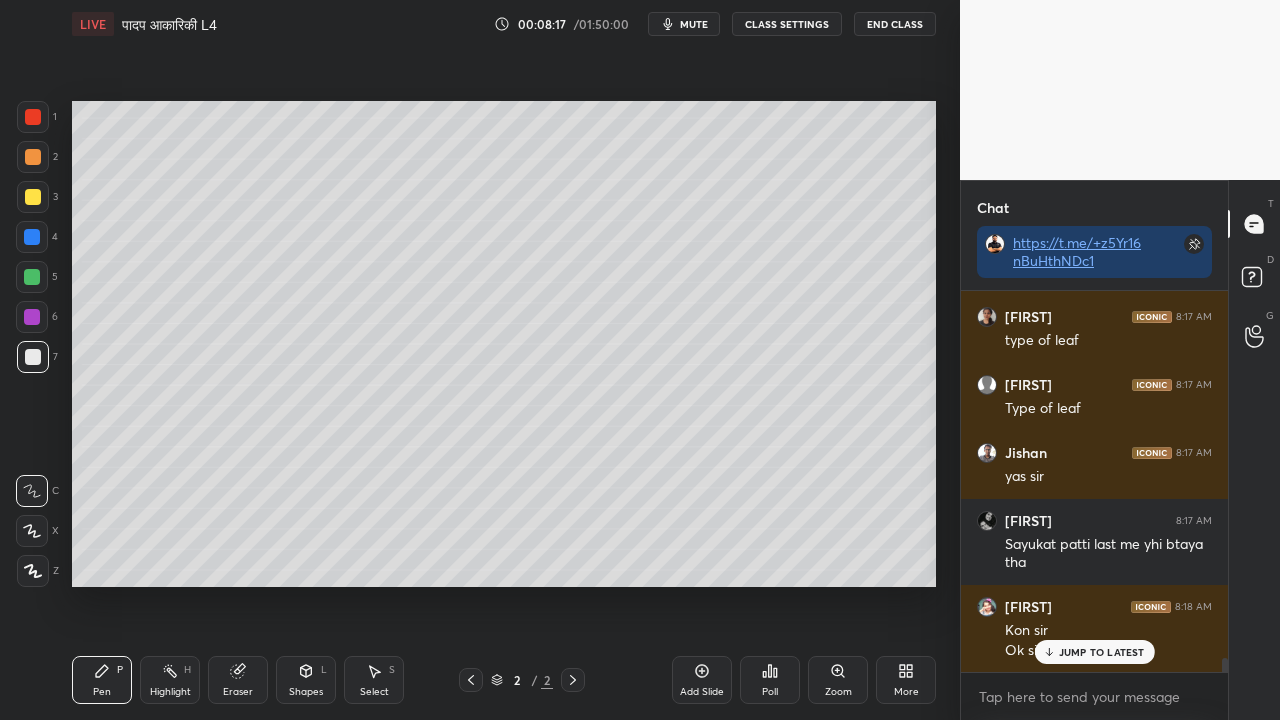 scroll, scrollTop: 10224, scrollLeft: 0, axis: vertical 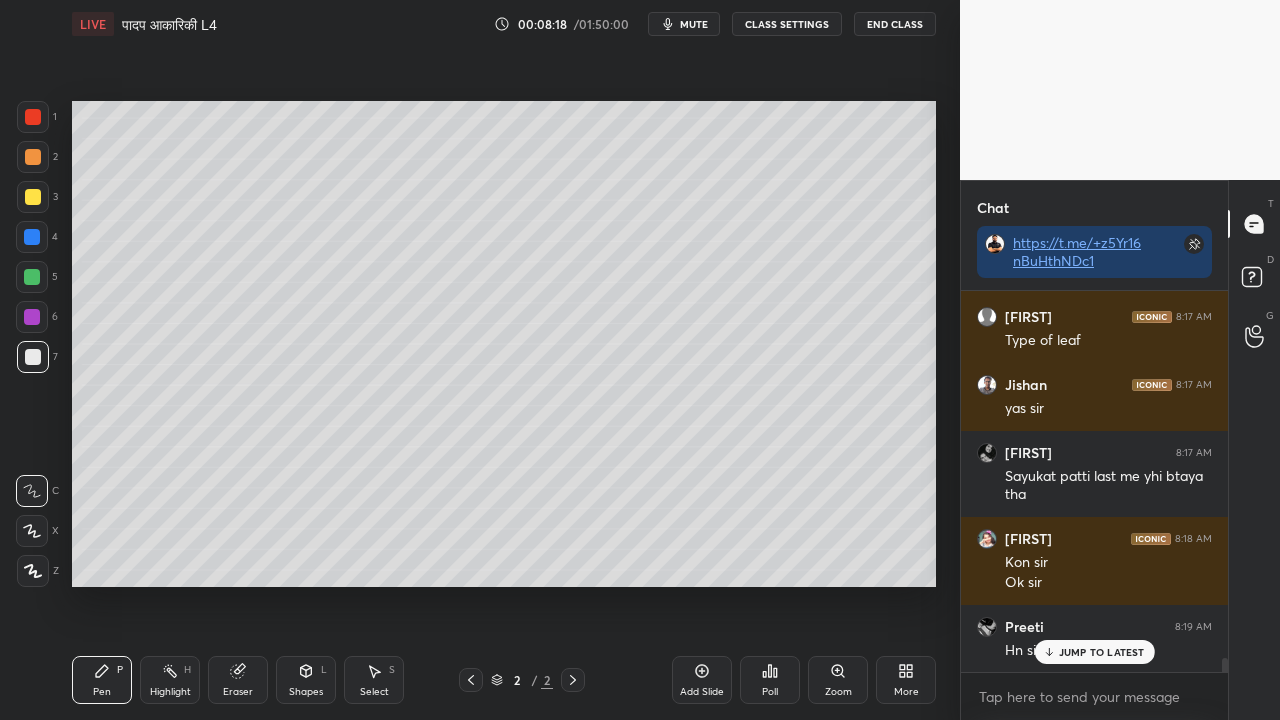 click at bounding box center (33, 197) 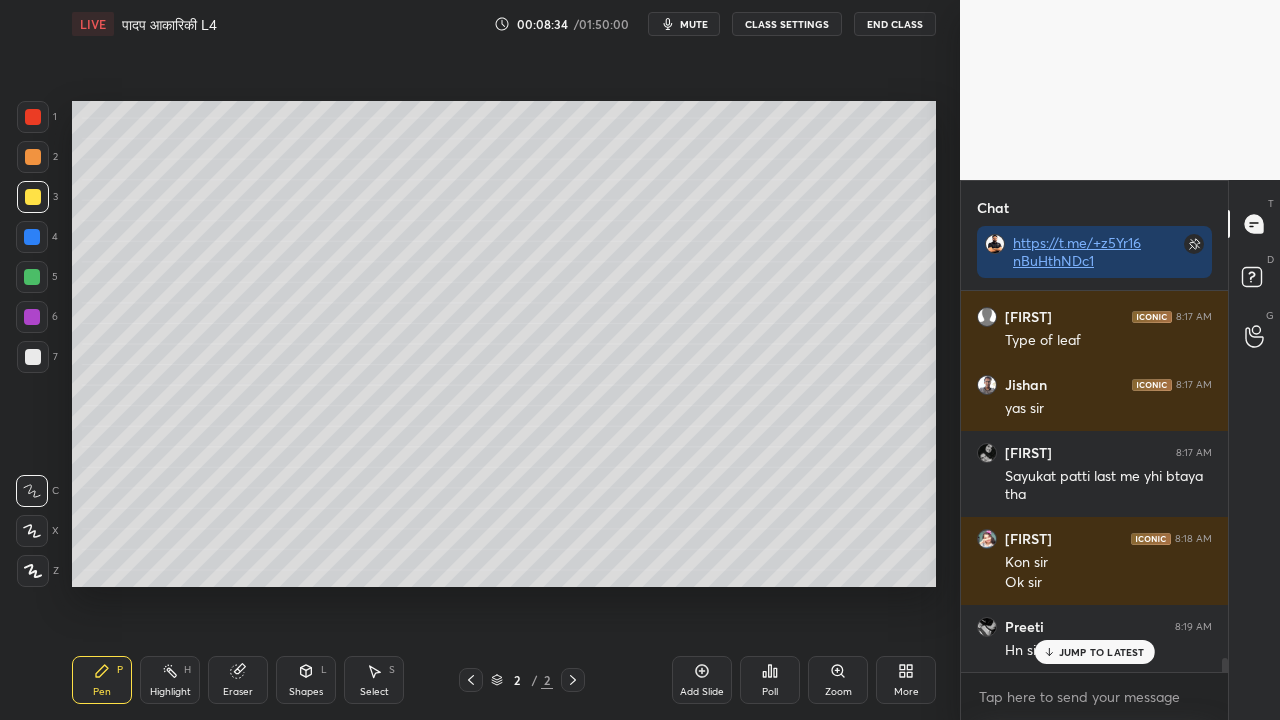 scroll, scrollTop: 10310, scrollLeft: 0, axis: vertical 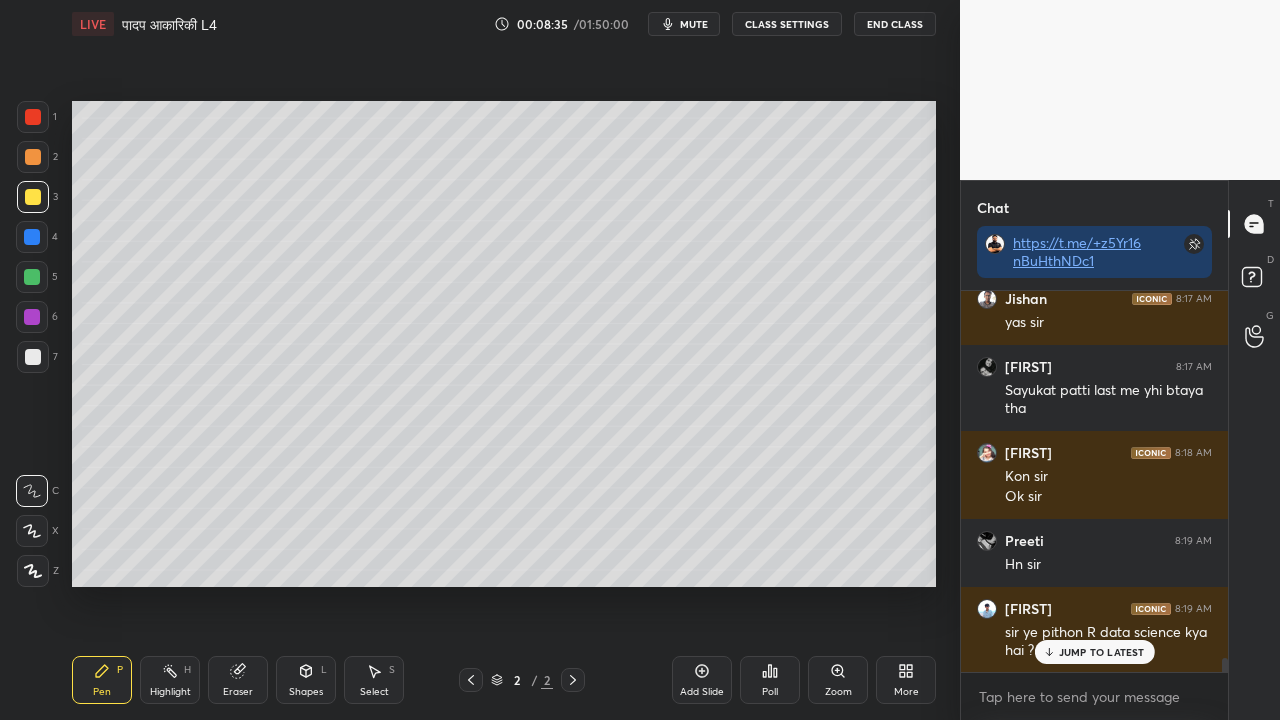 click at bounding box center [33, 357] 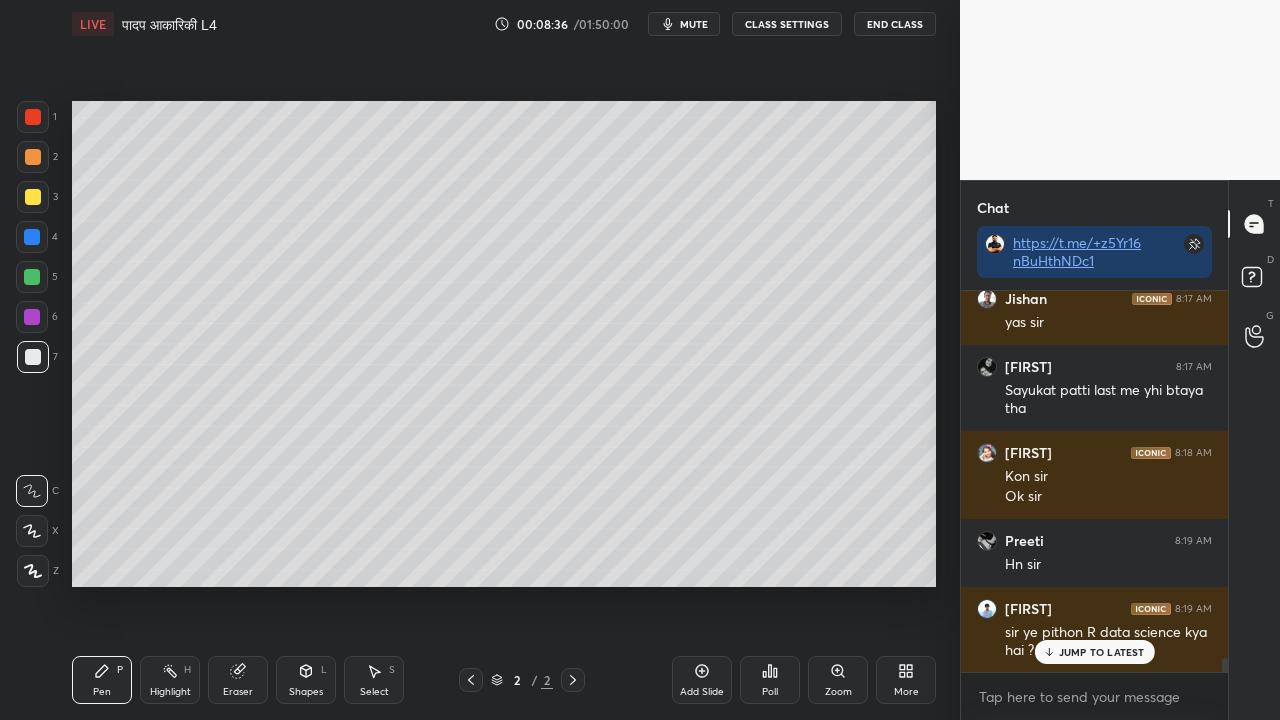 click at bounding box center [33, 197] 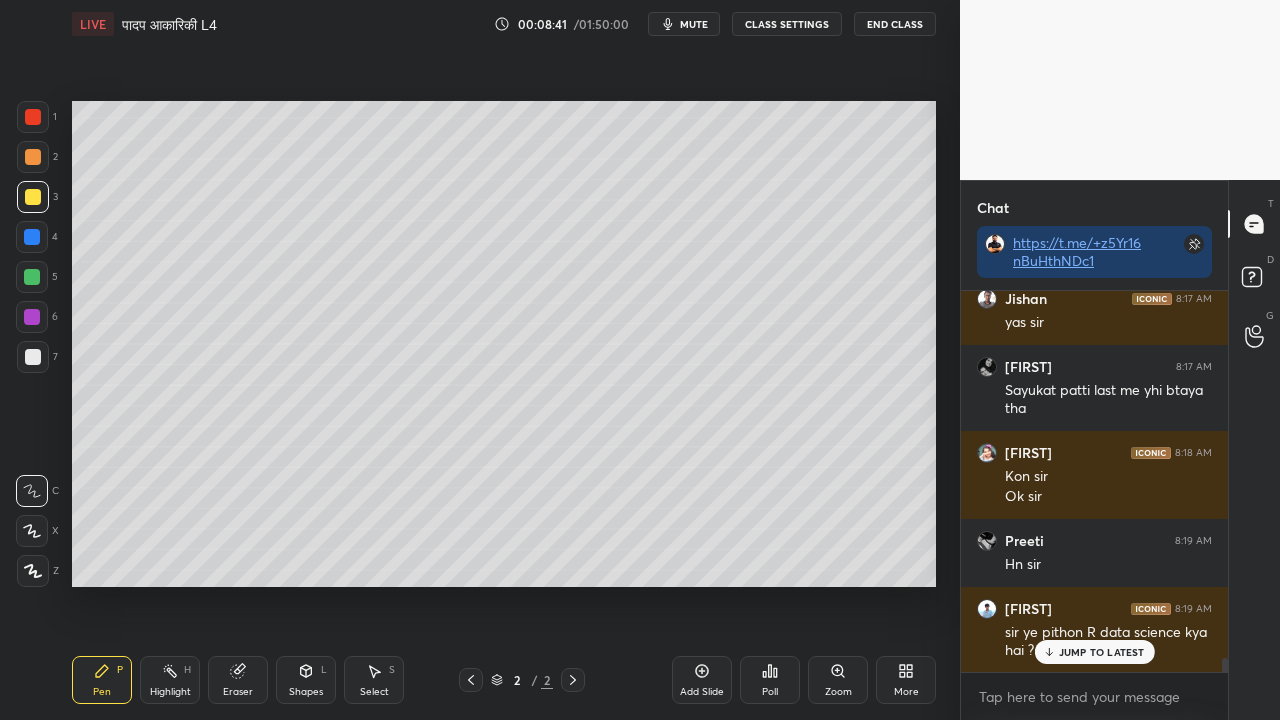 click at bounding box center (33, 357) 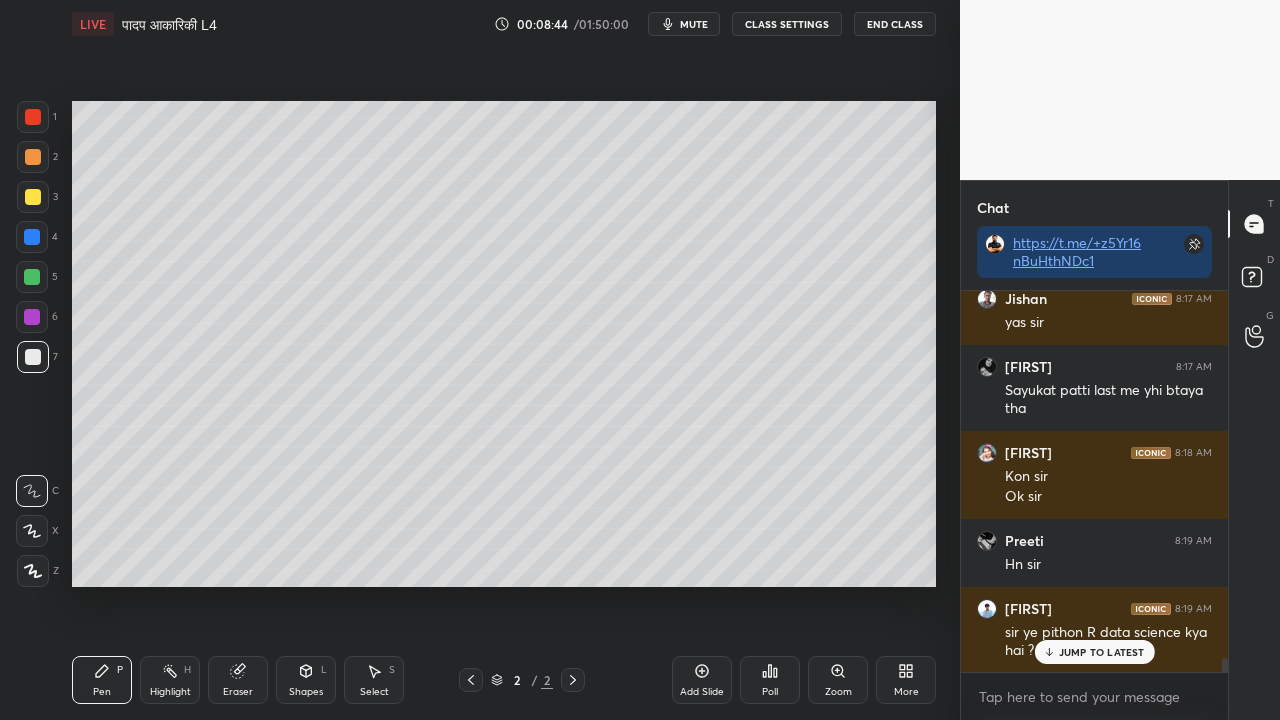 click at bounding box center (33, 197) 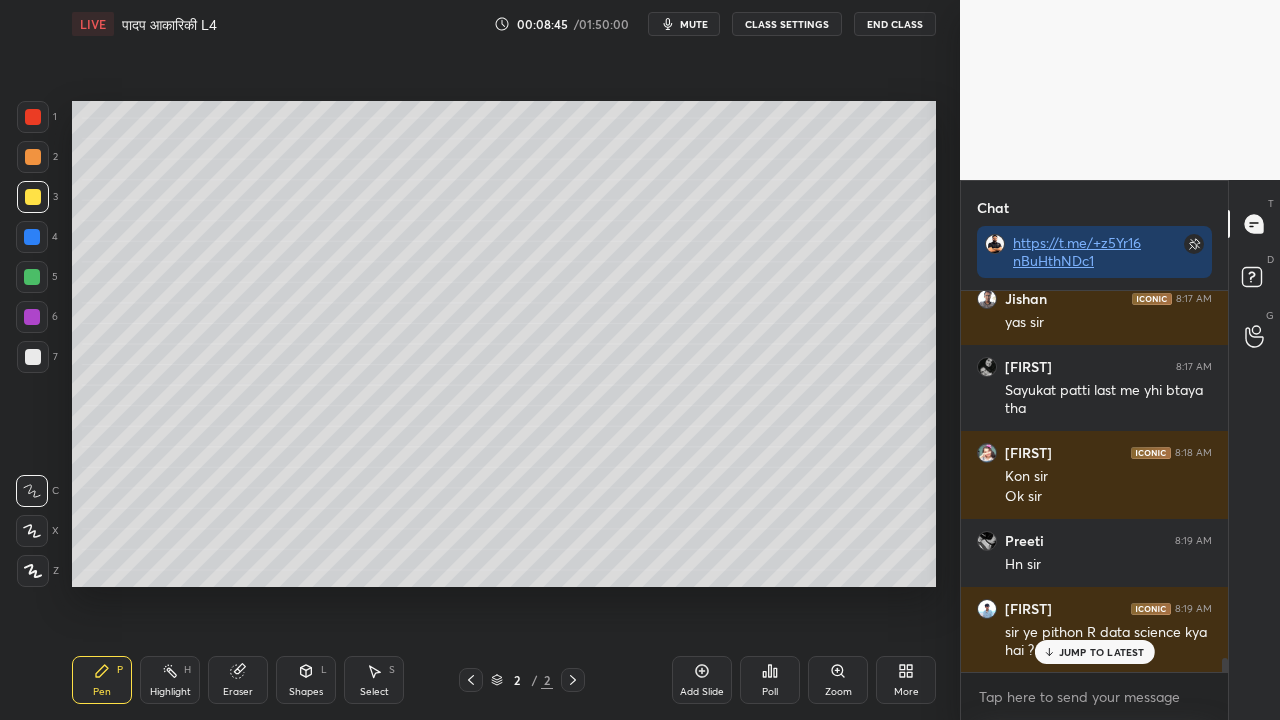 click at bounding box center [33, 357] 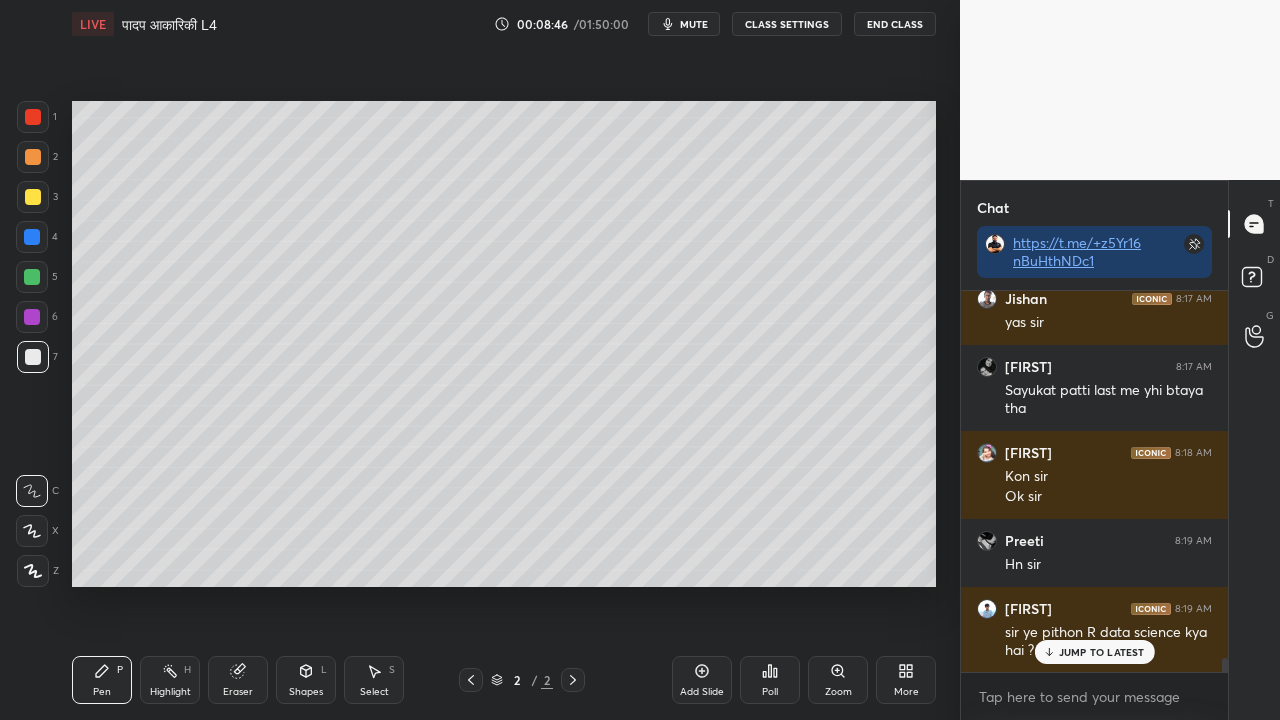 click at bounding box center (33, 197) 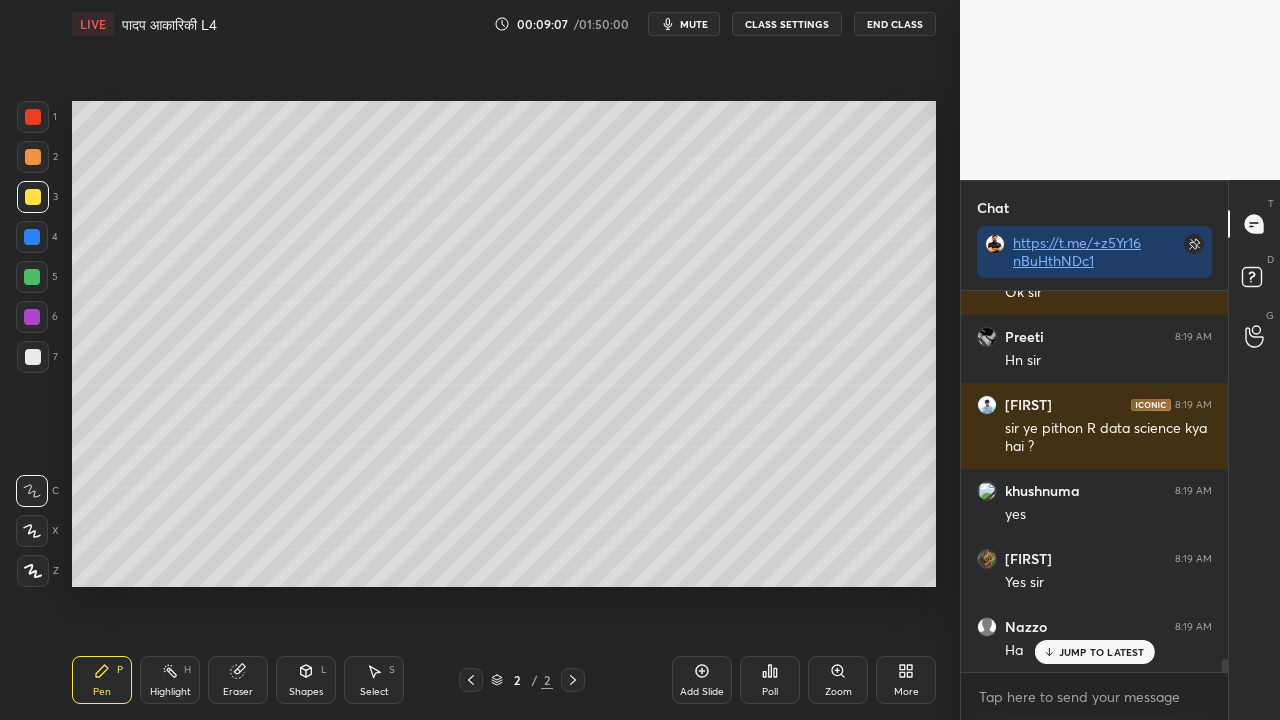 scroll, scrollTop: 10718, scrollLeft: 0, axis: vertical 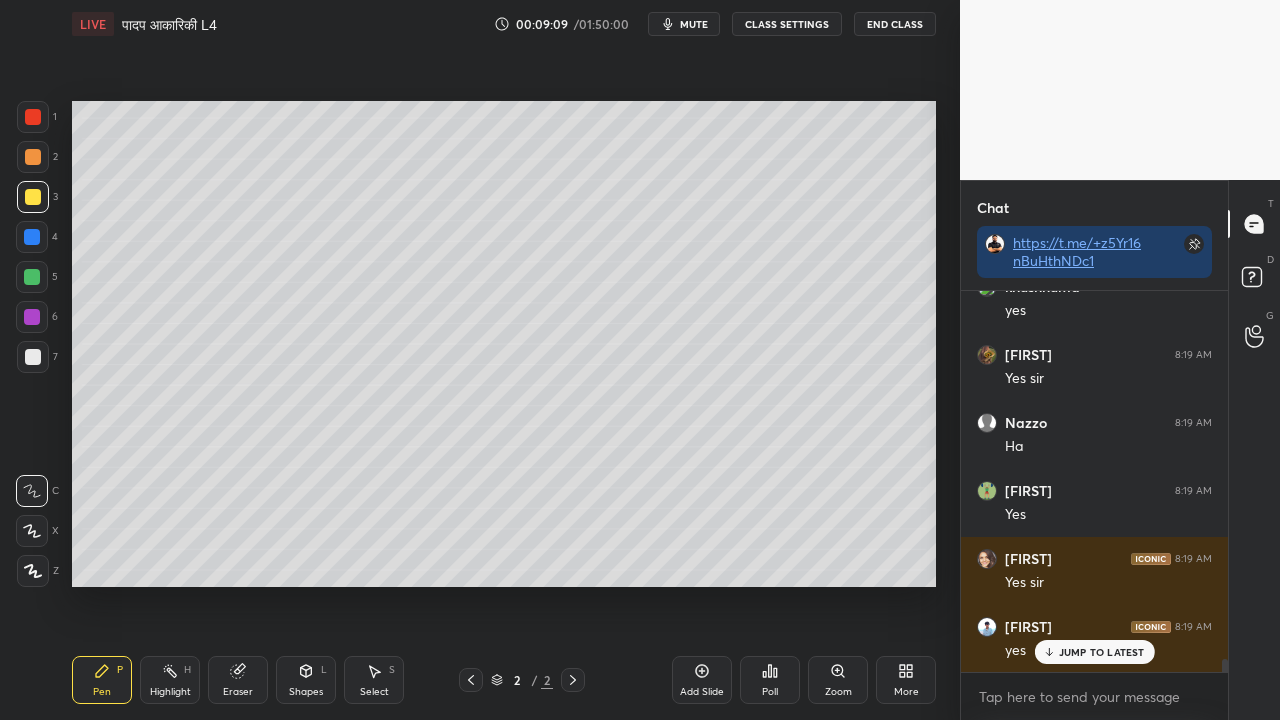 click at bounding box center (33, 357) 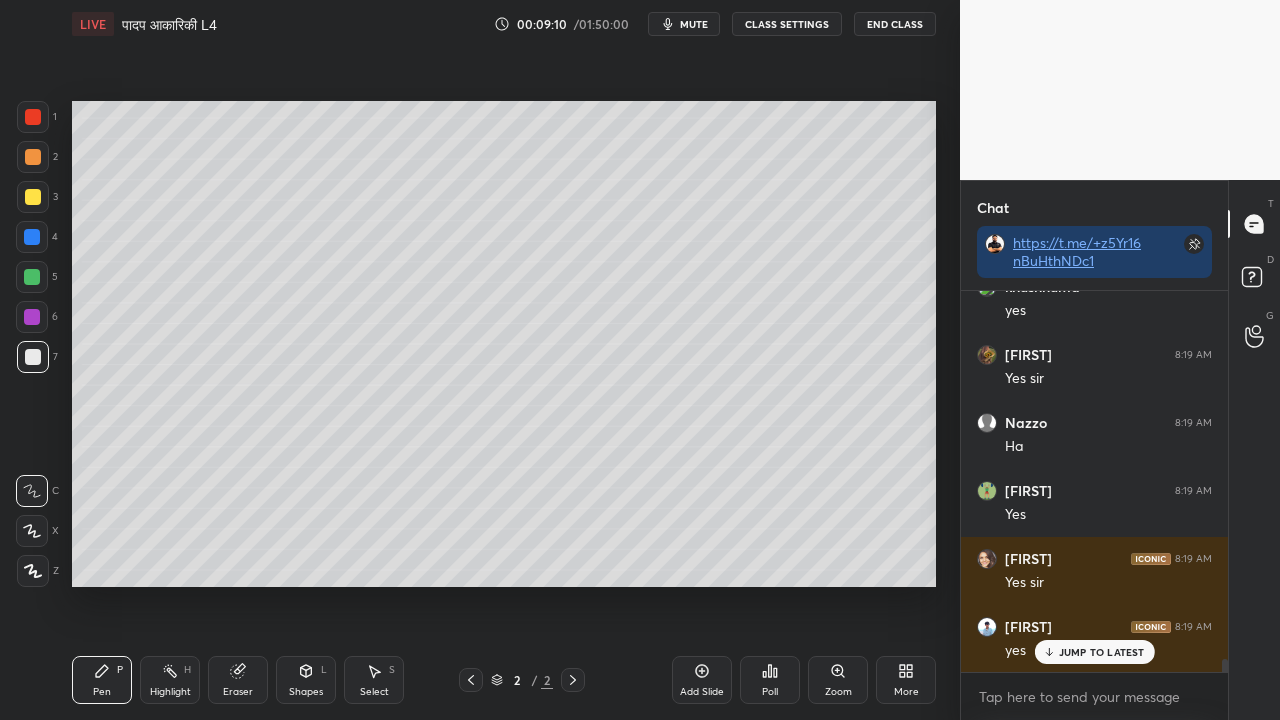 click at bounding box center [33, 197] 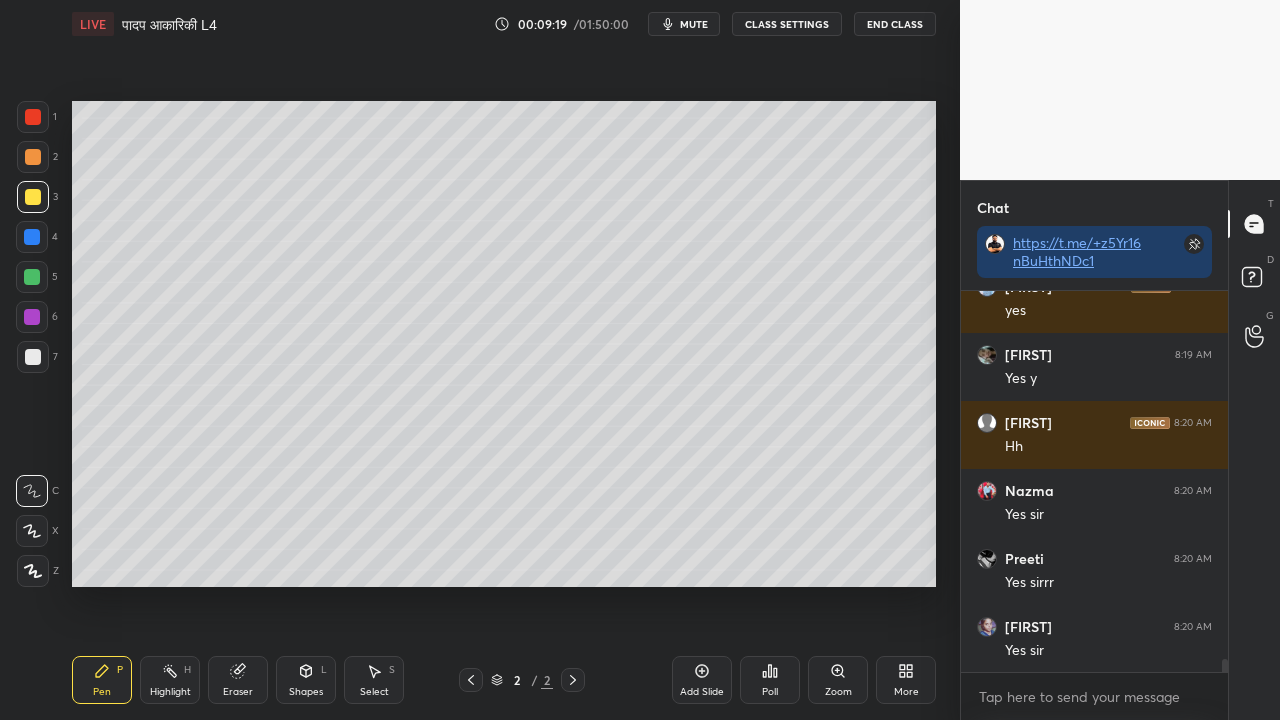 scroll, scrollTop: 11126, scrollLeft: 0, axis: vertical 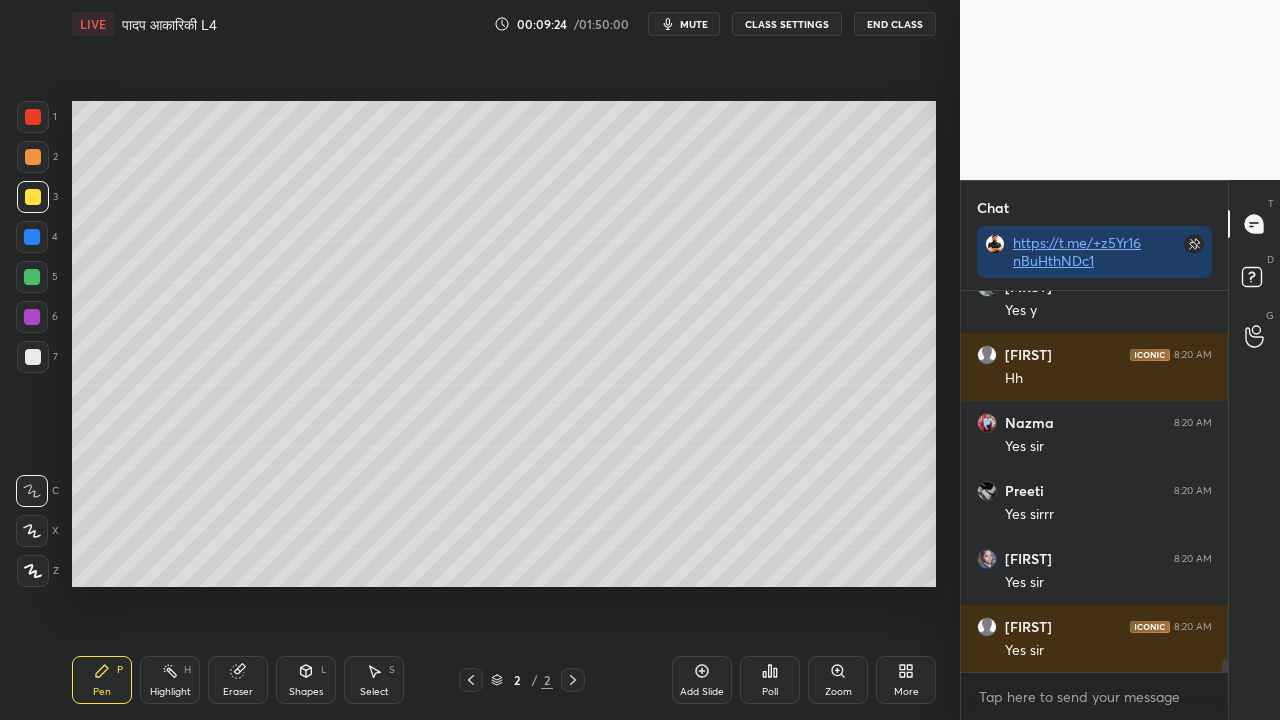 click at bounding box center [33, 357] 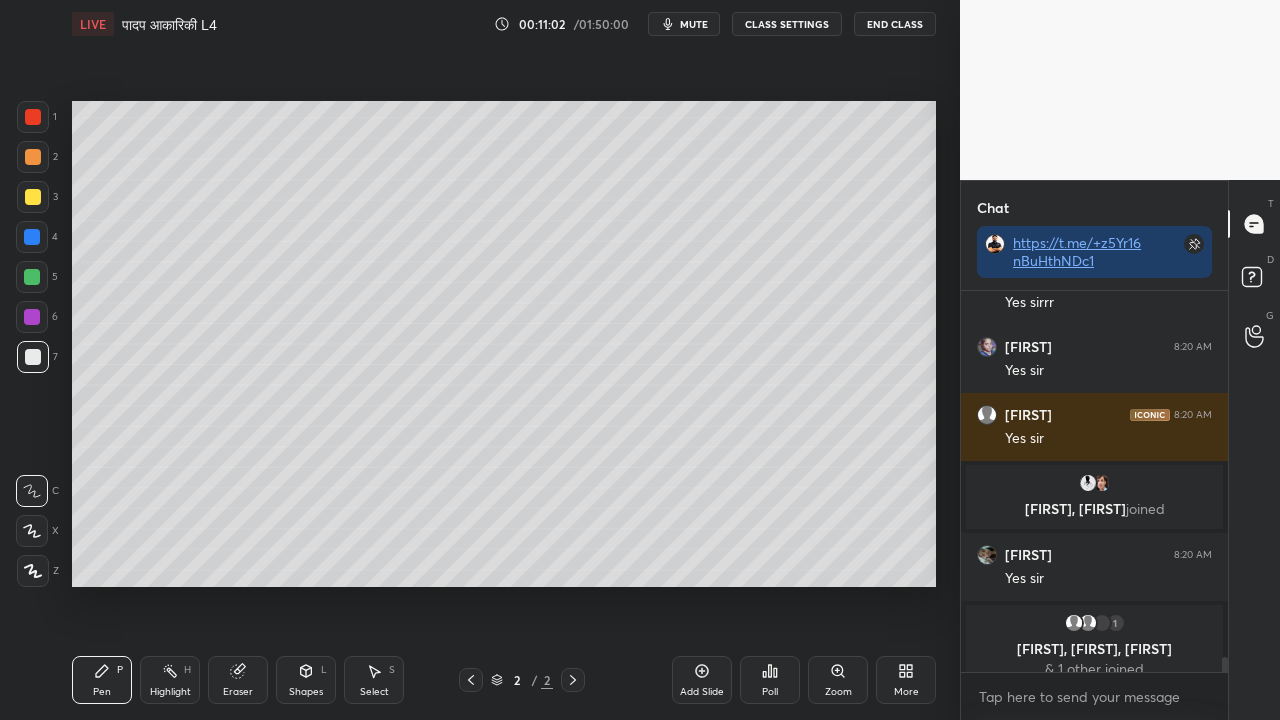 scroll, scrollTop: 9404, scrollLeft: 0, axis: vertical 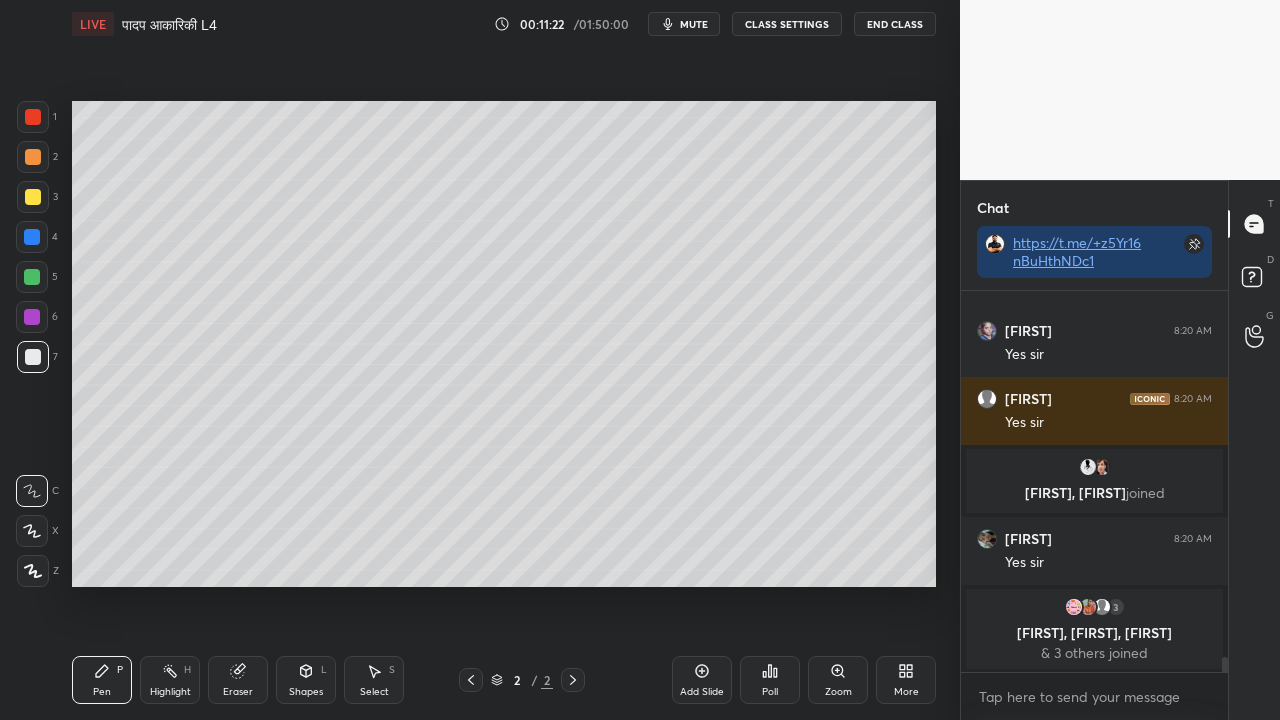 click at bounding box center (33, 357) 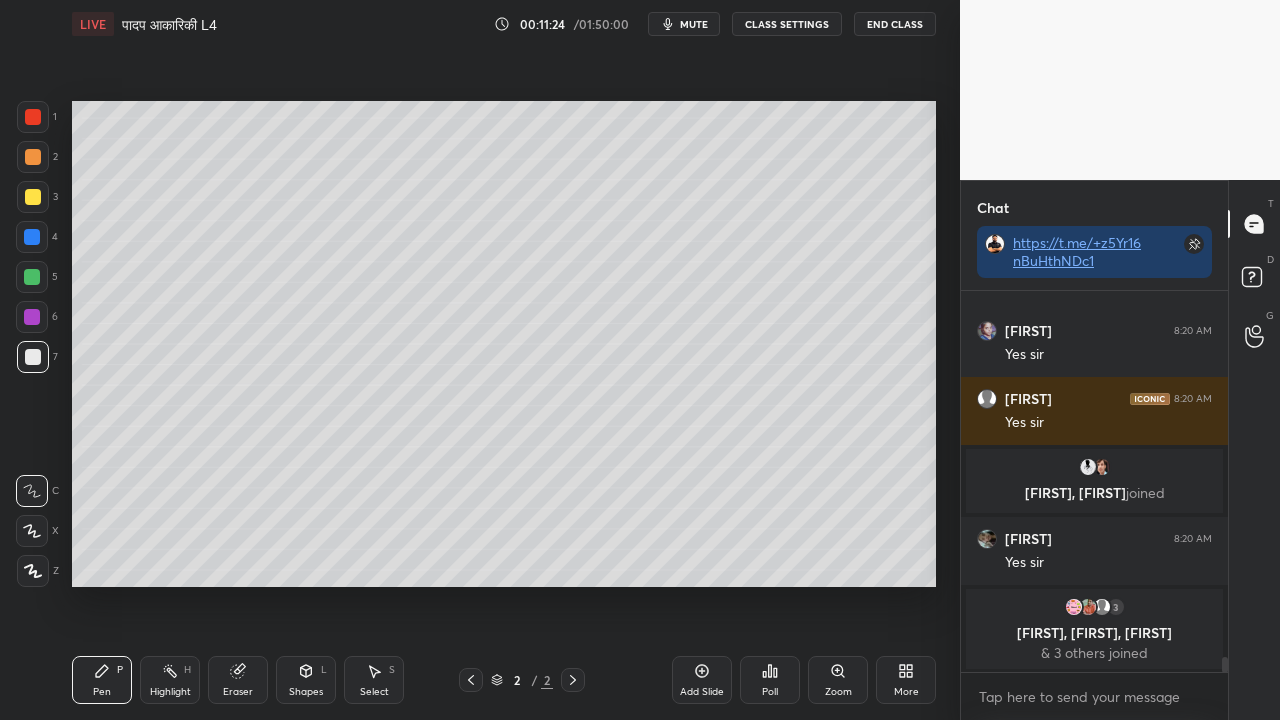 click at bounding box center [33, 197] 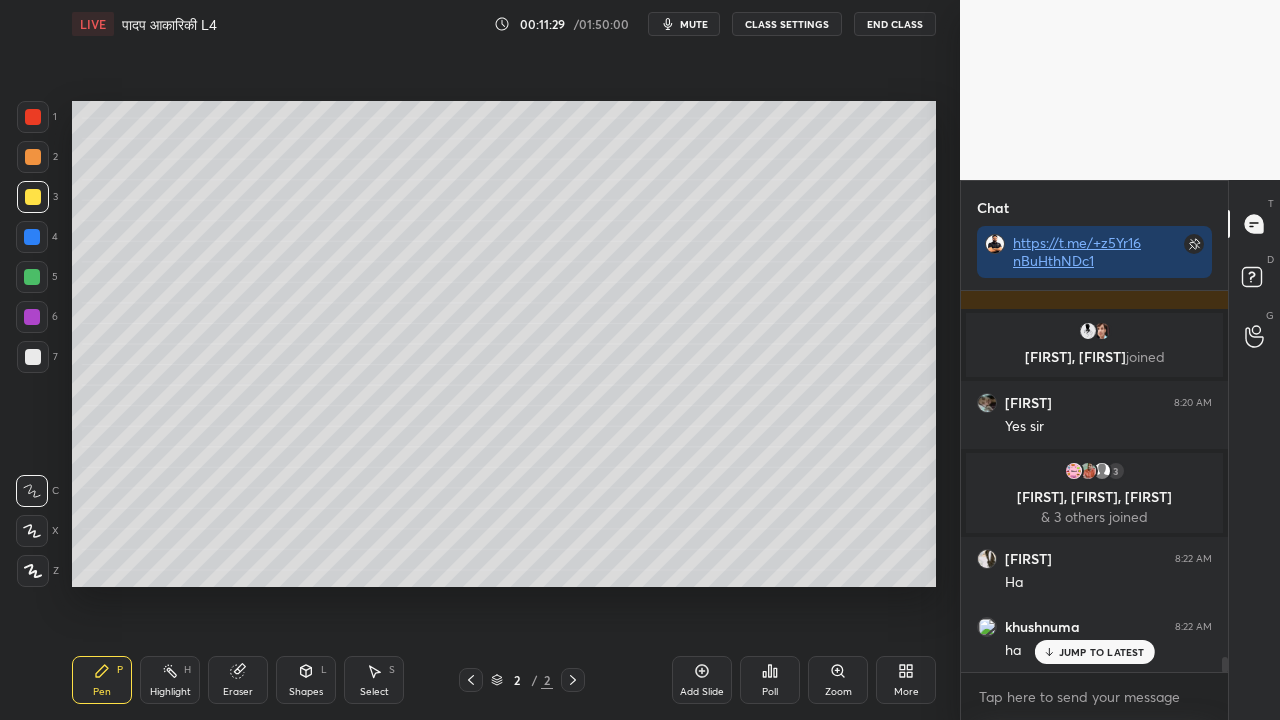 click at bounding box center [33, 357] 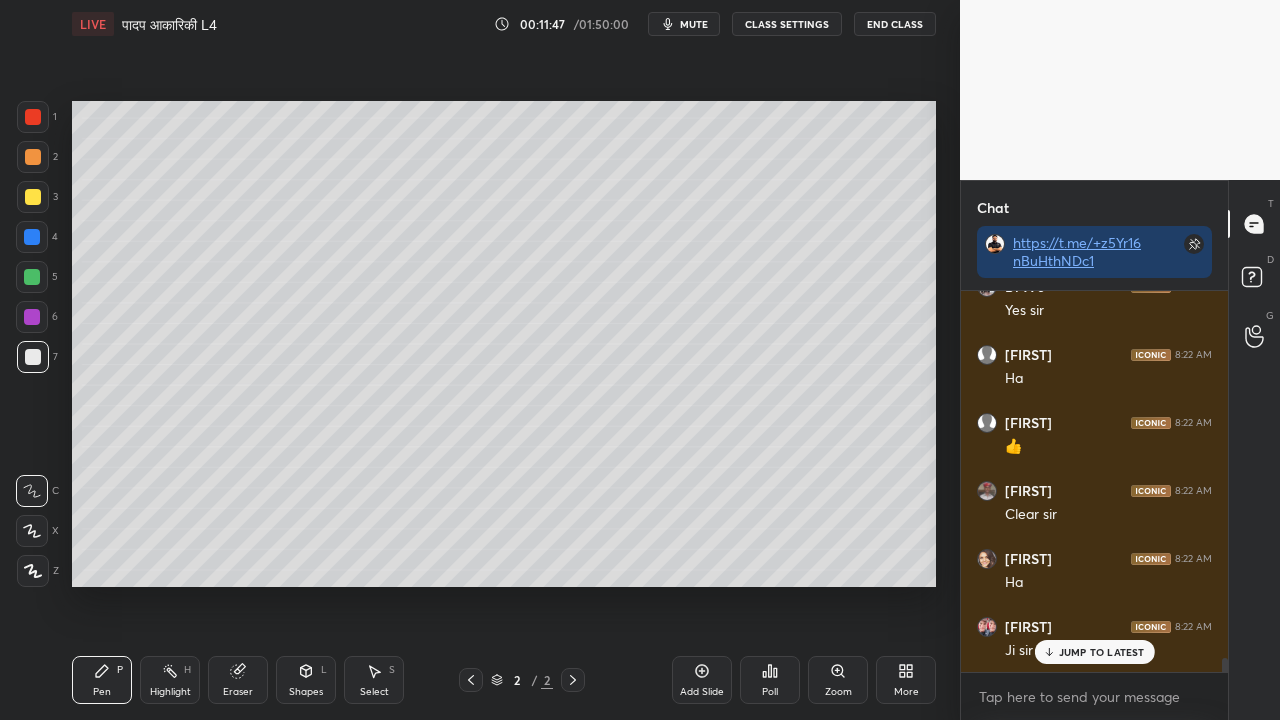 scroll, scrollTop: 10300, scrollLeft: 0, axis: vertical 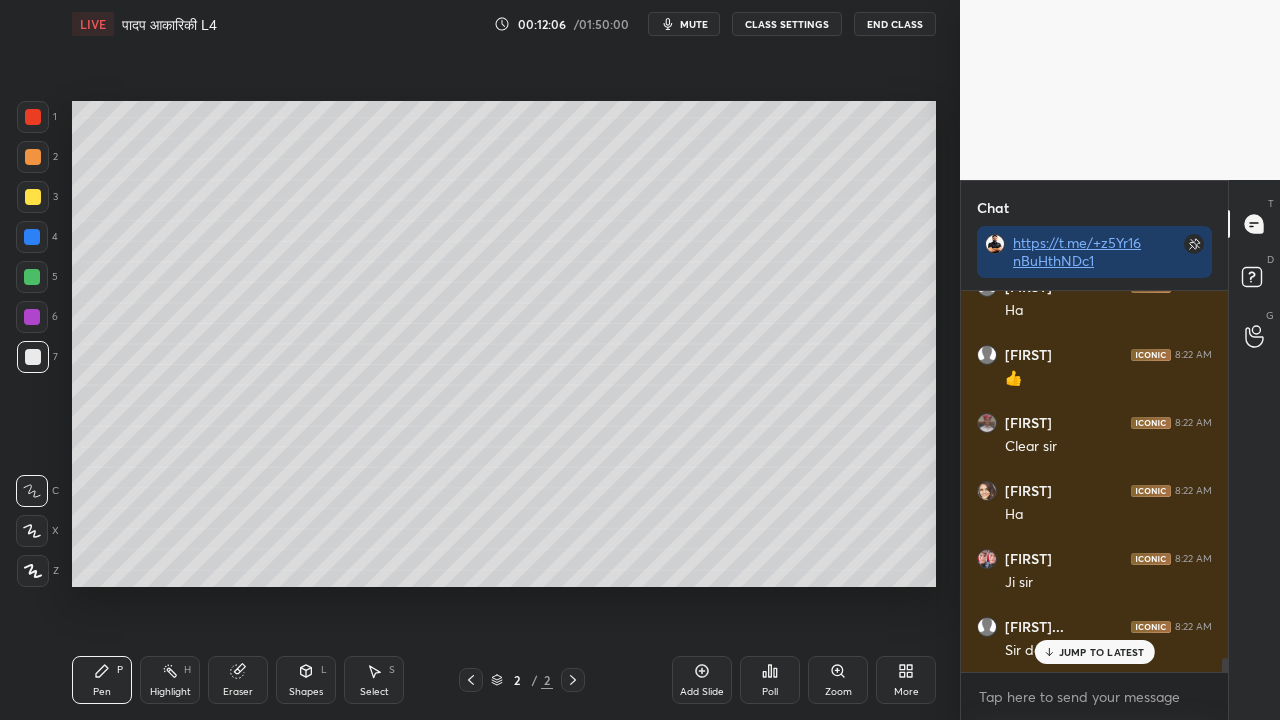 drag, startPoint x: 32, startPoint y: 200, endPoint x: 53, endPoint y: 233, distance: 39.115215 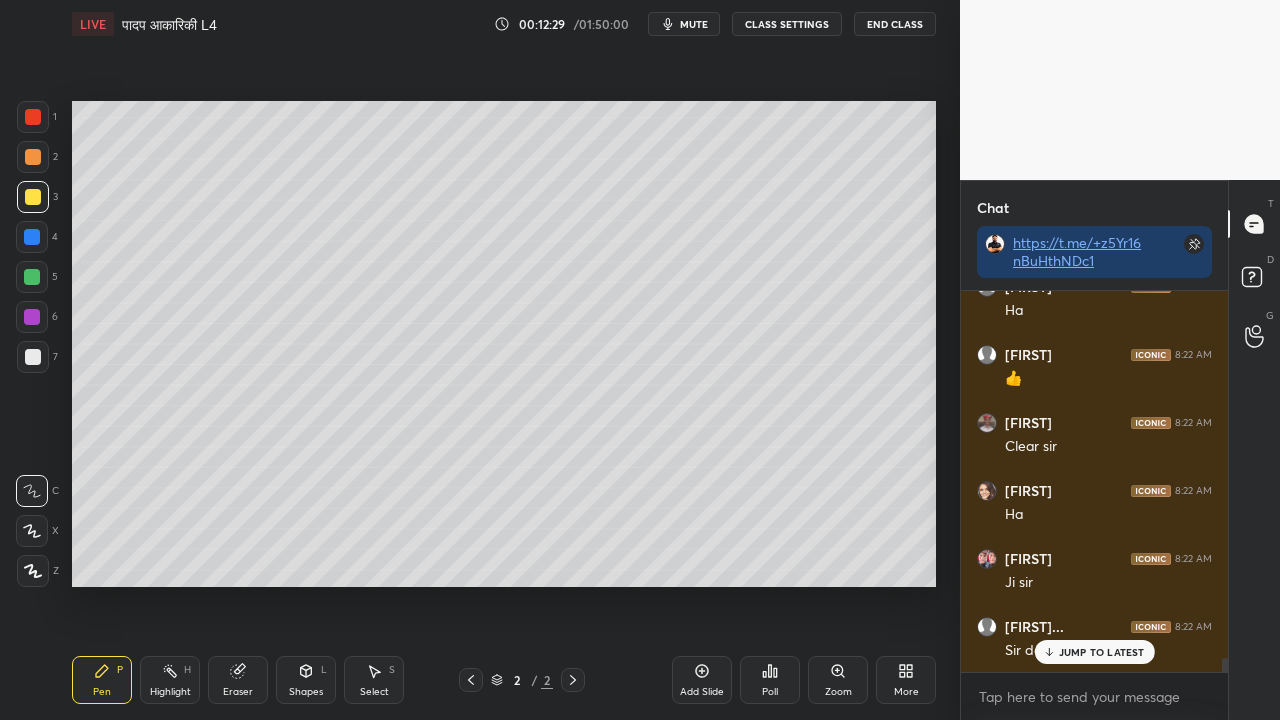 scroll, scrollTop: 10372, scrollLeft: 0, axis: vertical 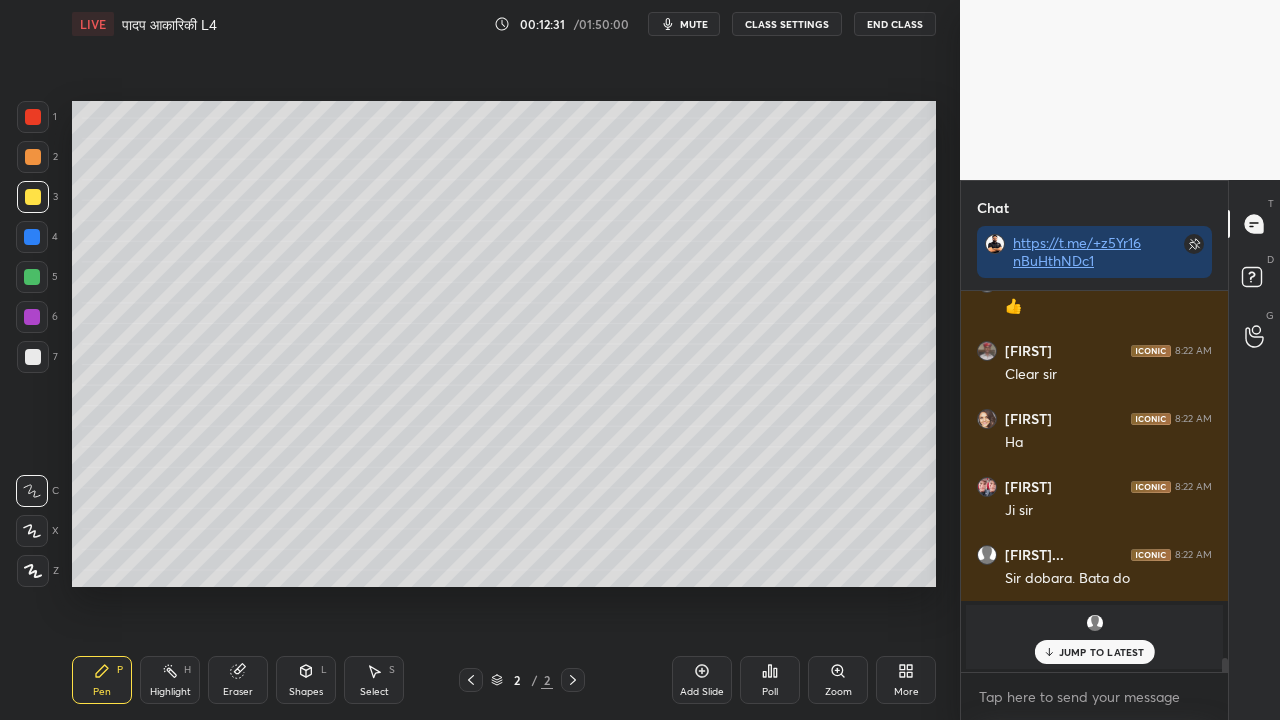 click at bounding box center [33, 357] 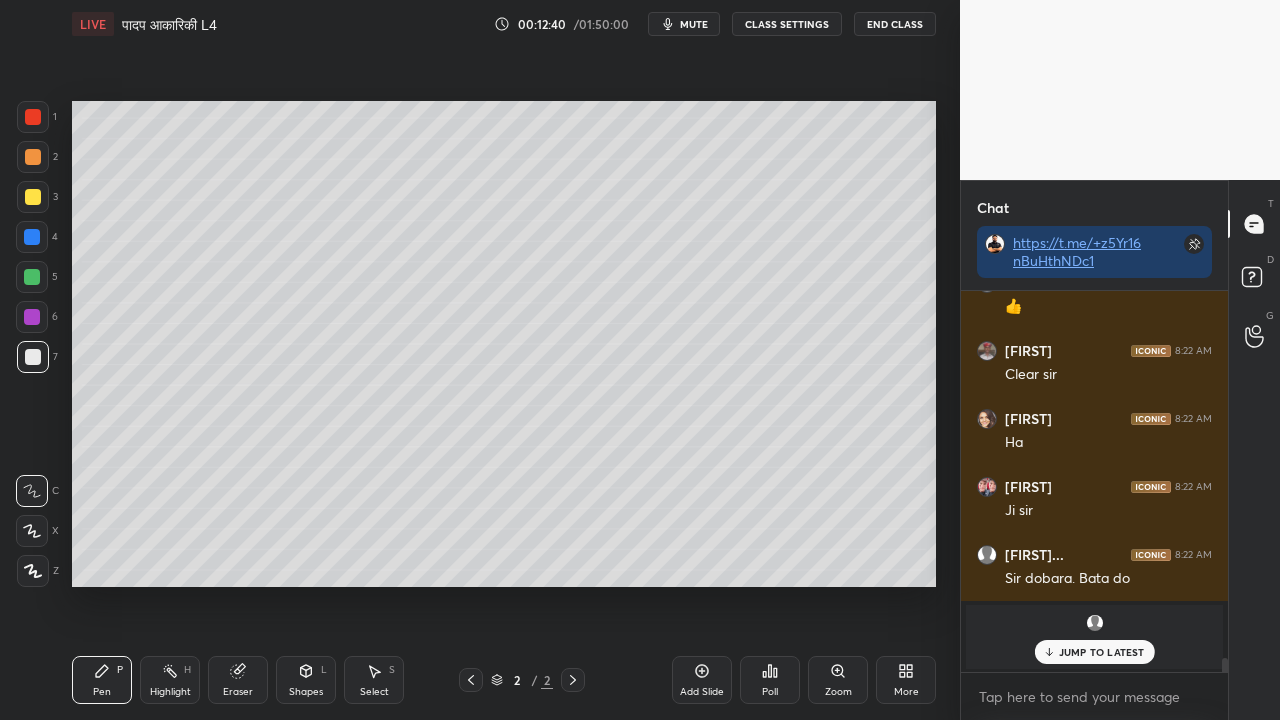 click at bounding box center [33, 197] 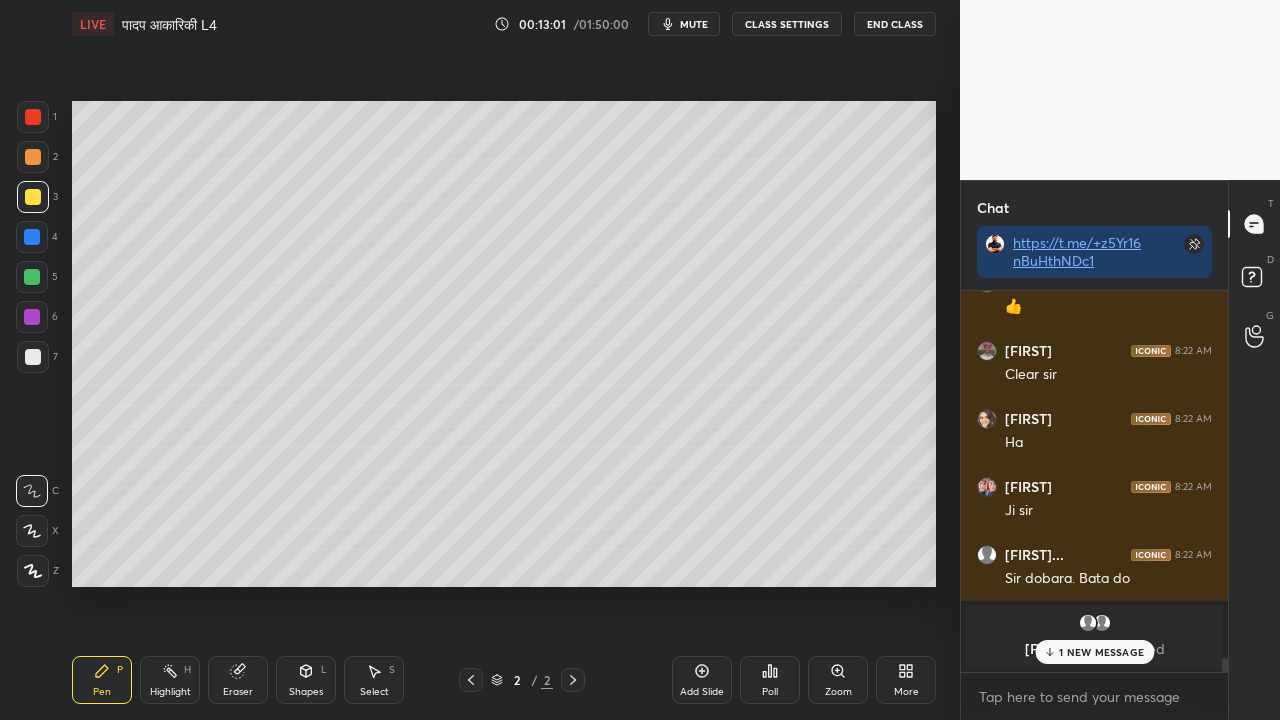 click at bounding box center (32, 277) 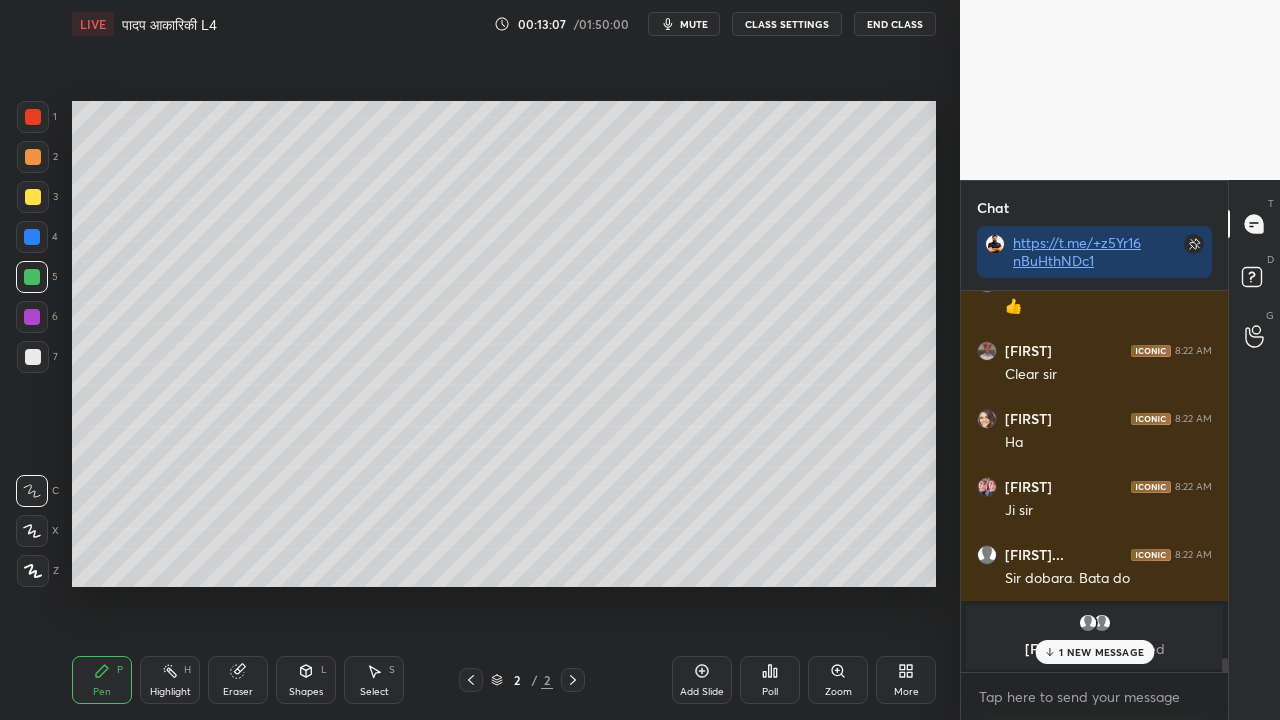 click at bounding box center (33, 197) 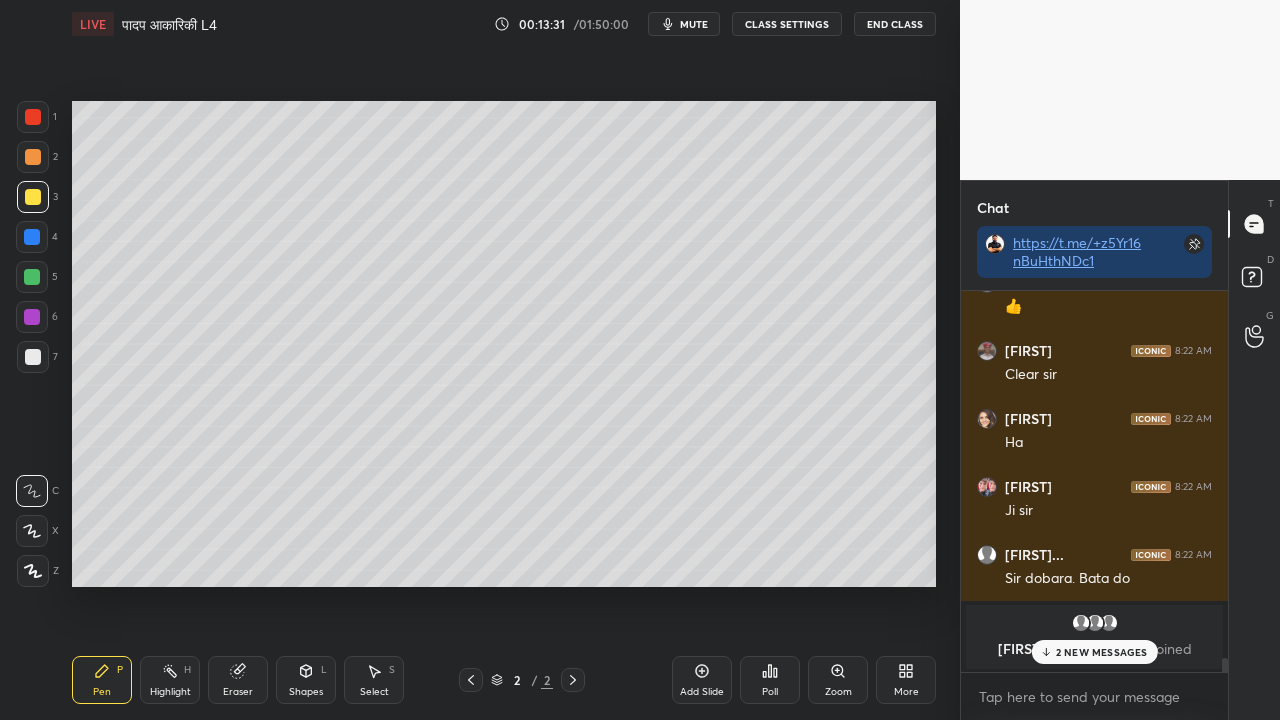 click at bounding box center (33, 357) 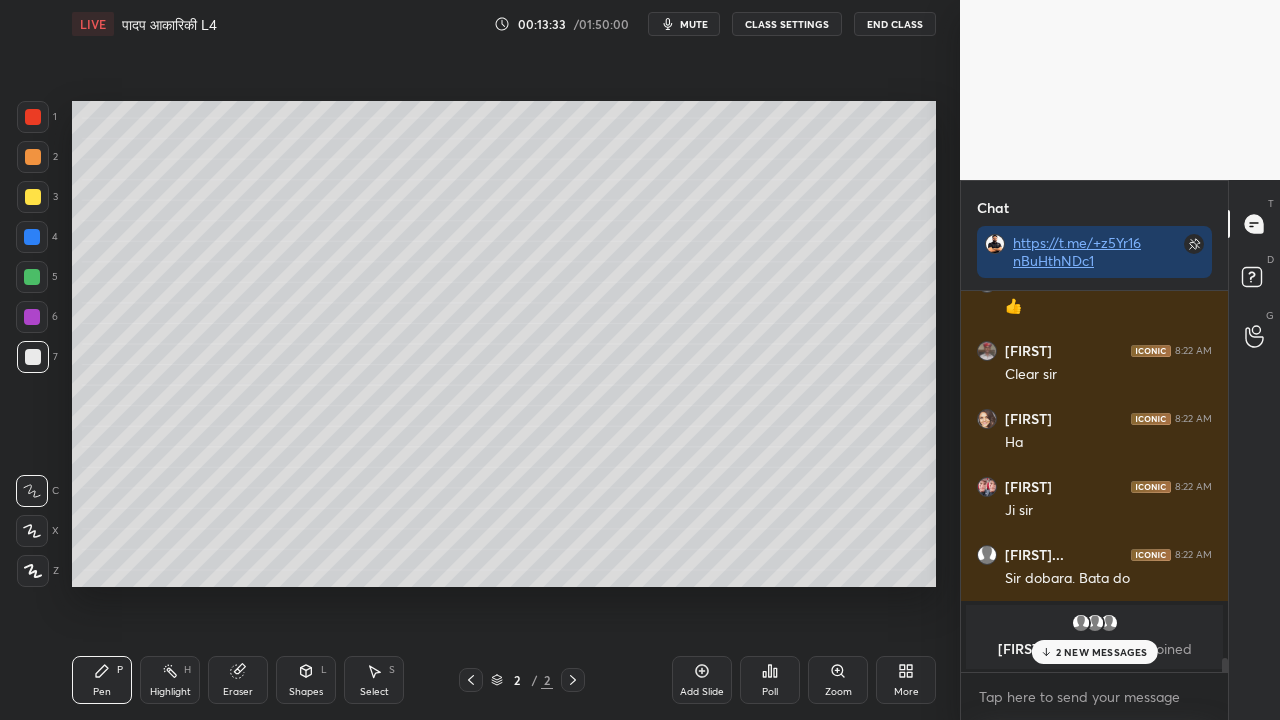 click on "Add Slide" at bounding box center (702, 680) 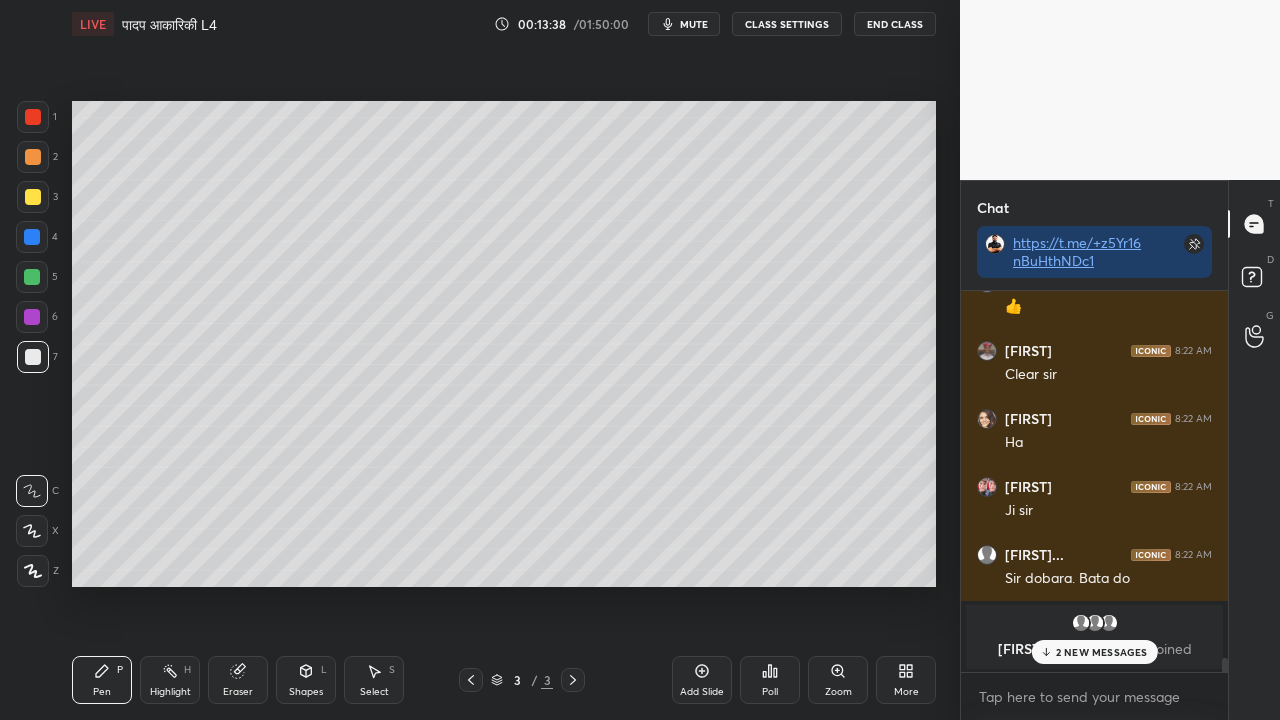 click at bounding box center [33, 197] 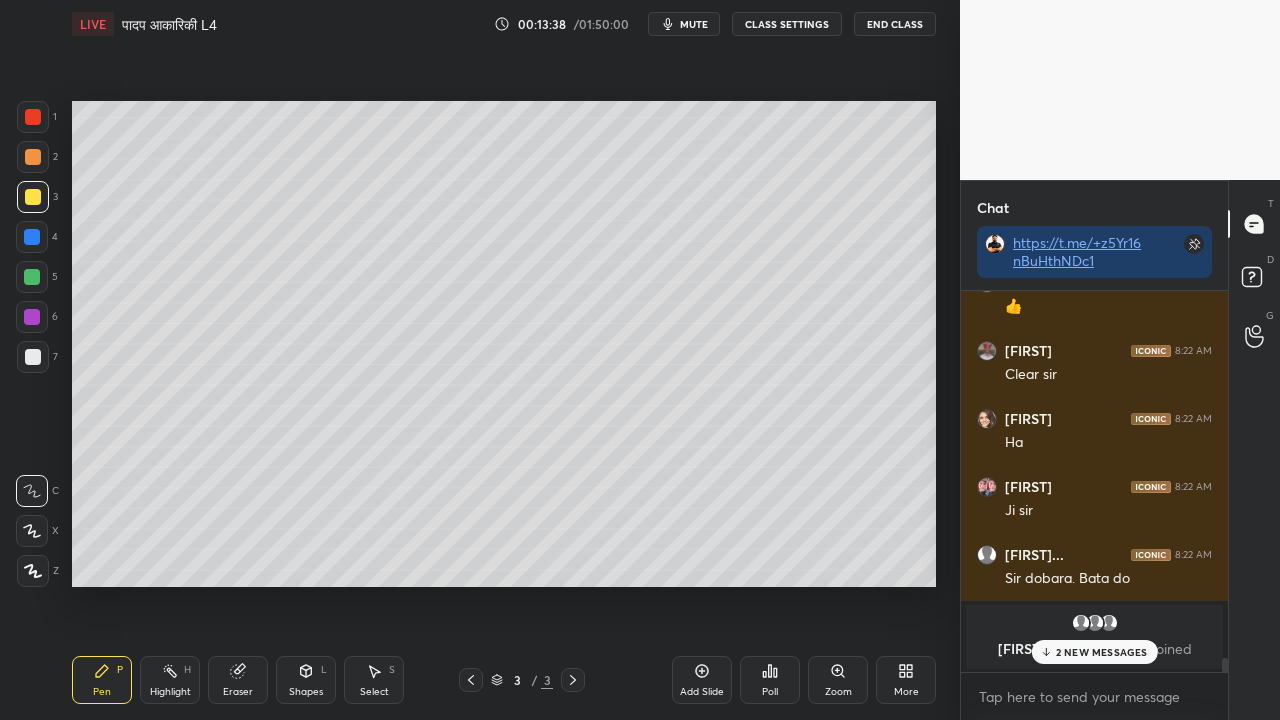 click at bounding box center [33, 197] 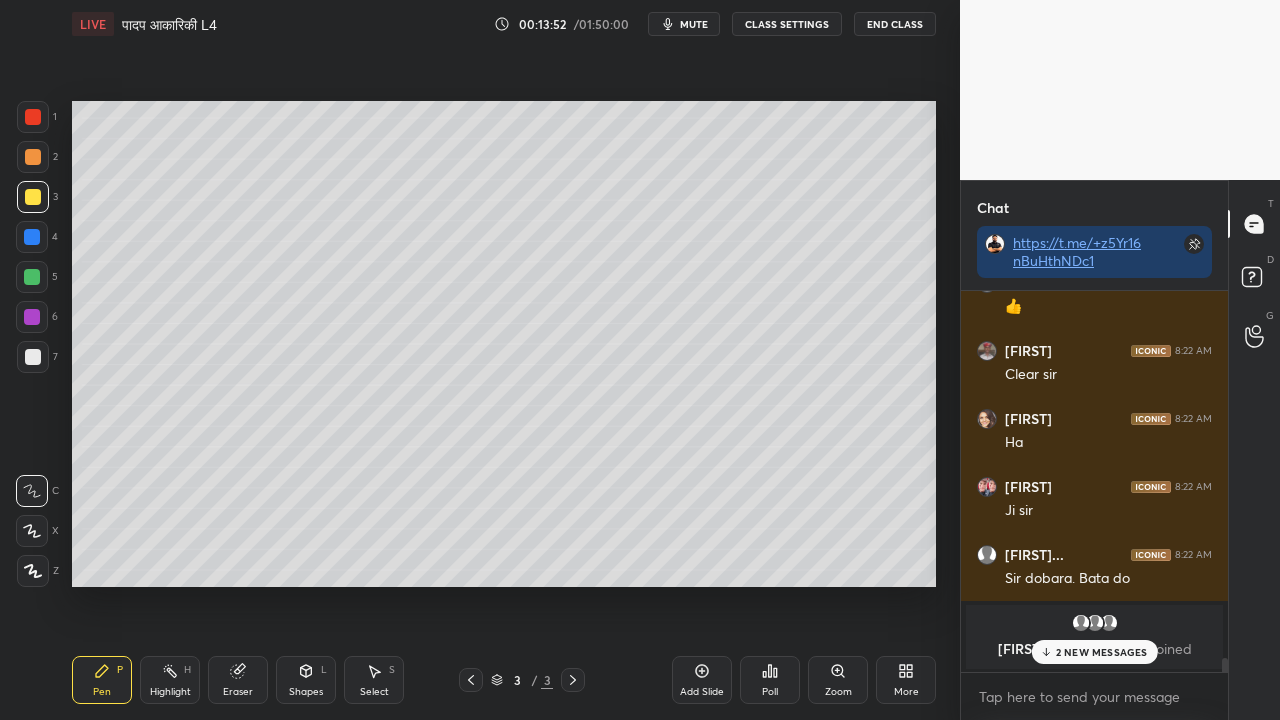 click at bounding box center (33, 357) 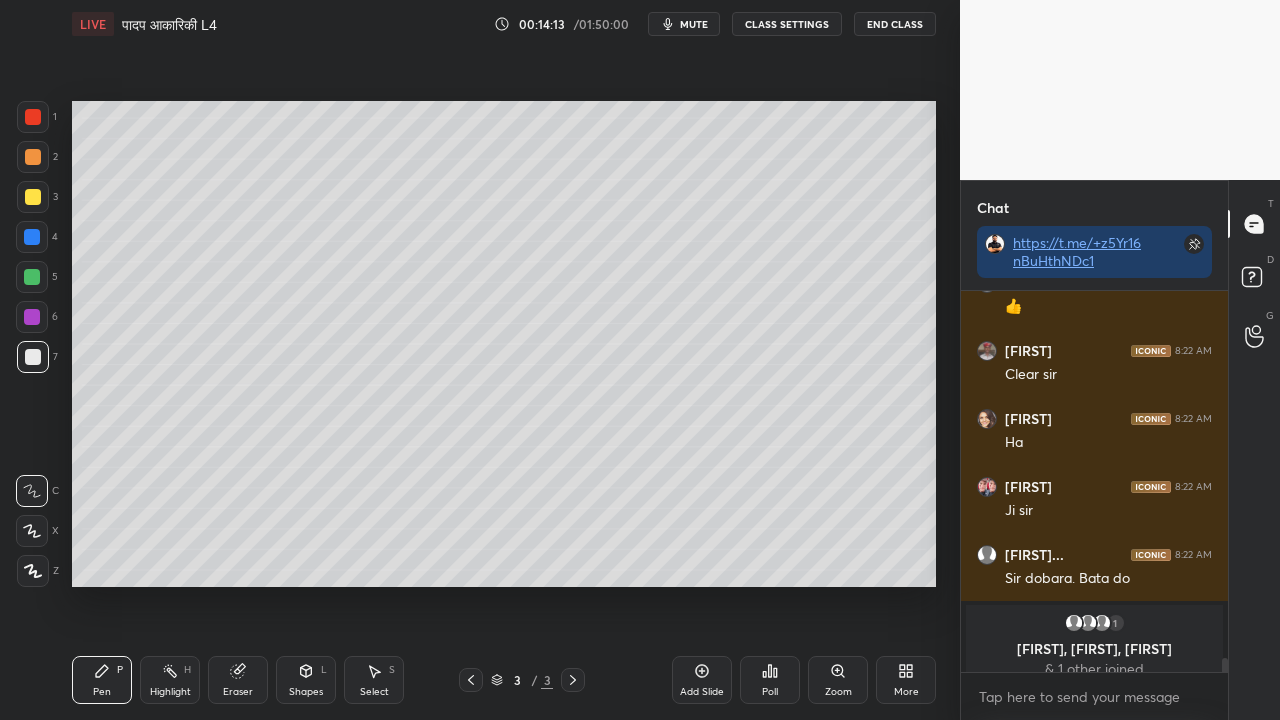 click at bounding box center [33, 197] 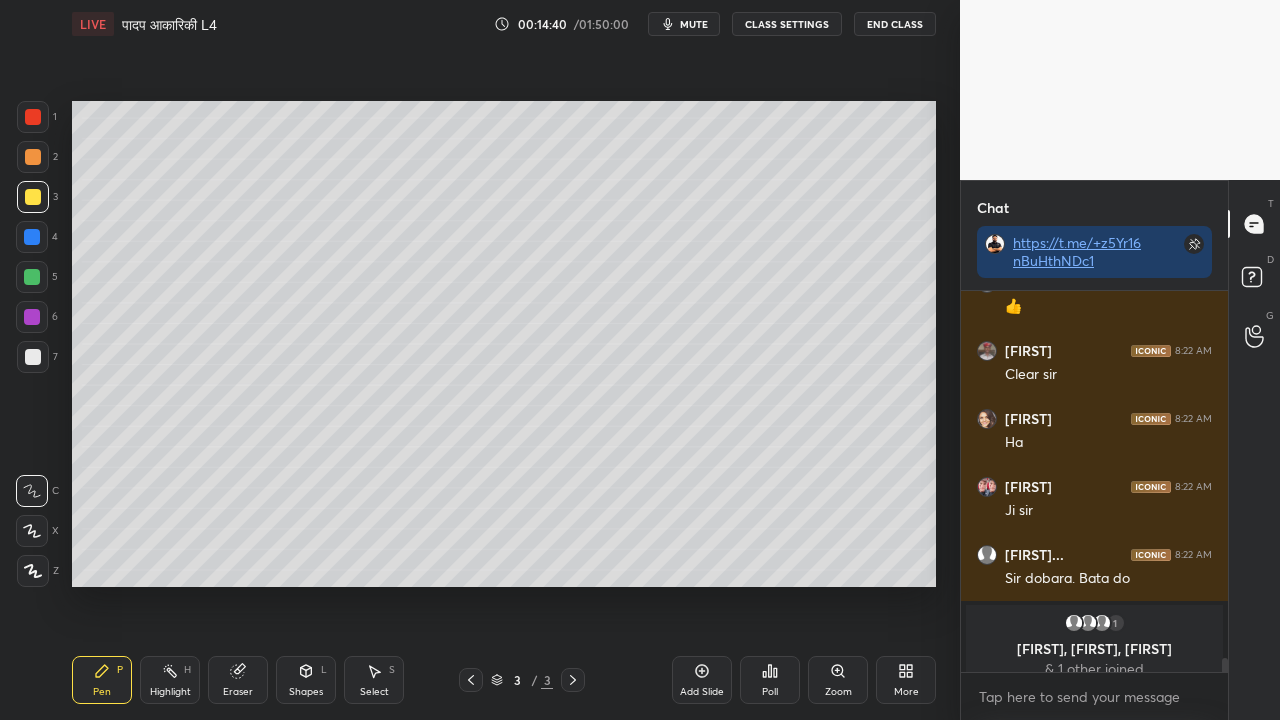 click at bounding box center (33, 357) 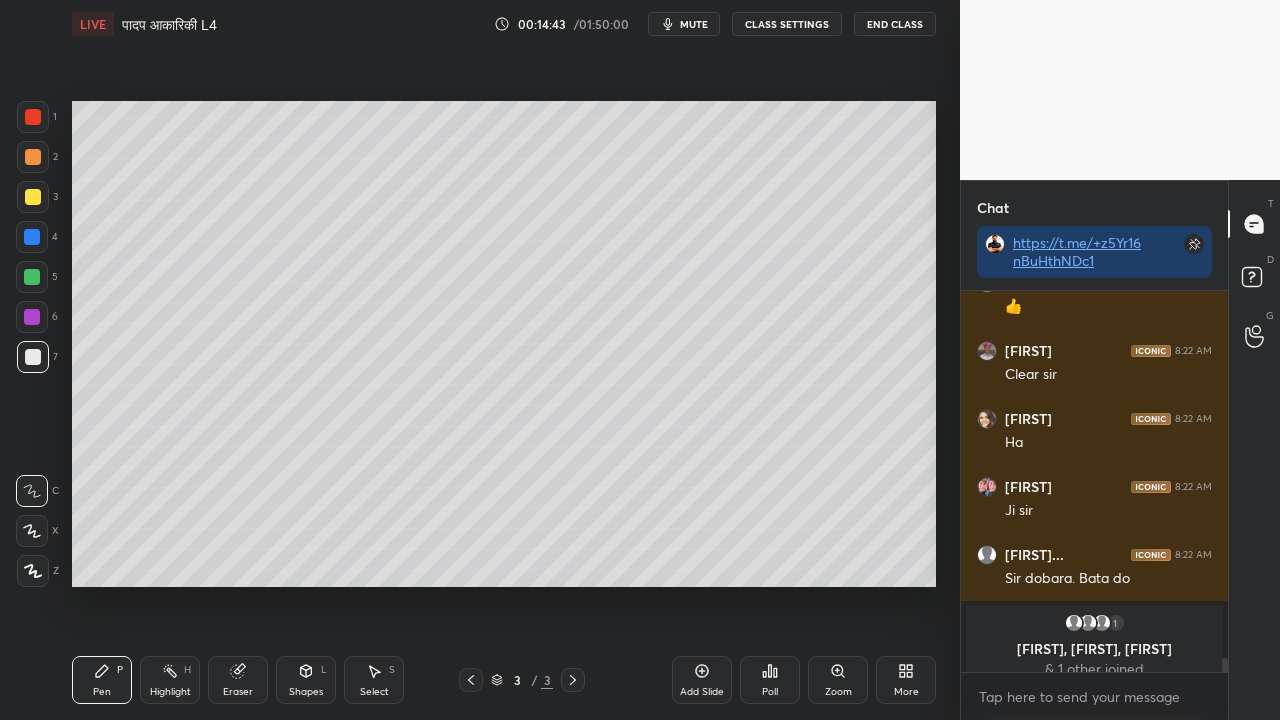 click 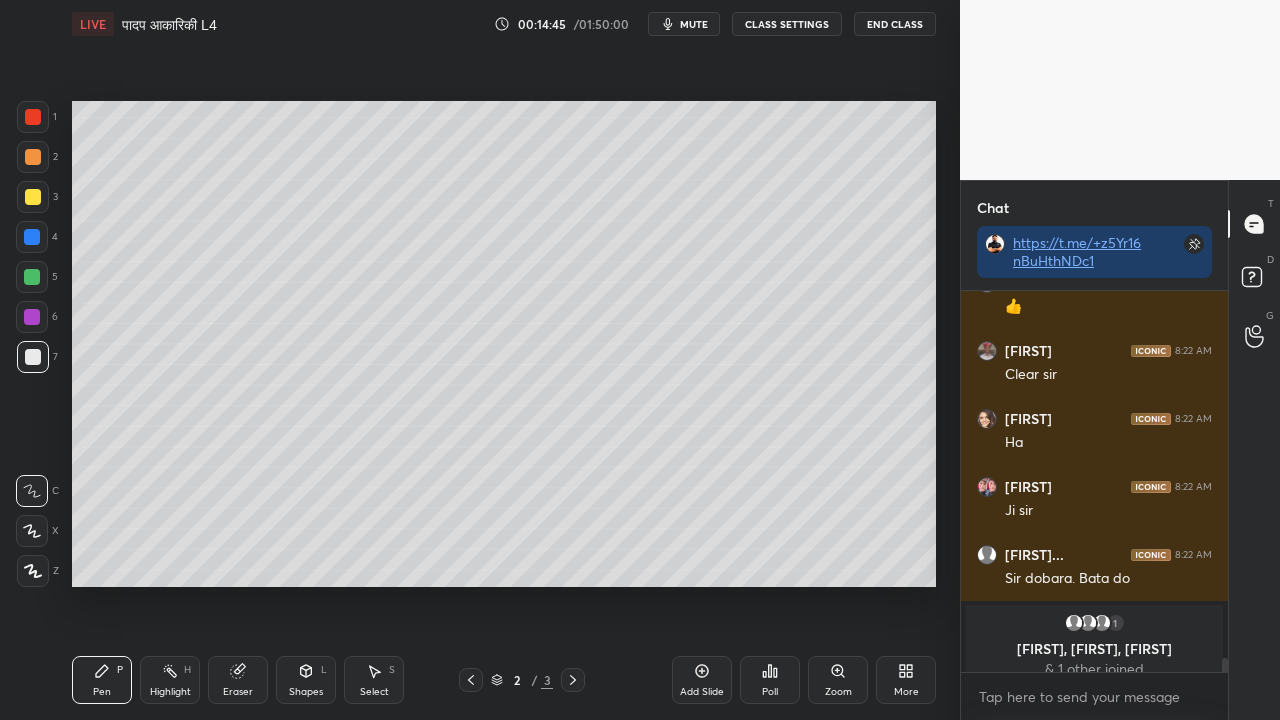 click at bounding box center (32, 277) 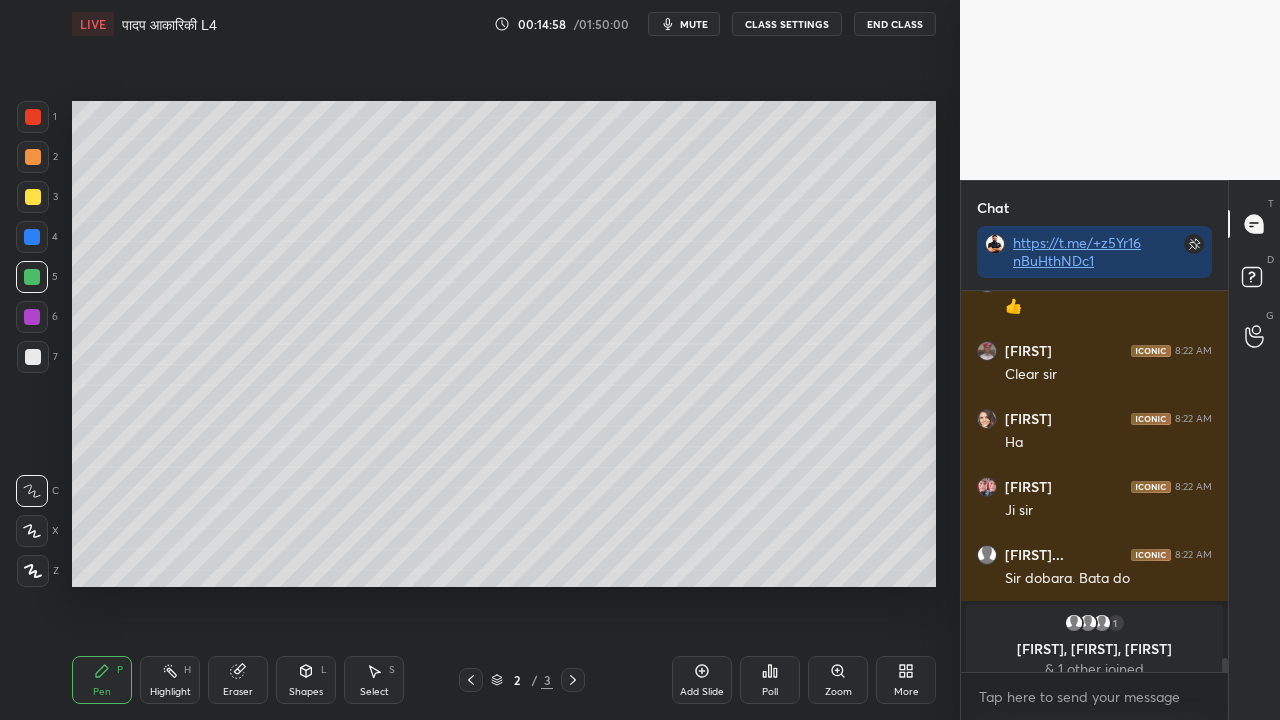 click 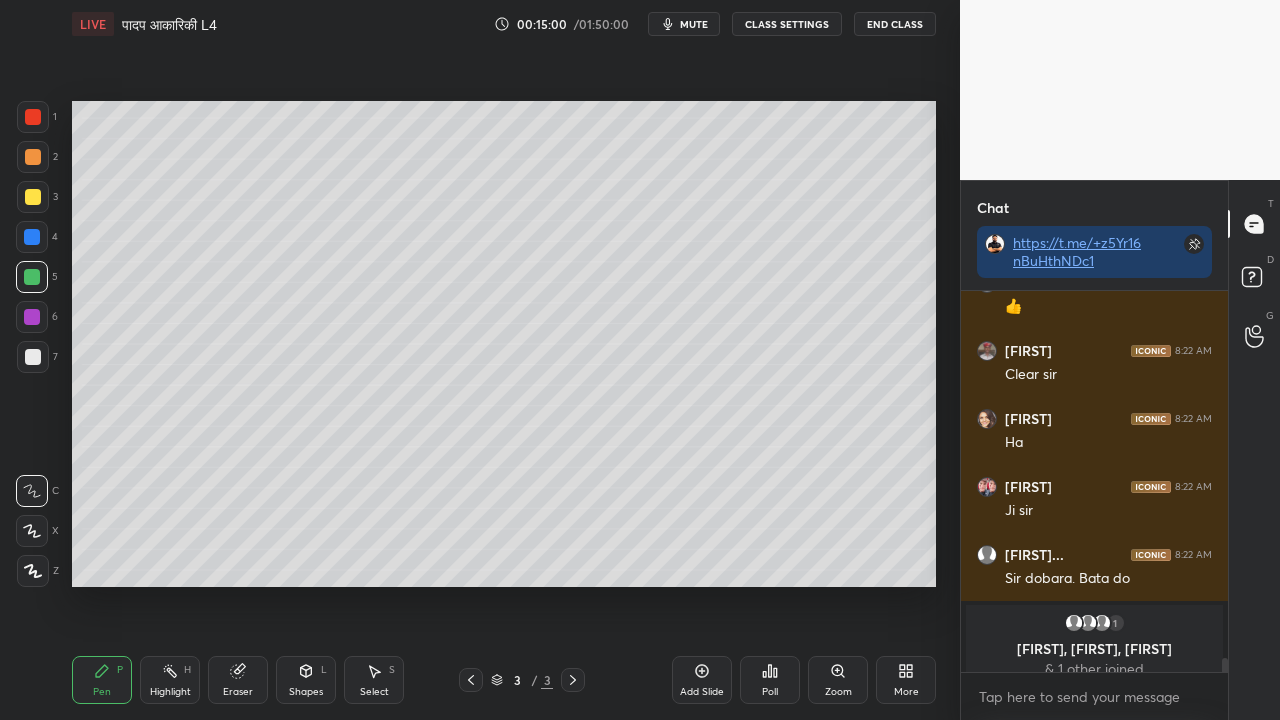 click at bounding box center (33, 357) 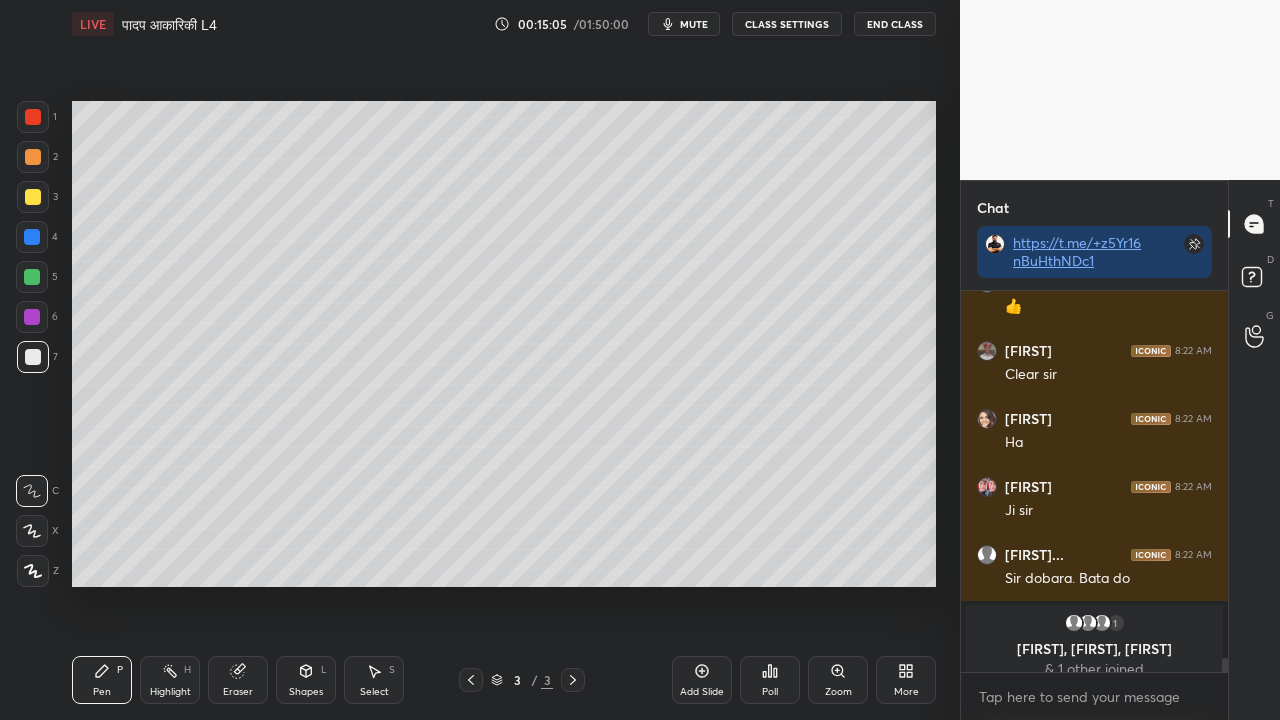 click 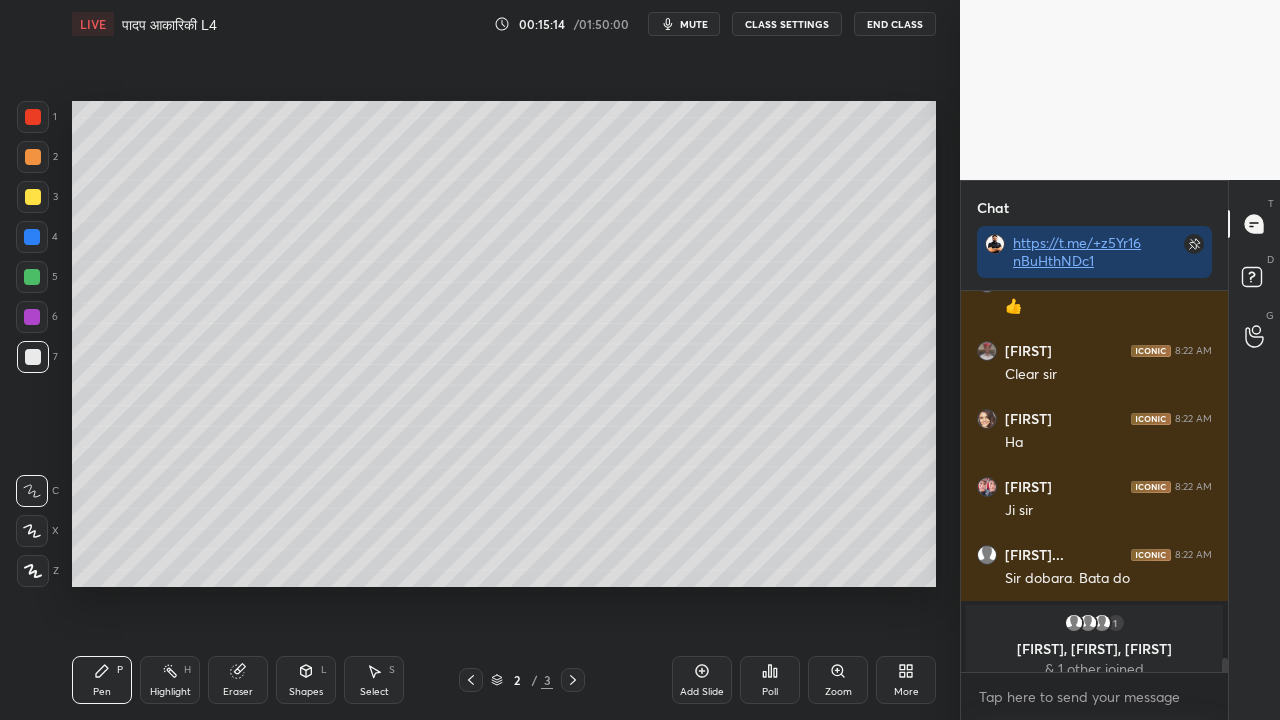 click at bounding box center (33, 197) 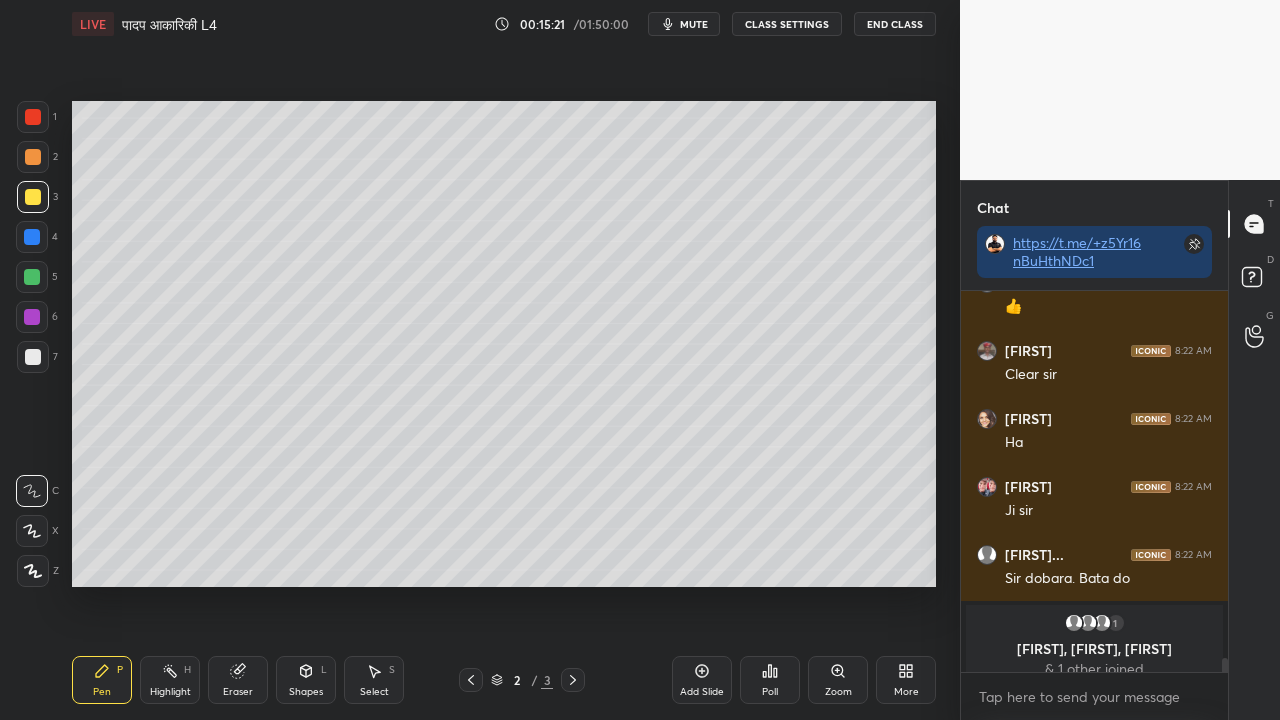 click 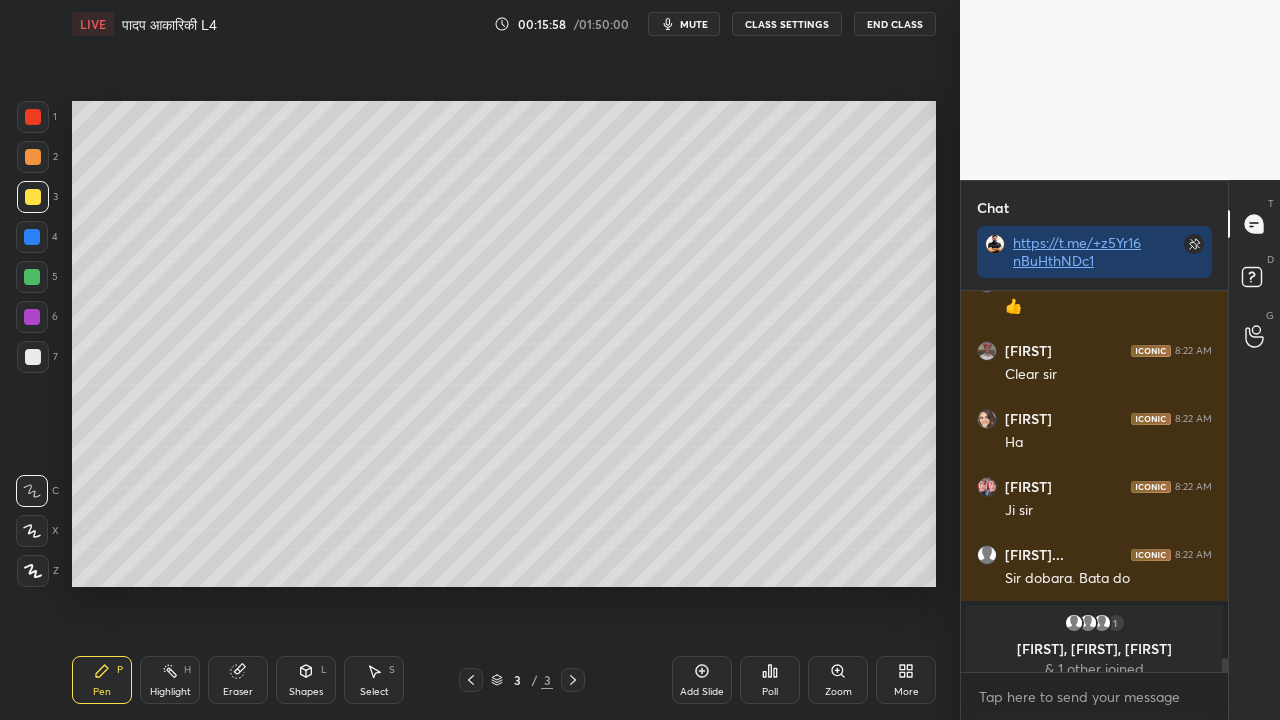 click 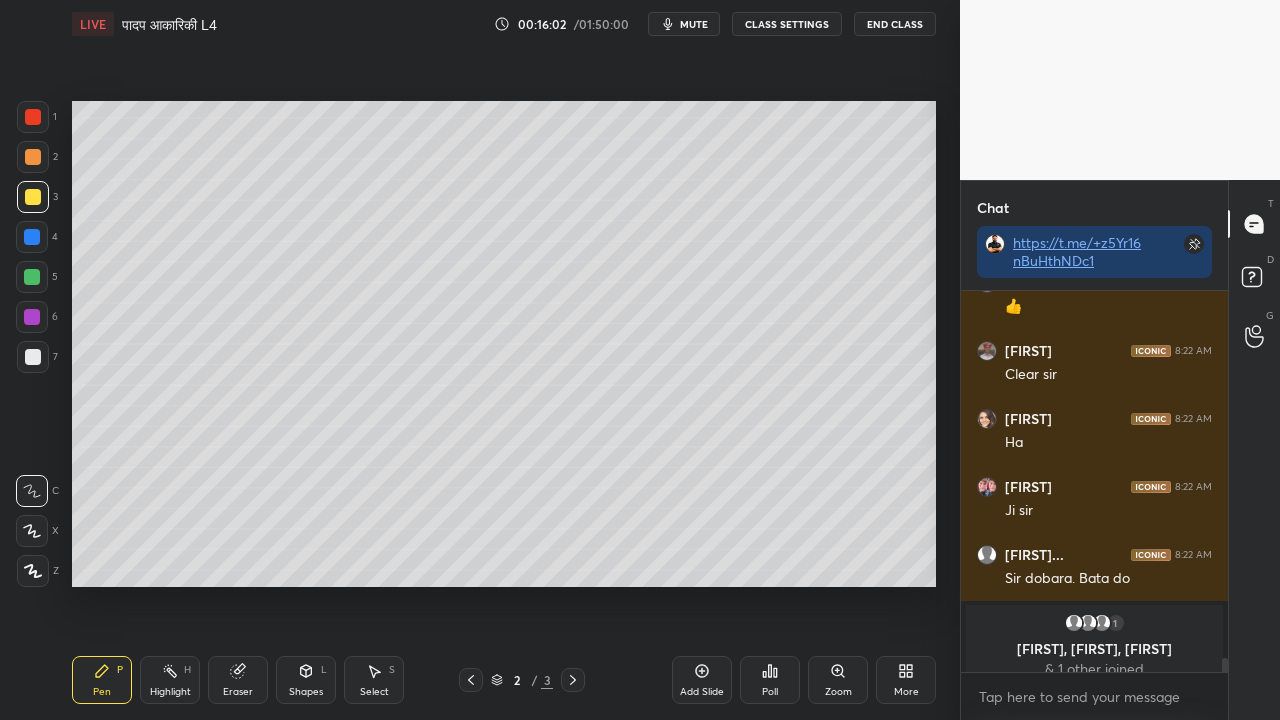 click at bounding box center [33, 357] 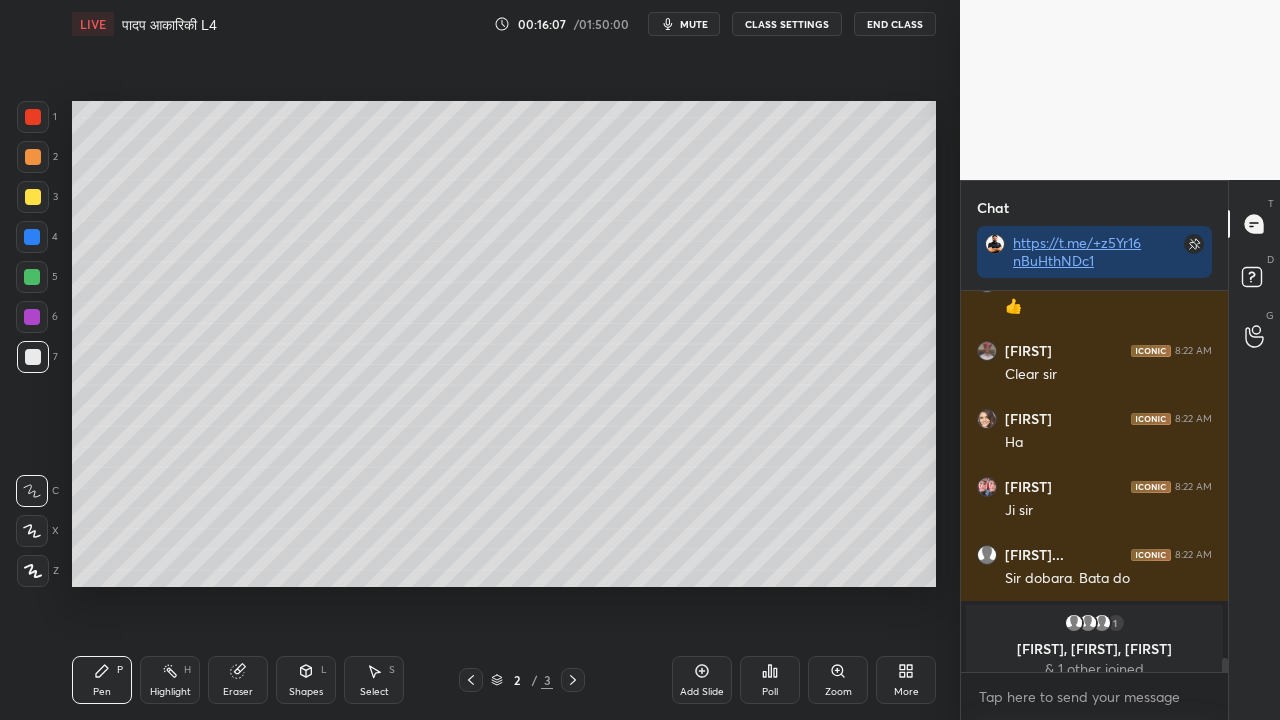 click at bounding box center [33, 197] 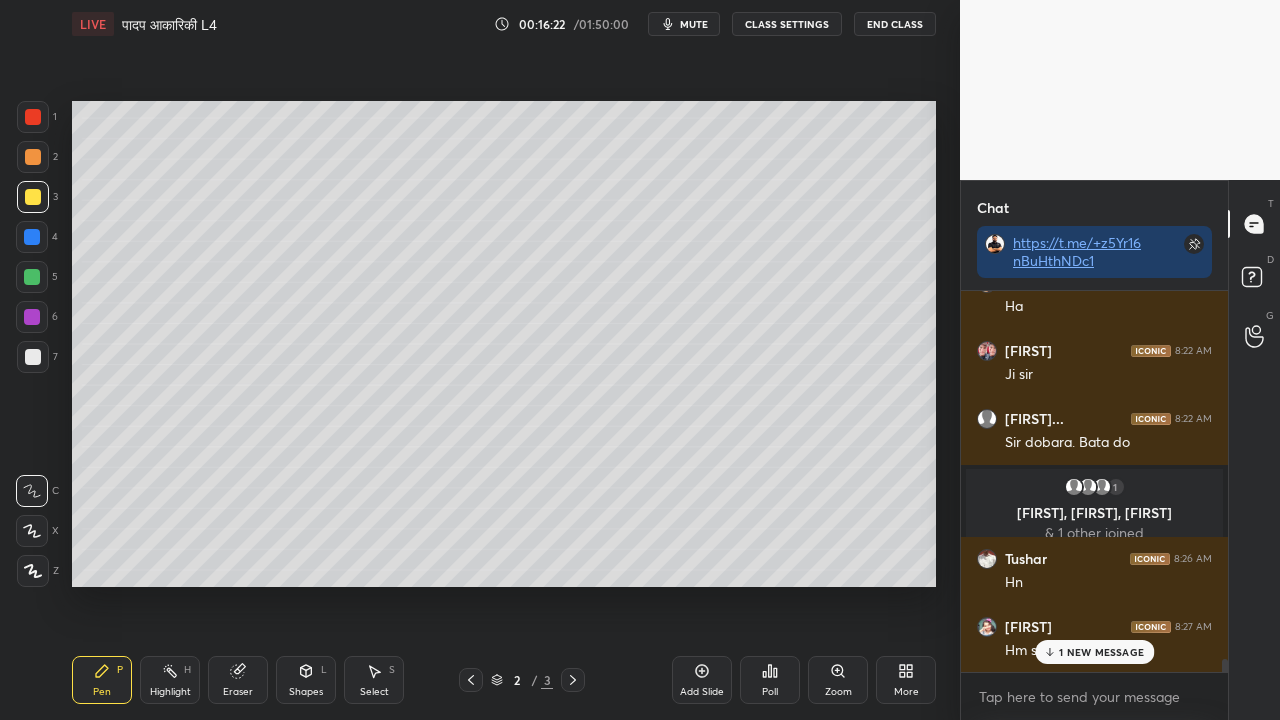 scroll, scrollTop: 10580, scrollLeft: 0, axis: vertical 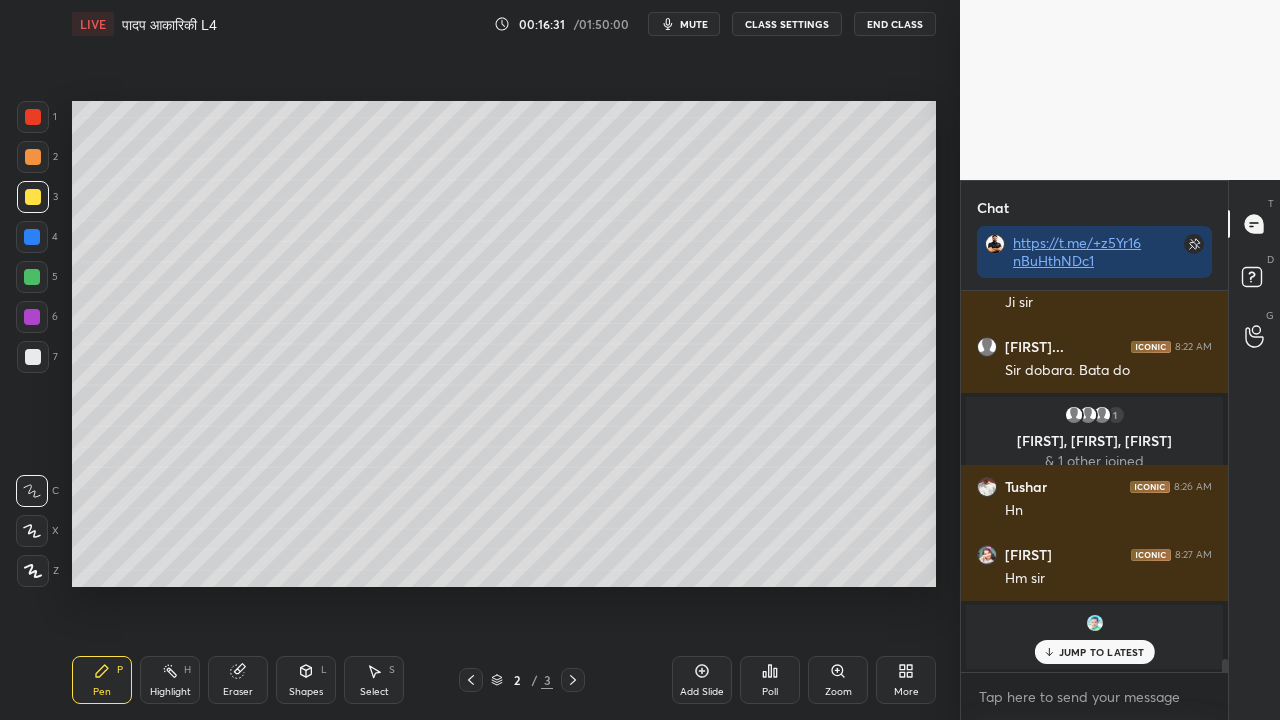 click at bounding box center (33, 357) 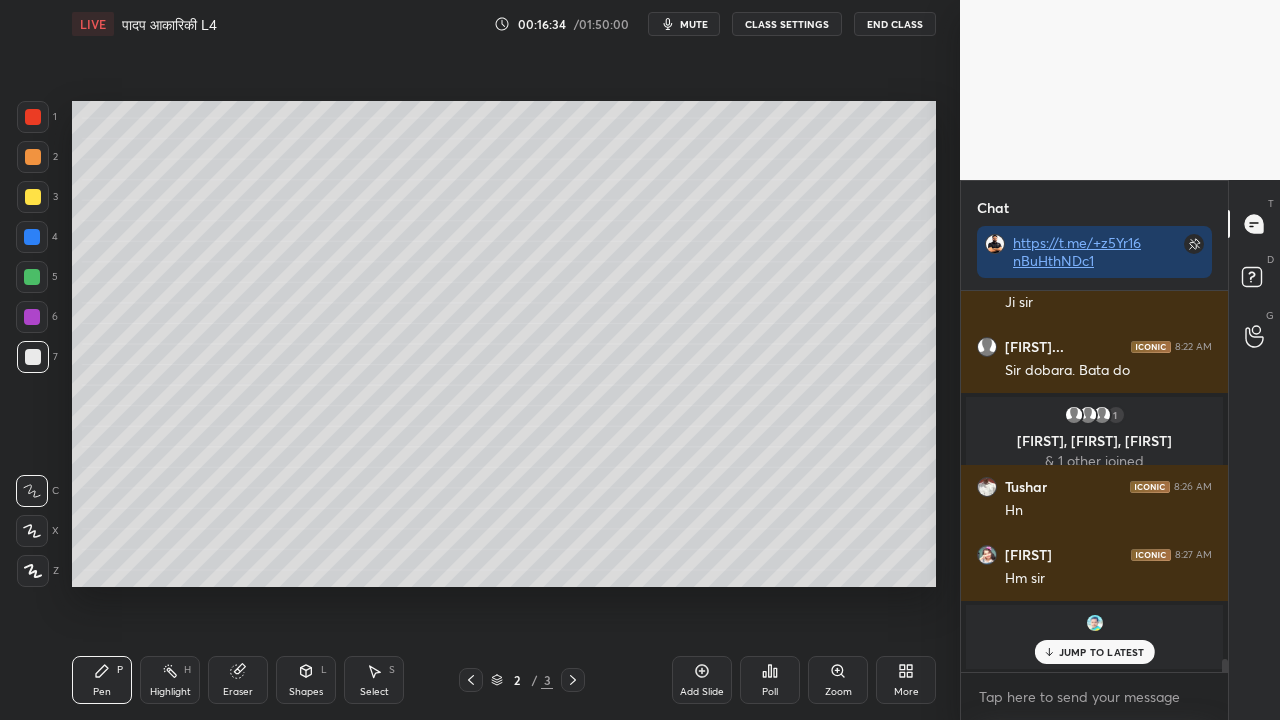 click 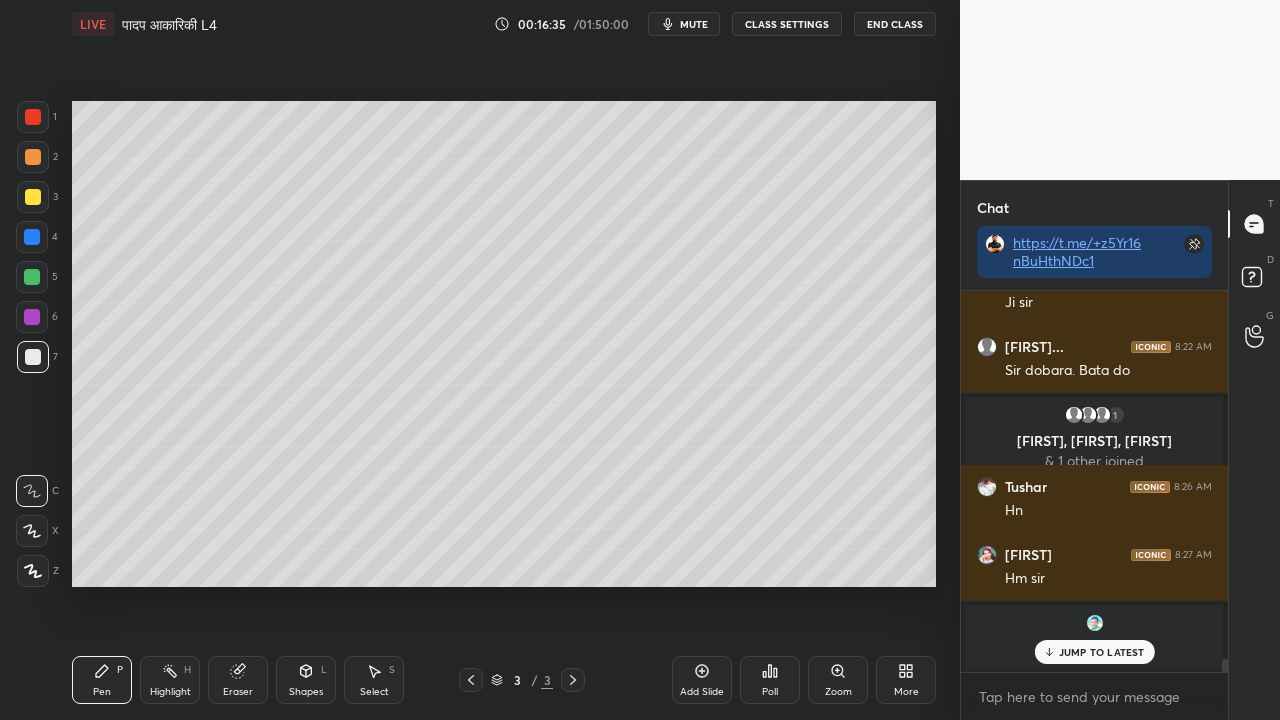 drag, startPoint x: 686, startPoint y: 678, endPoint x: 527, endPoint y: 602, distance: 176.22997 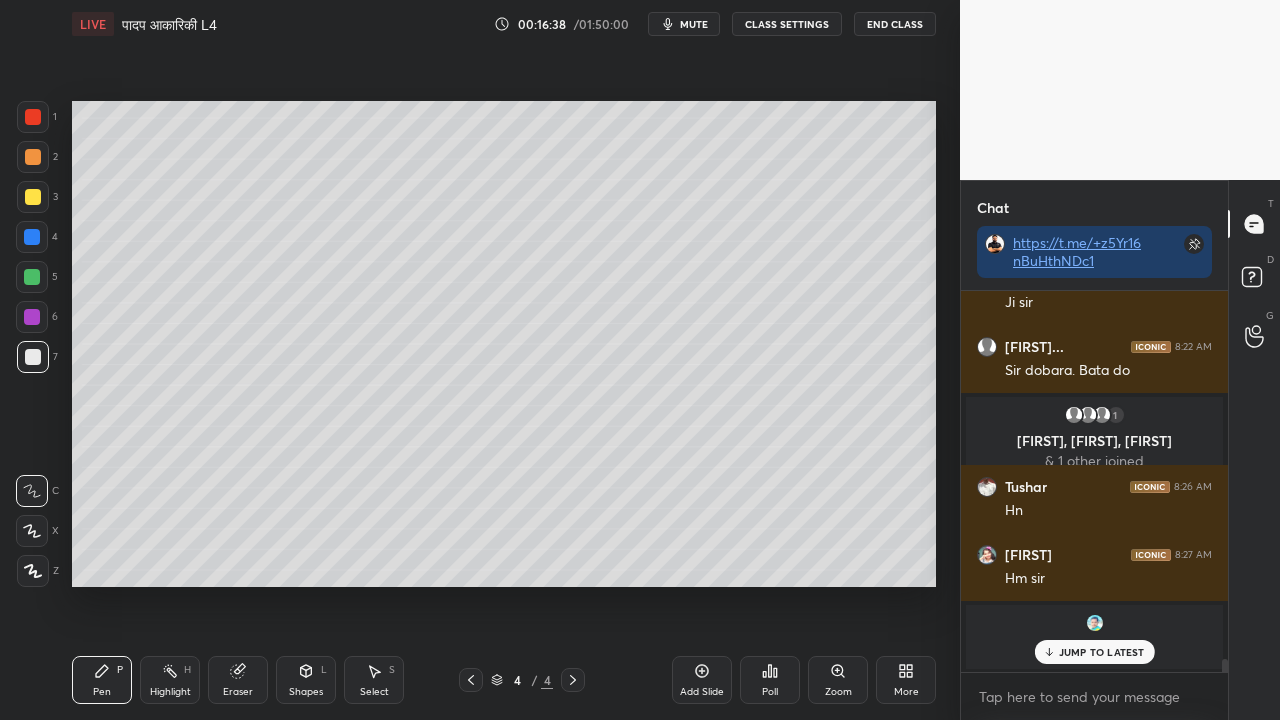 click at bounding box center (33, 357) 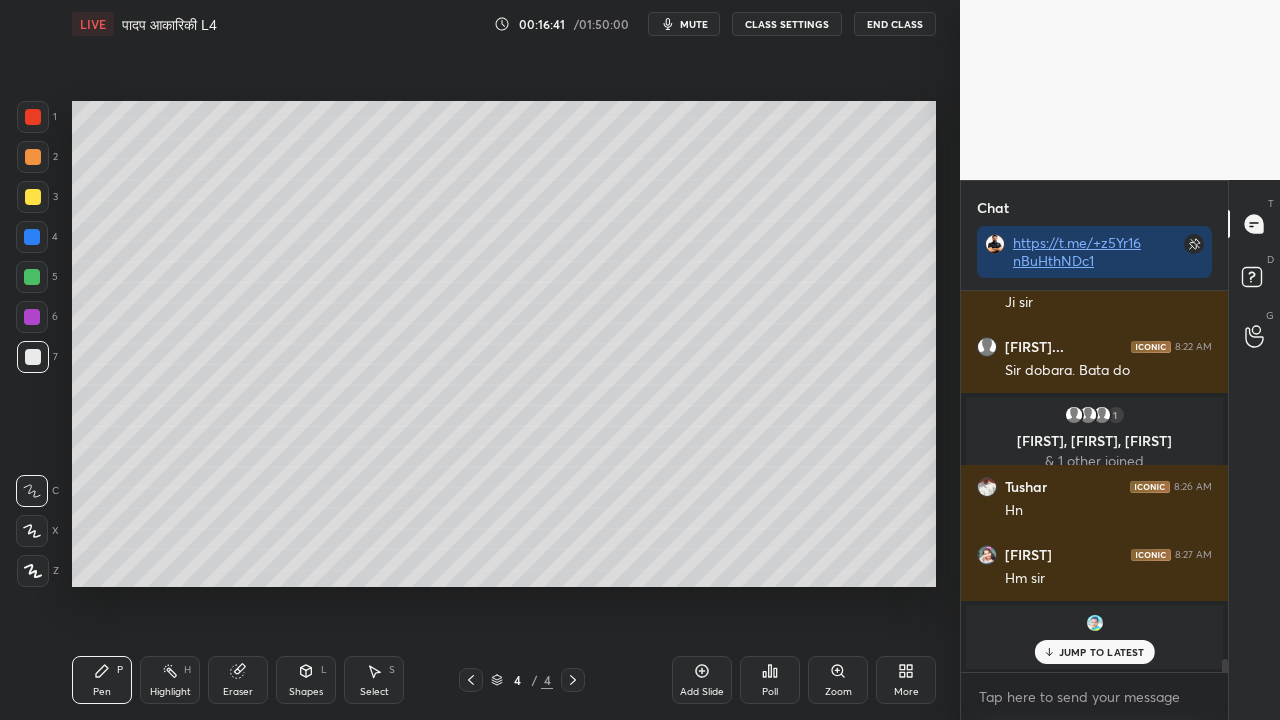 click at bounding box center [33, 197] 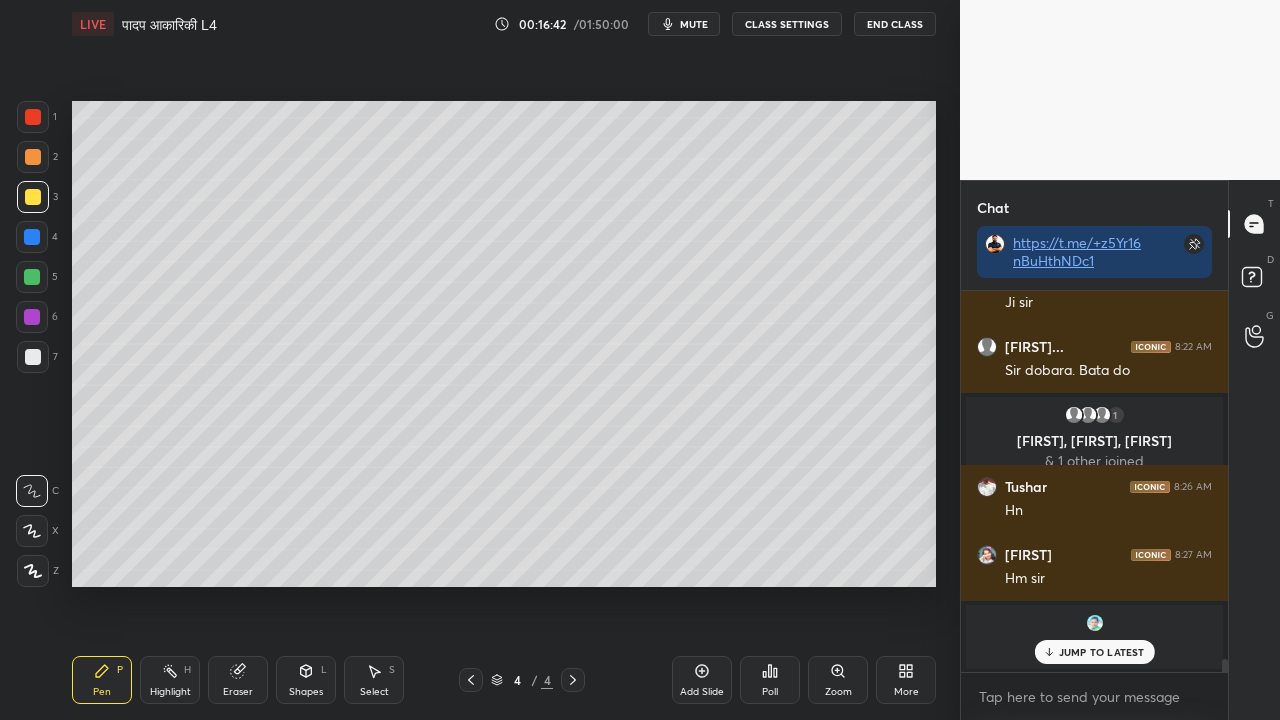 click at bounding box center [33, 357] 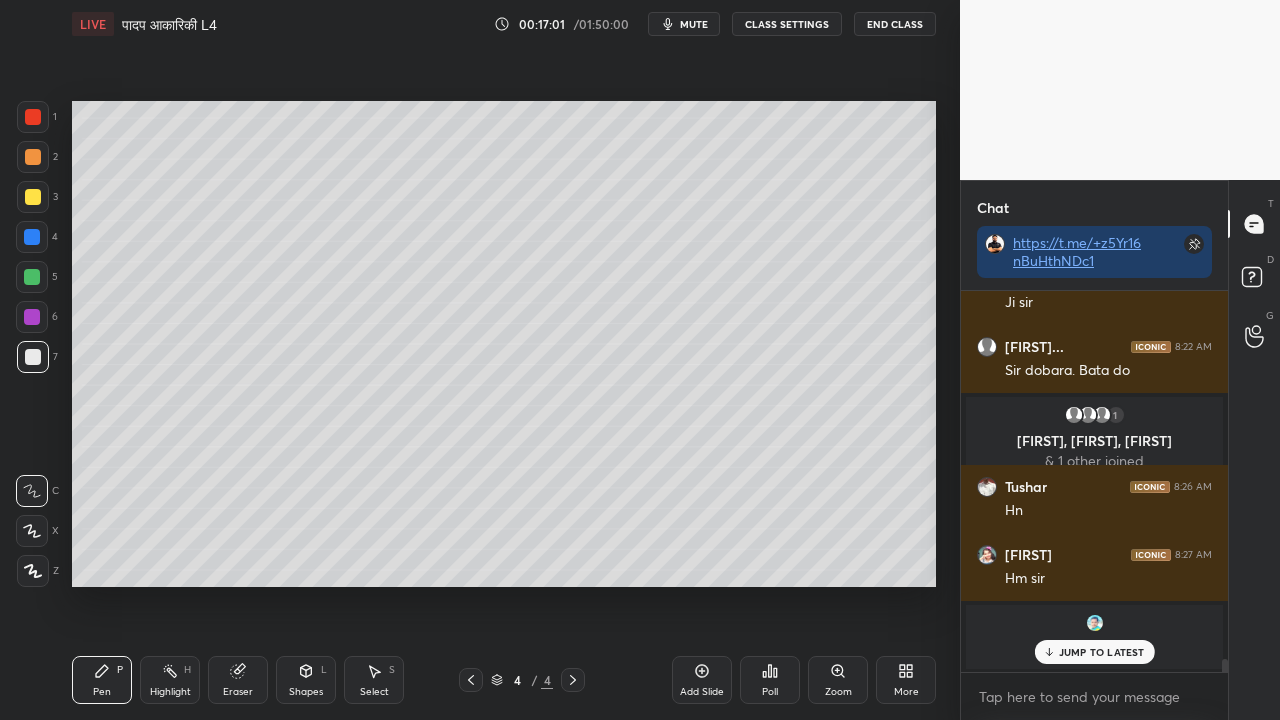 click at bounding box center (33, 197) 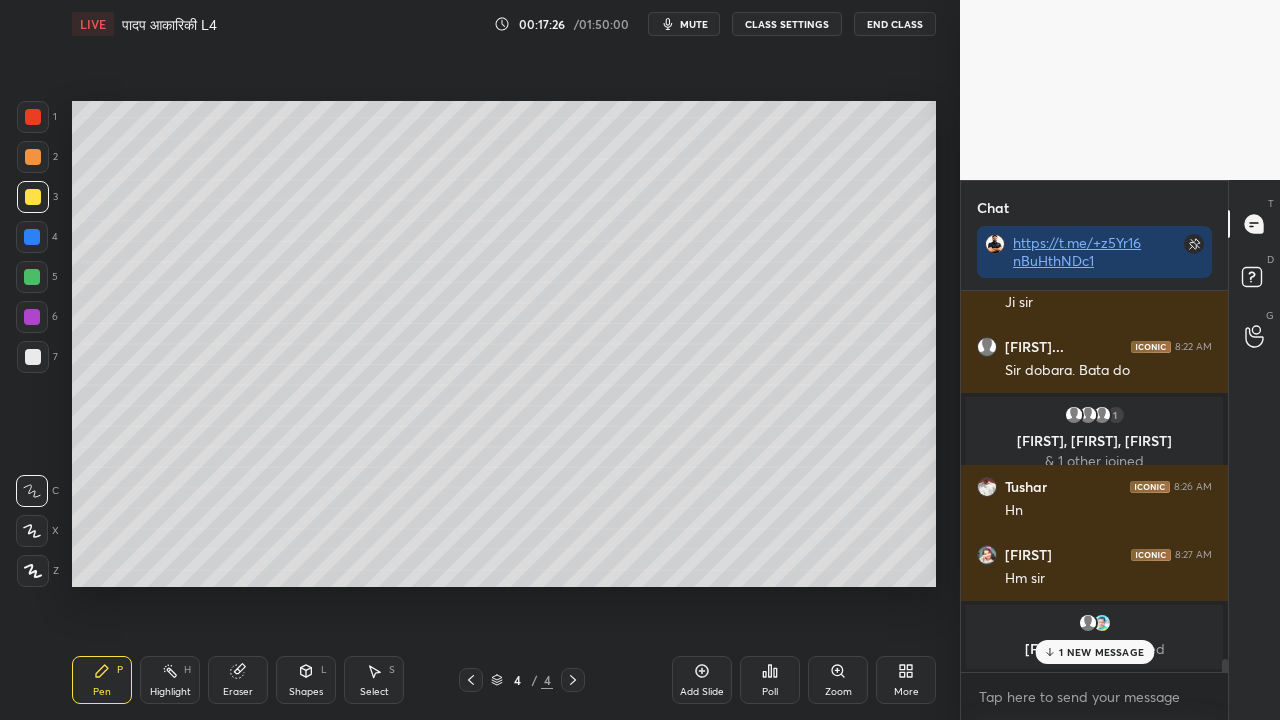 scroll, scrollTop: 10648, scrollLeft: 0, axis: vertical 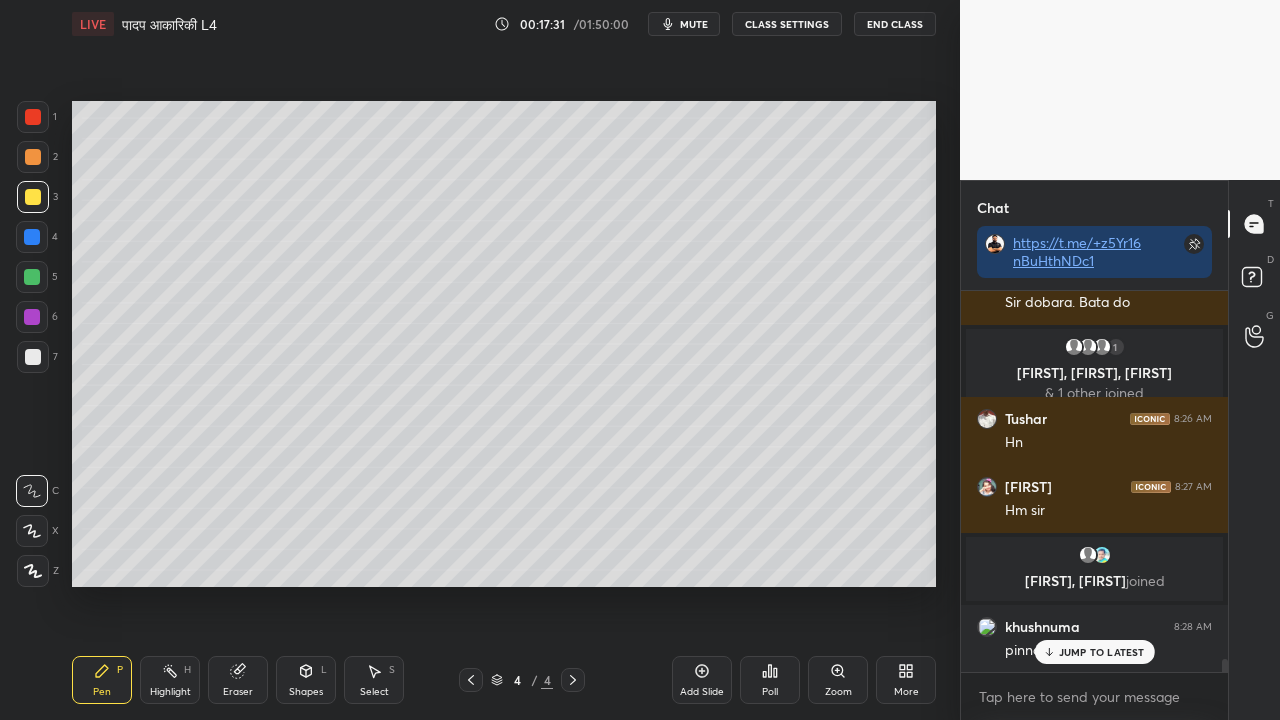 drag, startPoint x: 242, startPoint y: 679, endPoint x: 272, endPoint y: 642, distance: 47.63402 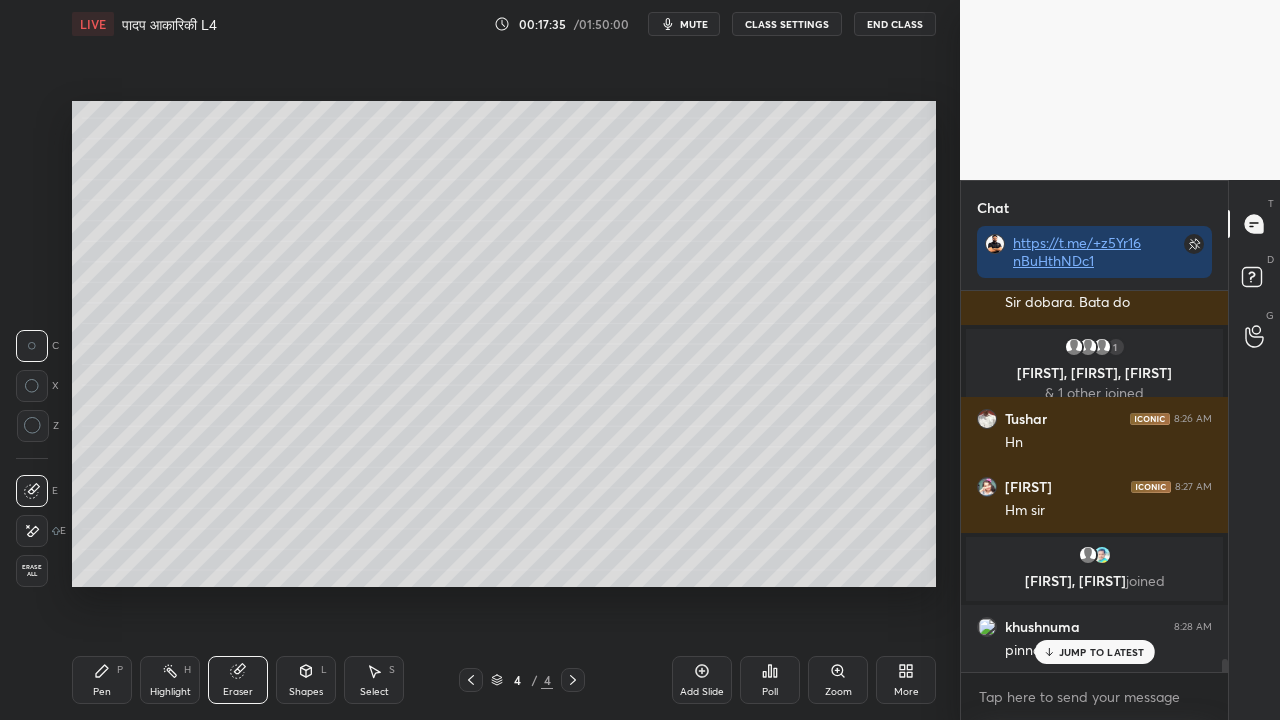 click 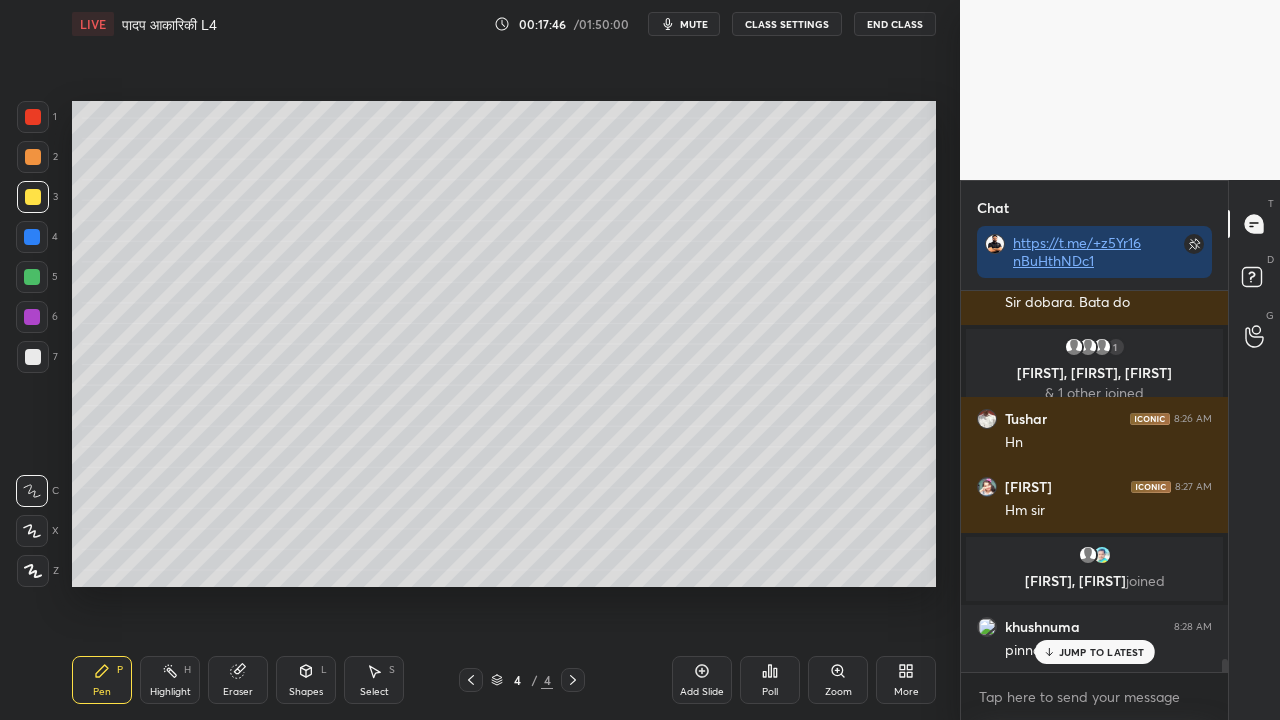 click at bounding box center (33, 357) 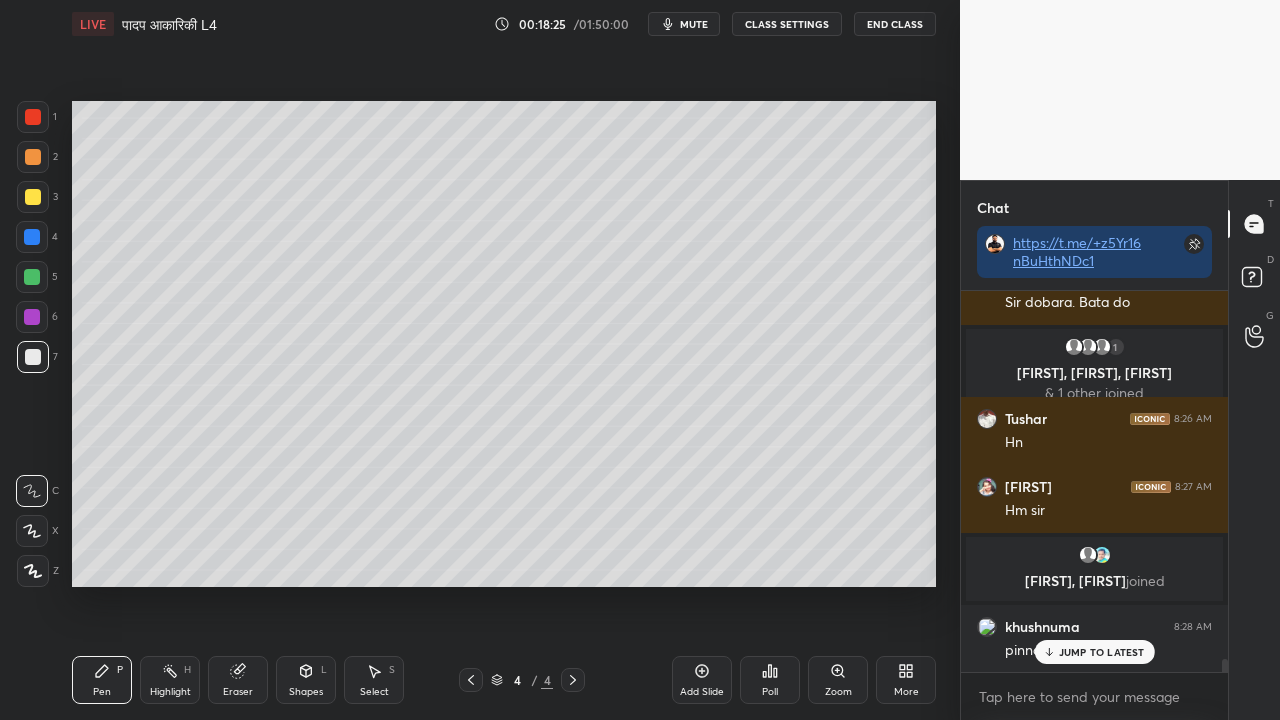 click at bounding box center [33, 197] 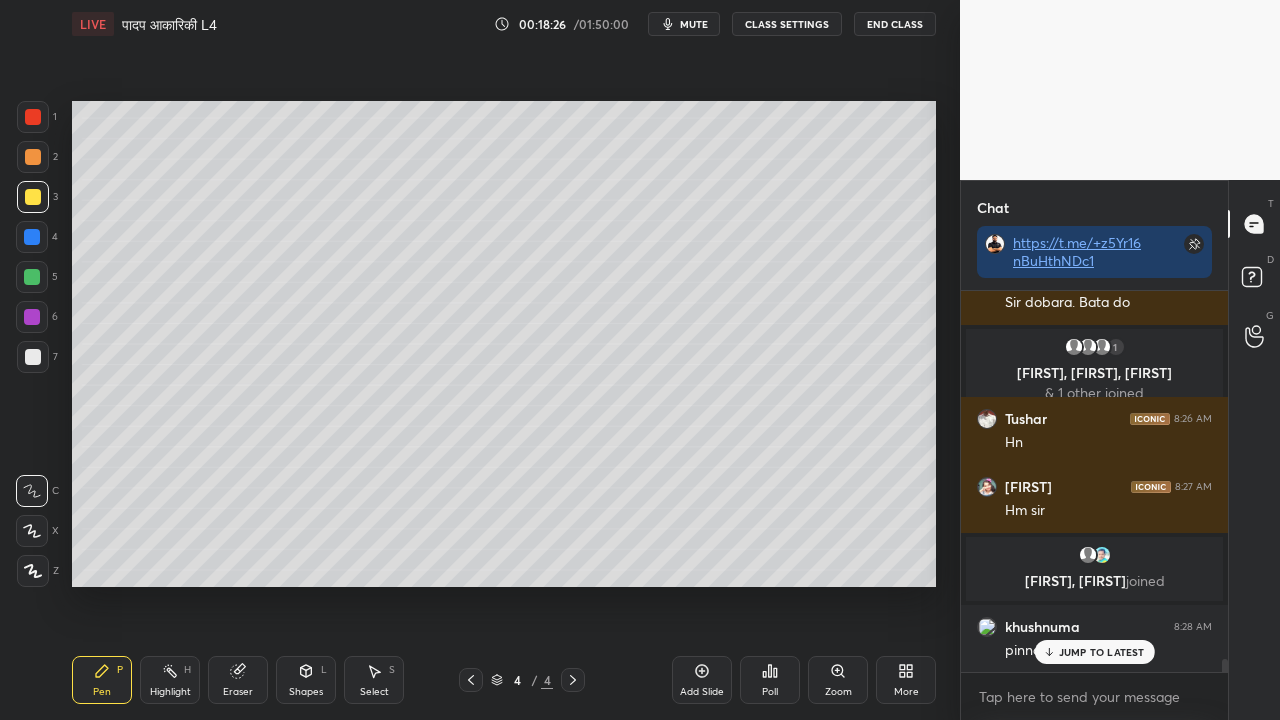click at bounding box center (33, 357) 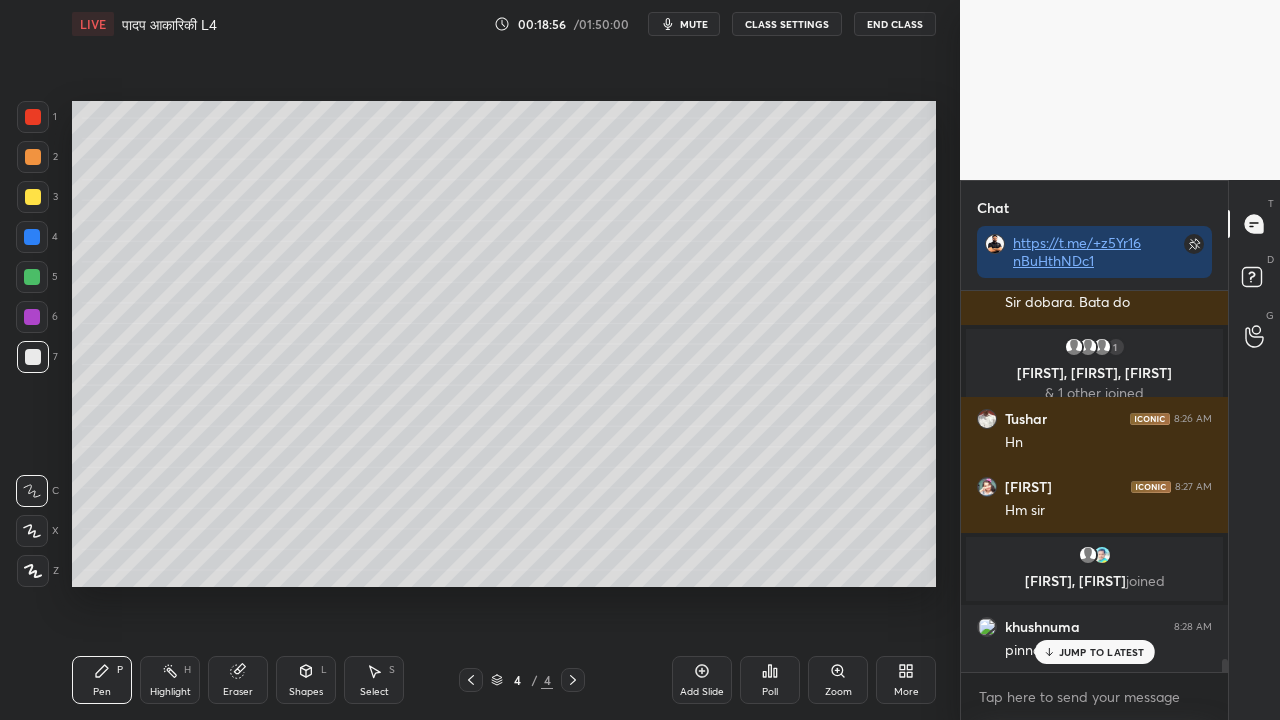 click at bounding box center [33, 197] 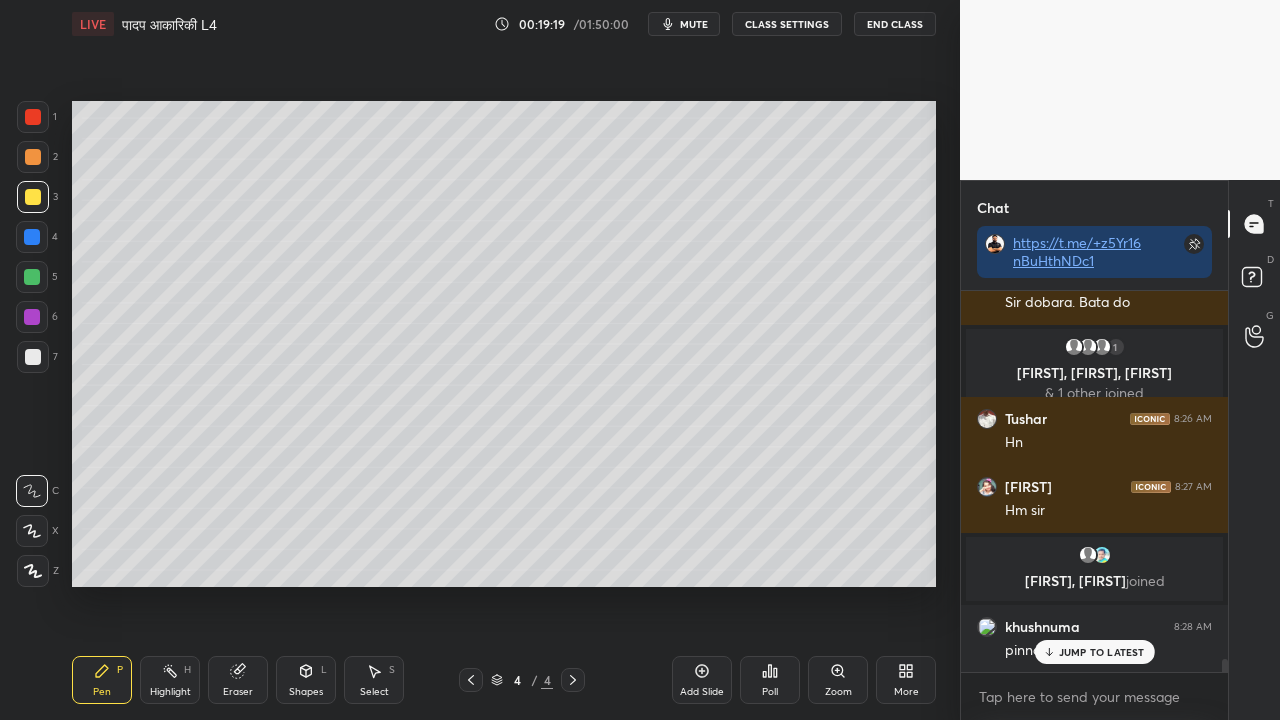 click at bounding box center [33, 357] 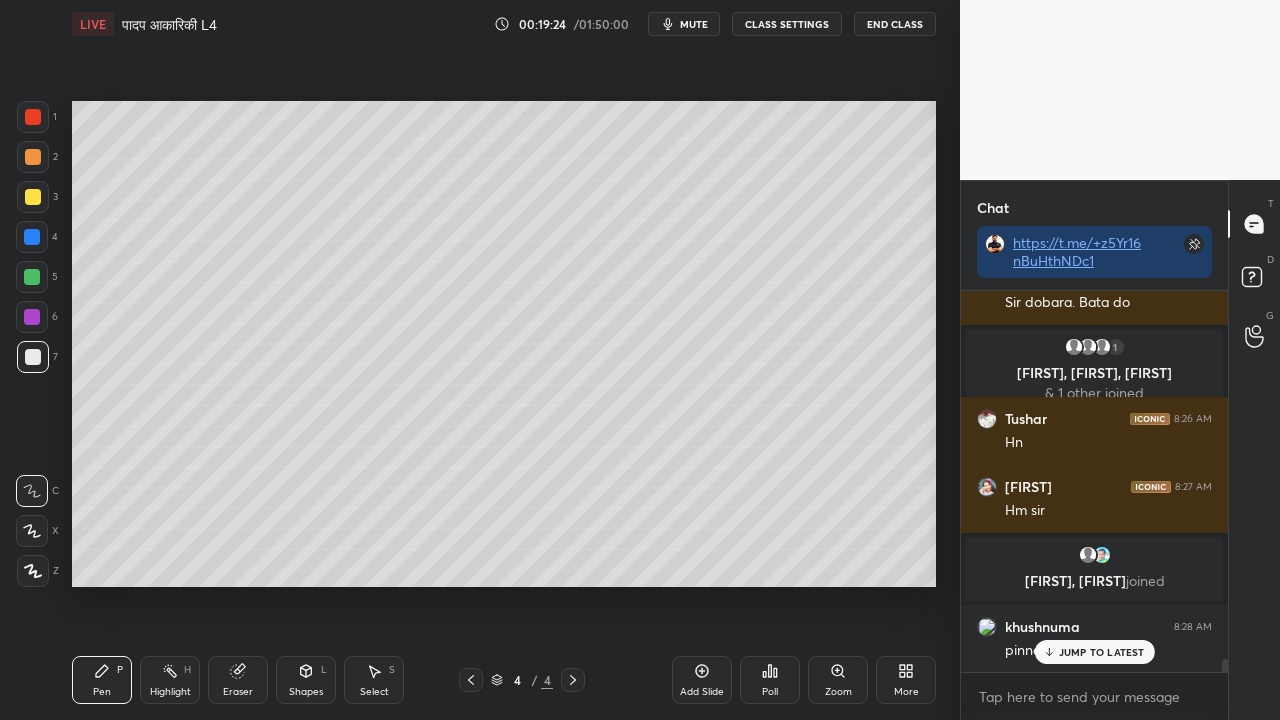 click at bounding box center (33, 197) 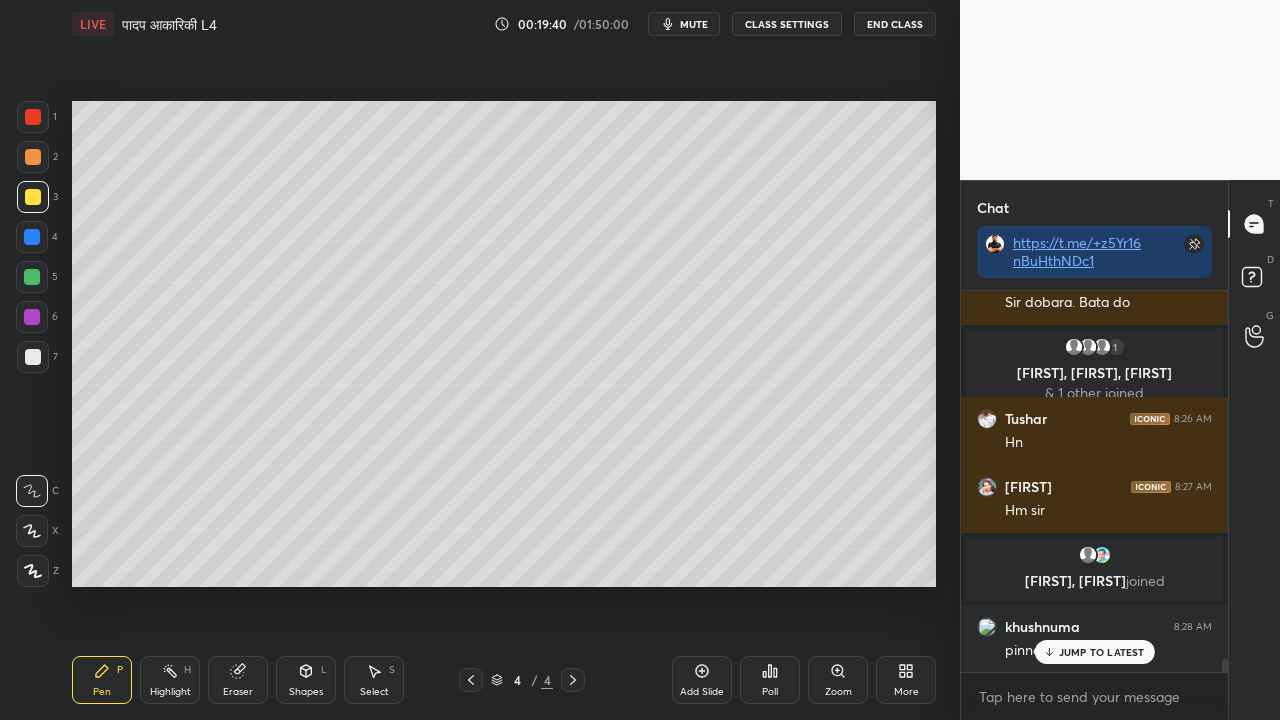 scroll, scrollTop: 10716, scrollLeft: 0, axis: vertical 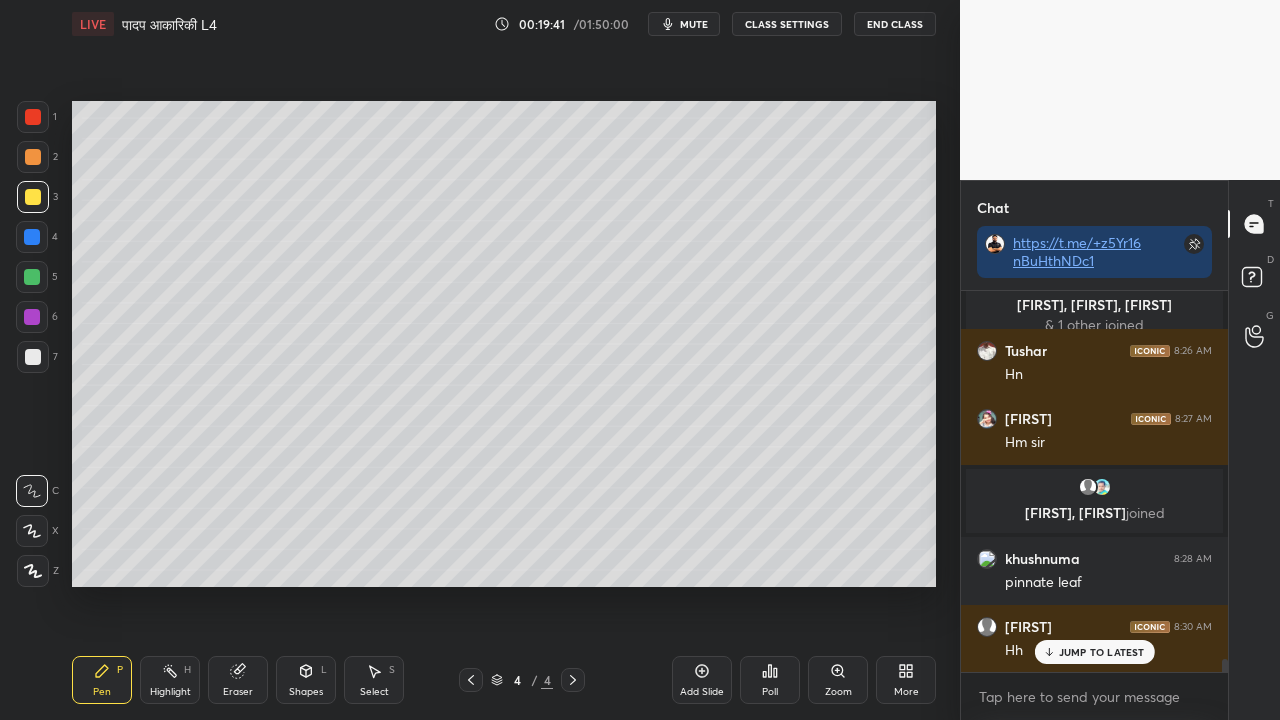 drag, startPoint x: 1064, startPoint y: 656, endPoint x: 1034, endPoint y: 657, distance: 30.016663 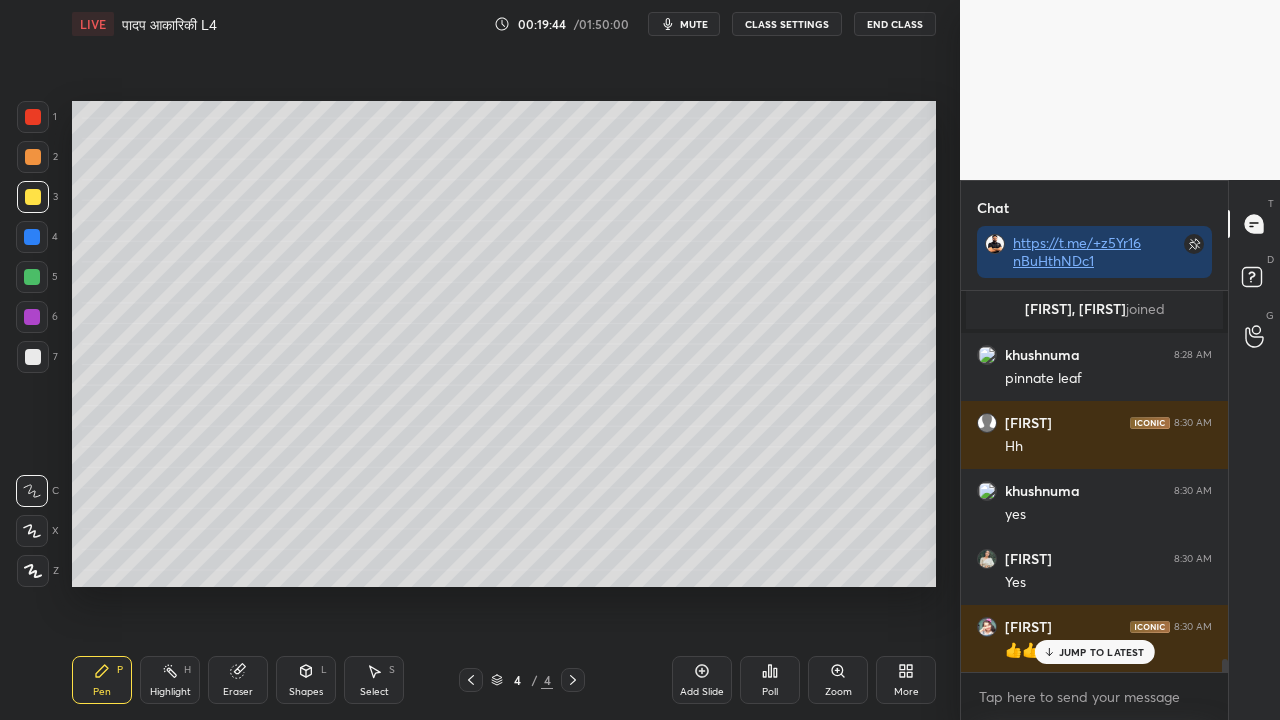 click 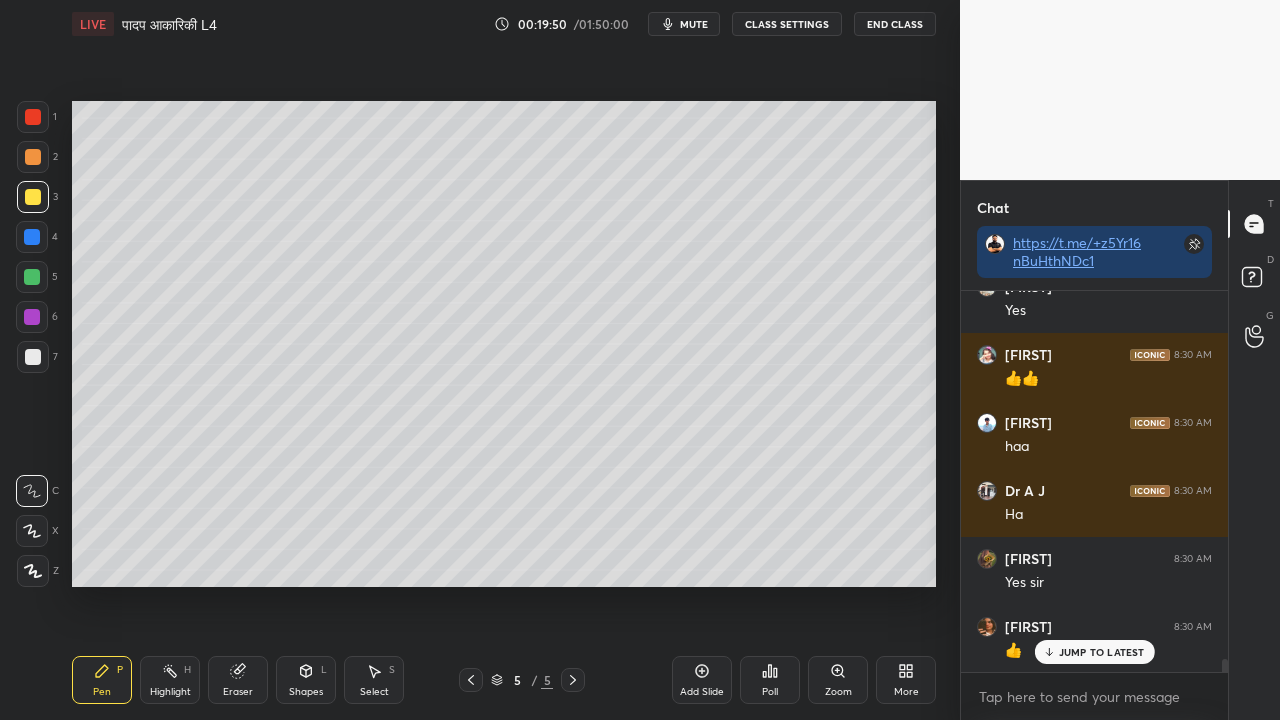 scroll, scrollTop: 11260, scrollLeft: 0, axis: vertical 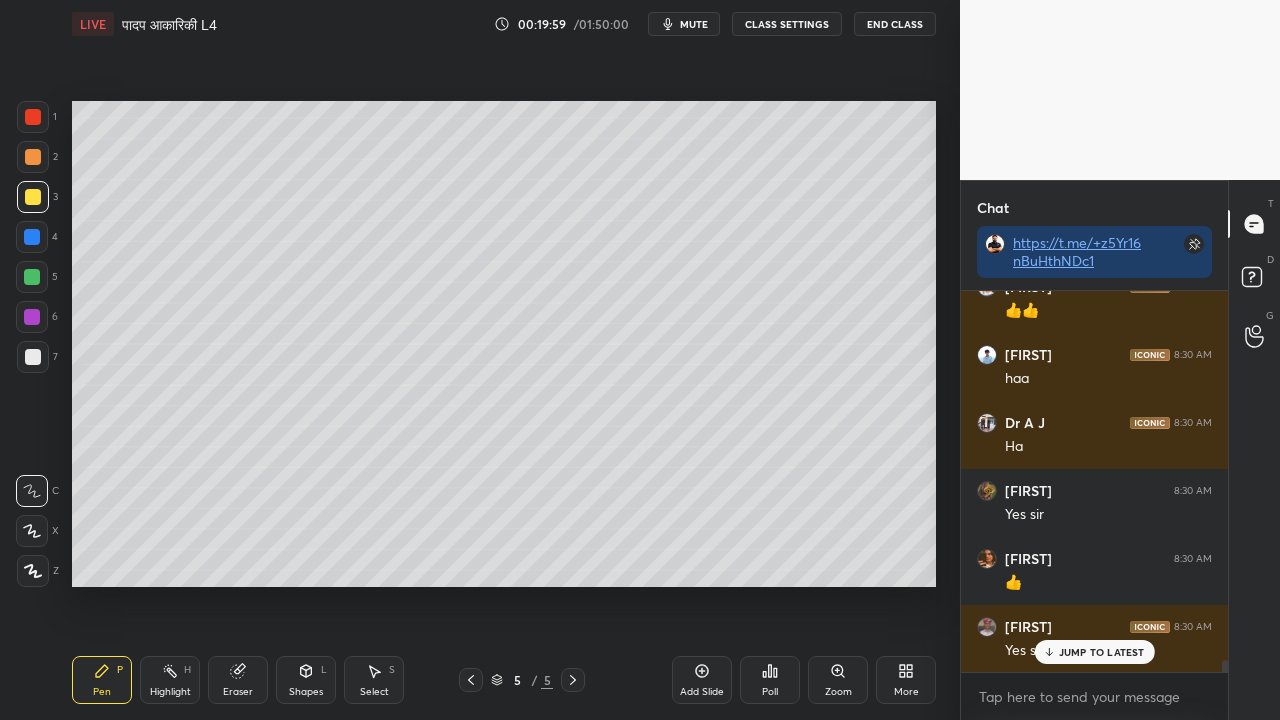 click at bounding box center [33, 357] 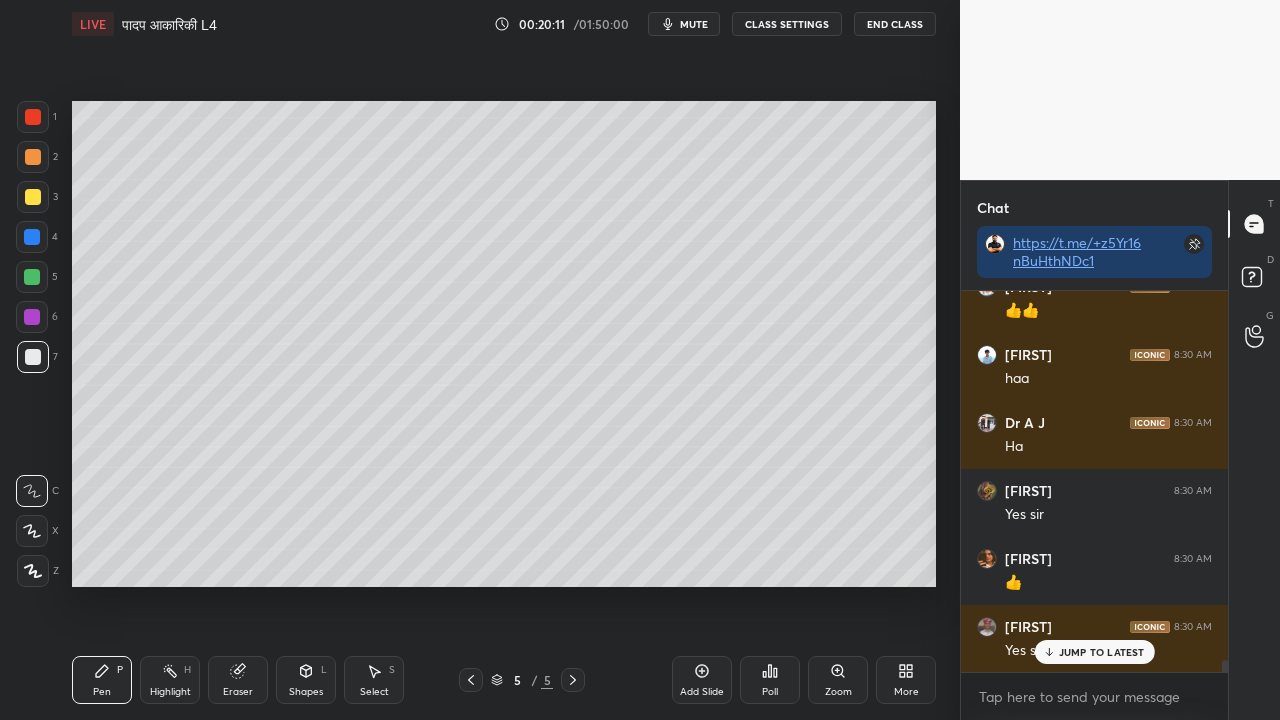 click at bounding box center (33, 197) 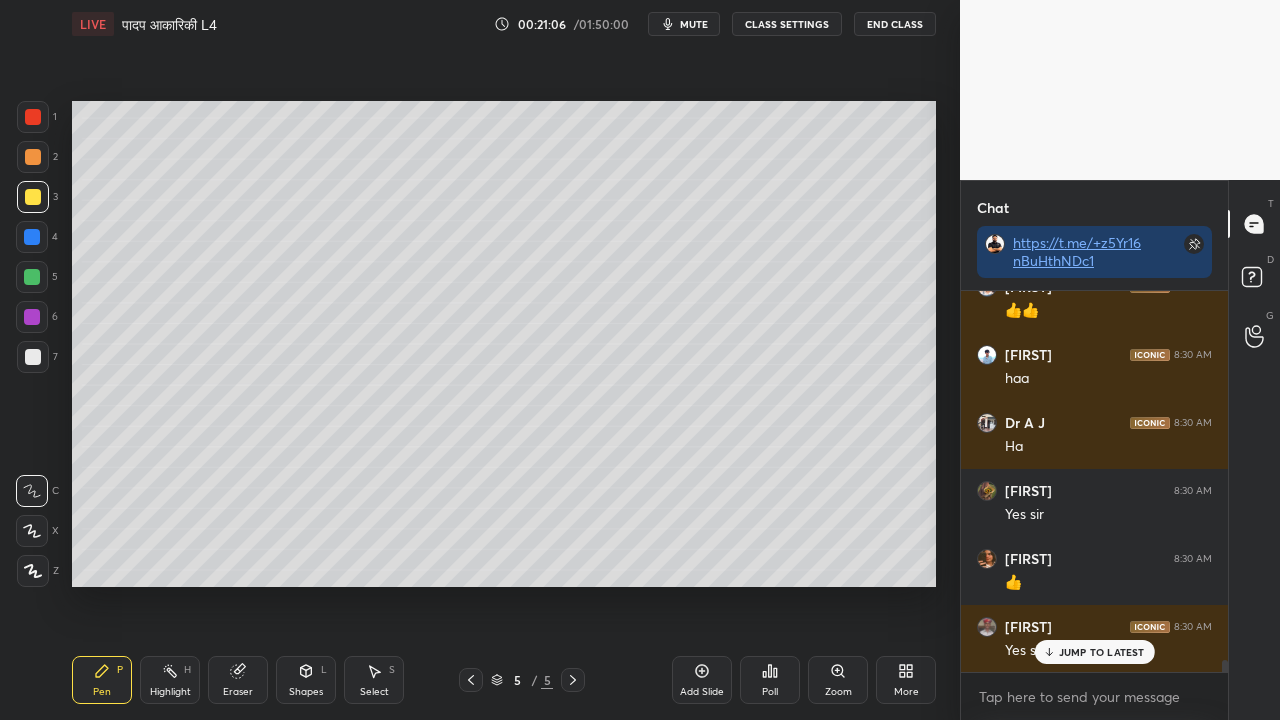 click 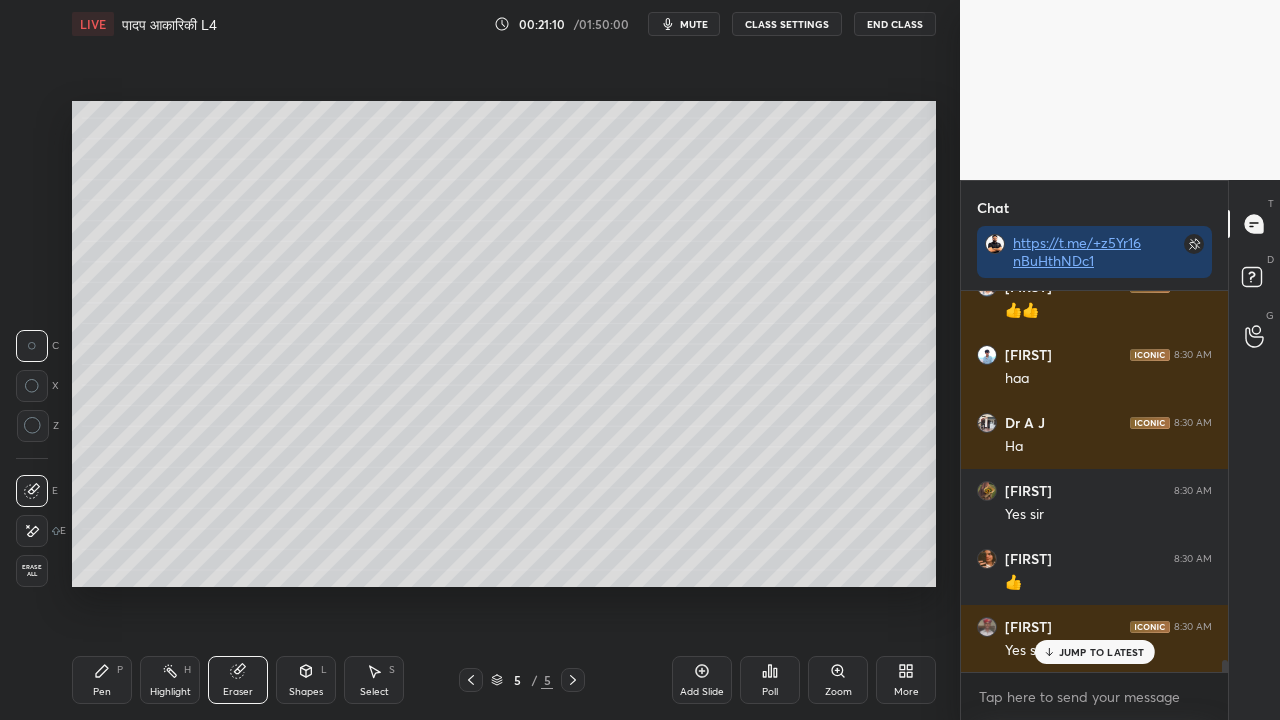 drag, startPoint x: 82, startPoint y: 678, endPoint x: 210, endPoint y: 605, distance: 147.35332 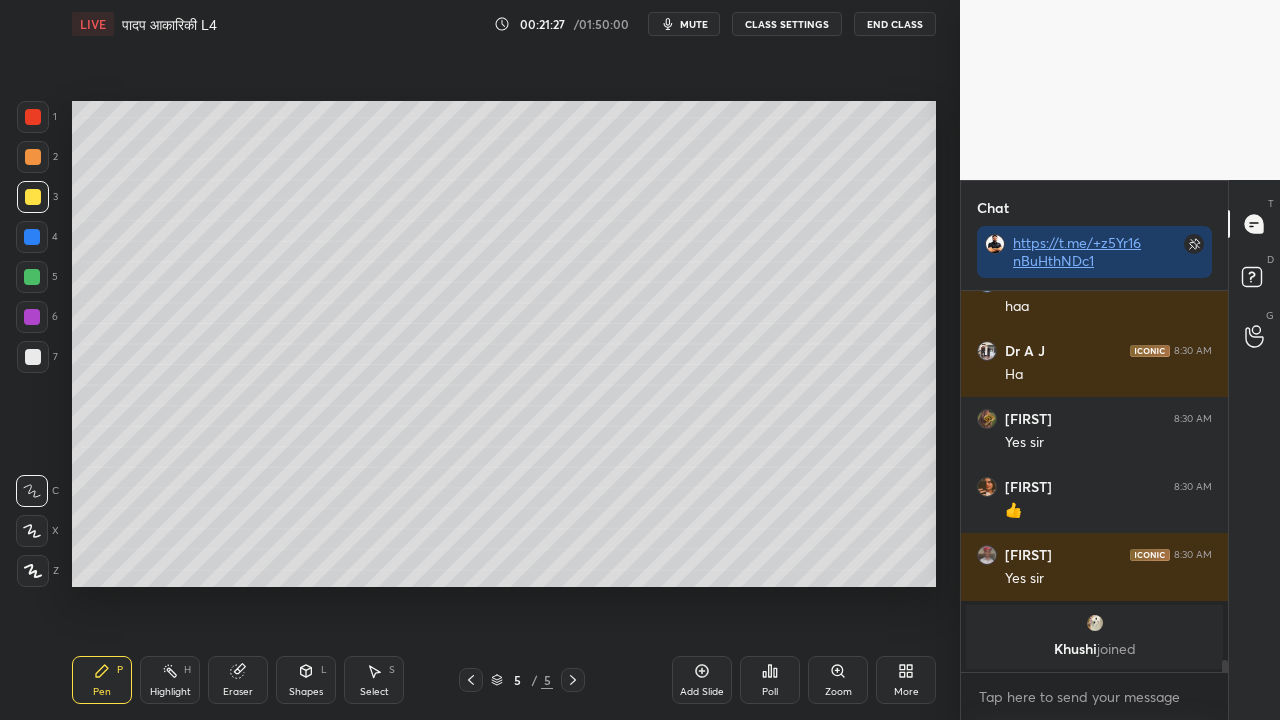 scroll, scrollTop: 11400, scrollLeft: 0, axis: vertical 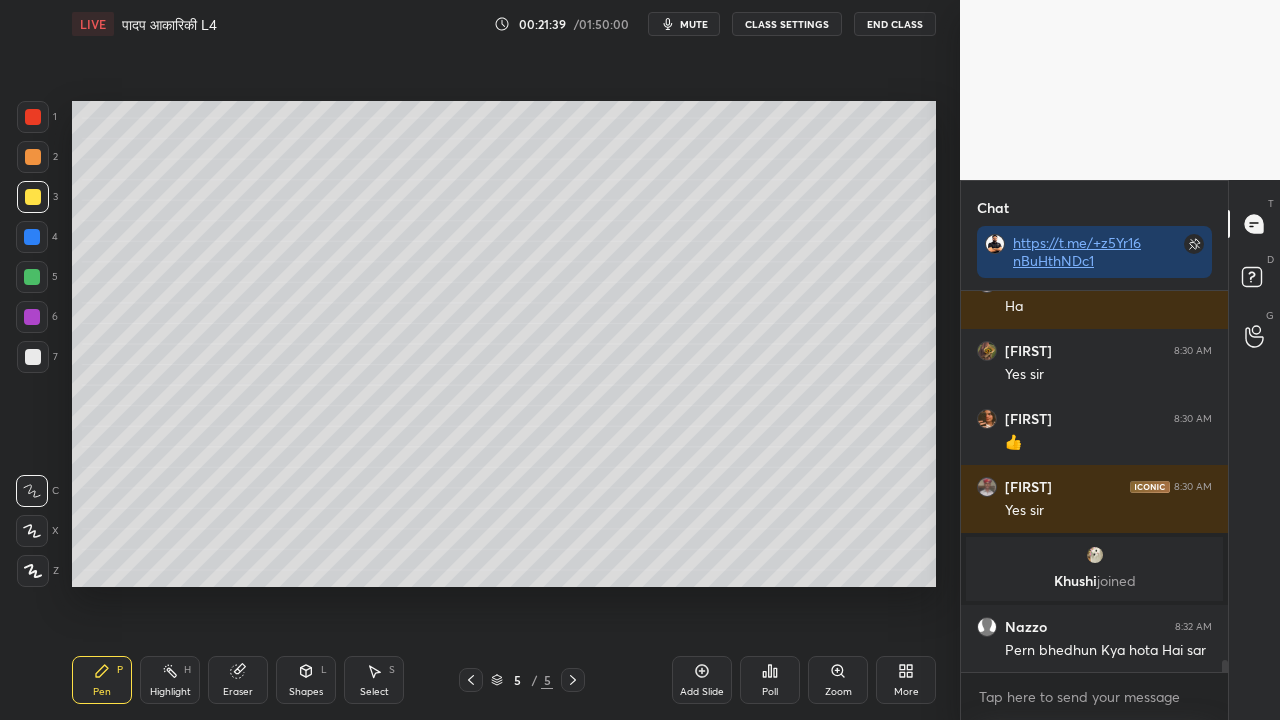 click 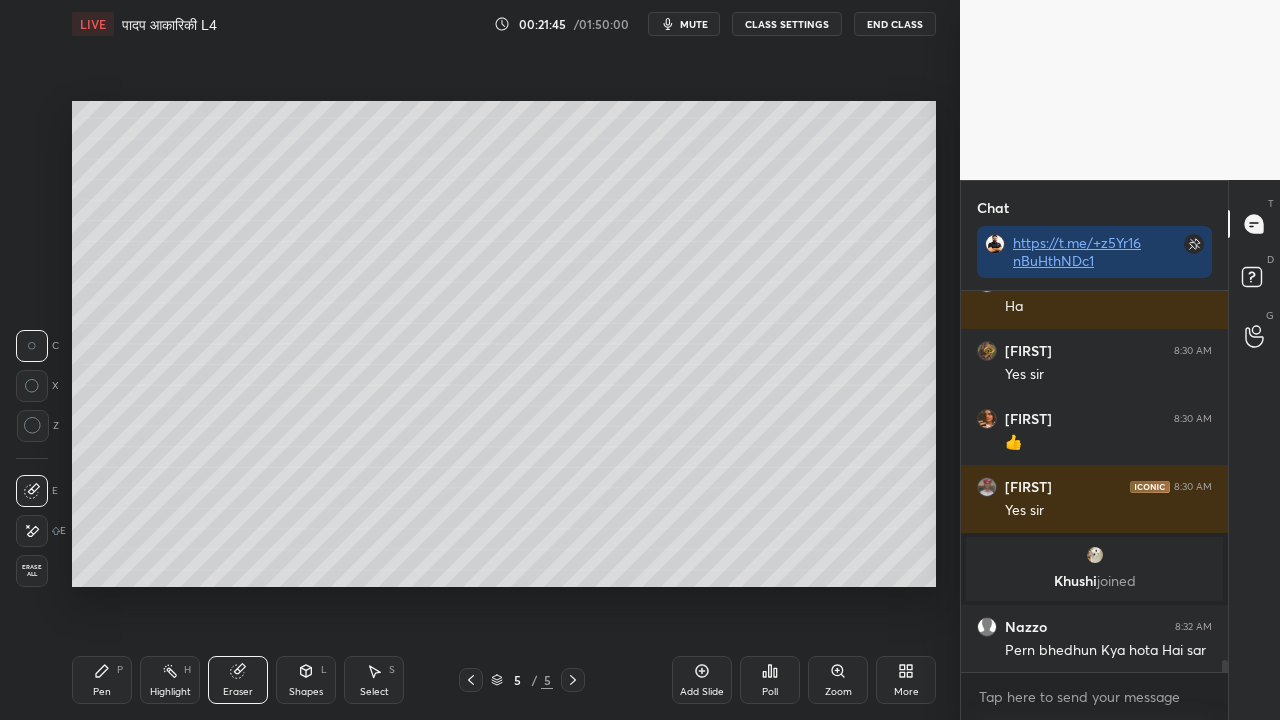 click on "Pen" at bounding box center [102, 692] 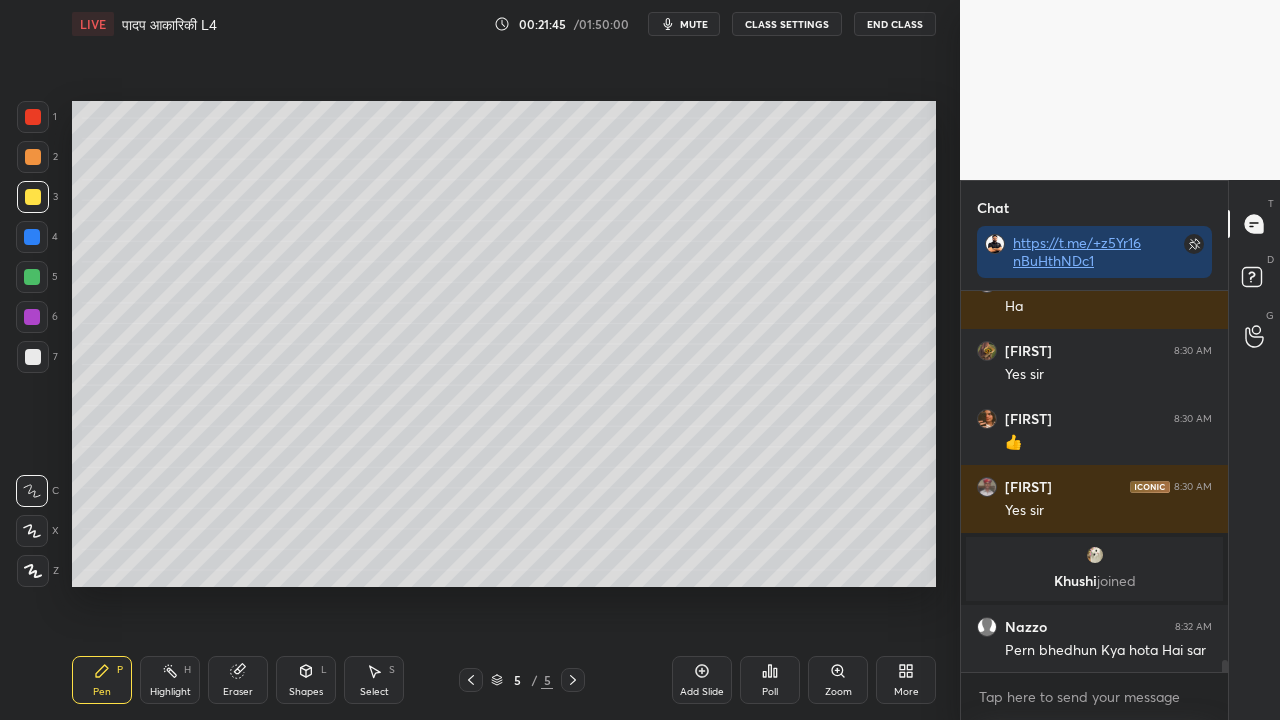 click on "Pen" at bounding box center [102, 692] 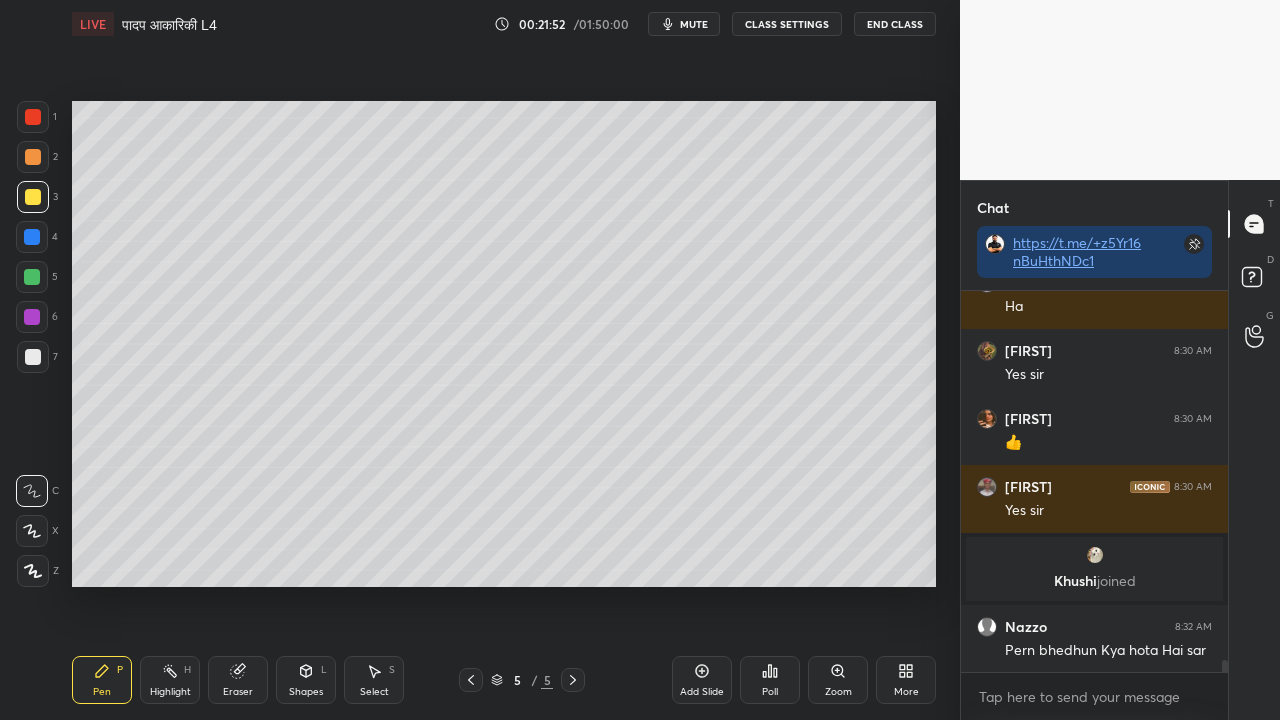 scroll, scrollTop: 11472, scrollLeft: 0, axis: vertical 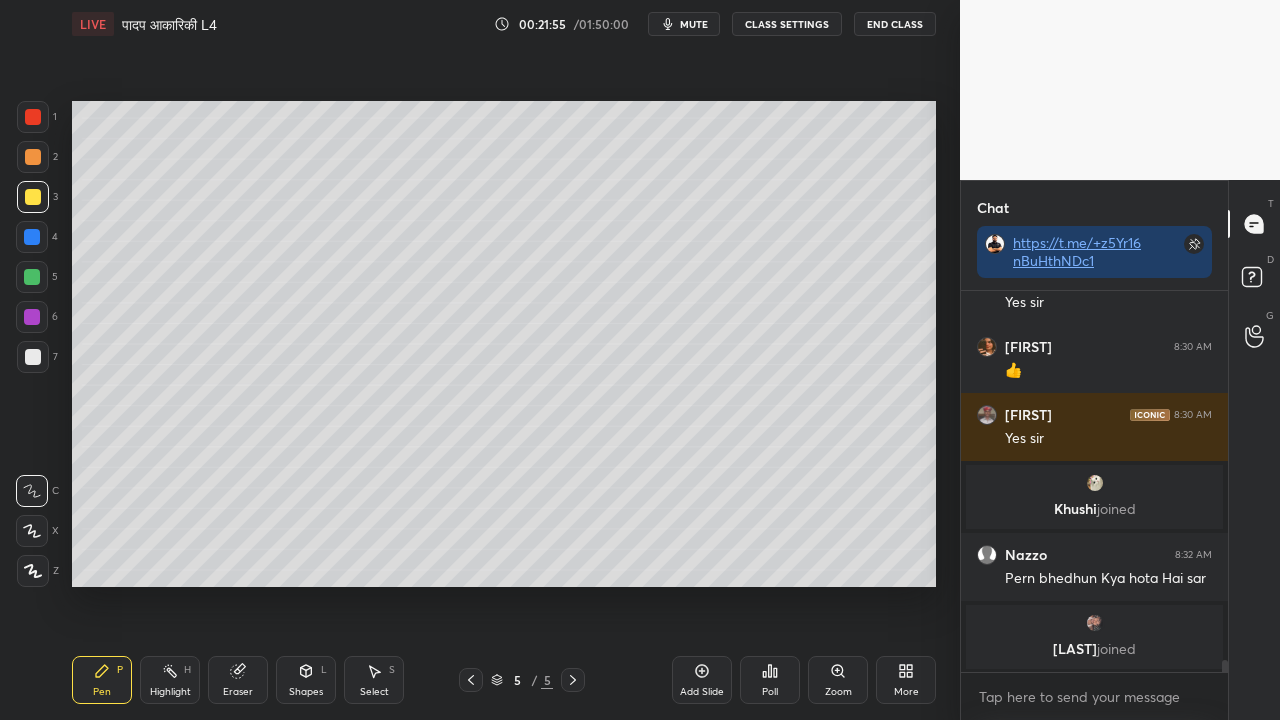 click 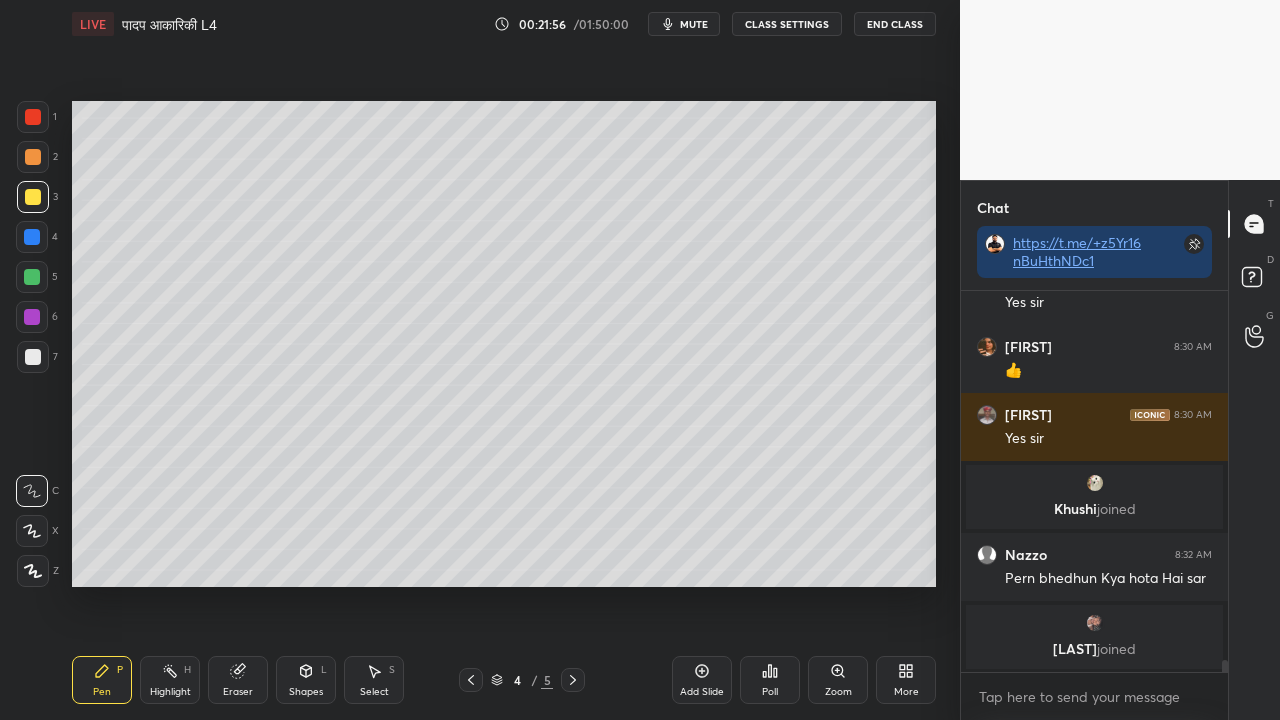 click on "Select S" at bounding box center (374, 680) 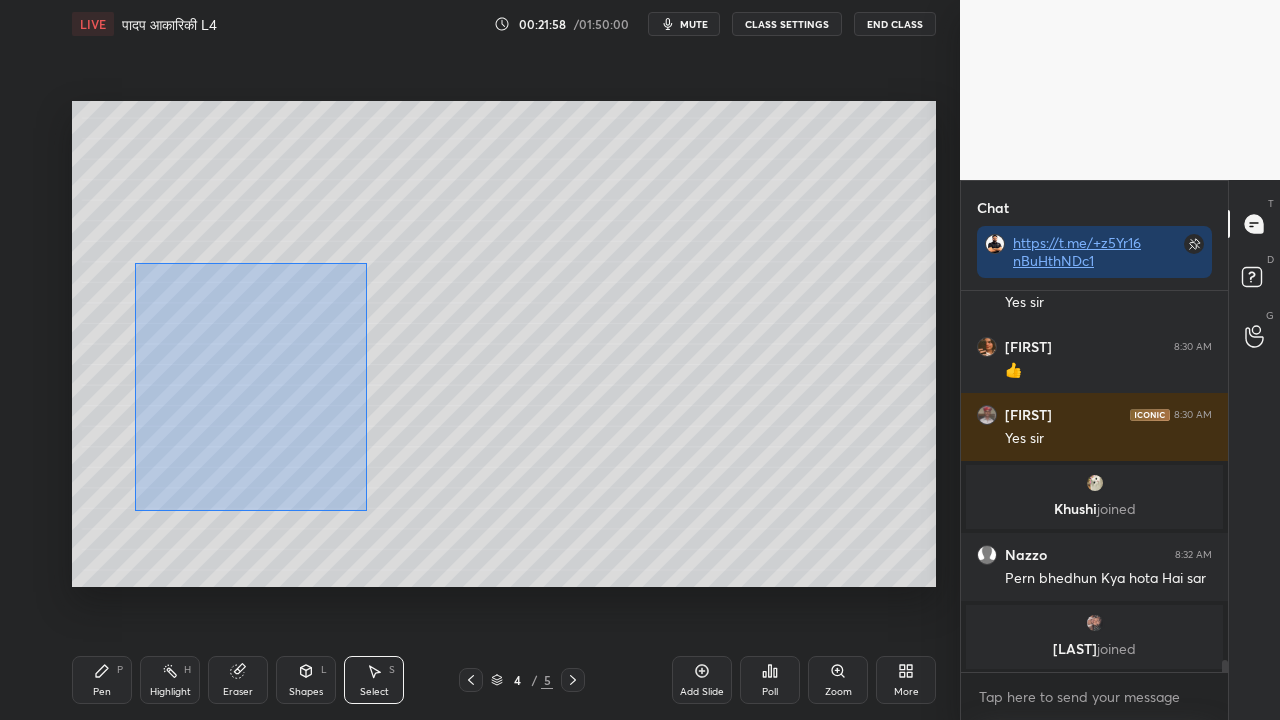 drag, startPoint x: 135, startPoint y: 262, endPoint x: 333, endPoint y: 460, distance: 280.01428 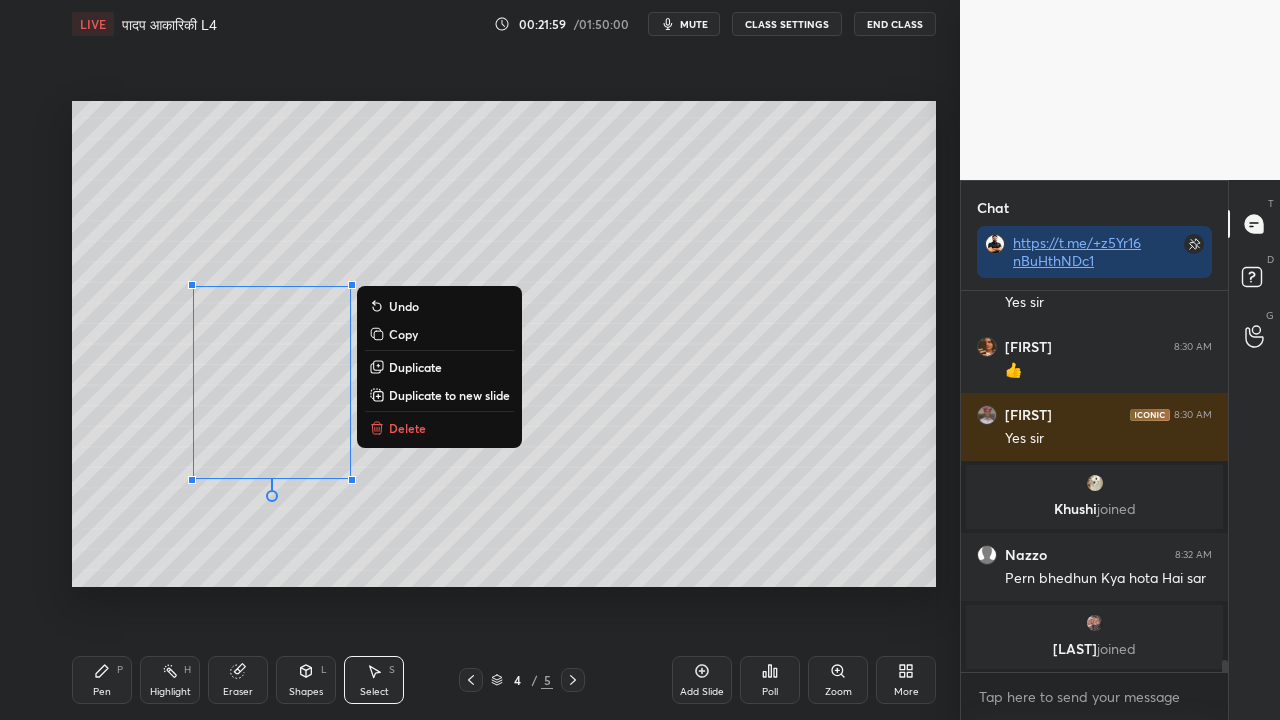 click on "Copy" at bounding box center [439, 334] 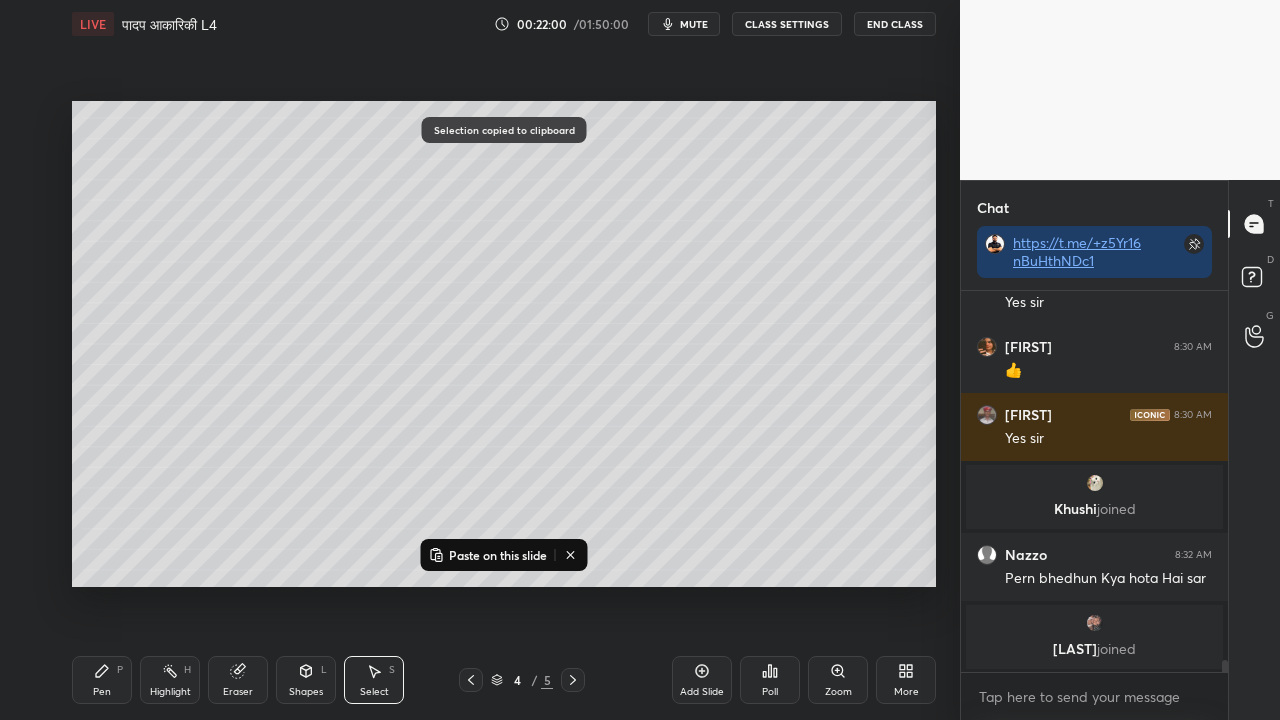 drag, startPoint x: 578, startPoint y: 680, endPoint x: 557, endPoint y: 641, distance: 44.294468 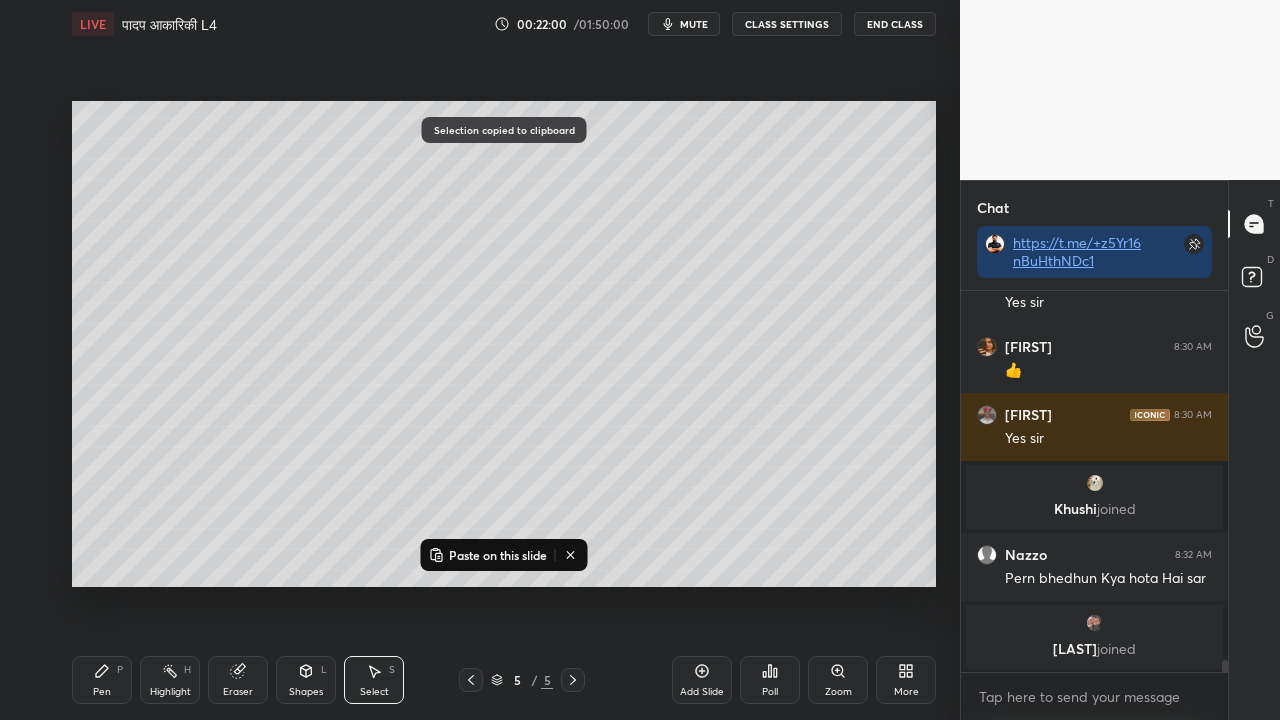 click on "Paste on this slide" at bounding box center [498, 555] 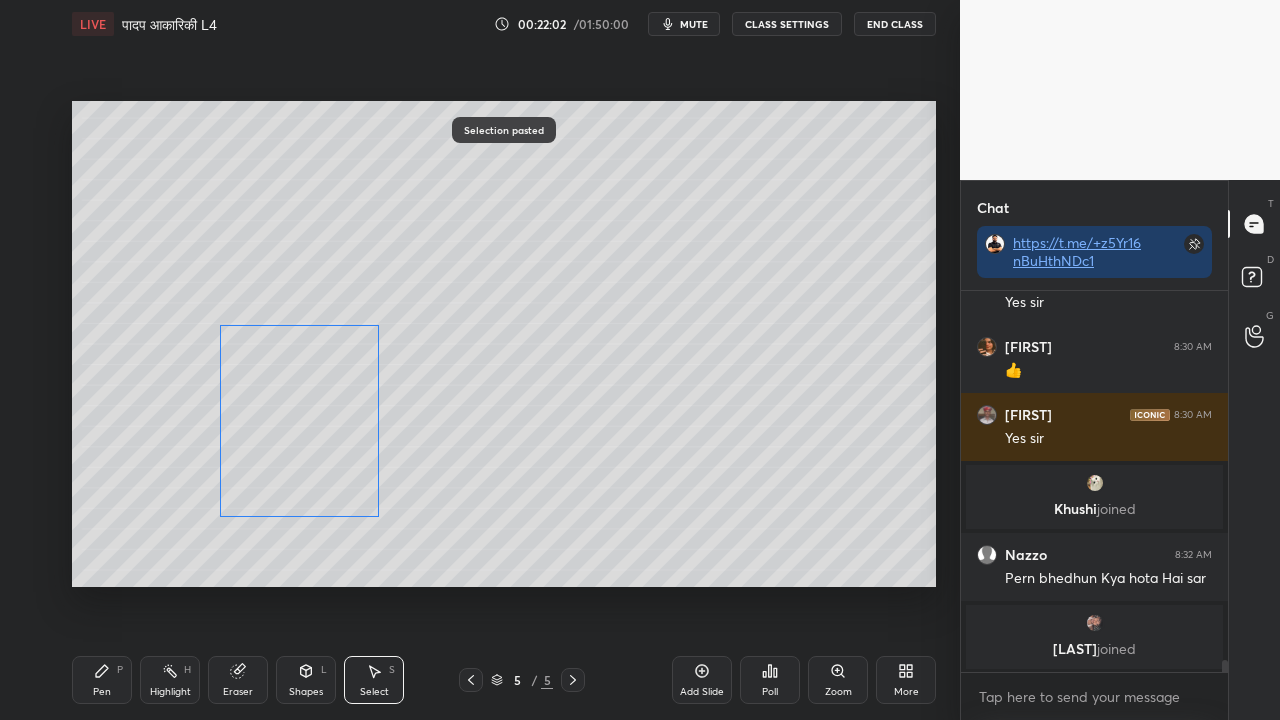 drag, startPoint x: 309, startPoint y: 392, endPoint x: 340, endPoint y: 418, distance: 40.459858 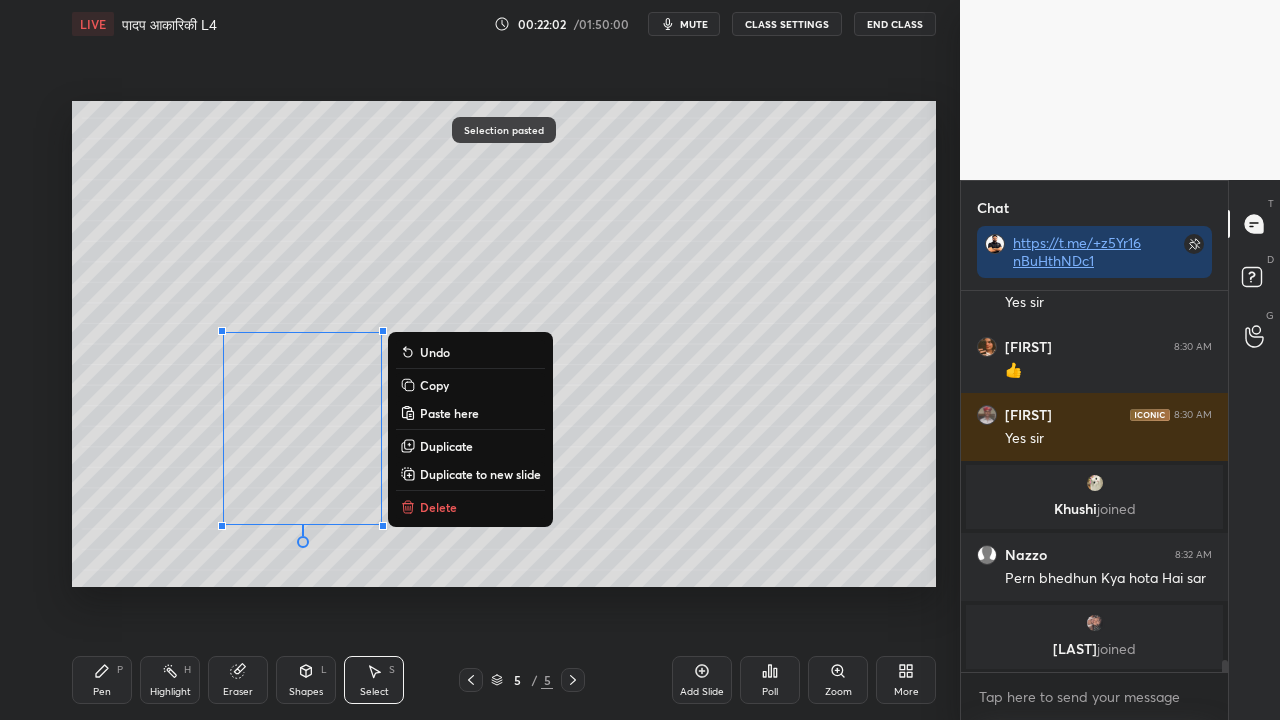 click on "Duplicate to new slide" at bounding box center (480, 474) 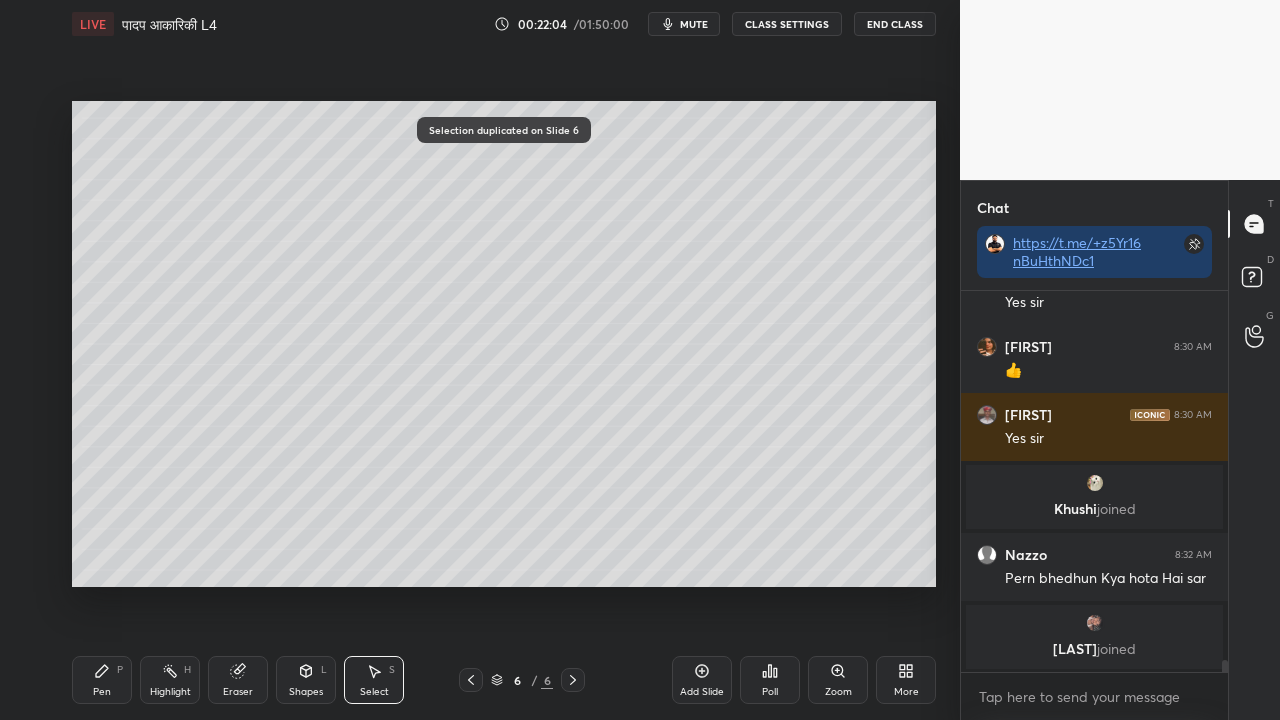 click on "Pen P" at bounding box center (102, 680) 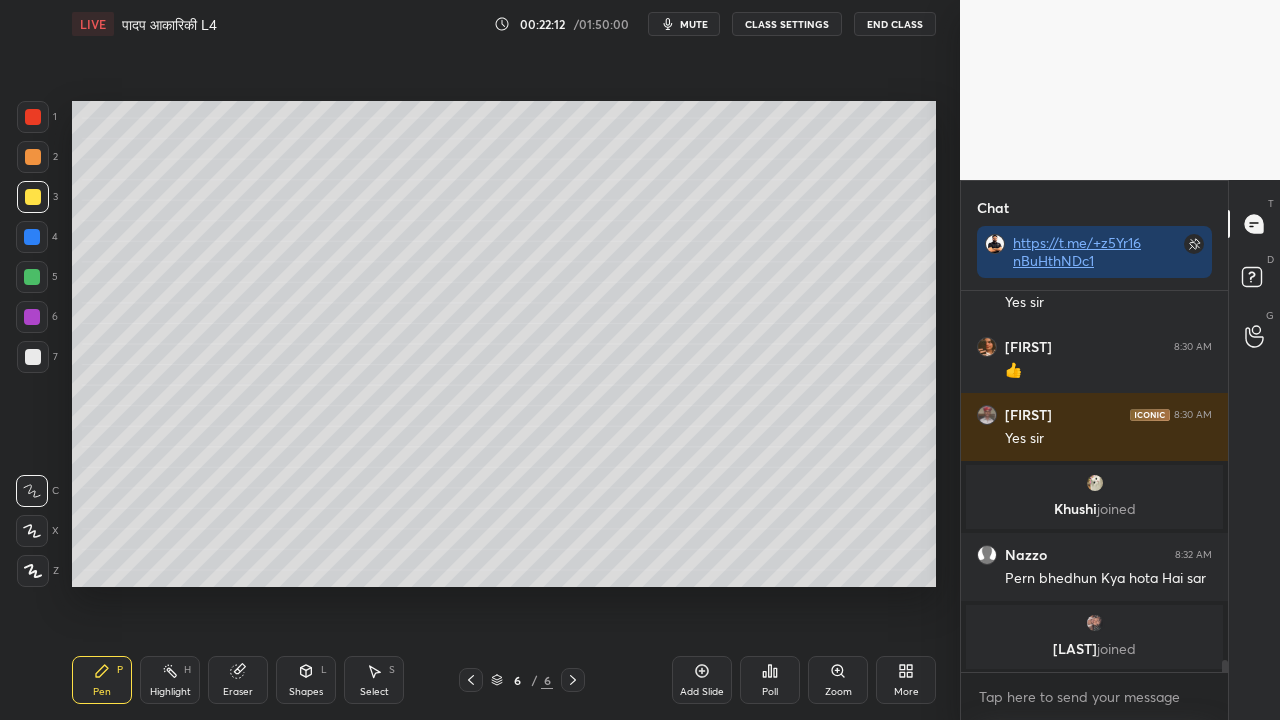click 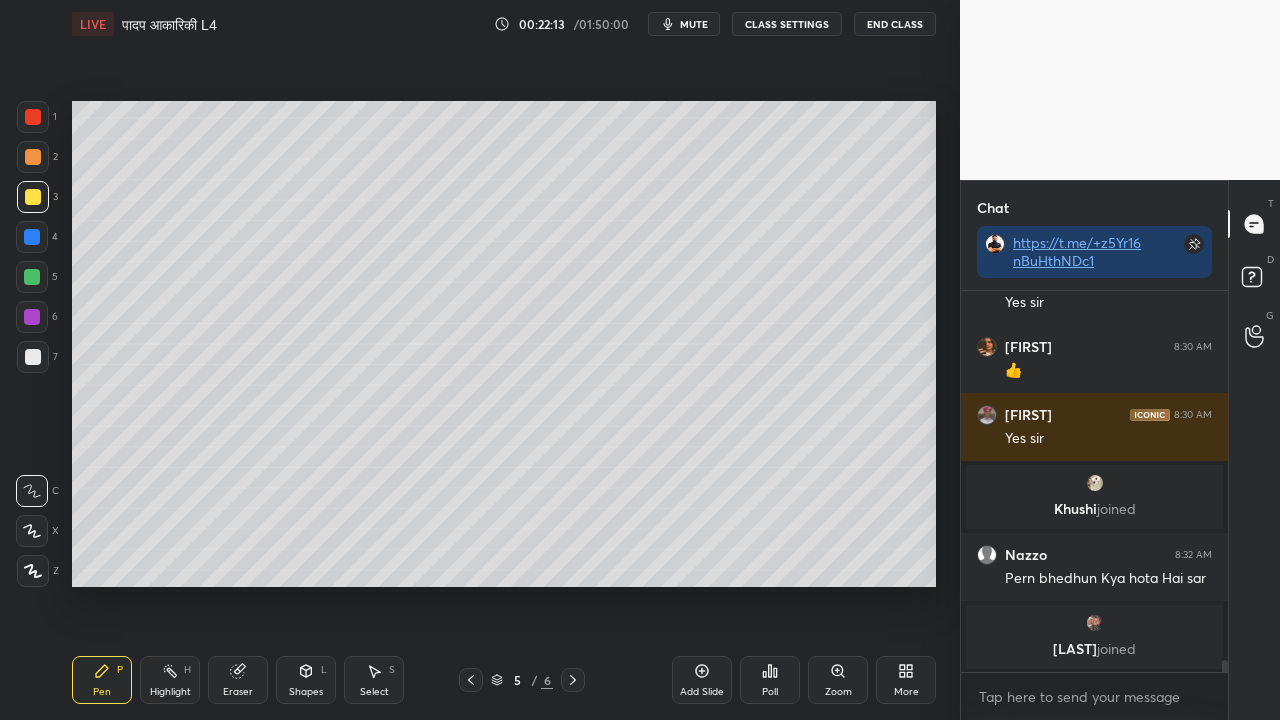 drag, startPoint x: 574, startPoint y: 682, endPoint x: 542, endPoint y: 675, distance: 32.75668 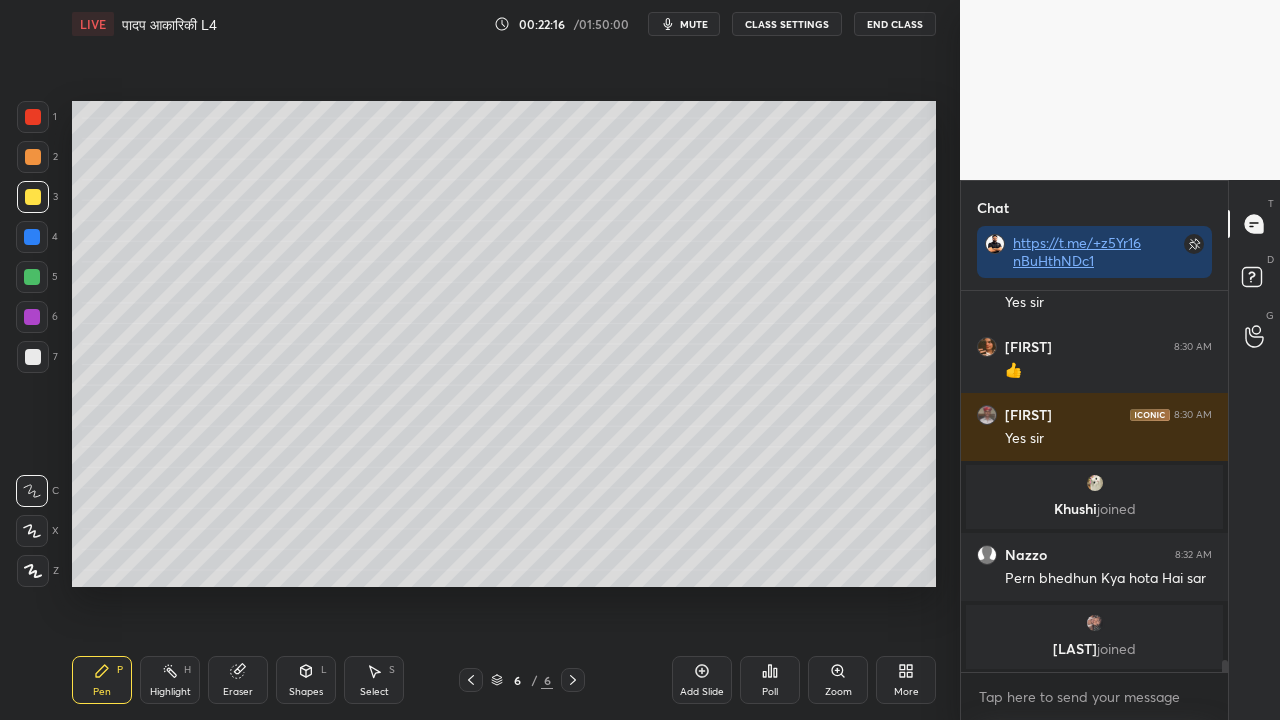 click 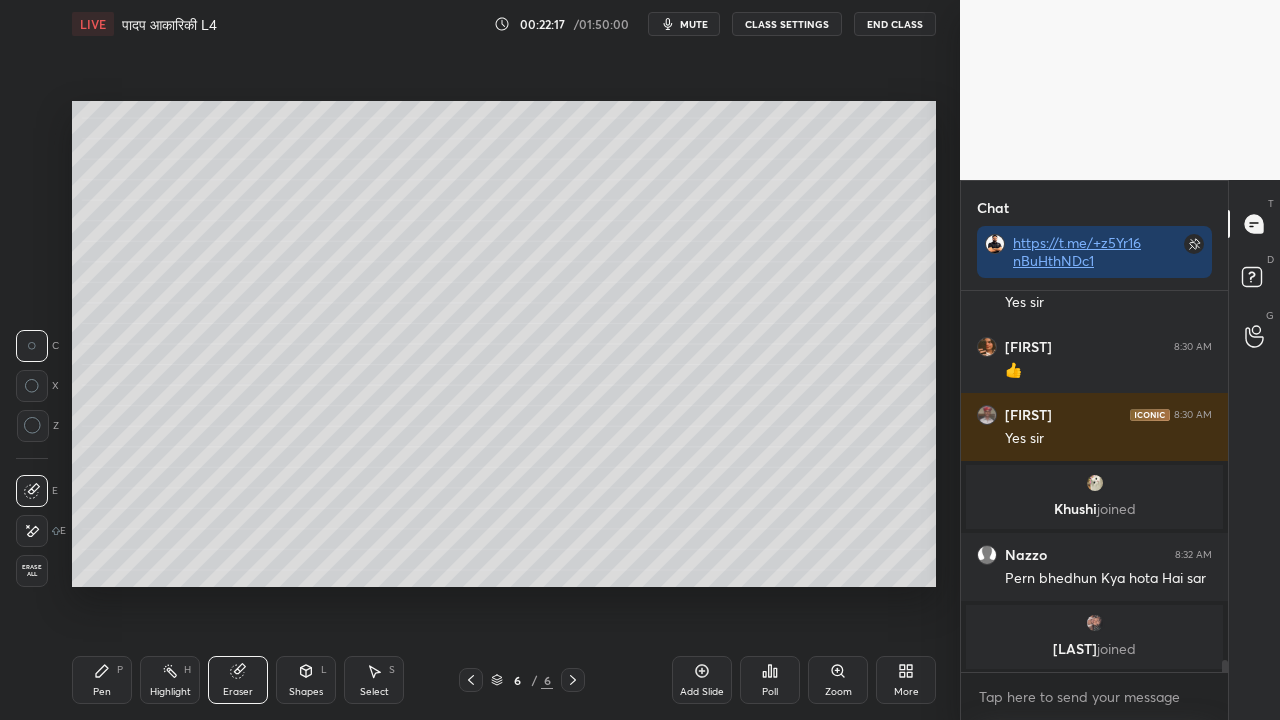 drag, startPoint x: 34, startPoint y: 531, endPoint x: 56, endPoint y: 534, distance: 22.203604 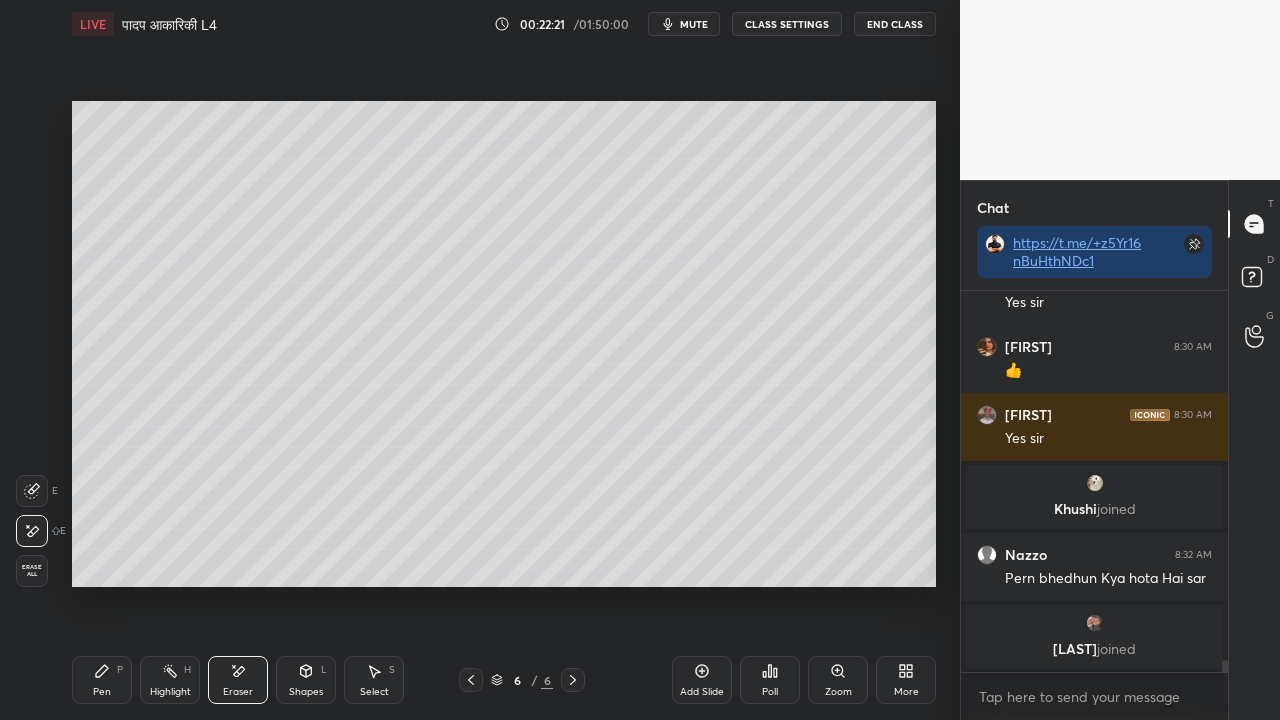 click 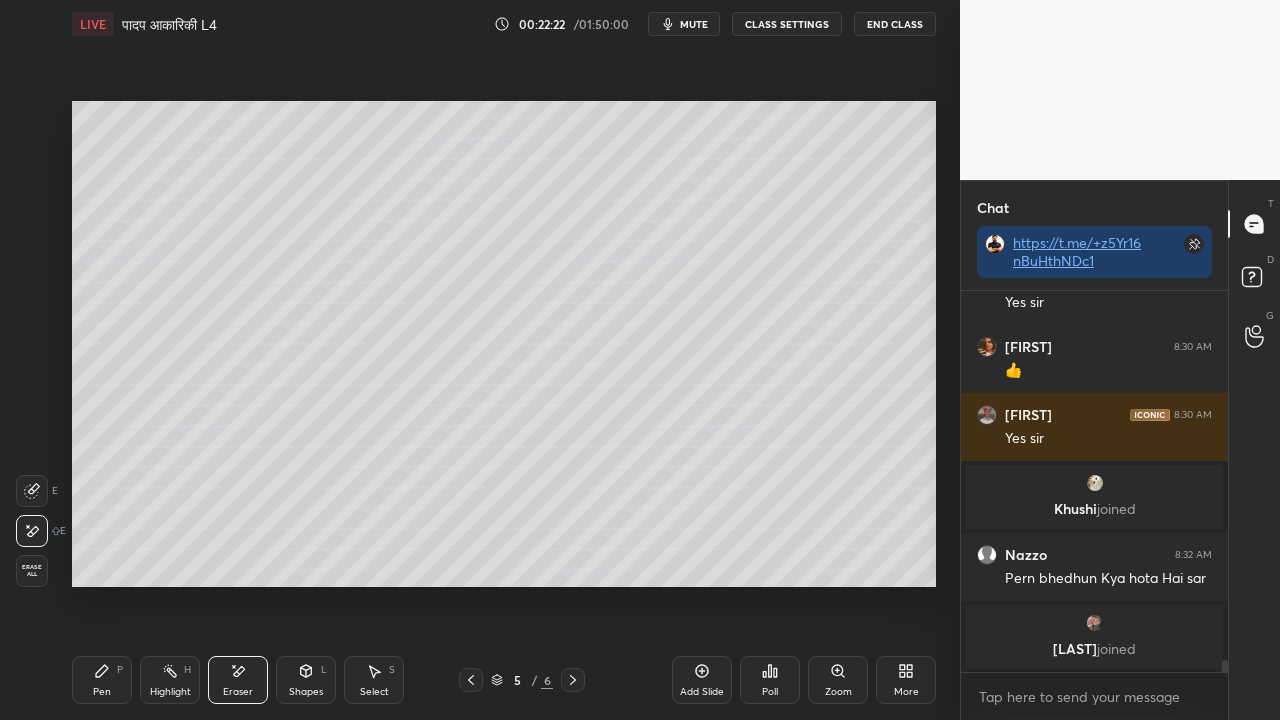 click 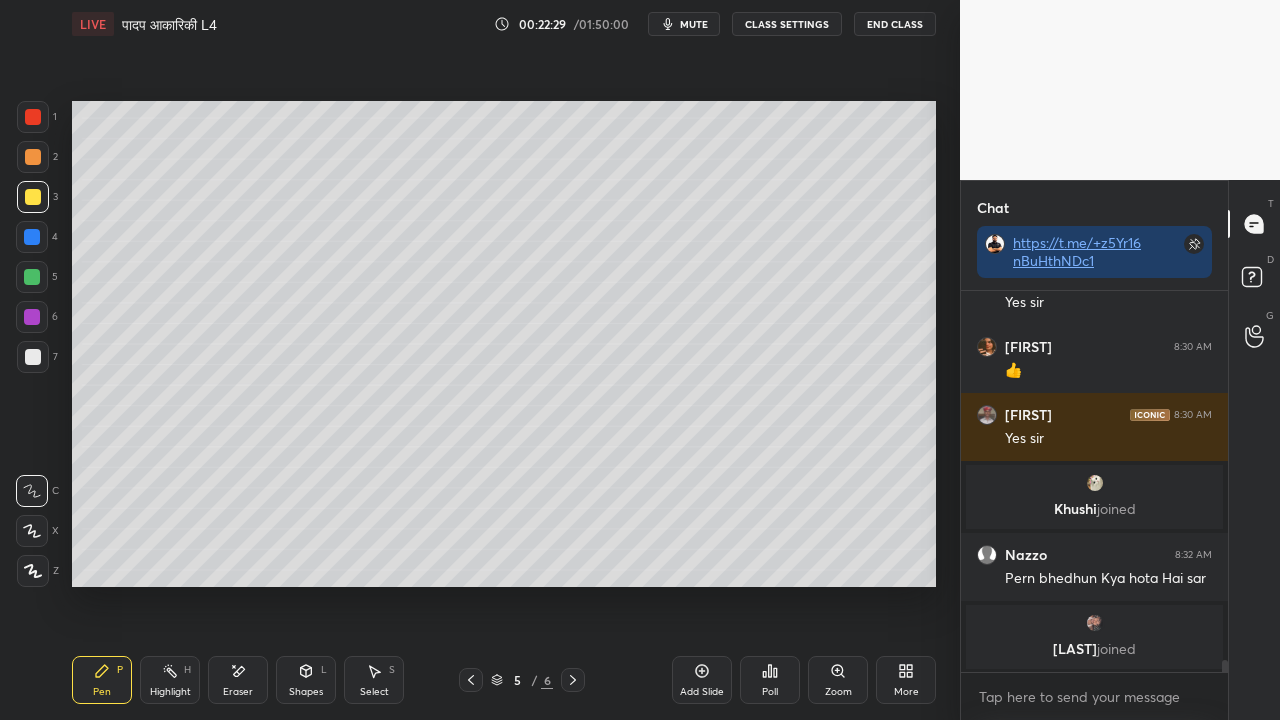 click at bounding box center (33, 357) 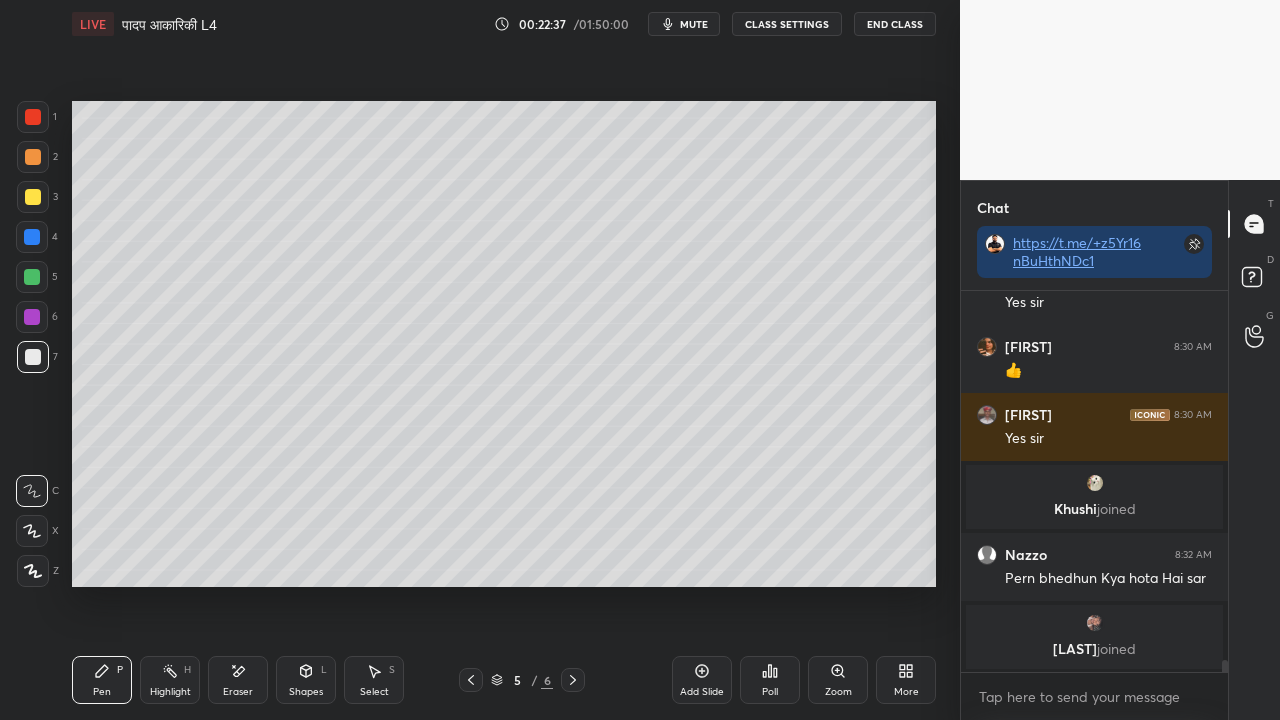 click at bounding box center (33, 197) 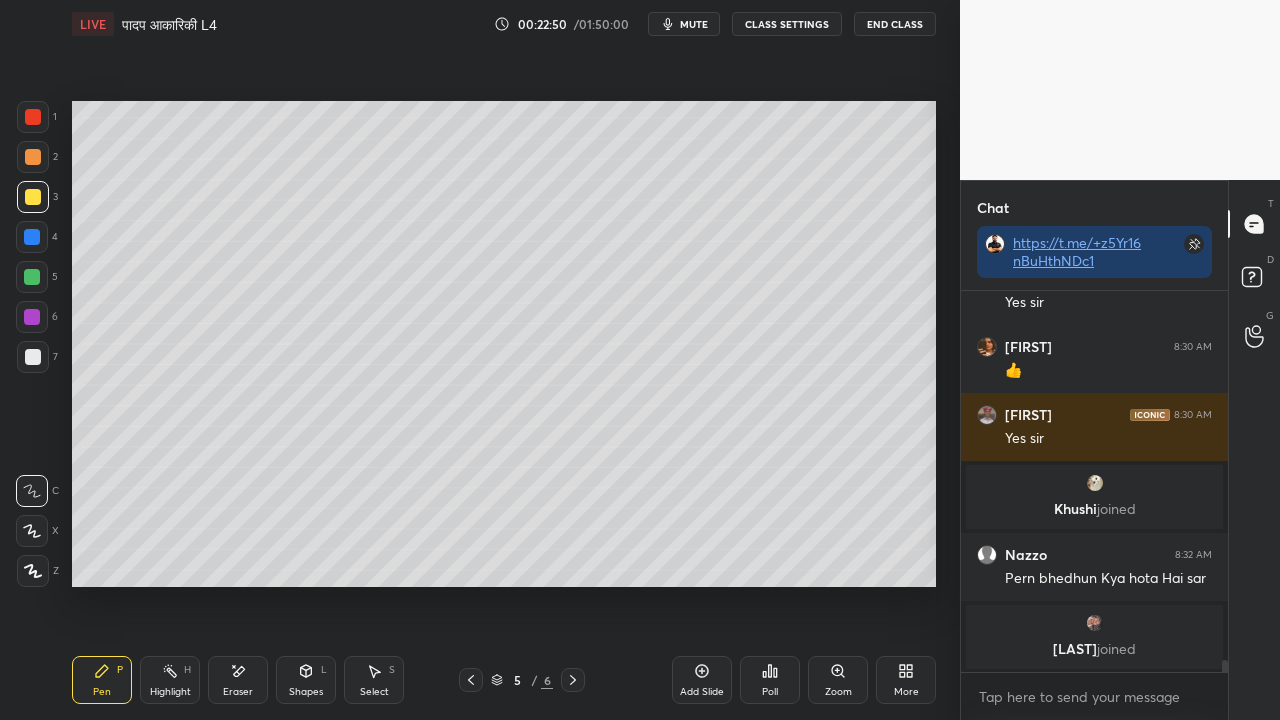 click 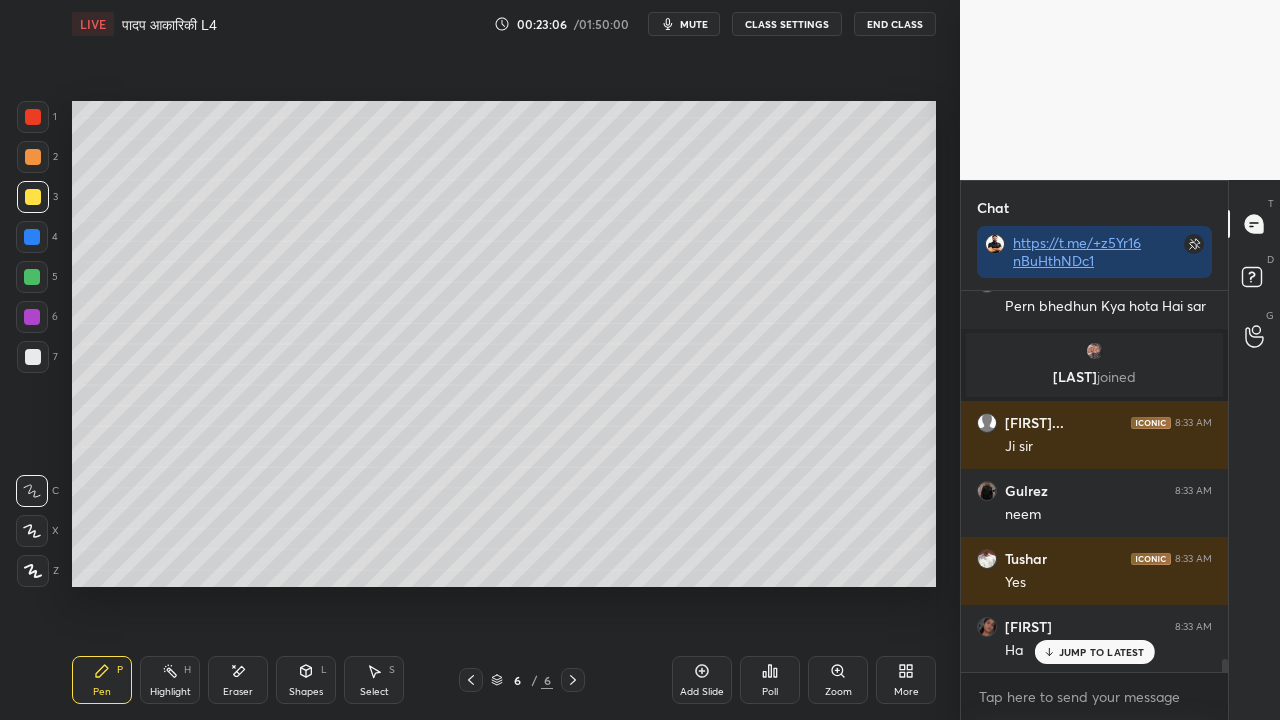scroll, scrollTop: 11208, scrollLeft: 0, axis: vertical 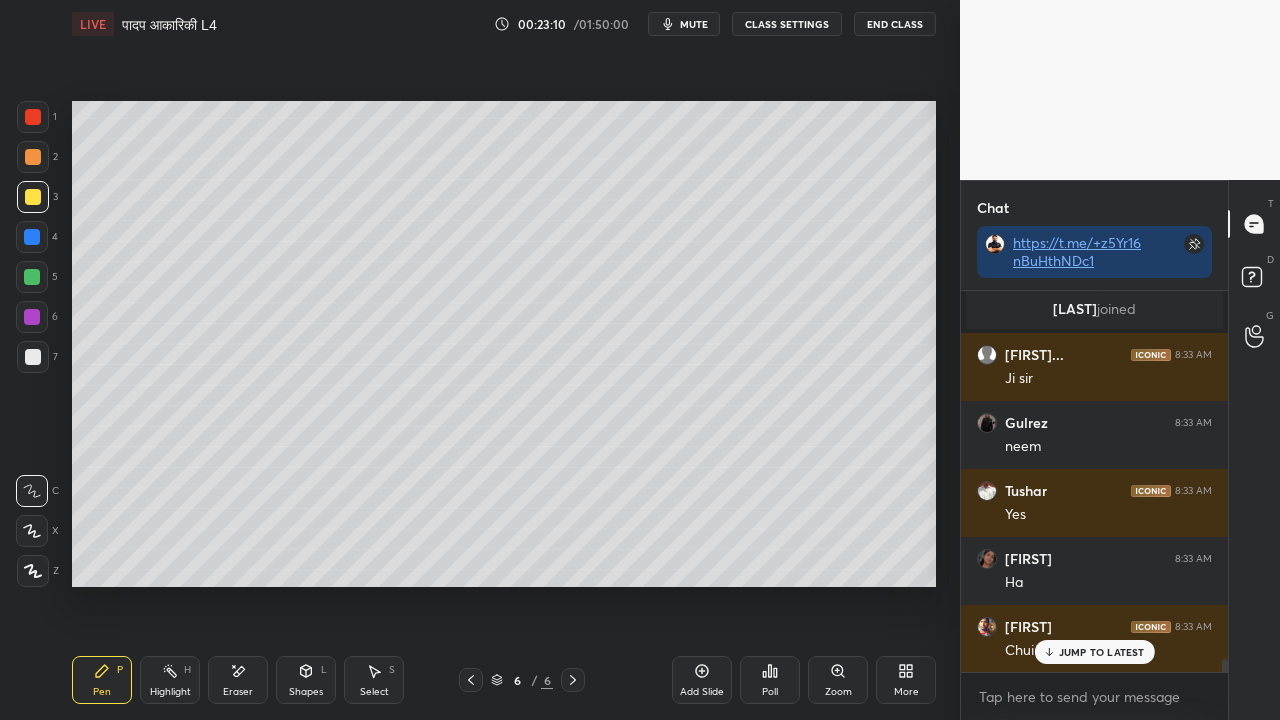 click at bounding box center [33, 357] 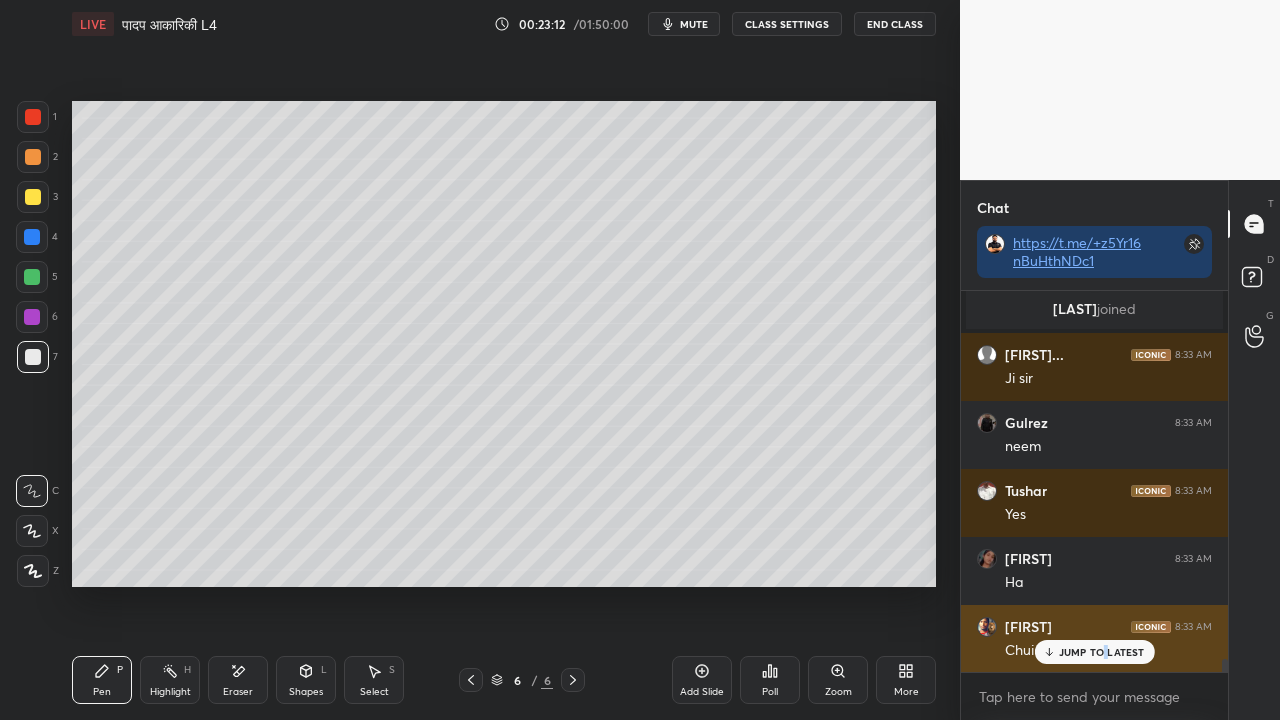 click on "JUMP TO LATEST" at bounding box center (1094, 652) 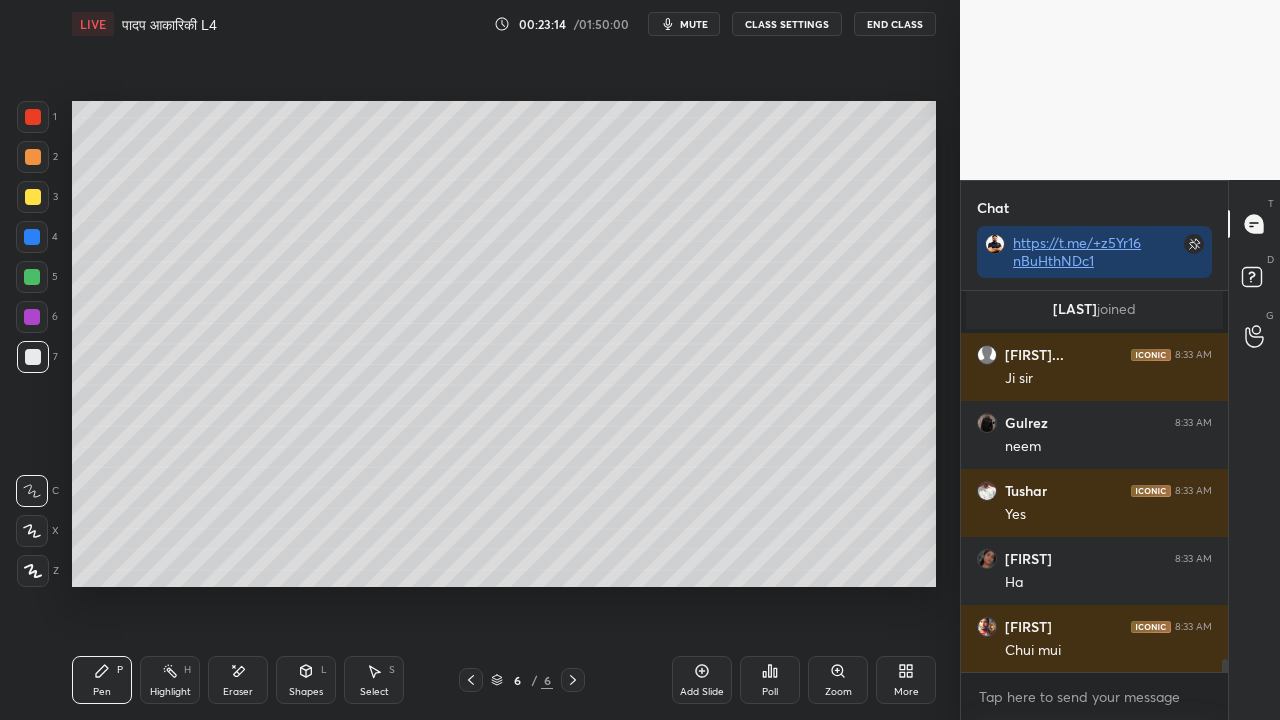 click at bounding box center [33, 197] 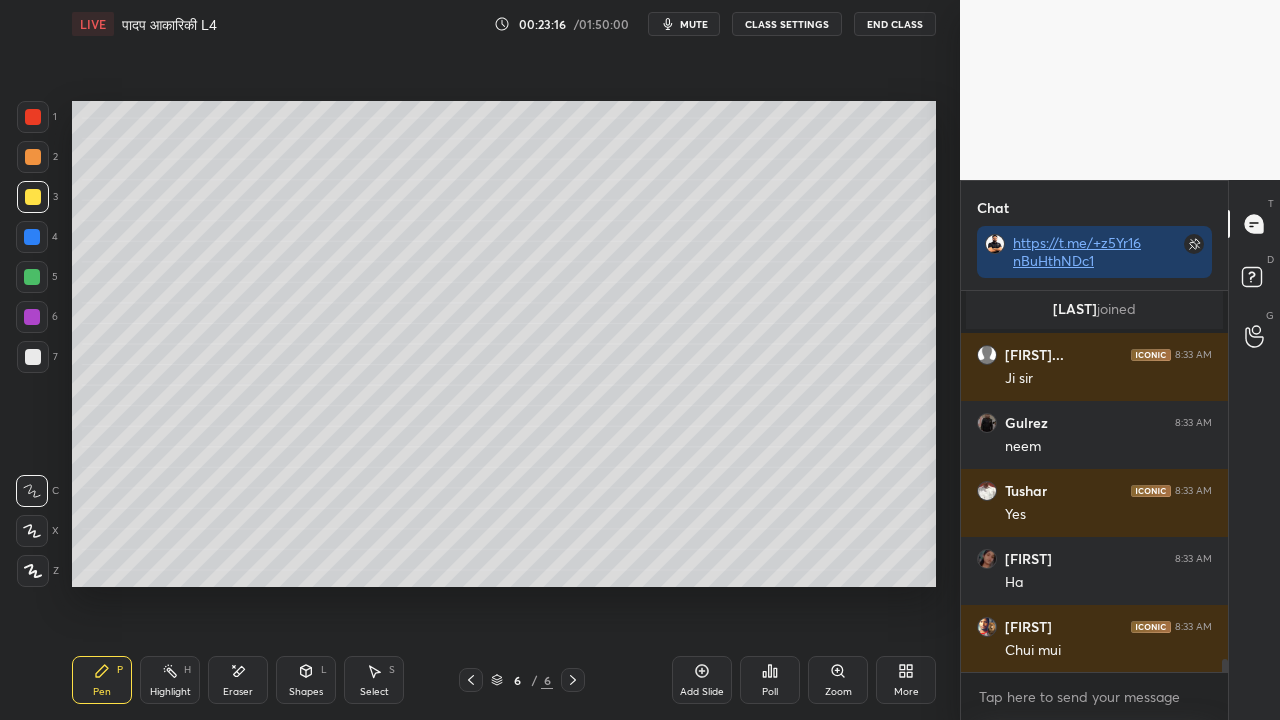click at bounding box center [33, 357] 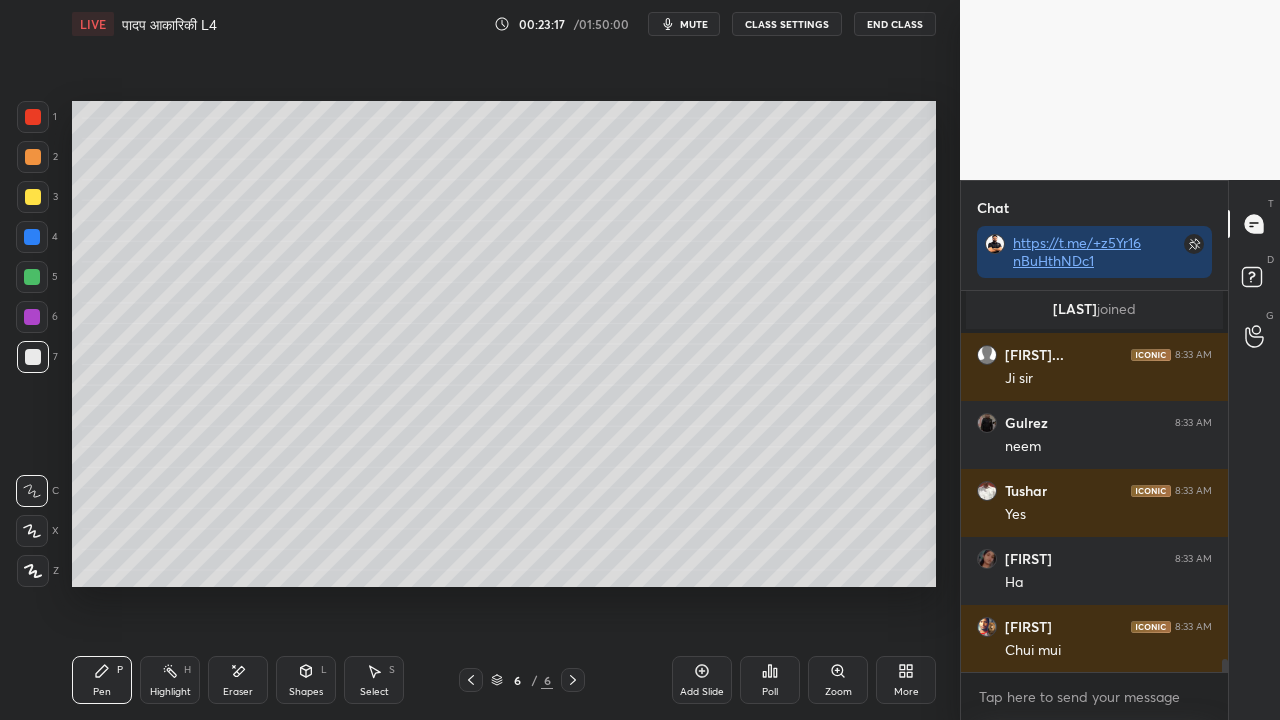 click at bounding box center (33, 197) 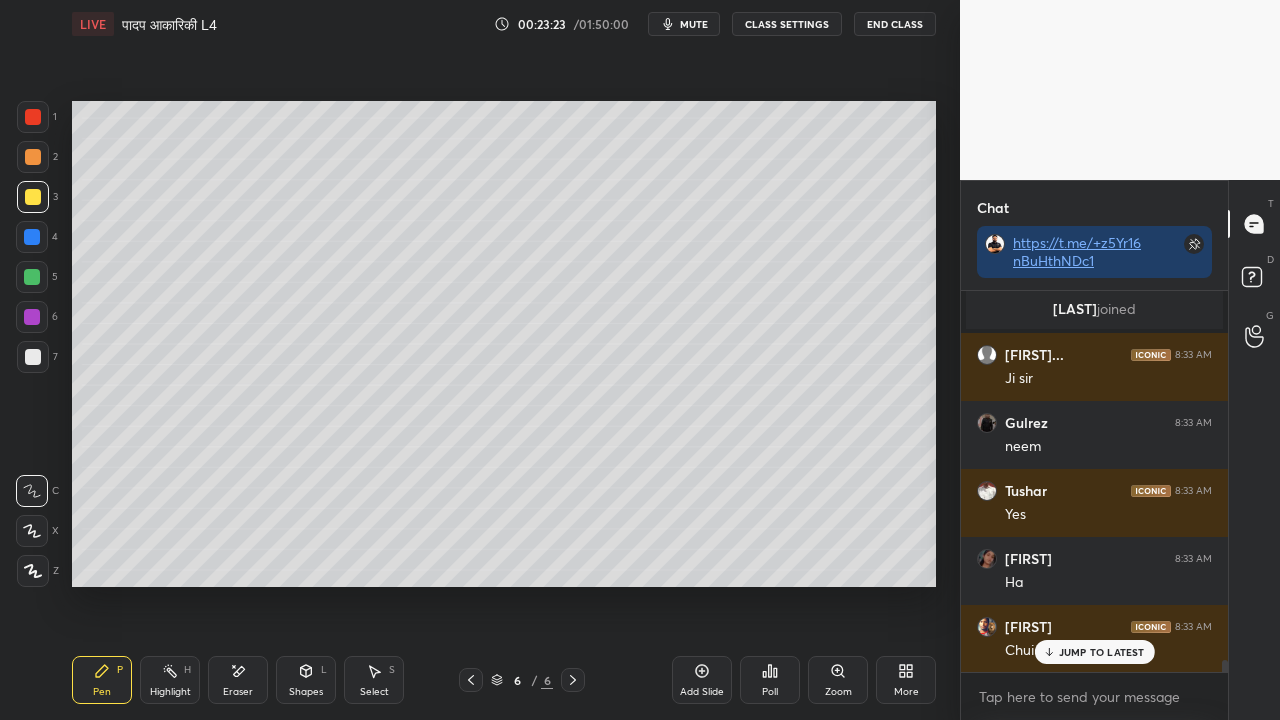 scroll, scrollTop: 11276, scrollLeft: 0, axis: vertical 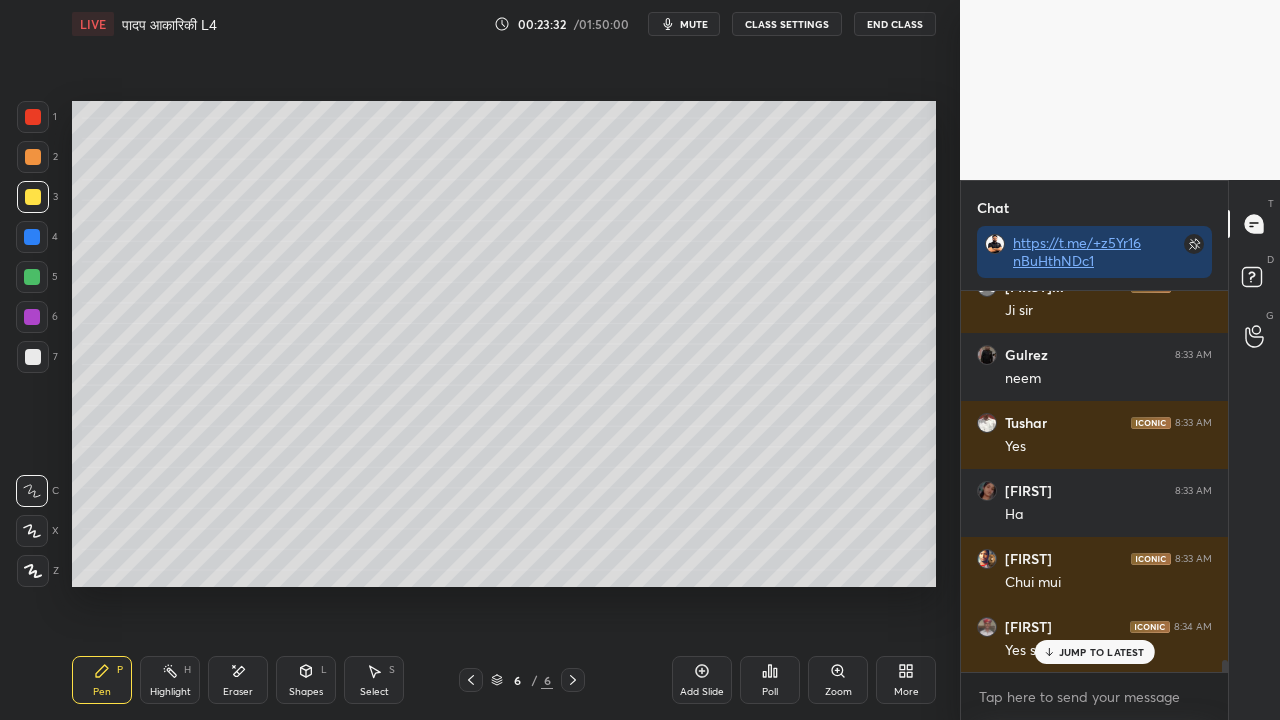click at bounding box center (33, 357) 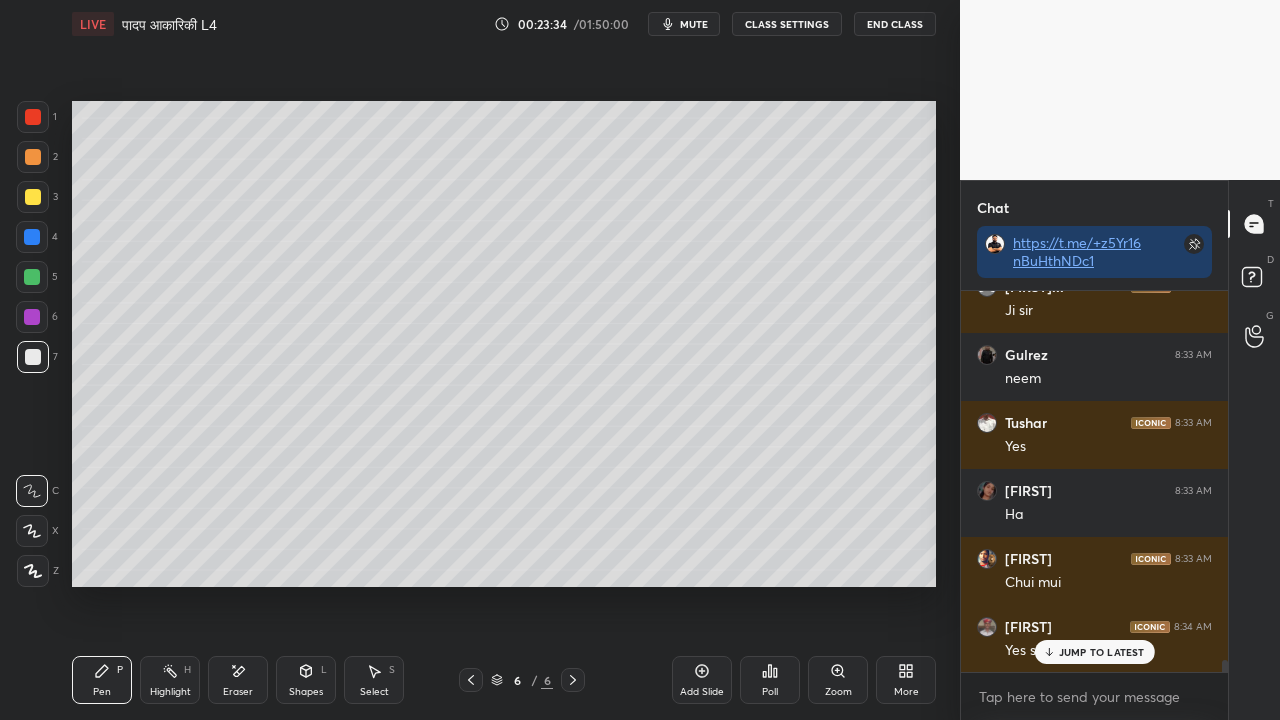 click at bounding box center (33, 197) 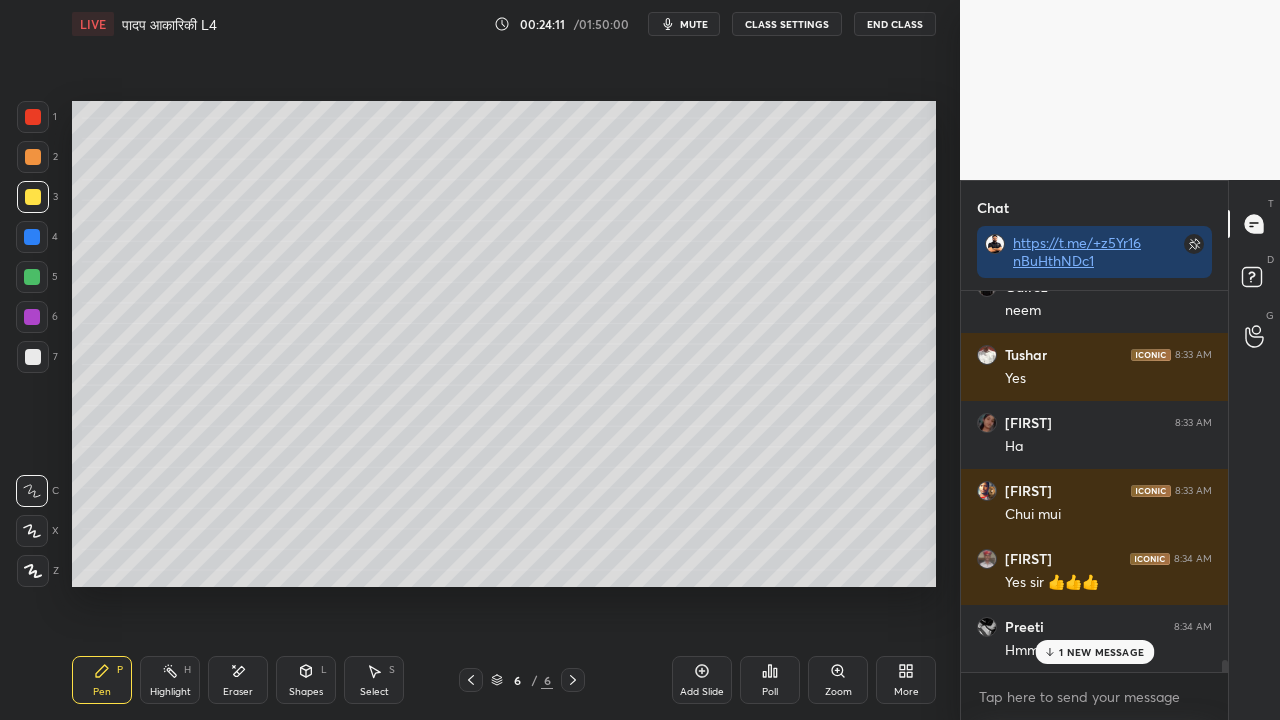 scroll, scrollTop: 11416, scrollLeft: 0, axis: vertical 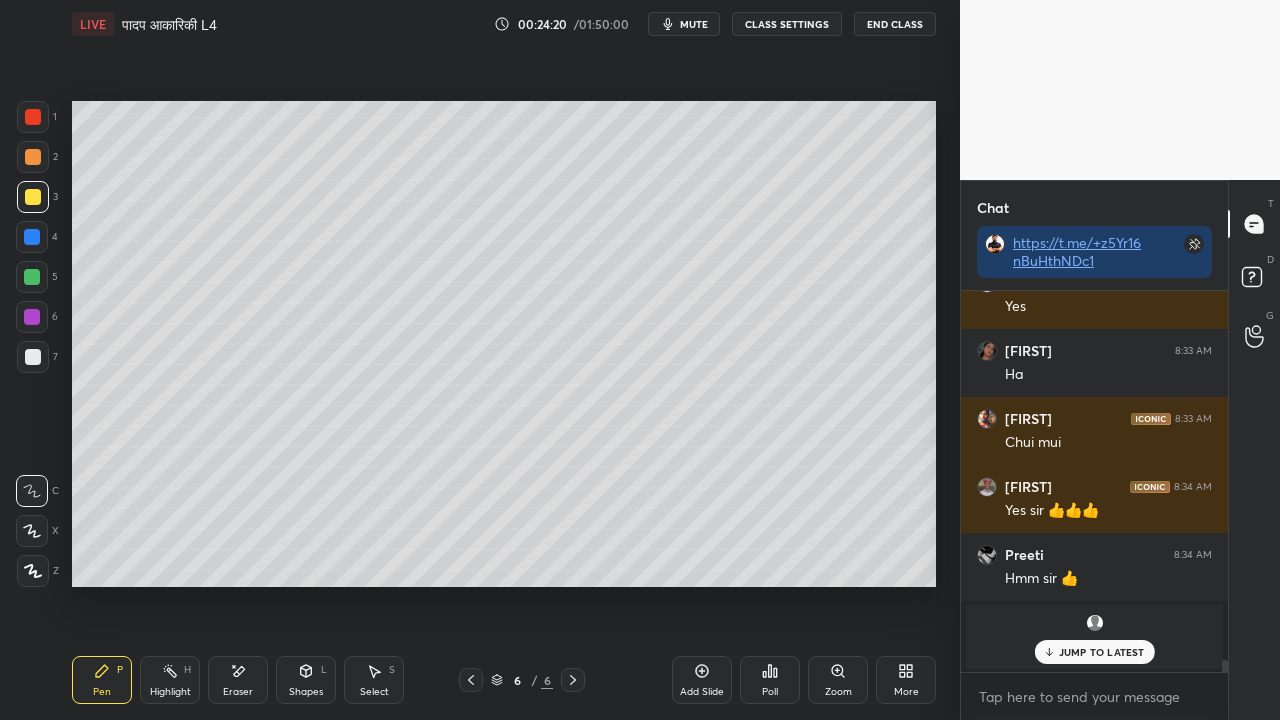 click at bounding box center (33, 357) 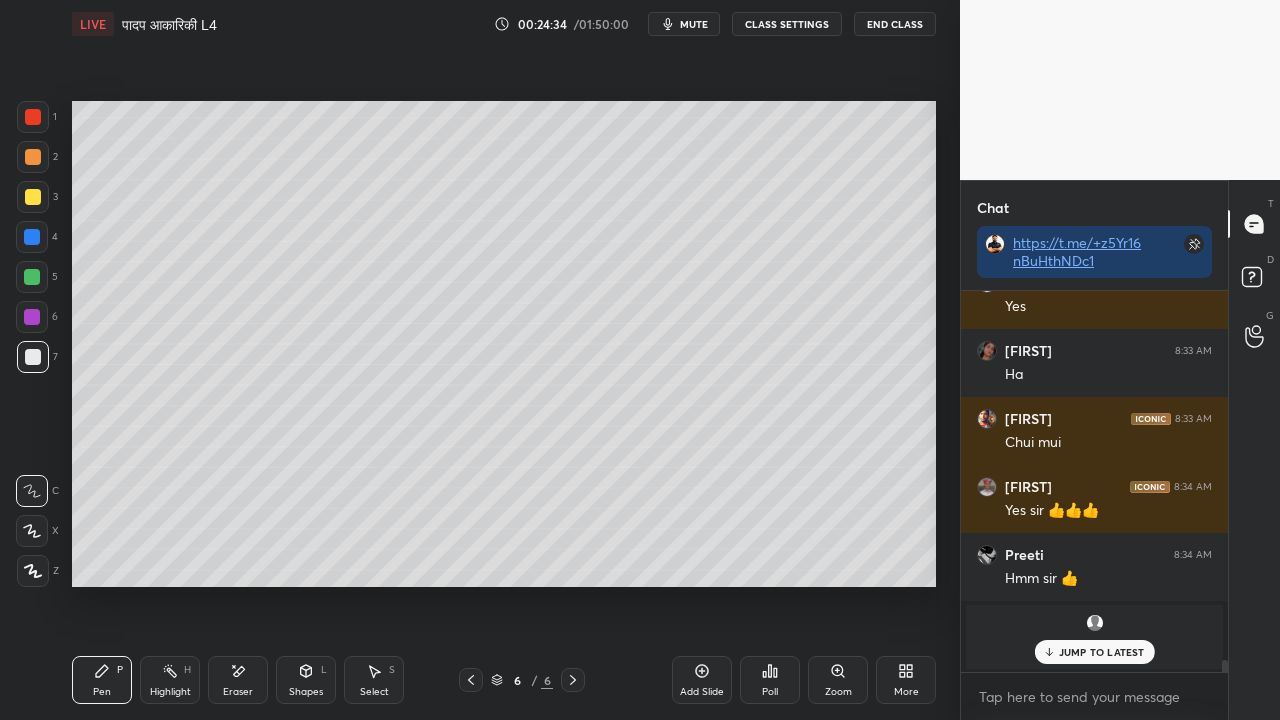 scroll, scrollTop: 11484, scrollLeft: 0, axis: vertical 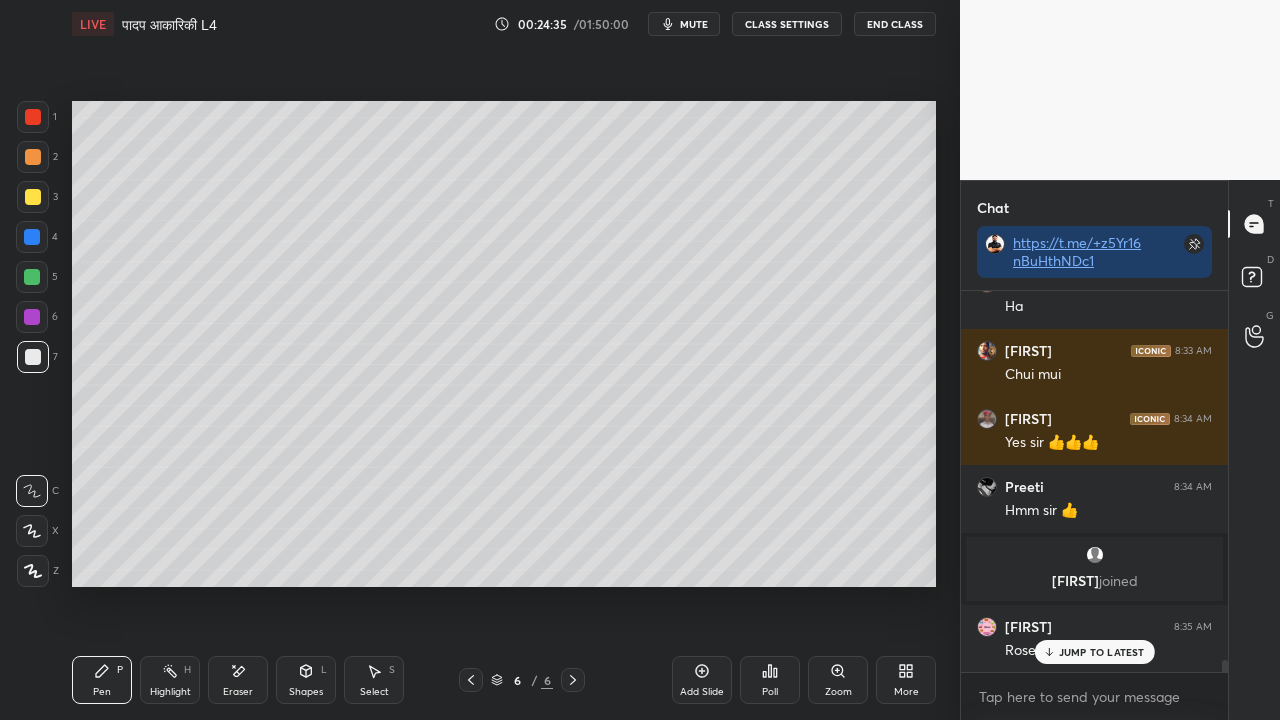 click at bounding box center [33, 197] 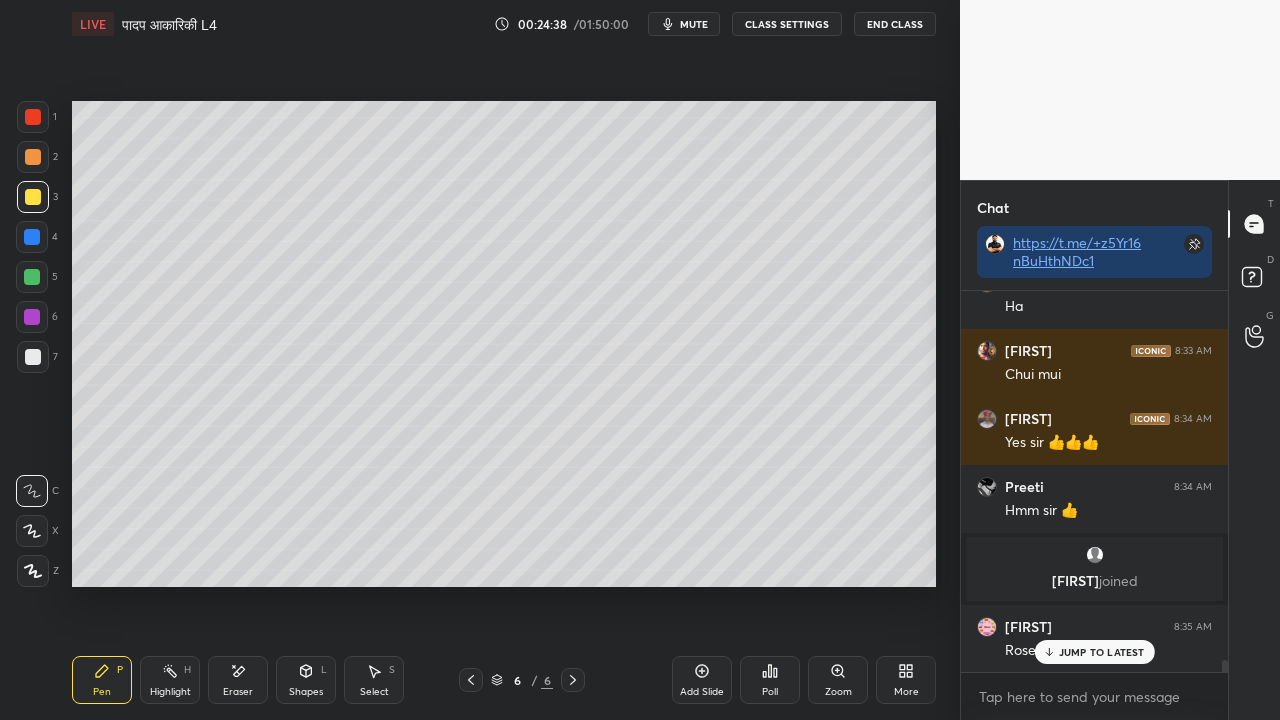 click at bounding box center [33, 357] 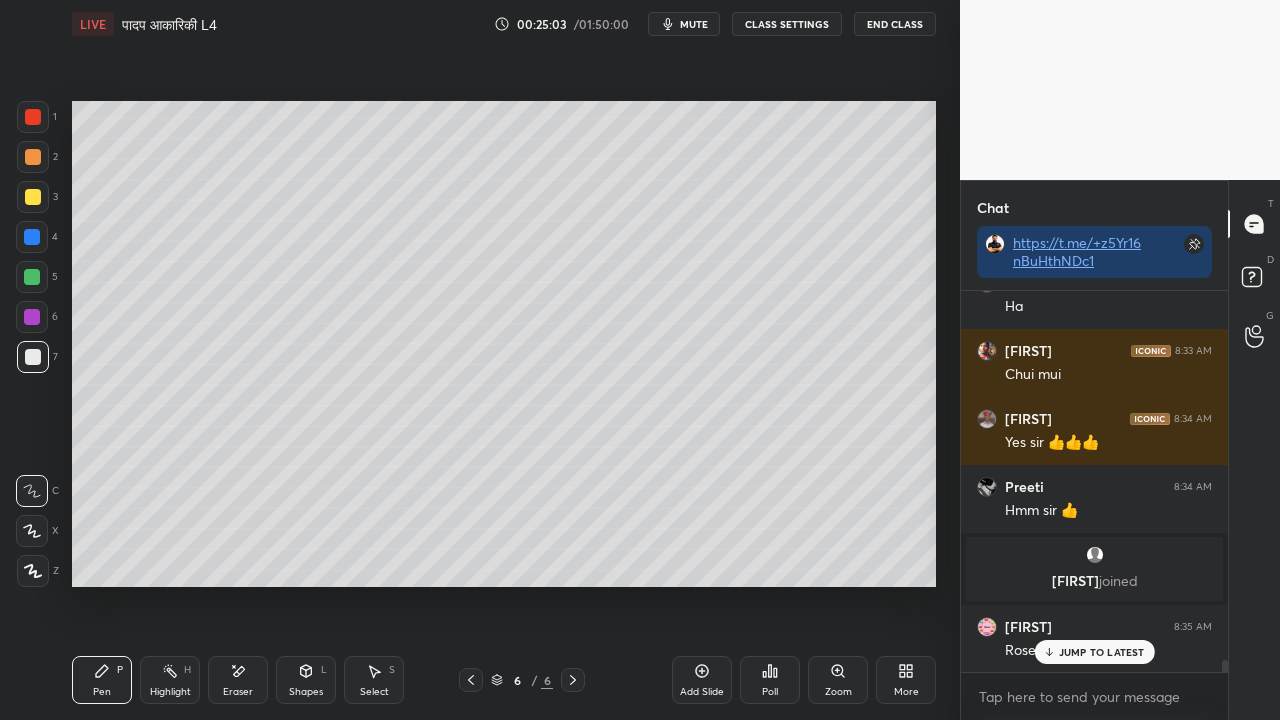 click at bounding box center (33, 197) 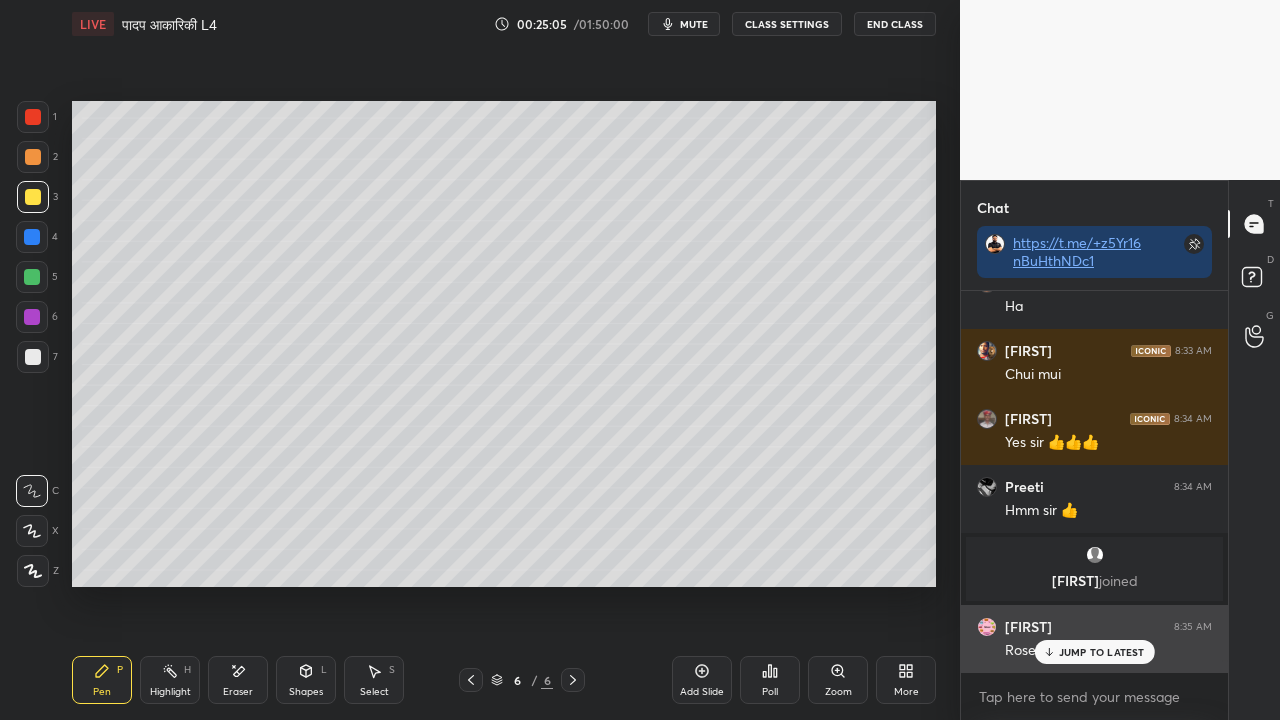 click on "JUMP TO LATEST" at bounding box center (1094, 652) 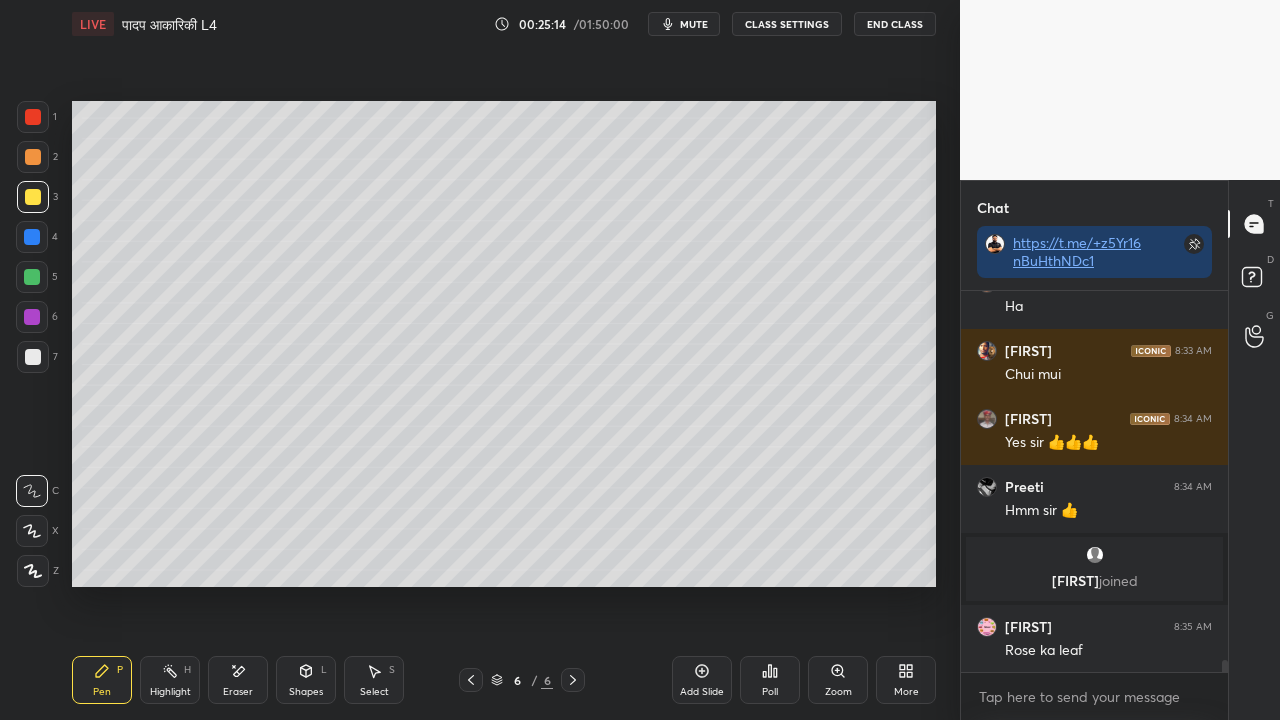 click at bounding box center (33, 357) 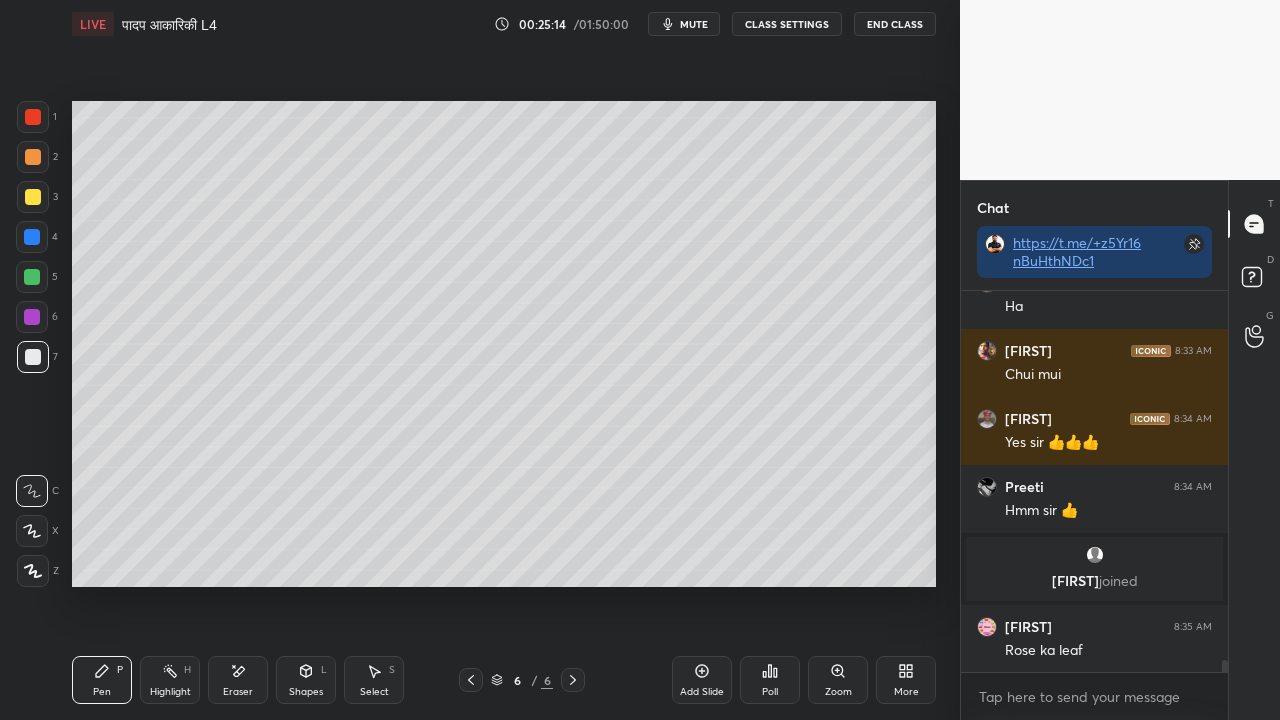 scroll, scrollTop: 11570, scrollLeft: 0, axis: vertical 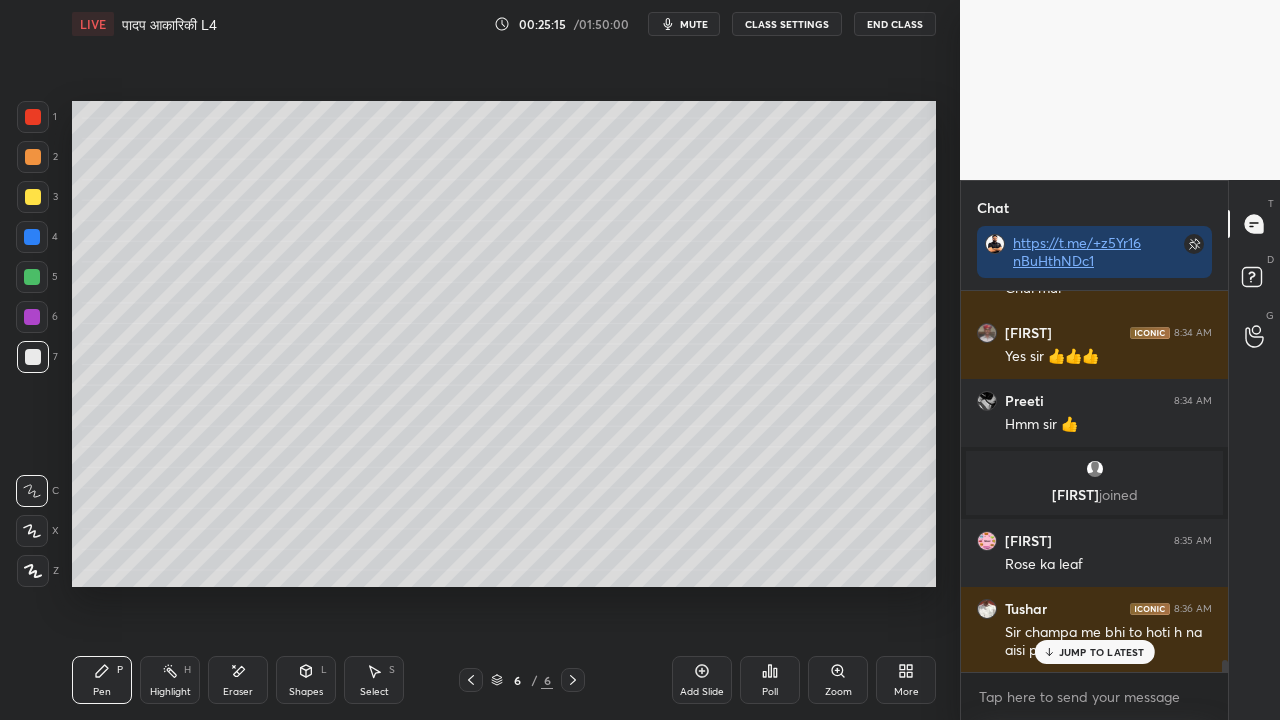 click at bounding box center [33, 197] 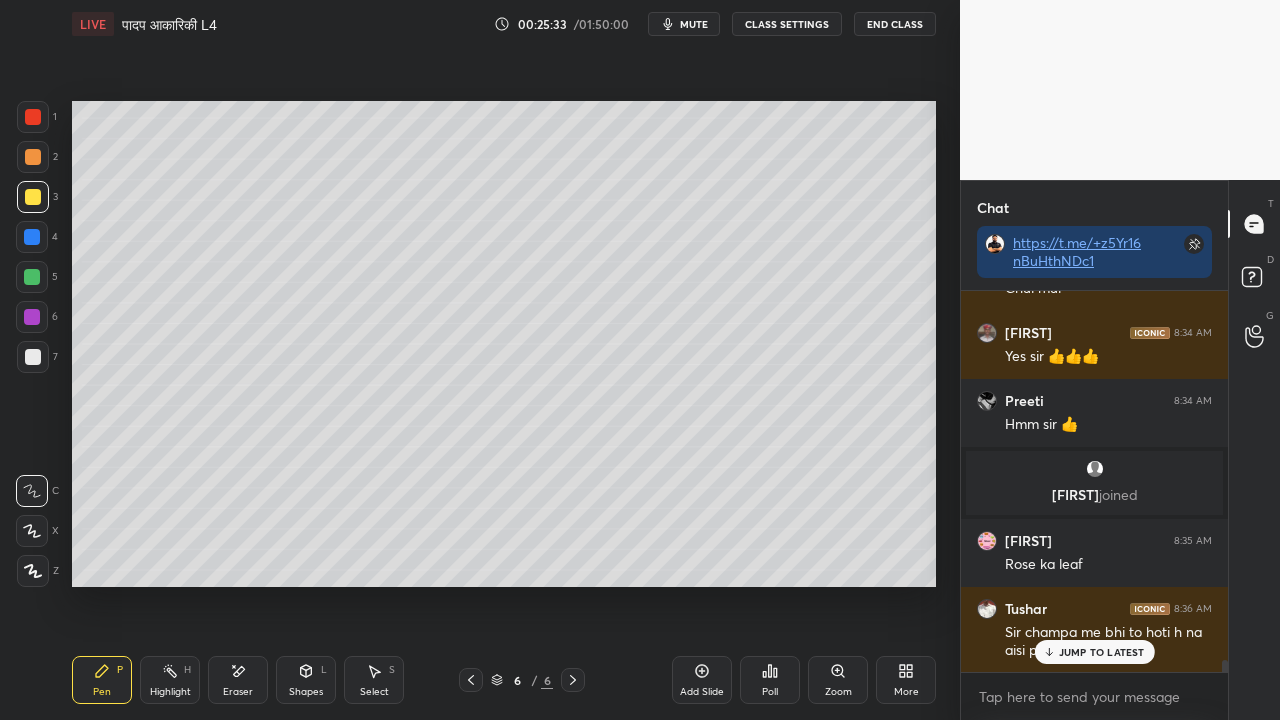 click at bounding box center (33, 357) 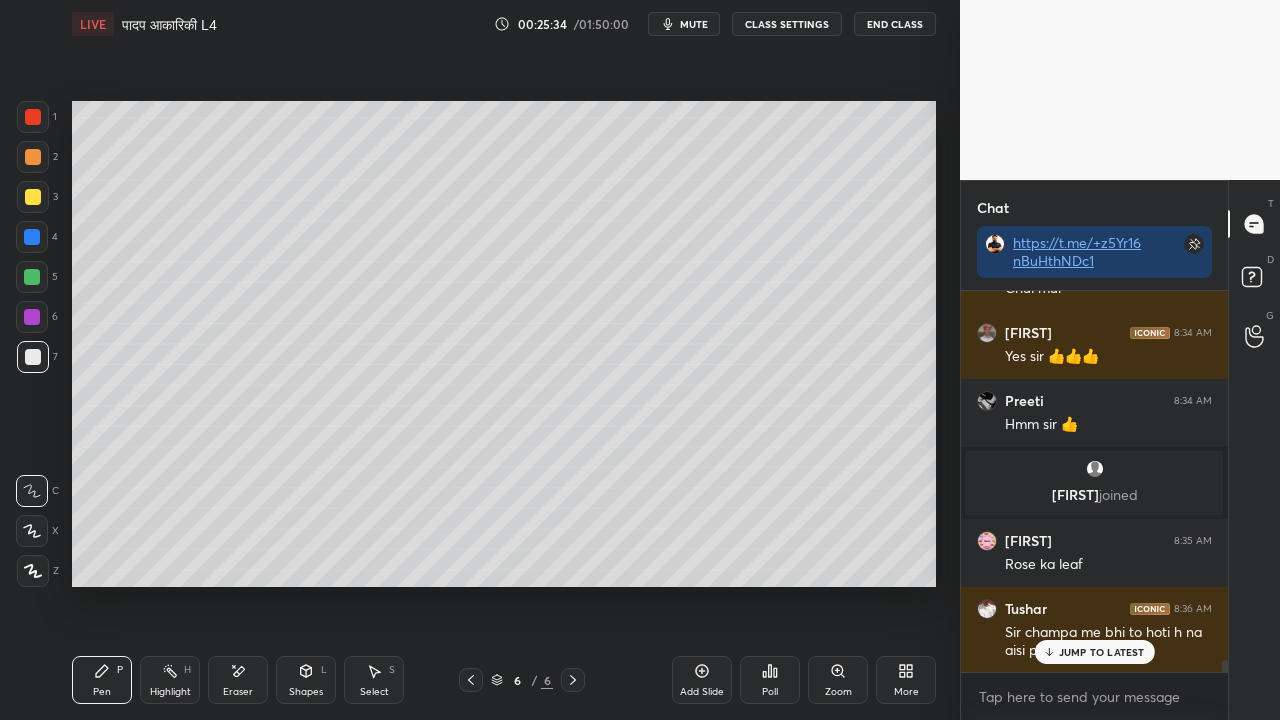 scroll, scrollTop: 11590, scrollLeft: 0, axis: vertical 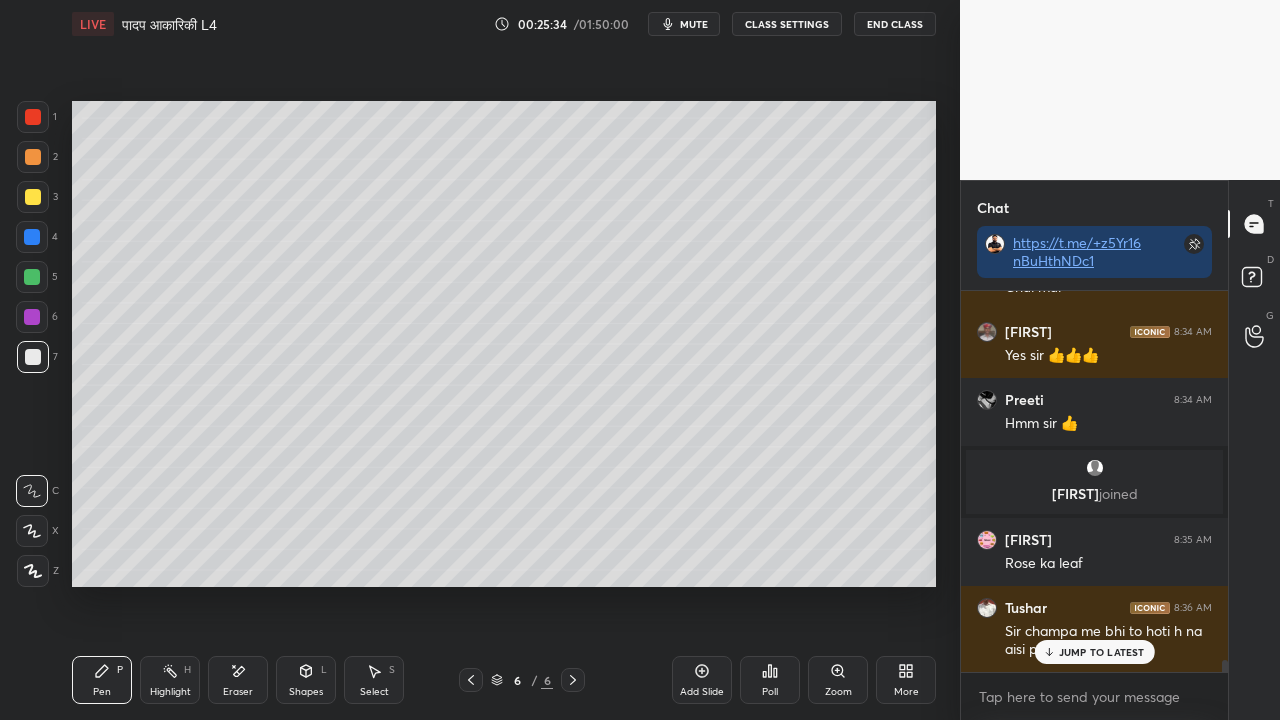 click at bounding box center [33, 197] 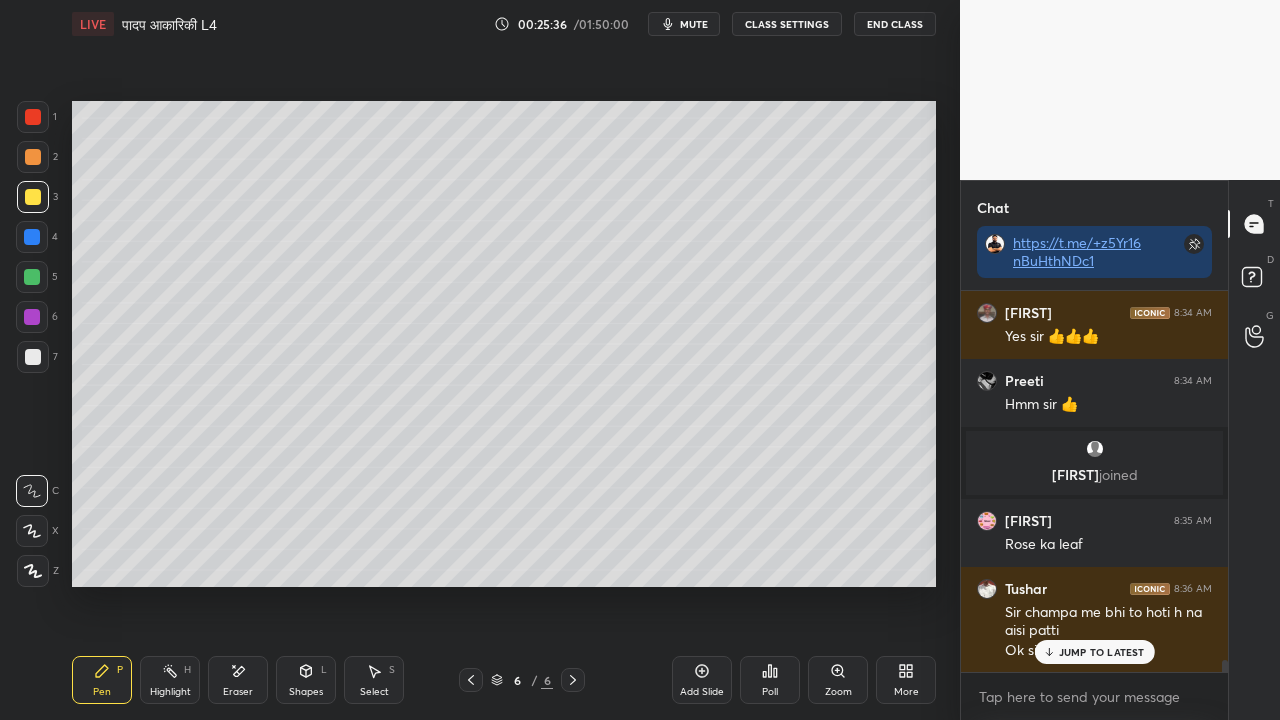 drag, startPoint x: 26, startPoint y: 346, endPoint x: 23, endPoint y: 364, distance: 18.248287 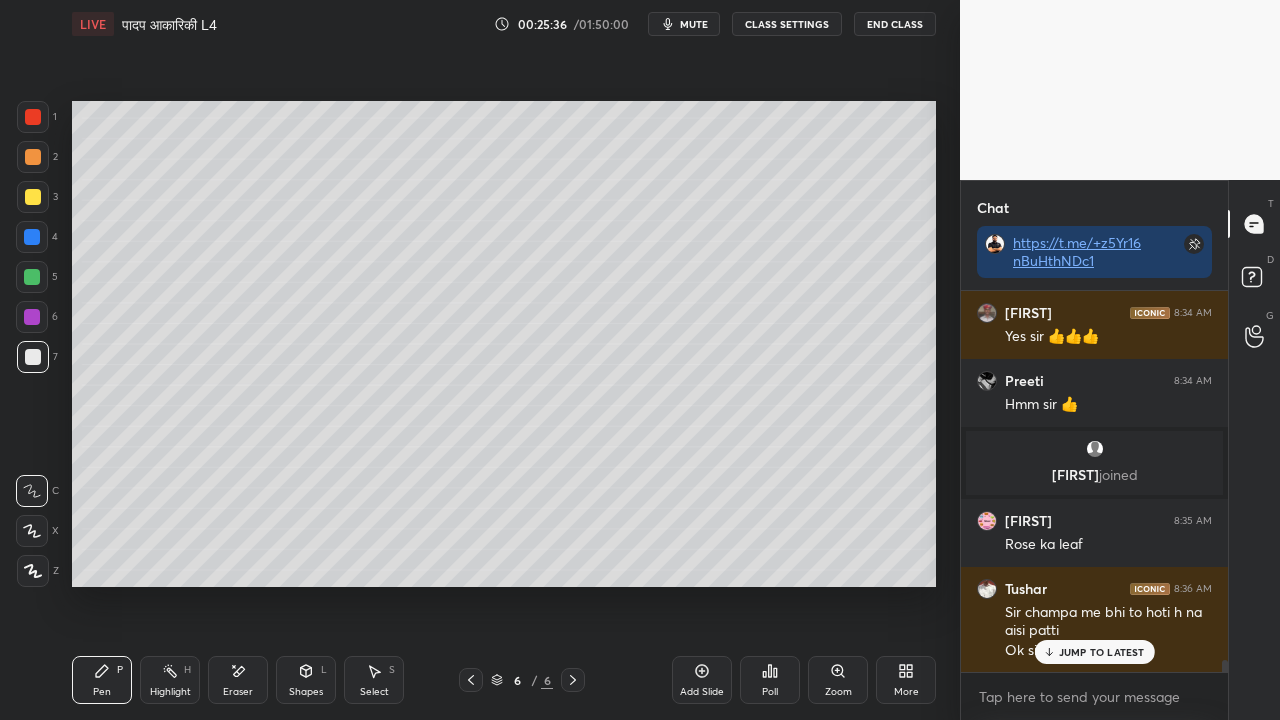 click at bounding box center [33, 197] 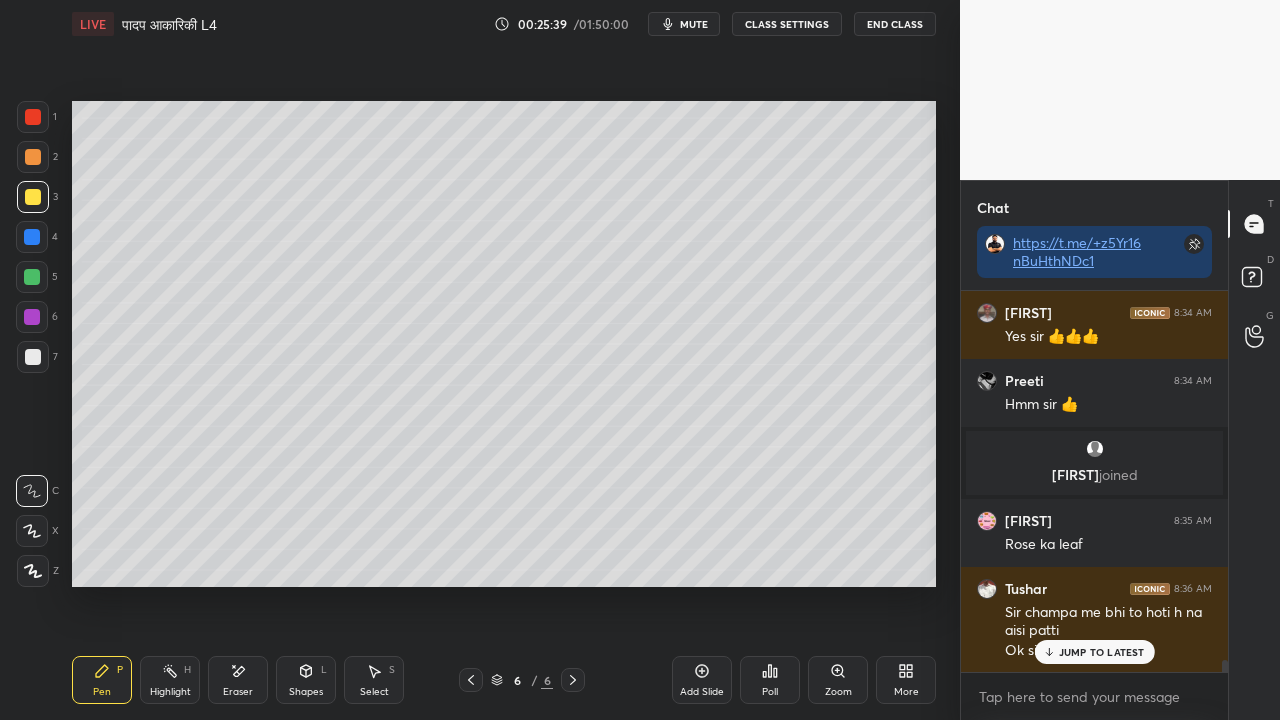 click at bounding box center (33, 357) 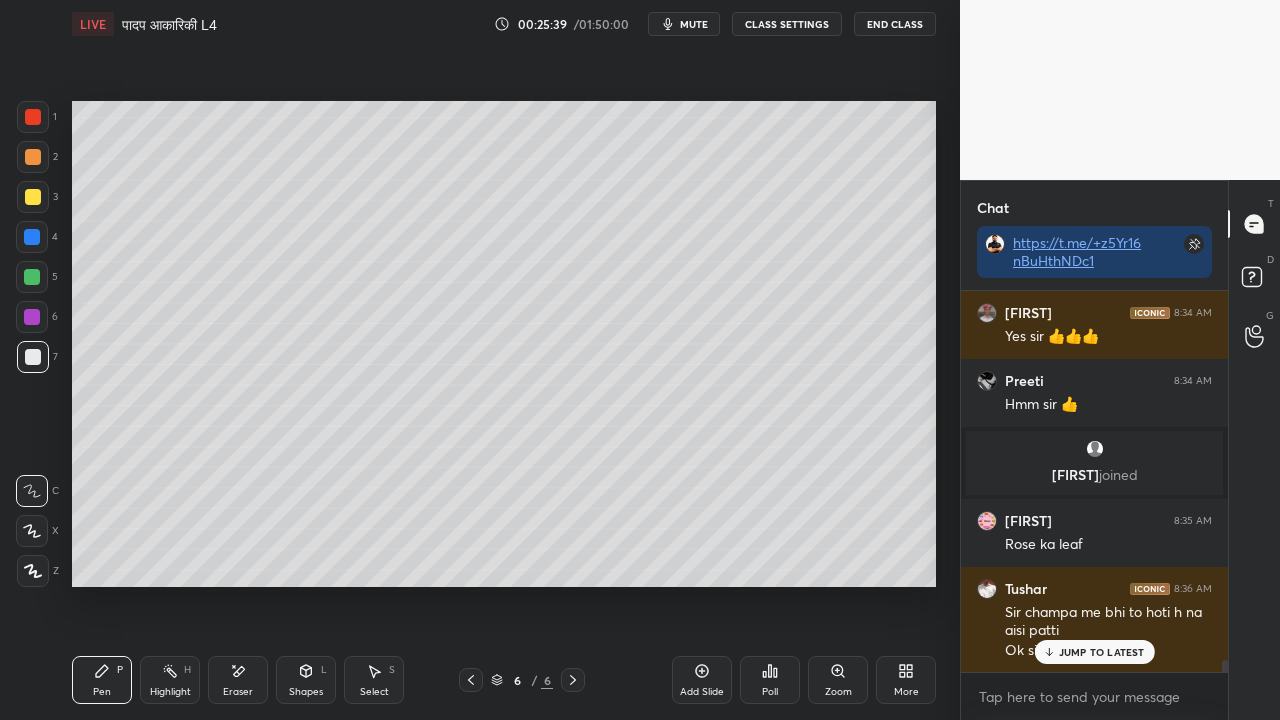 click at bounding box center (33, 197) 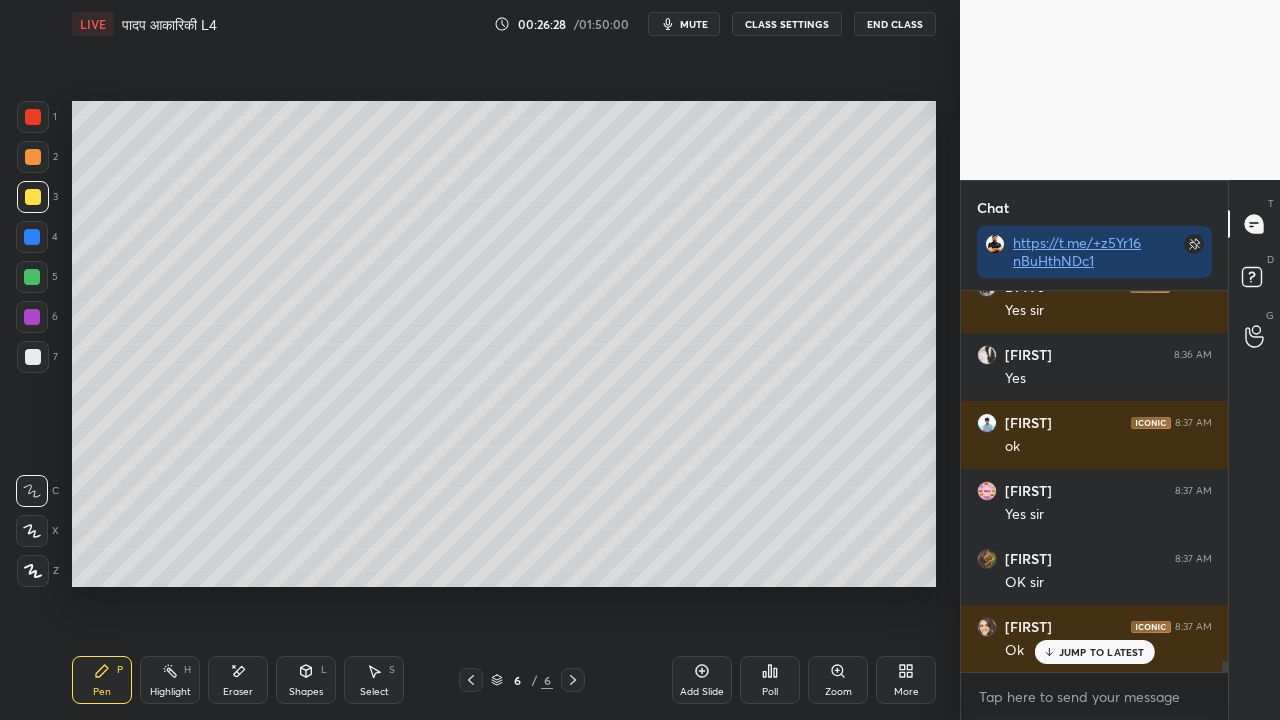scroll, scrollTop: 12968, scrollLeft: 0, axis: vertical 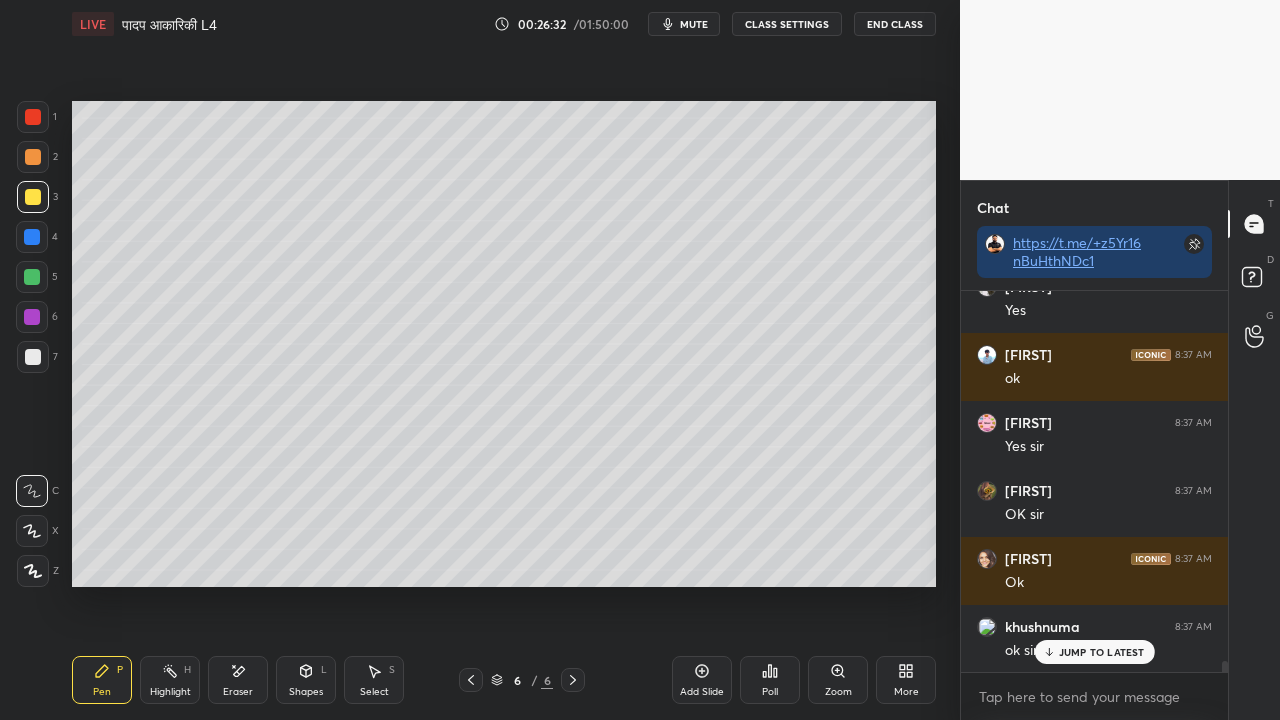click at bounding box center [33, 357] 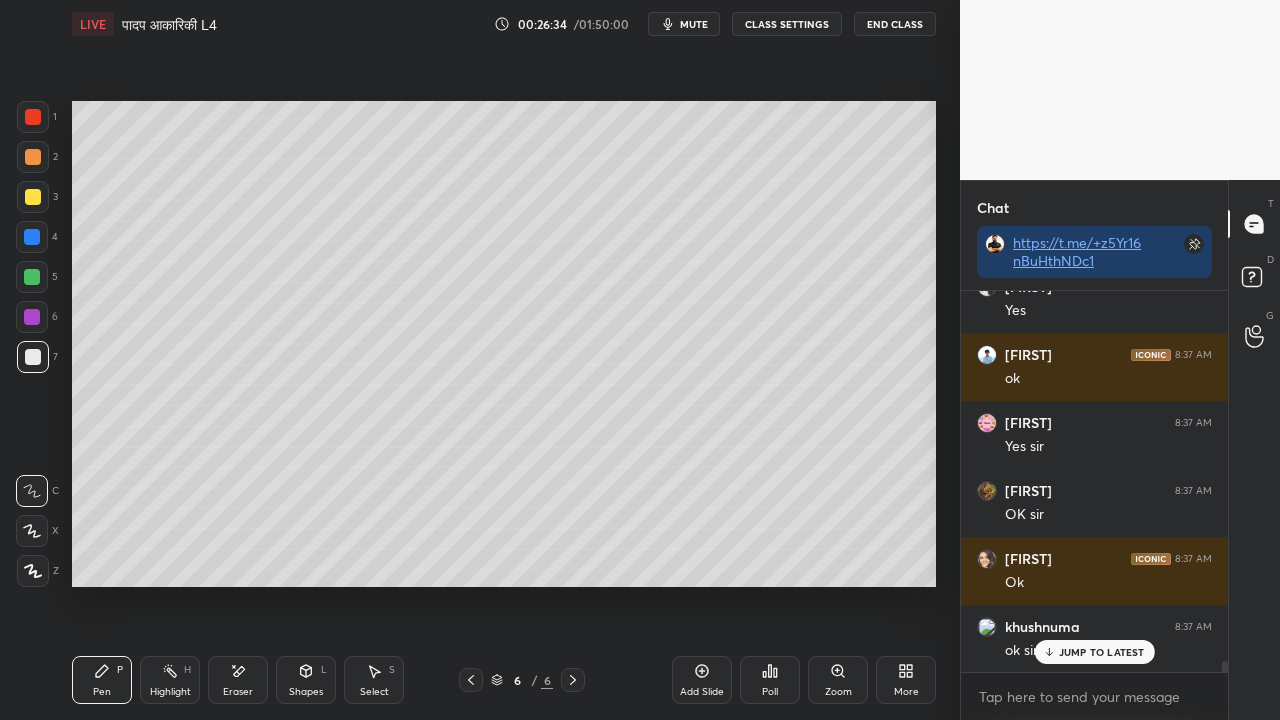 drag, startPoint x: 696, startPoint y: 682, endPoint x: 667, endPoint y: 680, distance: 29.068884 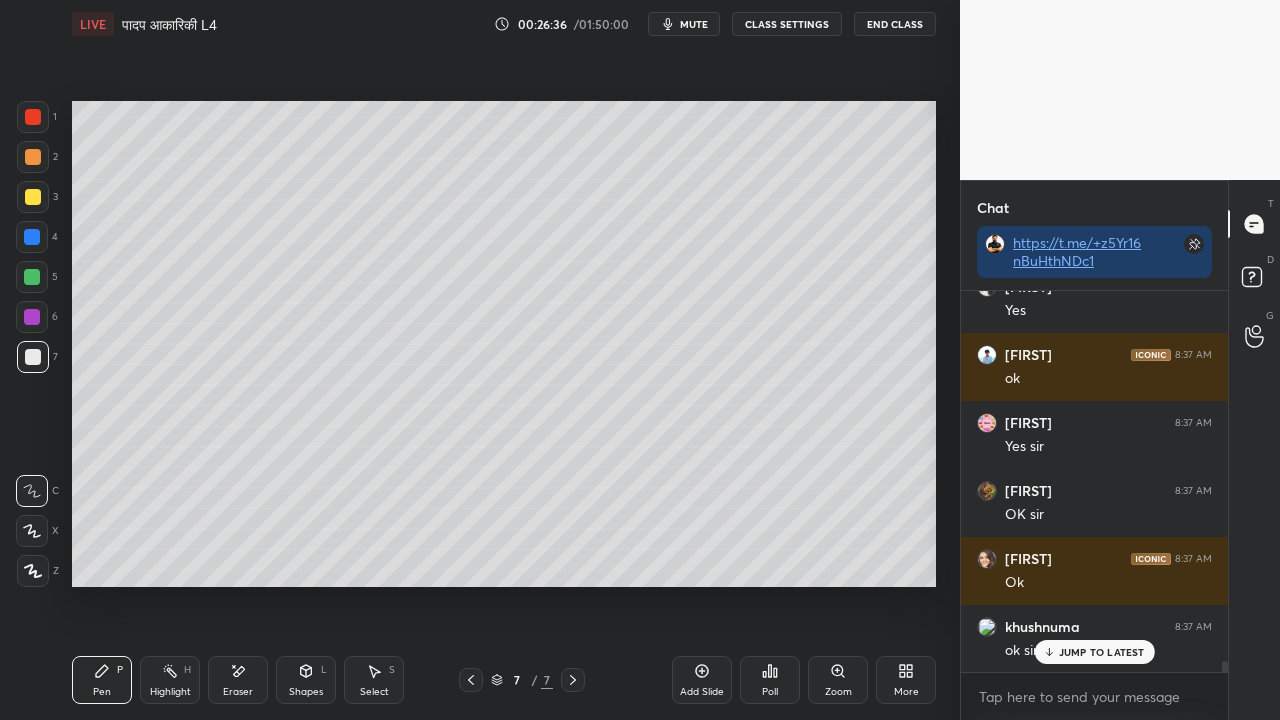 click on "3" at bounding box center [37, 201] 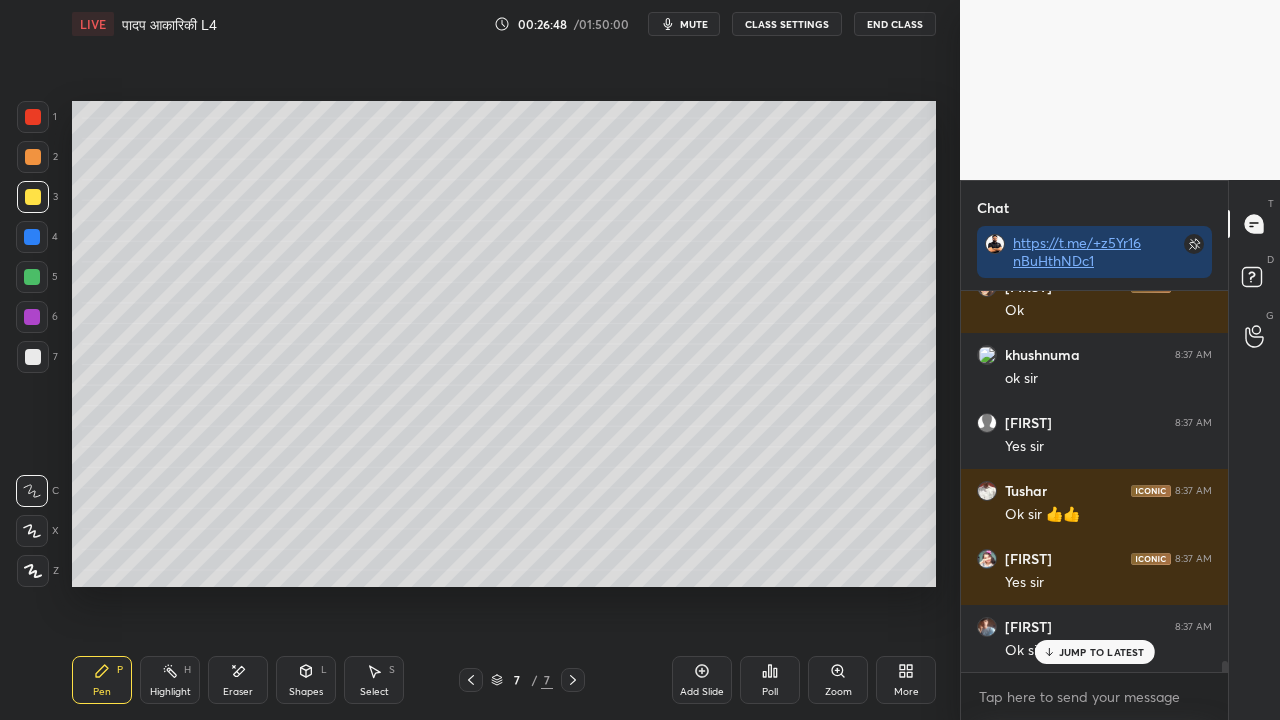 scroll, scrollTop: 13308, scrollLeft: 0, axis: vertical 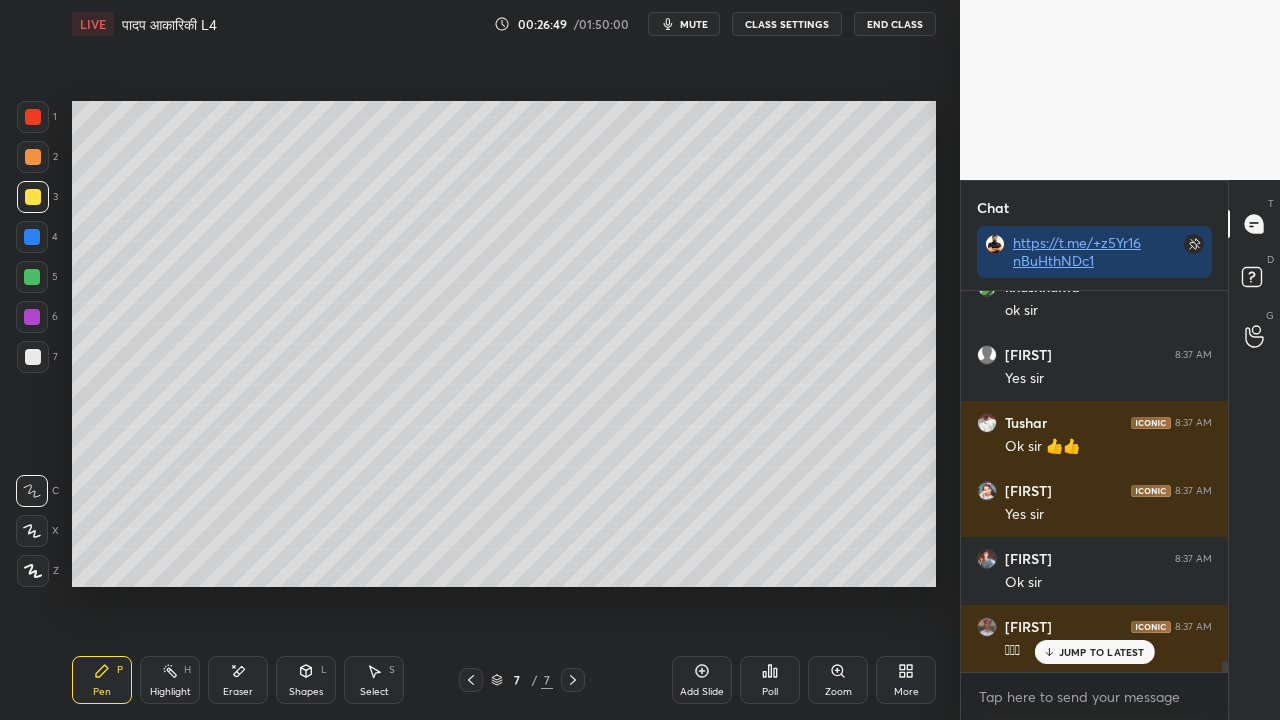 click at bounding box center [33, 357] 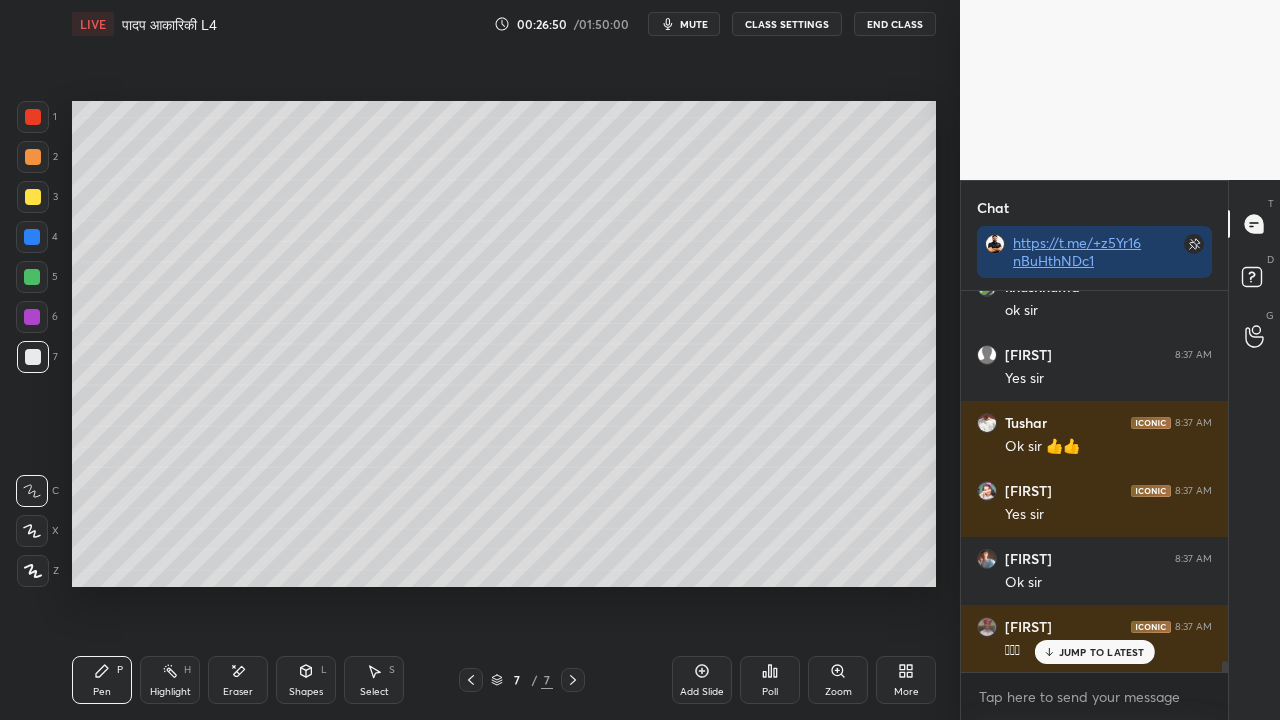 scroll, scrollTop: 13376, scrollLeft: 0, axis: vertical 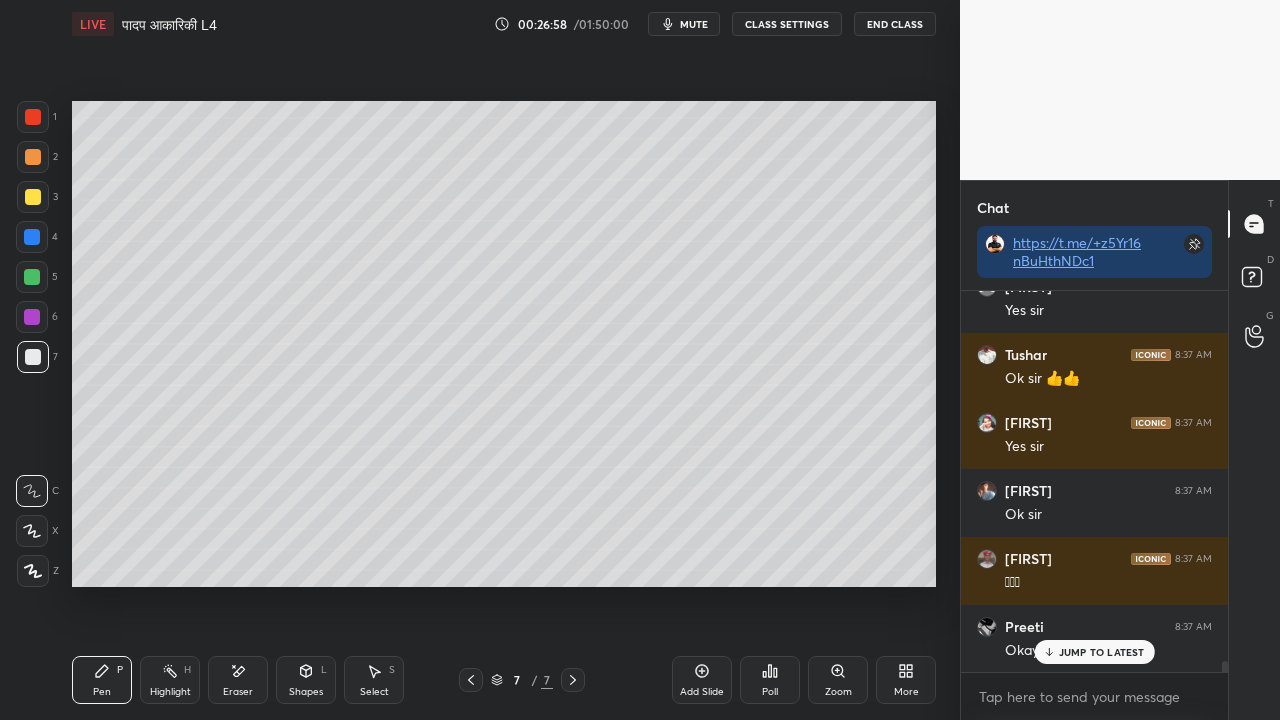 click at bounding box center [33, 197] 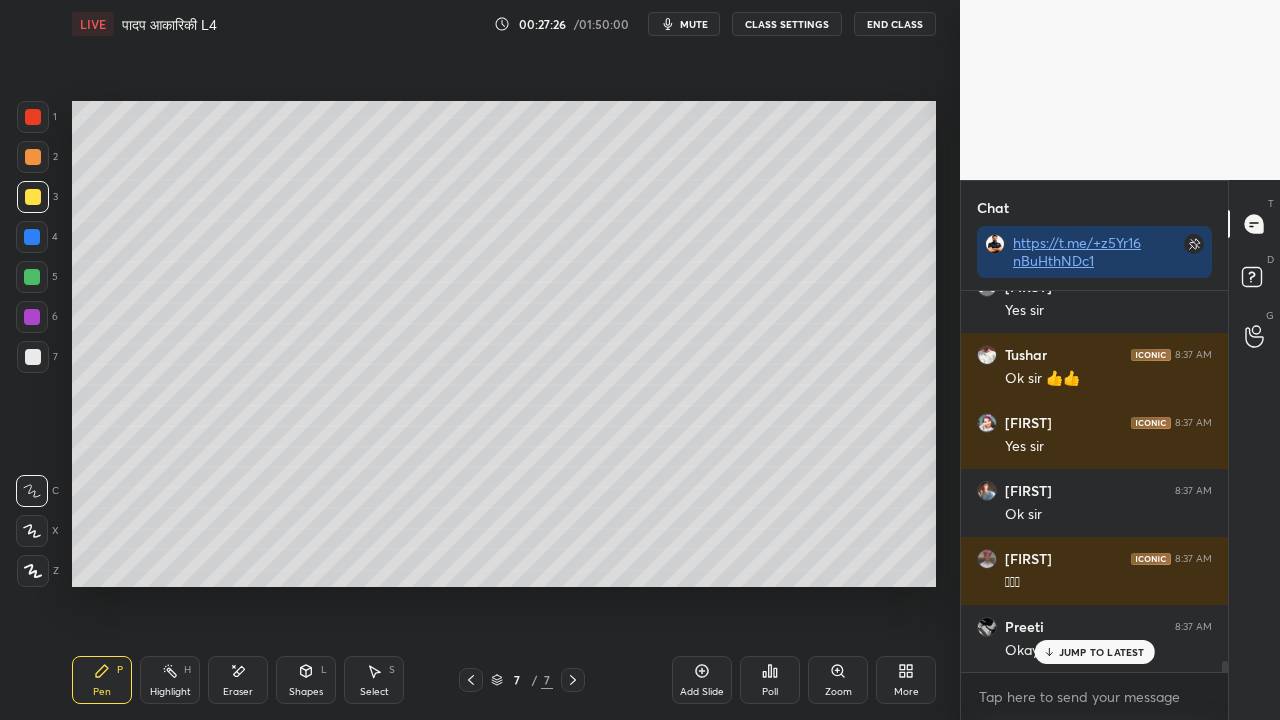 click at bounding box center [33, 357] 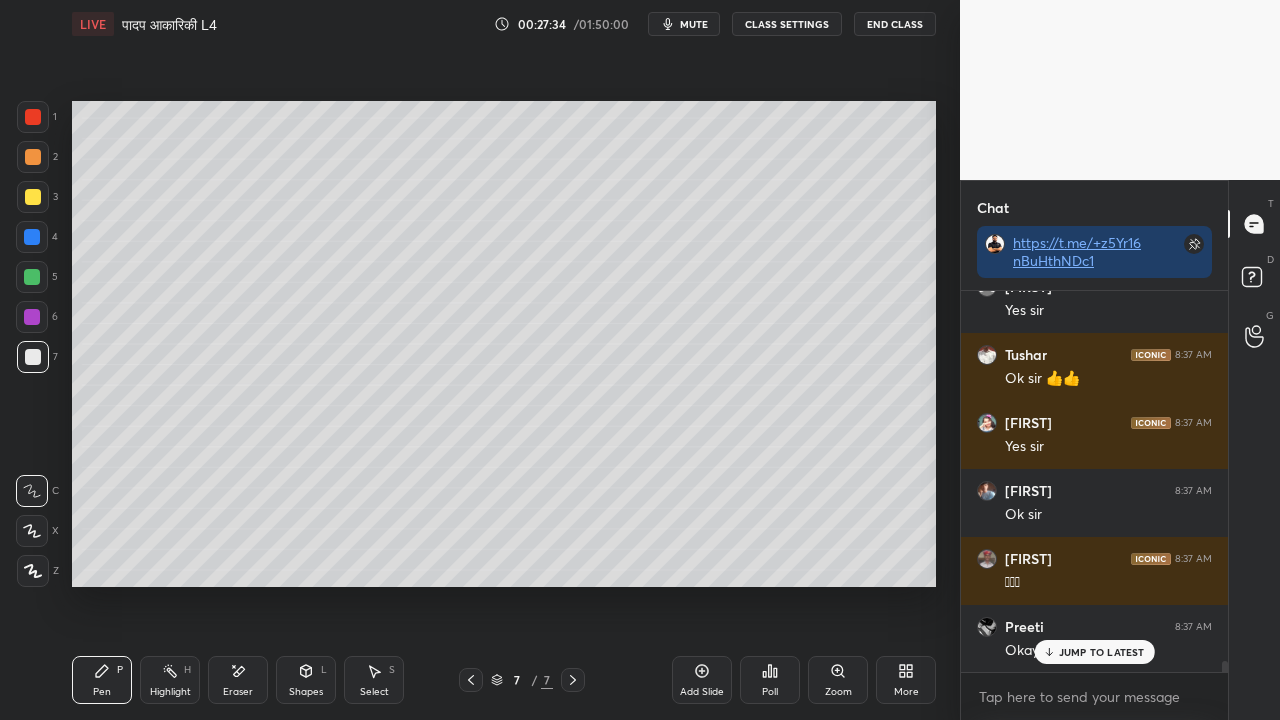 click at bounding box center [33, 197] 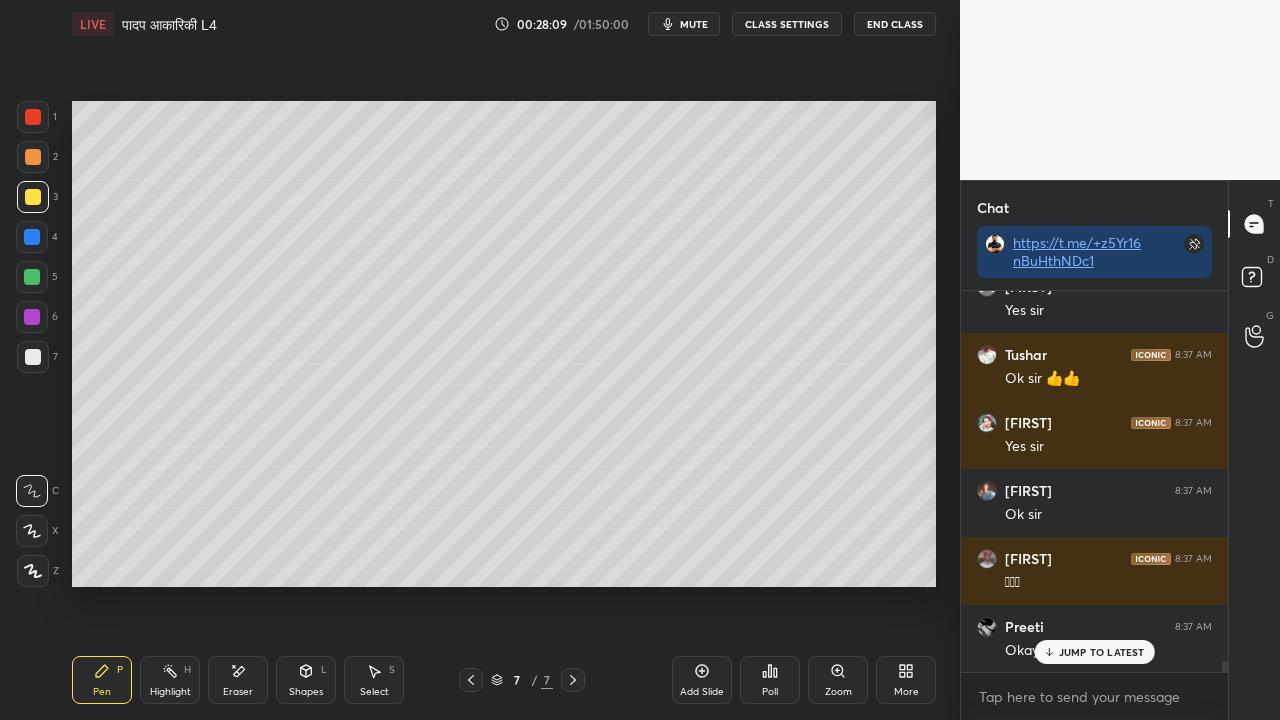 drag, startPoint x: 229, startPoint y: 680, endPoint x: 234, endPoint y: 668, distance: 13 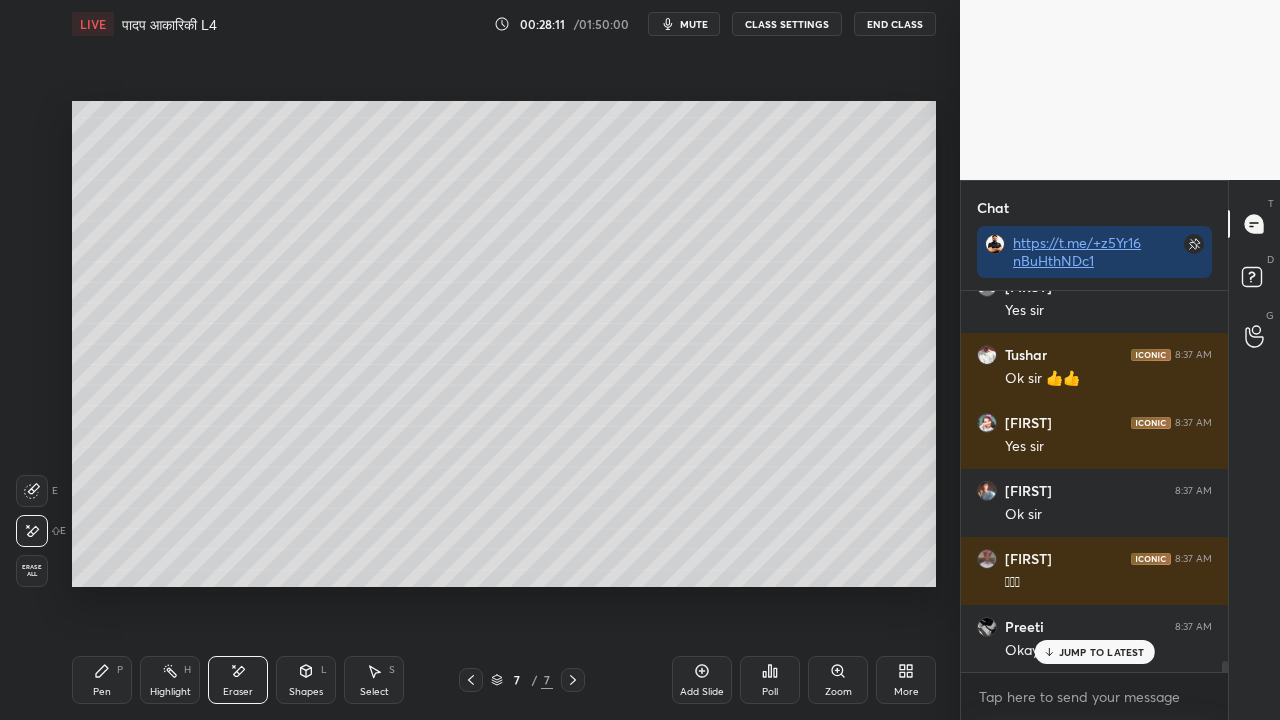 click on "Pen P" at bounding box center [102, 680] 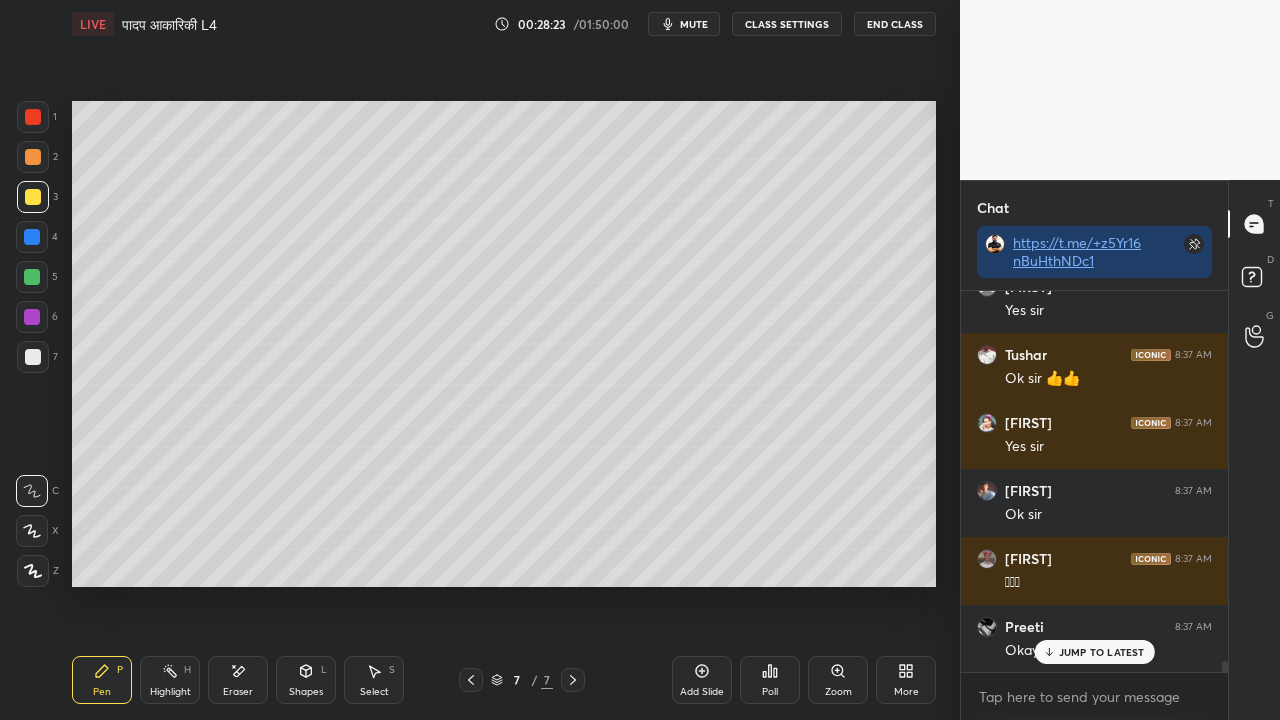 scroll, scrollTop: 13444, scrollLeft: 0, axis: vertical 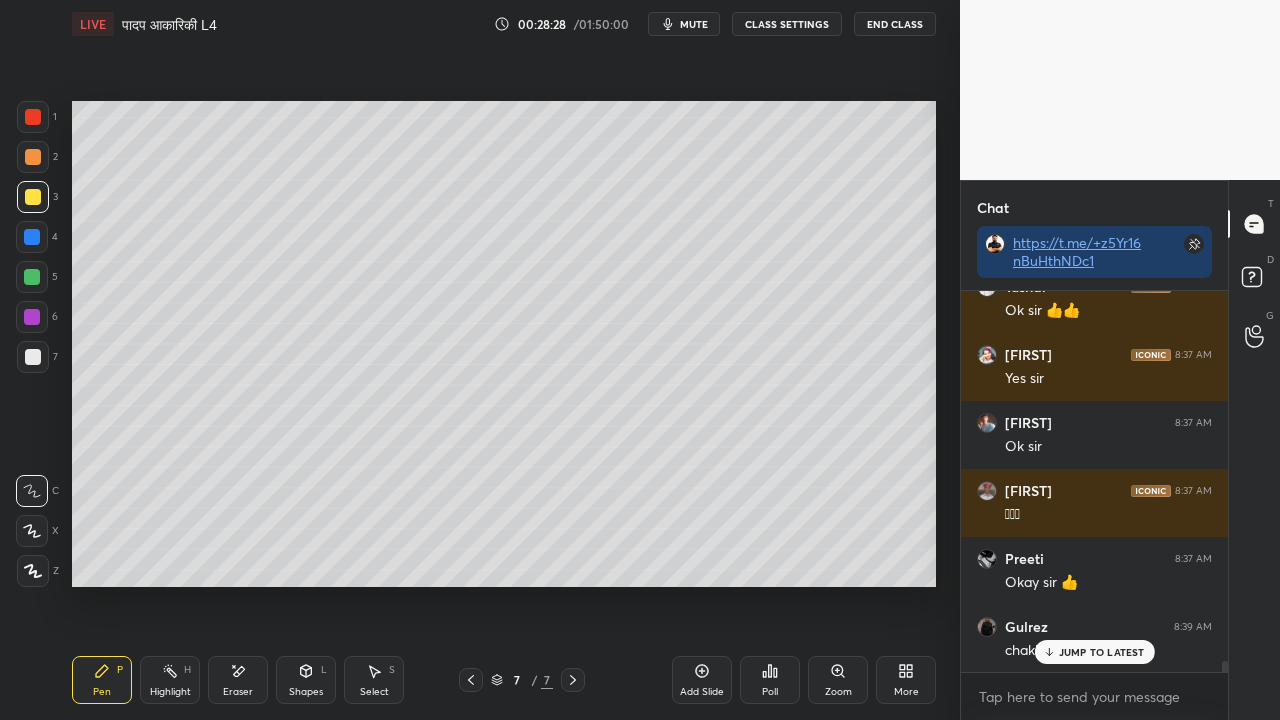 click at bounding box center (33, 357) 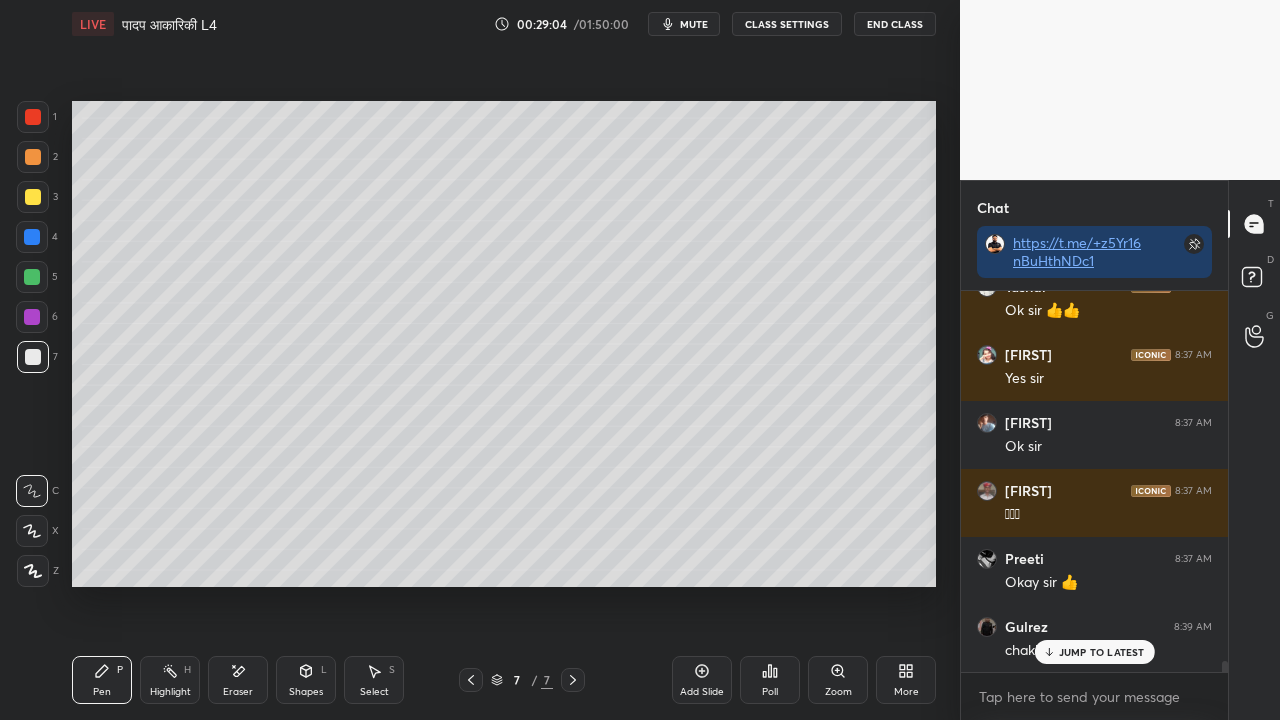 click at bounding box center [33, 357] 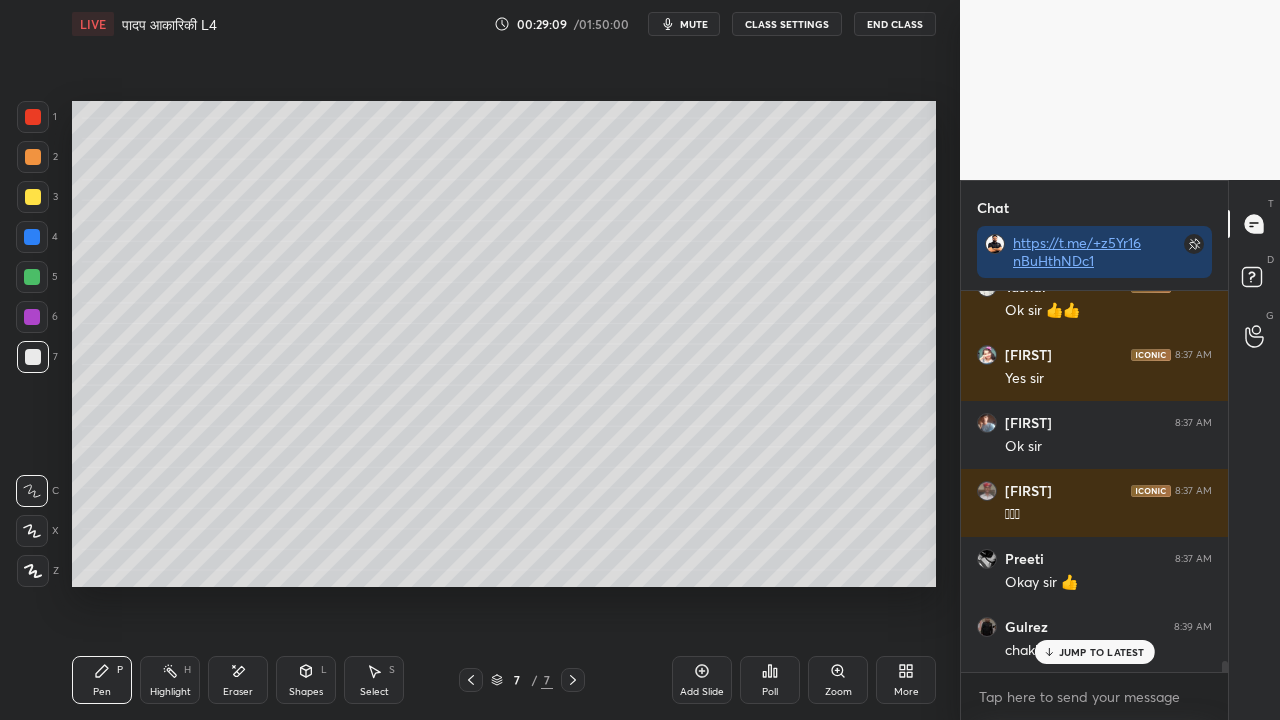click at bounding box center [33, 197] 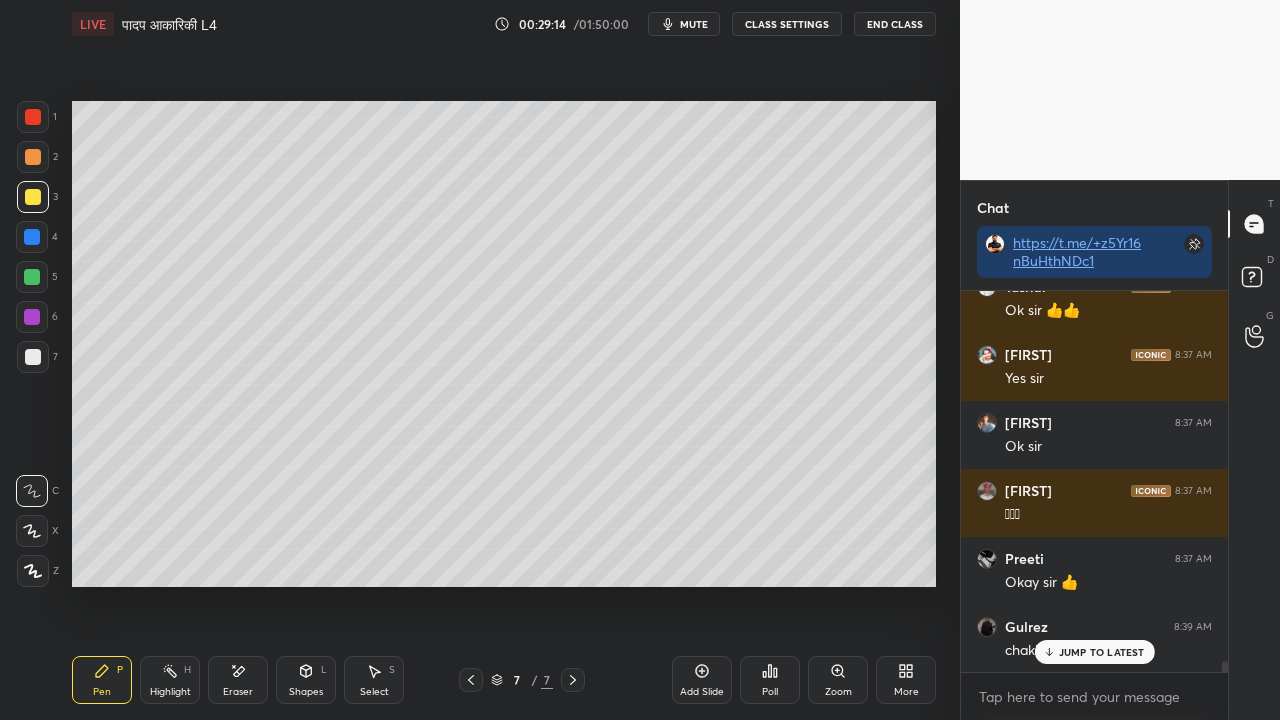 click at bounding box center [33, 357] 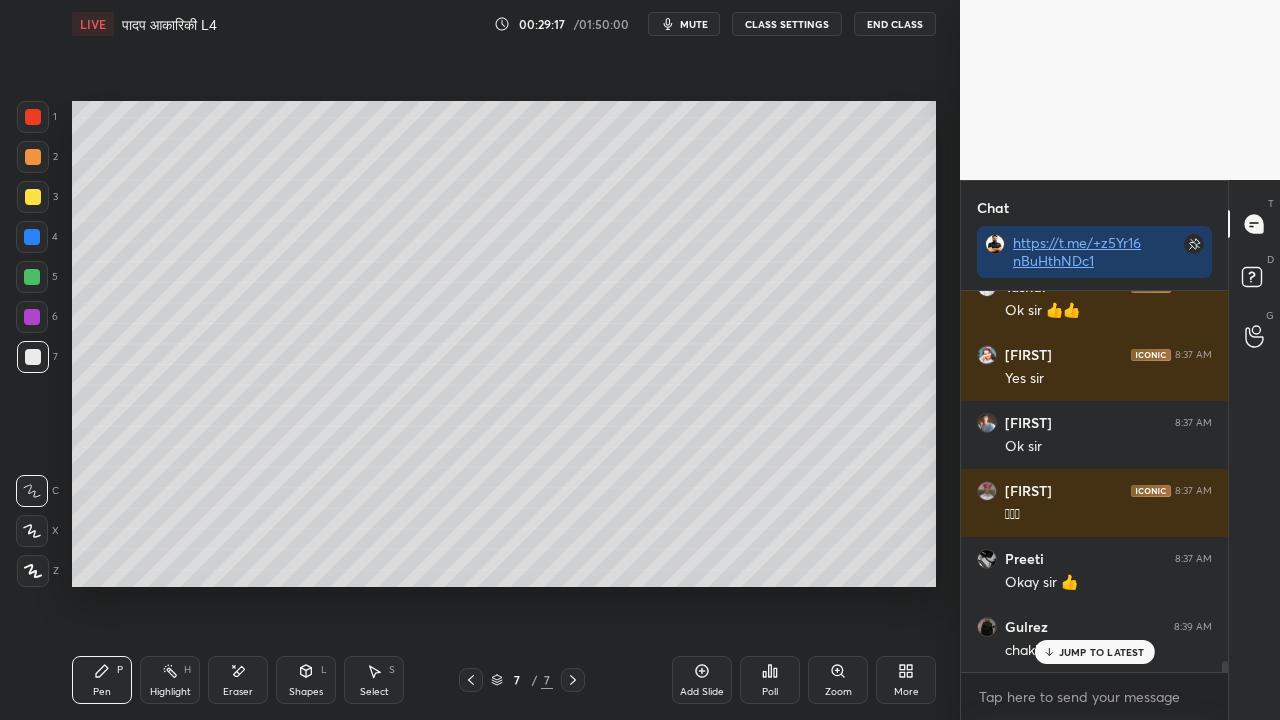 click at bounding box center (33, 197) 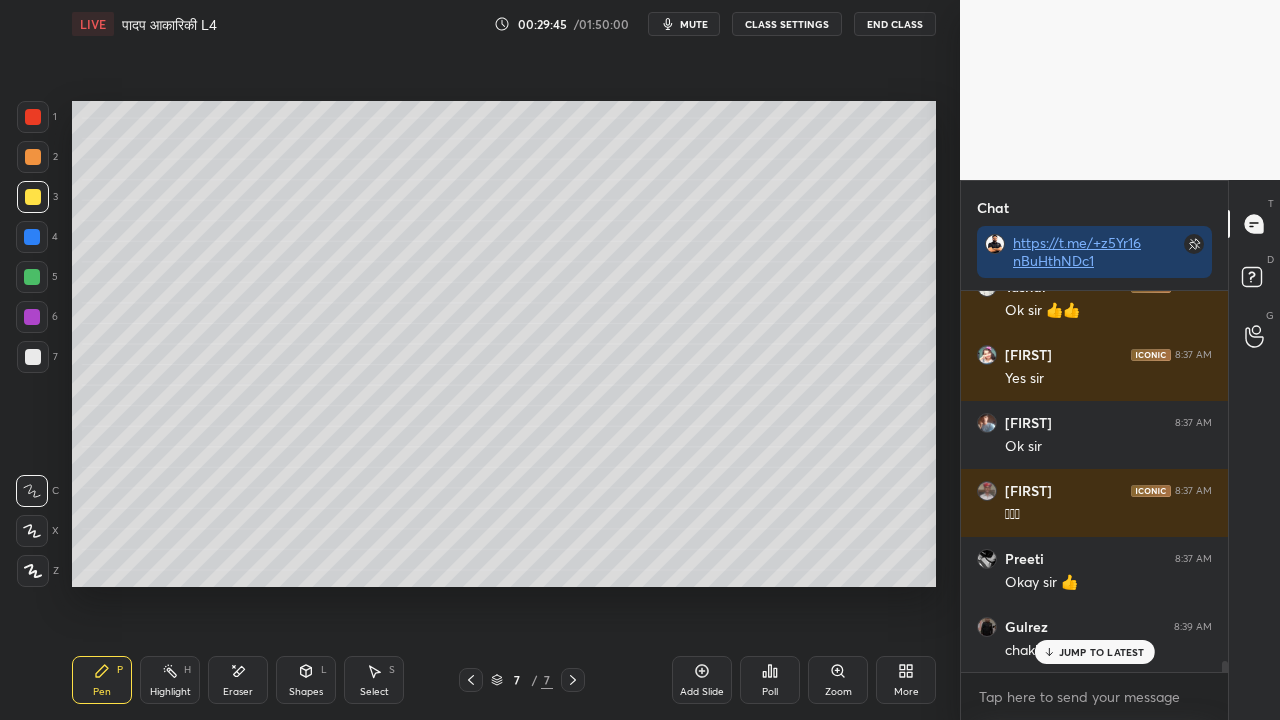 click on "Eraser" at bounding box center (238, 680) 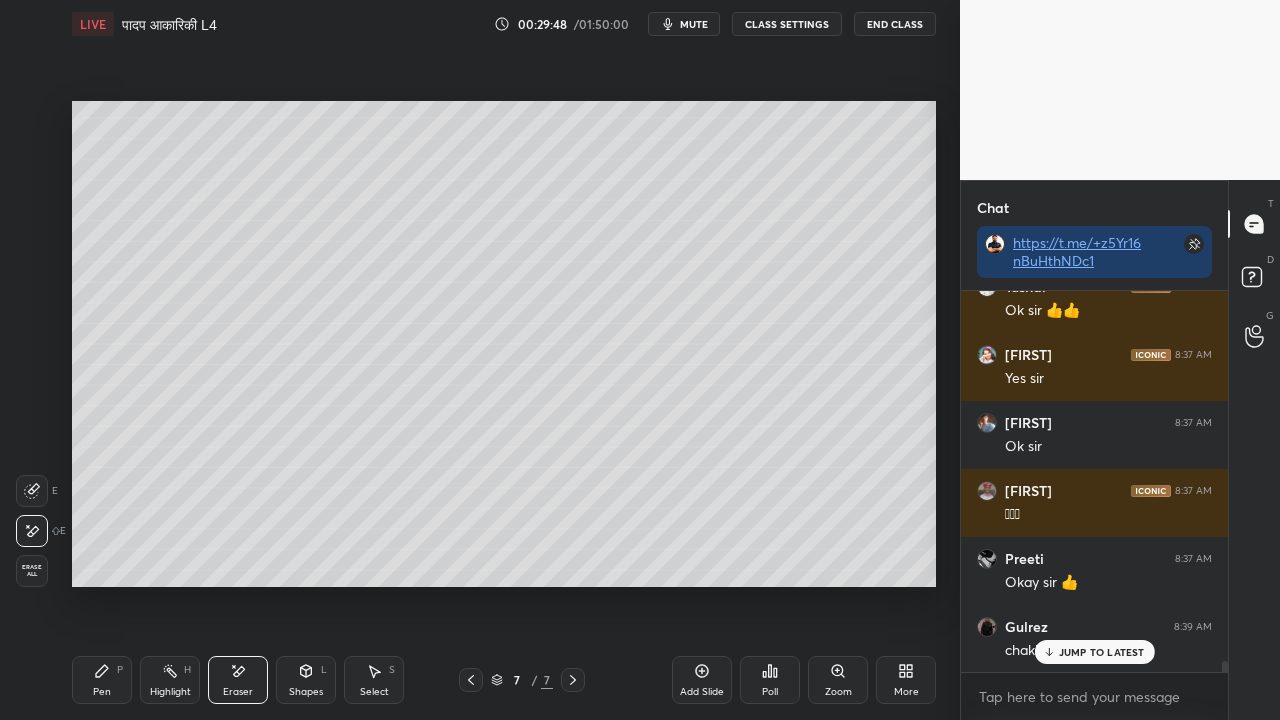drag, startPoint x: 106, startPoint y: 679, endPoint x: 118, endPoint y: 676, distance: 12.369317 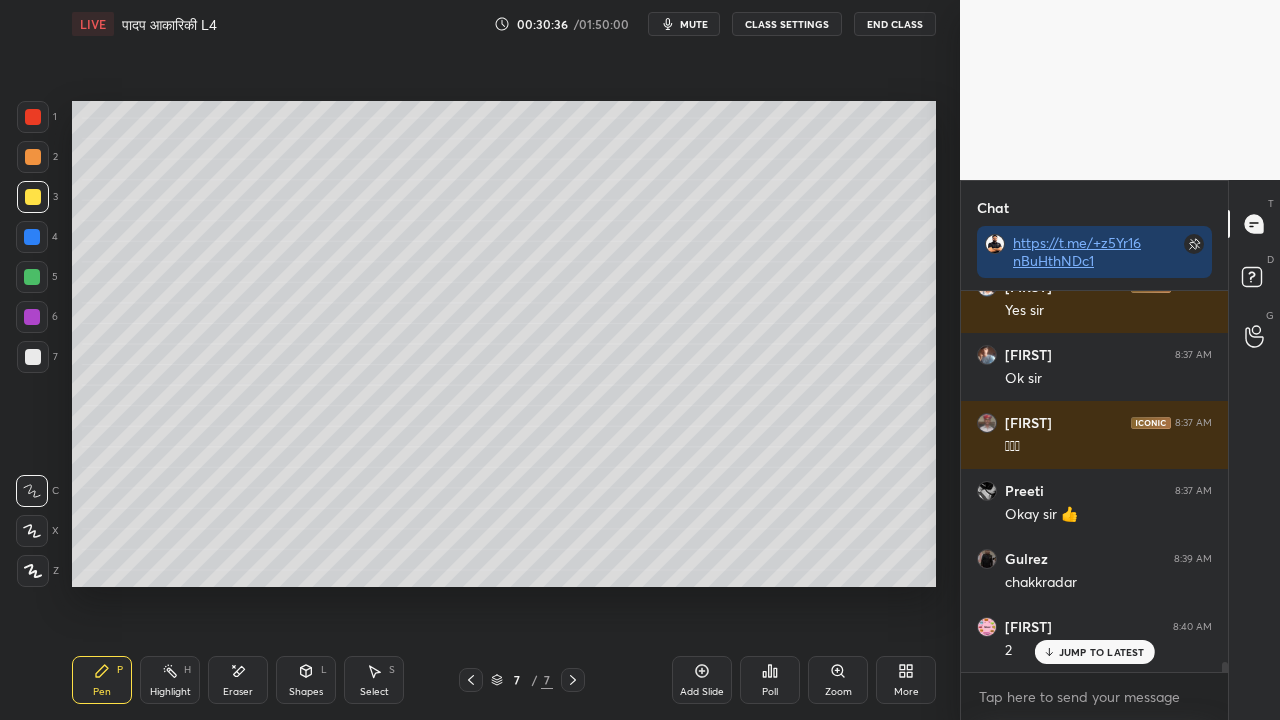 scroll, scrollTop: 13580, scrollLeft: 0, axis: vertical 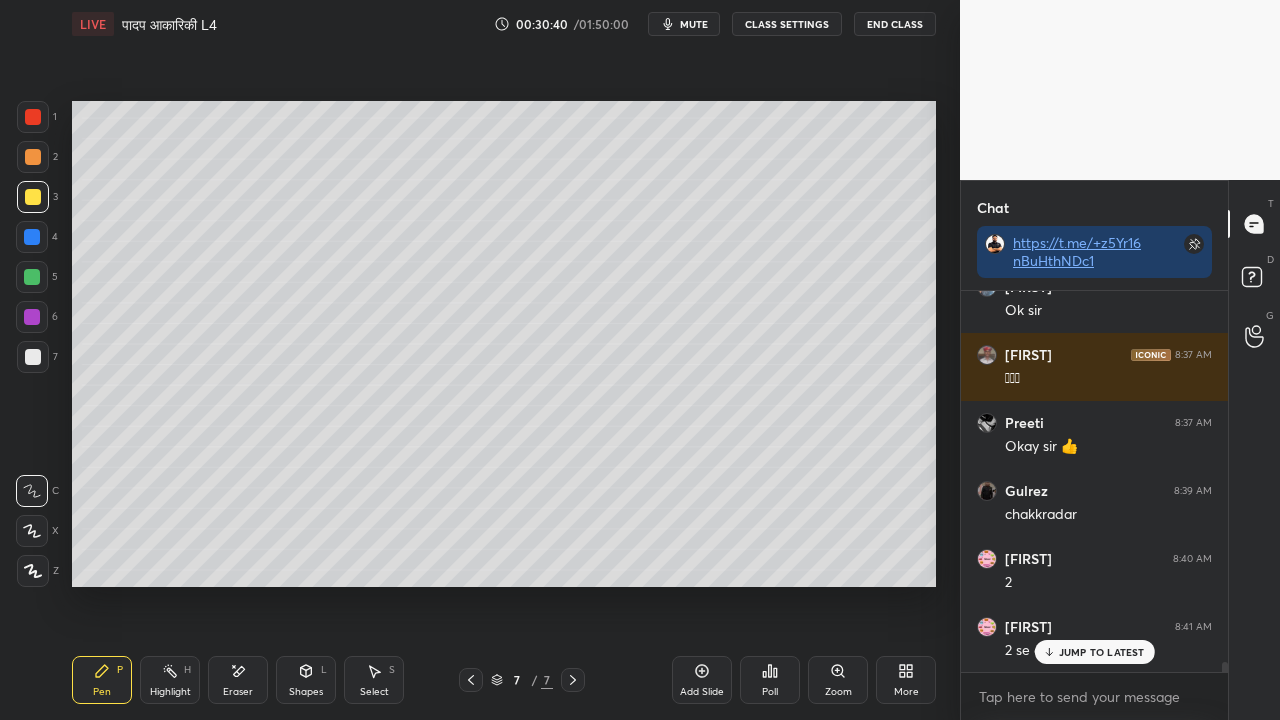 click at bounding box center (33, 357) 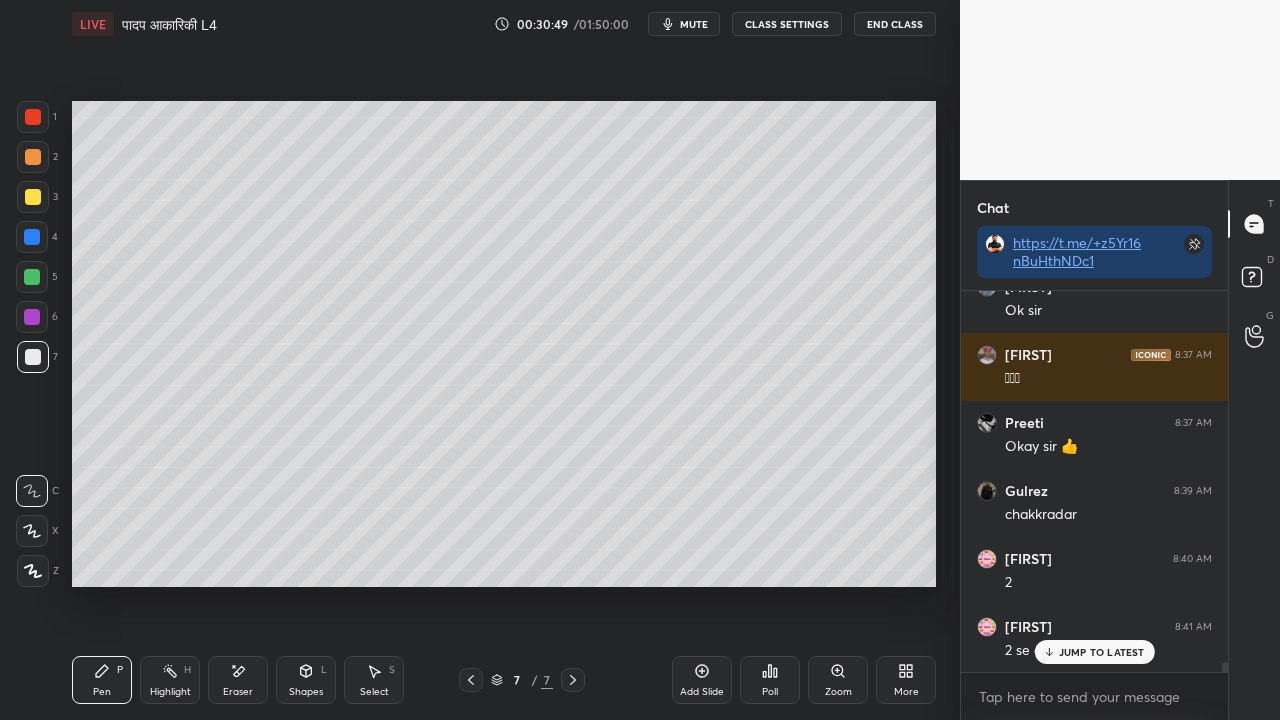 click at bounding box center [33, 197] 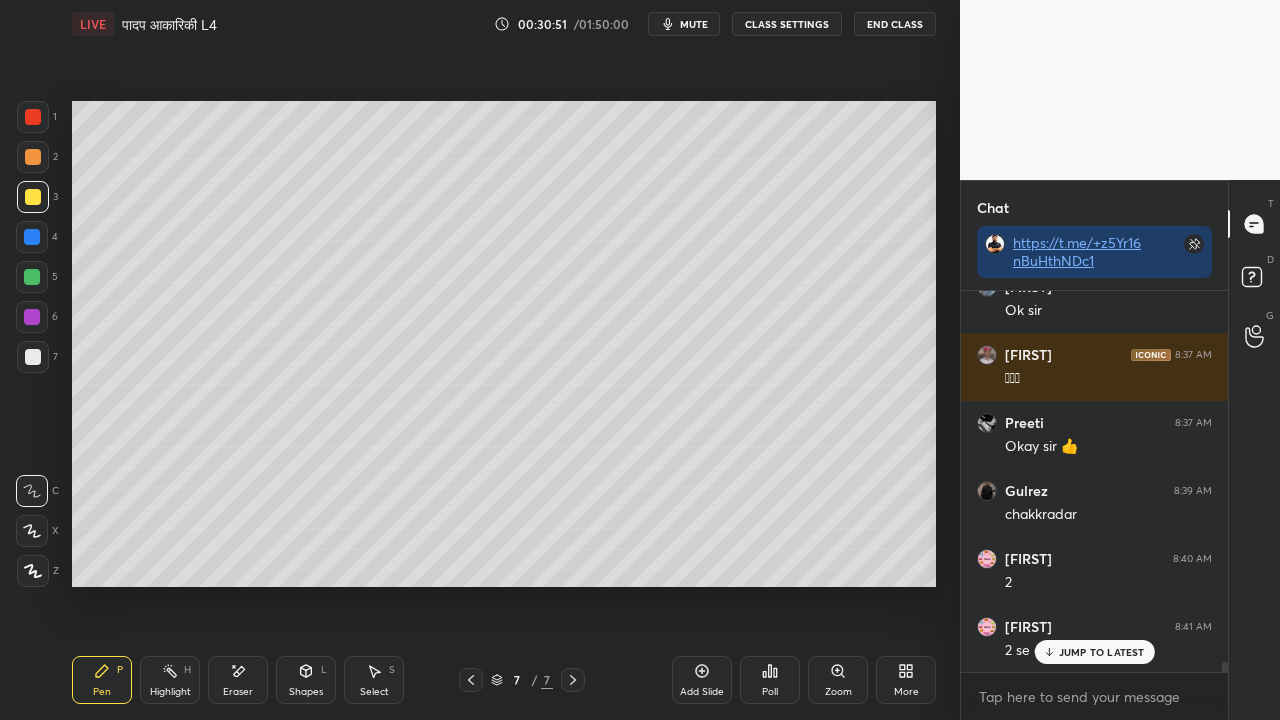 click at bounding box center (33, 357) 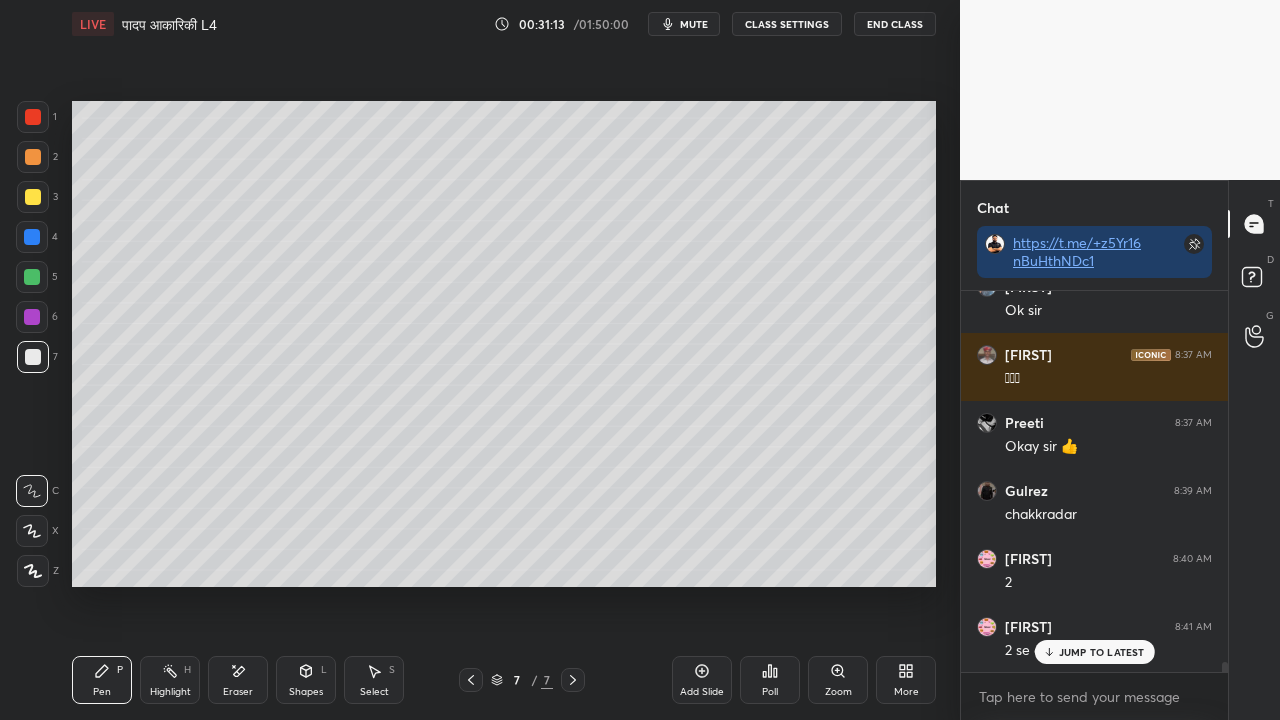 drag, startPoint x: 42, startPoint y: 190, endPoint x: 29, endPoint y: 194, distance: 13.601471 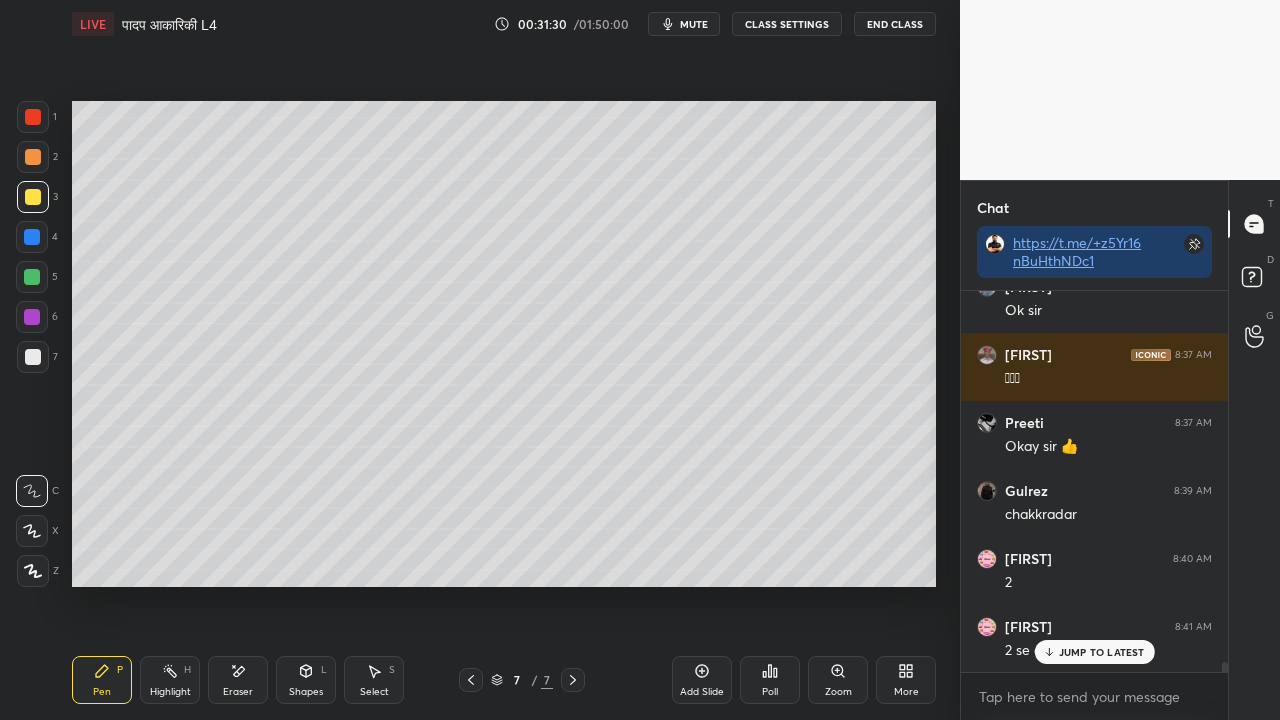 scroll, scrollTop: 13648, scrollLeft: 0, axis: vertical 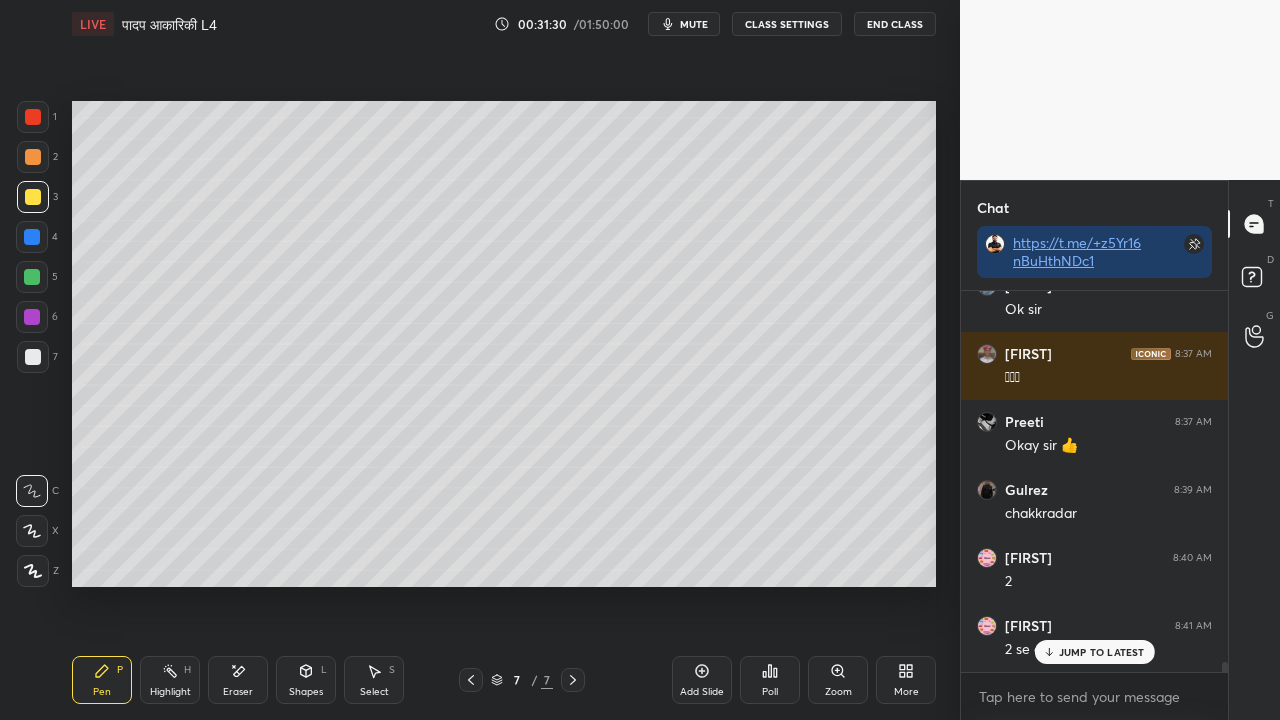click at bounding box center (33, 357) 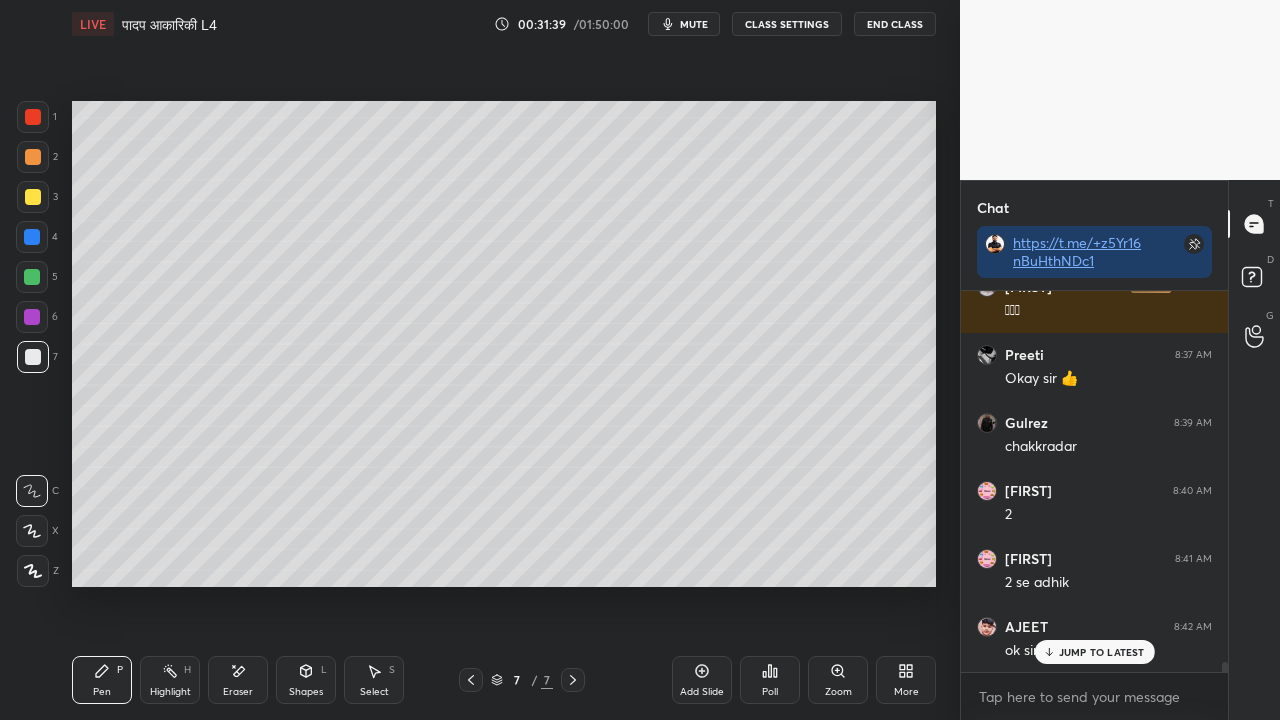 click at bounding box center (33, 197) 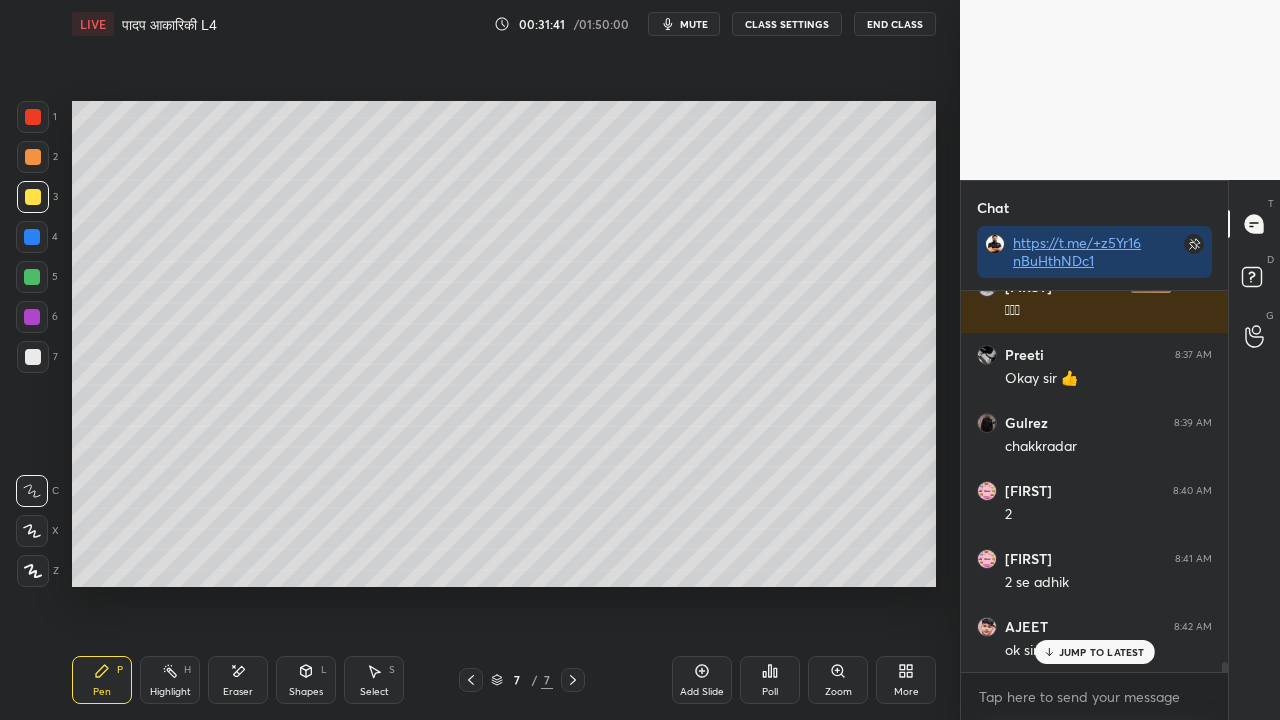 click at bounding box center (33, 357) 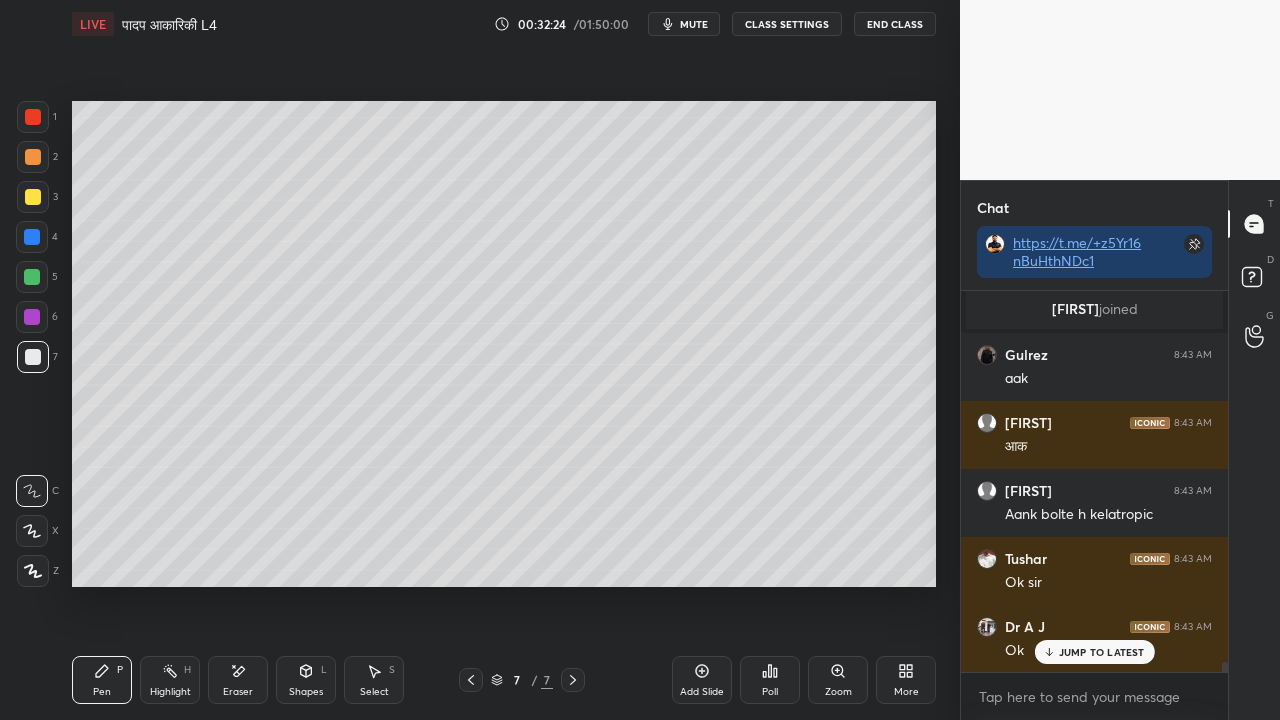 scroll, scrollTop: 14196, scrollLeft: 0, axis: vertical 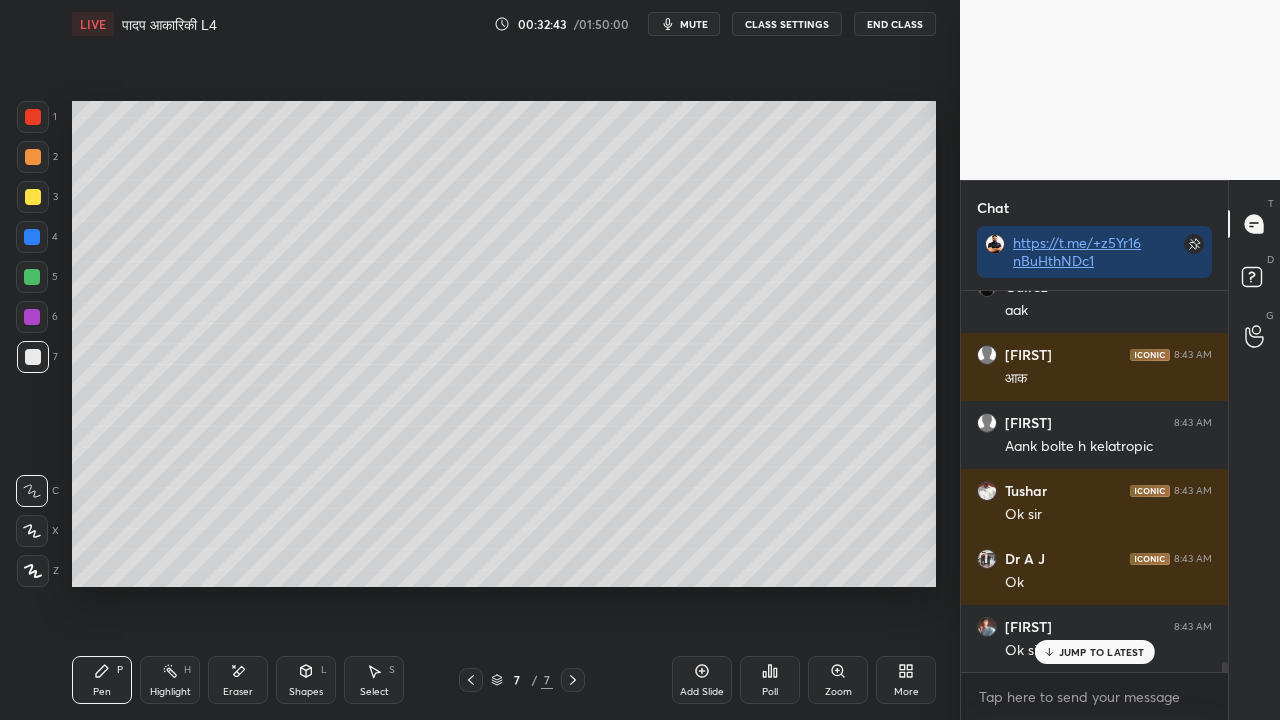 click at bounding box center [33, 357] 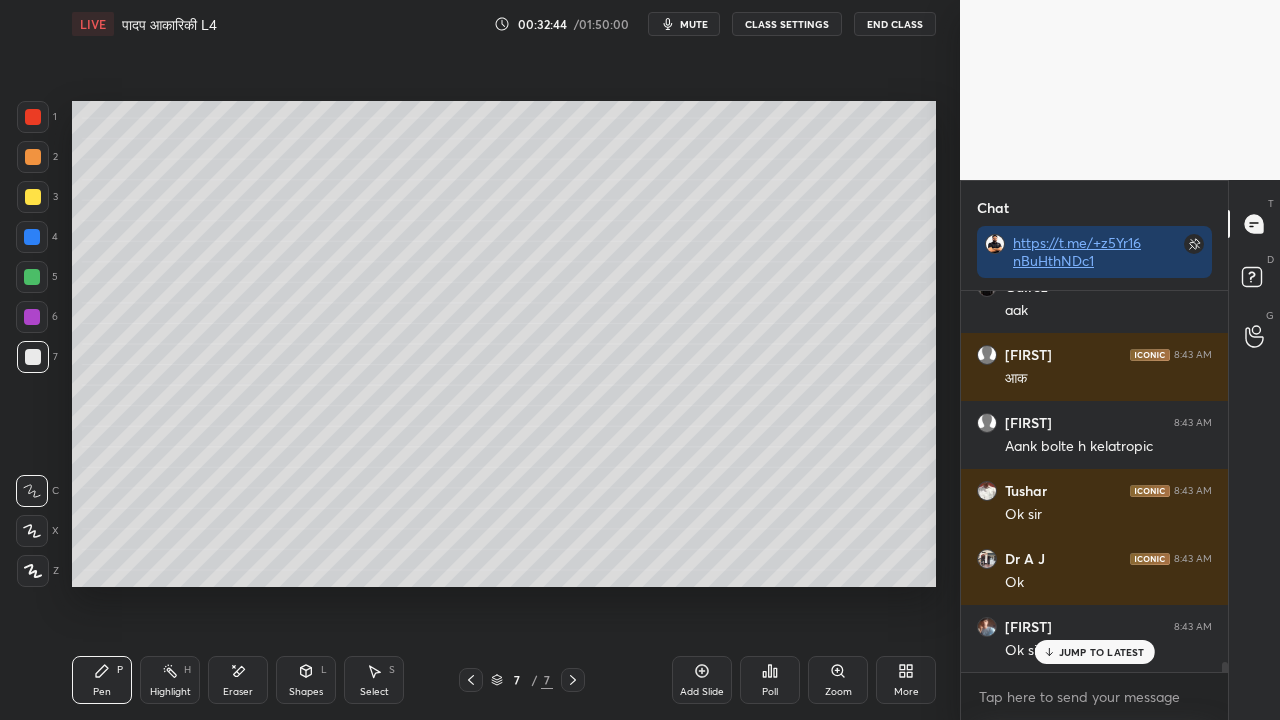 click at bounding box center [33, 197] 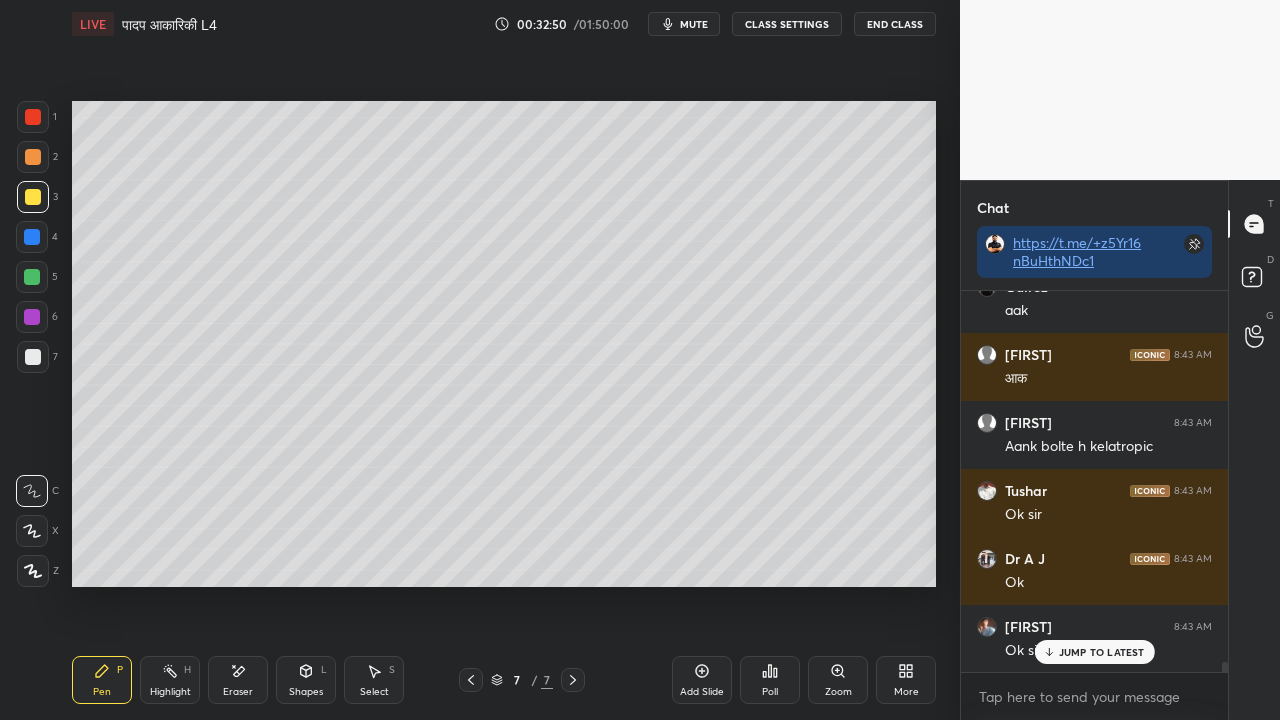 click at bounding box center [33, 357] 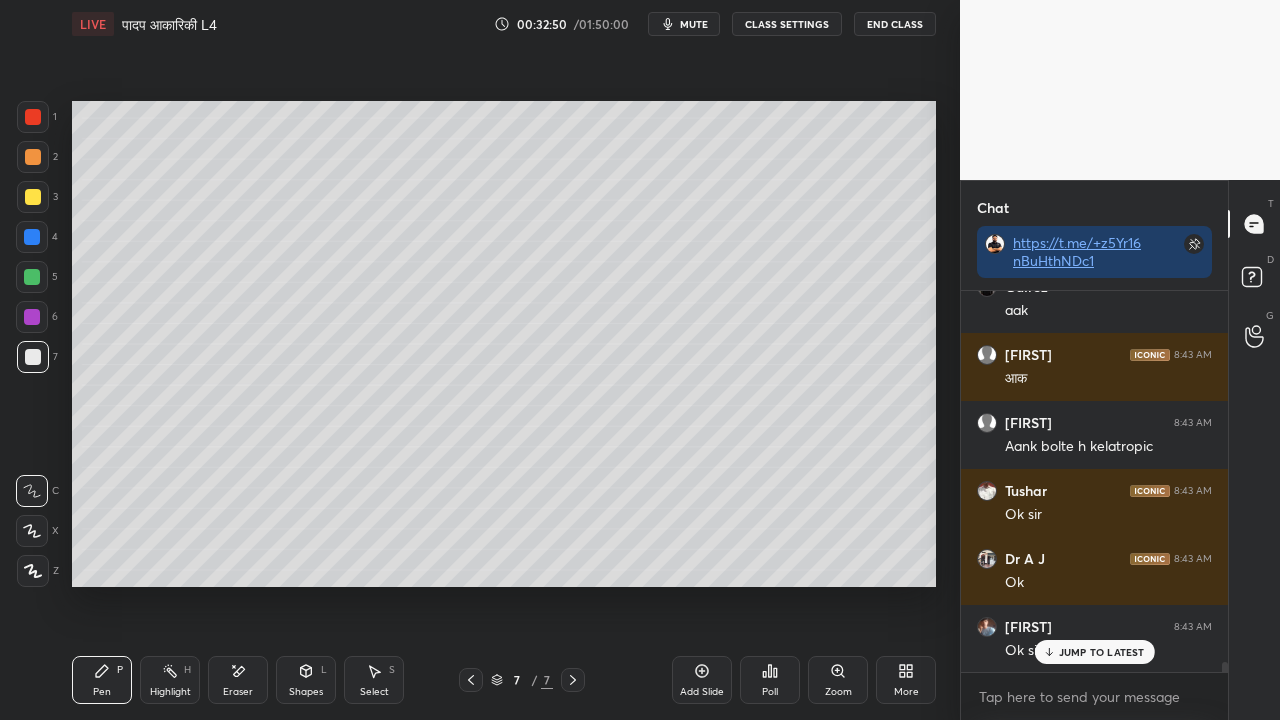 click at bounding box center [33, 357] 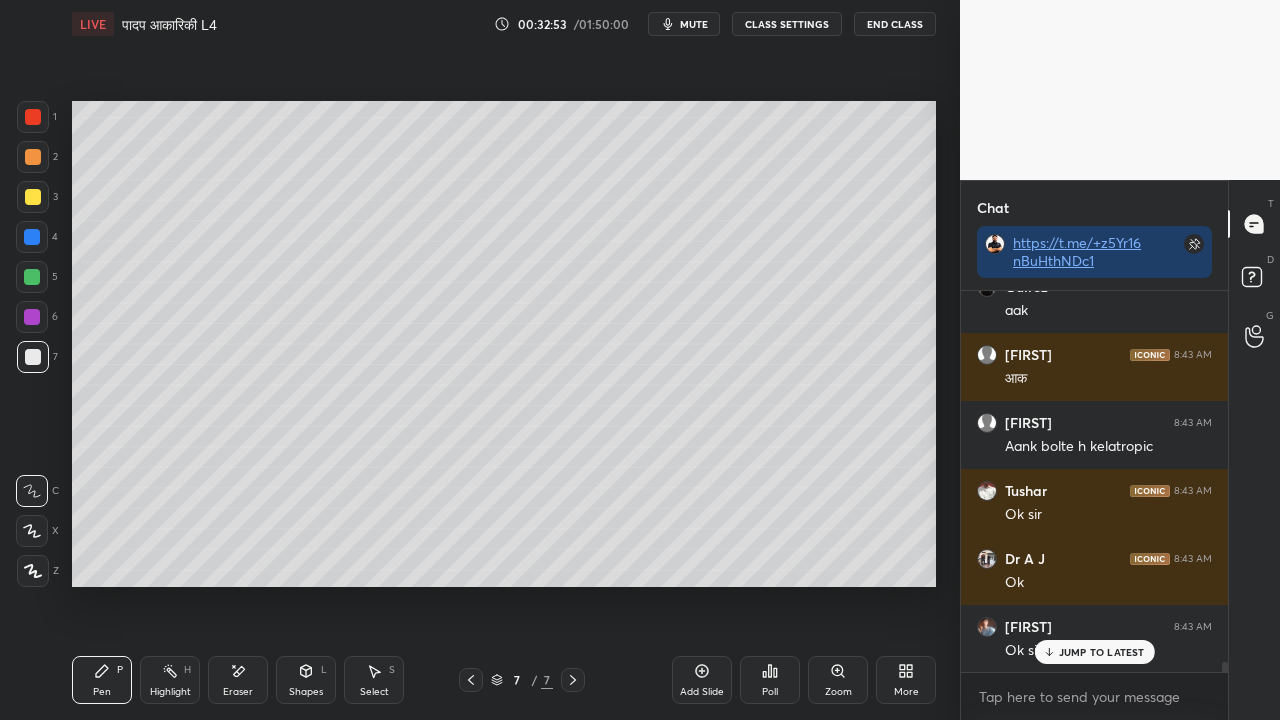 scroll, scrollTop: 14264, scrollLeft: 0, axis: vertical 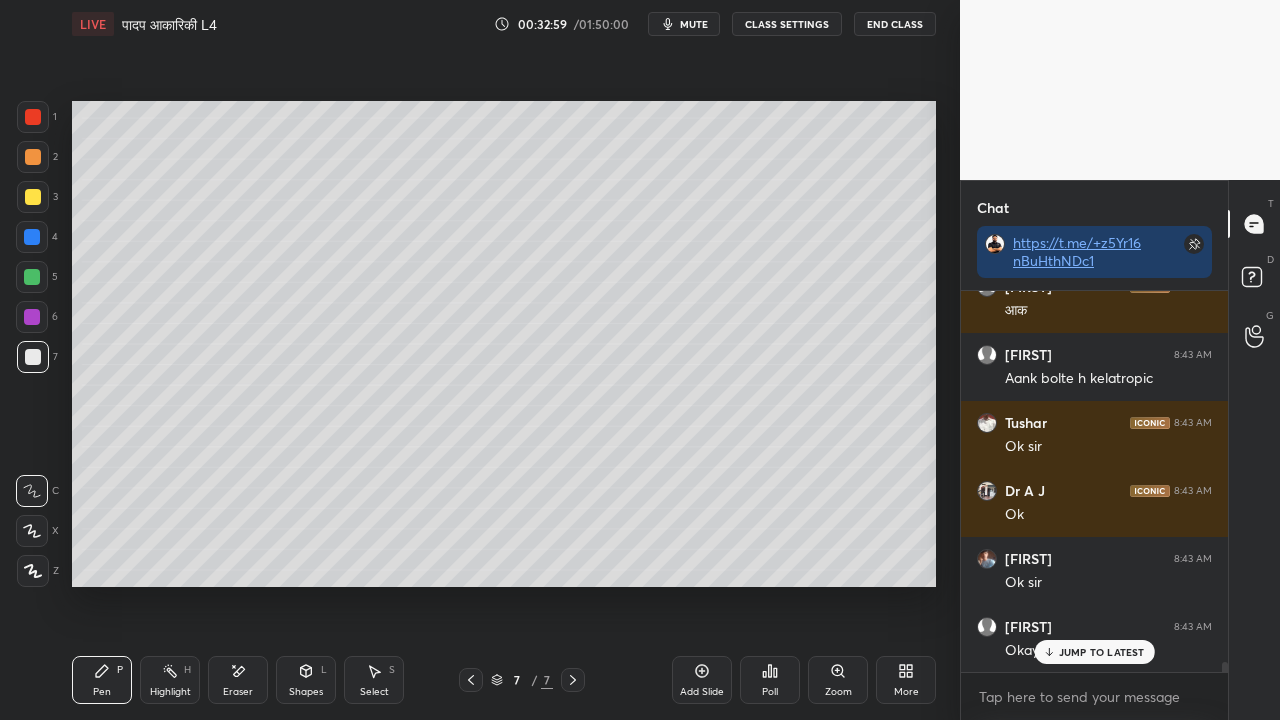 click at bounding box center (33, 197) 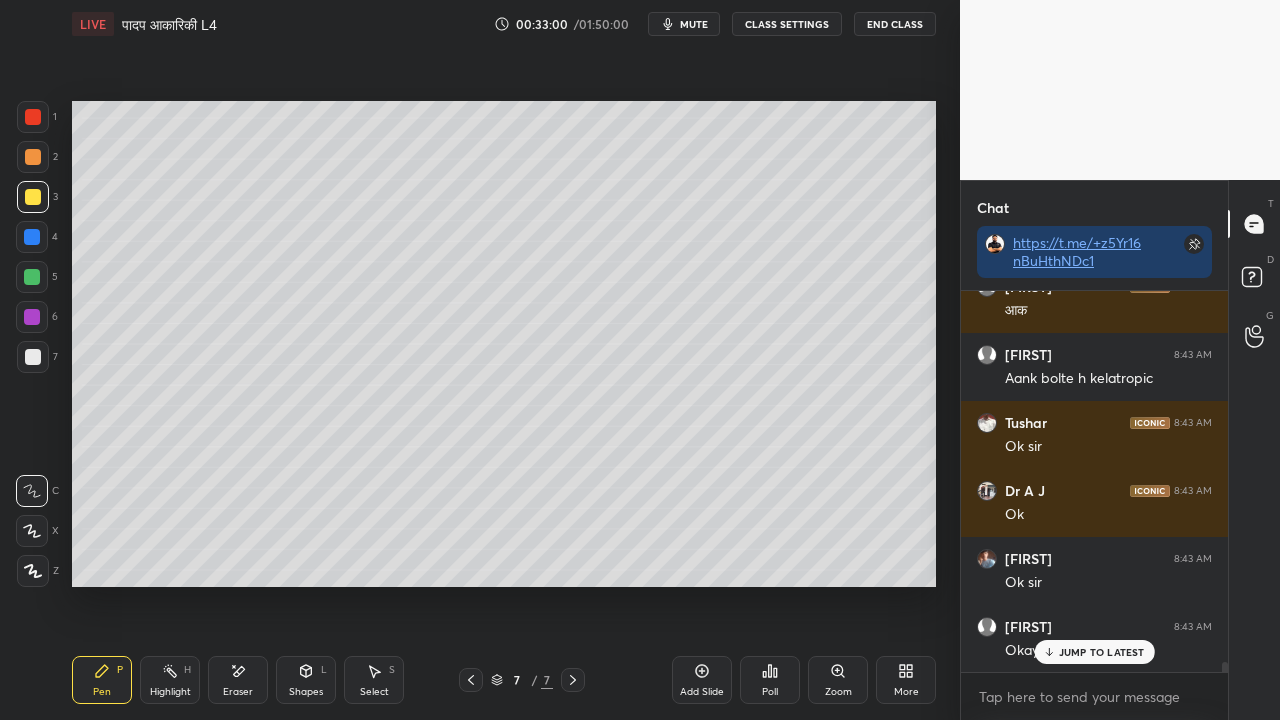 click at bounding box center [33, 357] 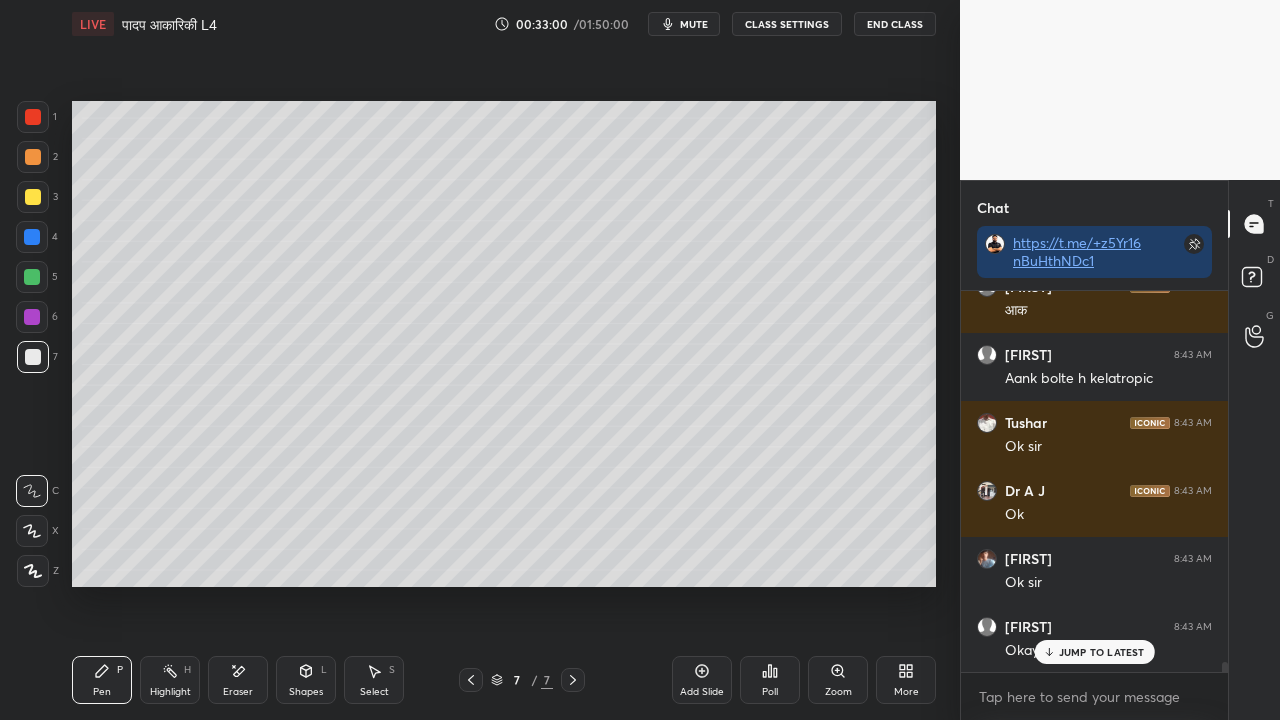 click at bounding box center (33, 197) 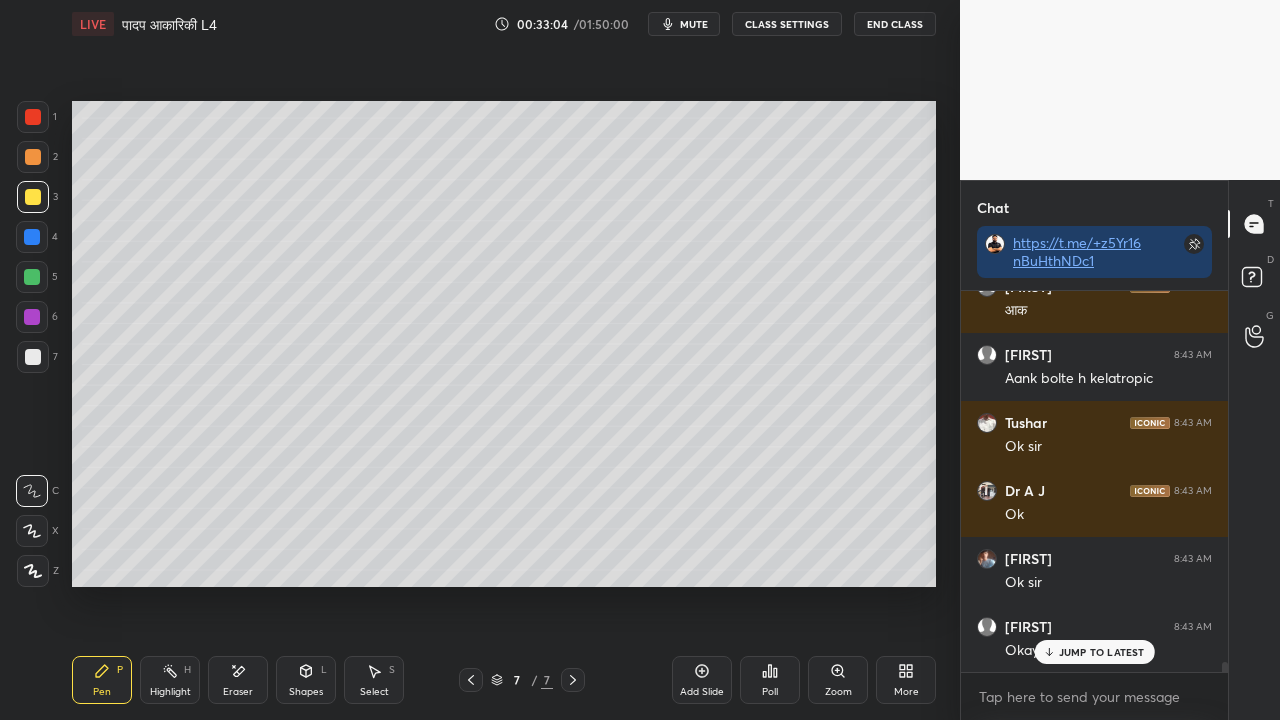click at bounding box center (33, 357) 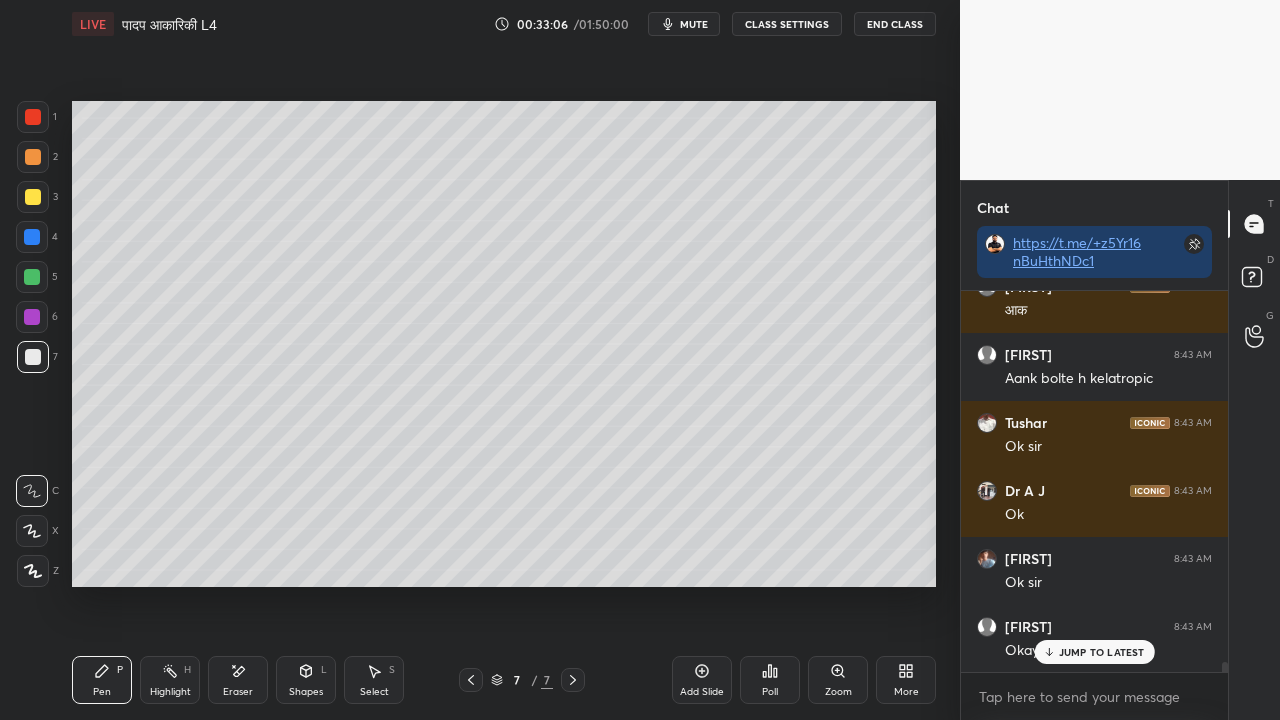 drag, startPoint x: 702, startPoint y: 679, endPoint x: 691, endPoint y: 677, distance: 11.18034 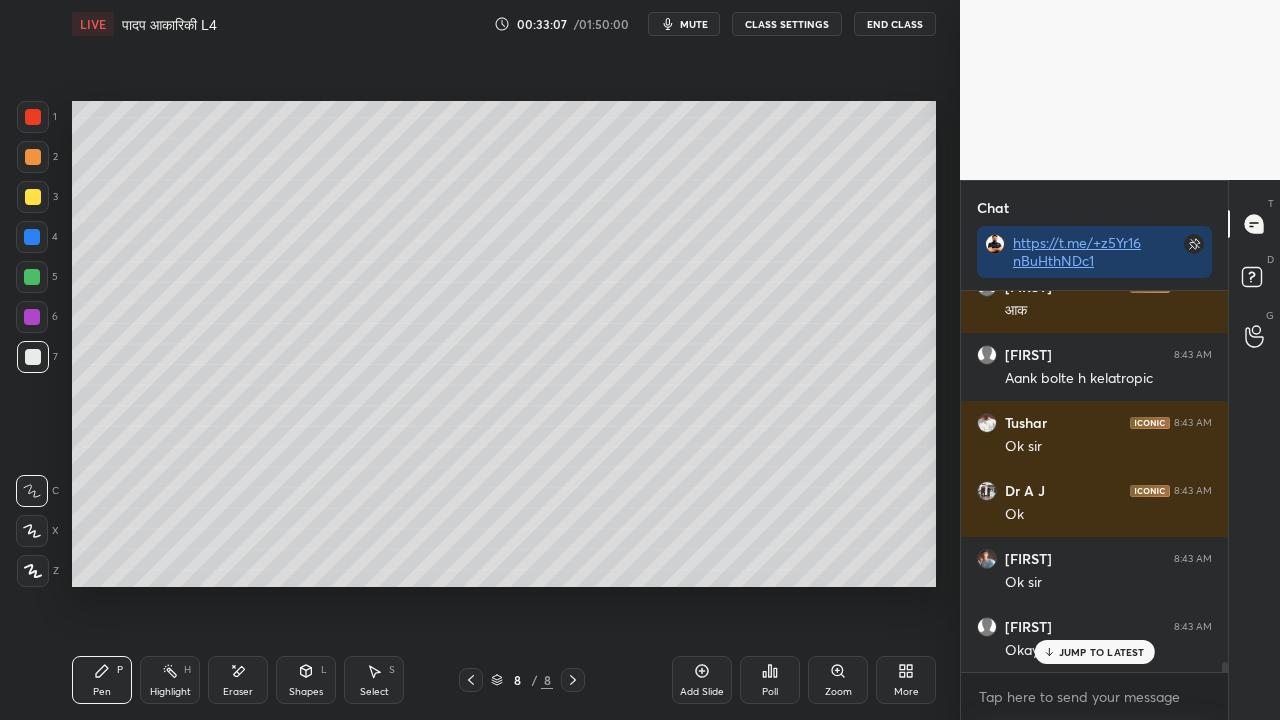 scroll, scrollTop: 14332, scrollLeft: 0, axis: vertical 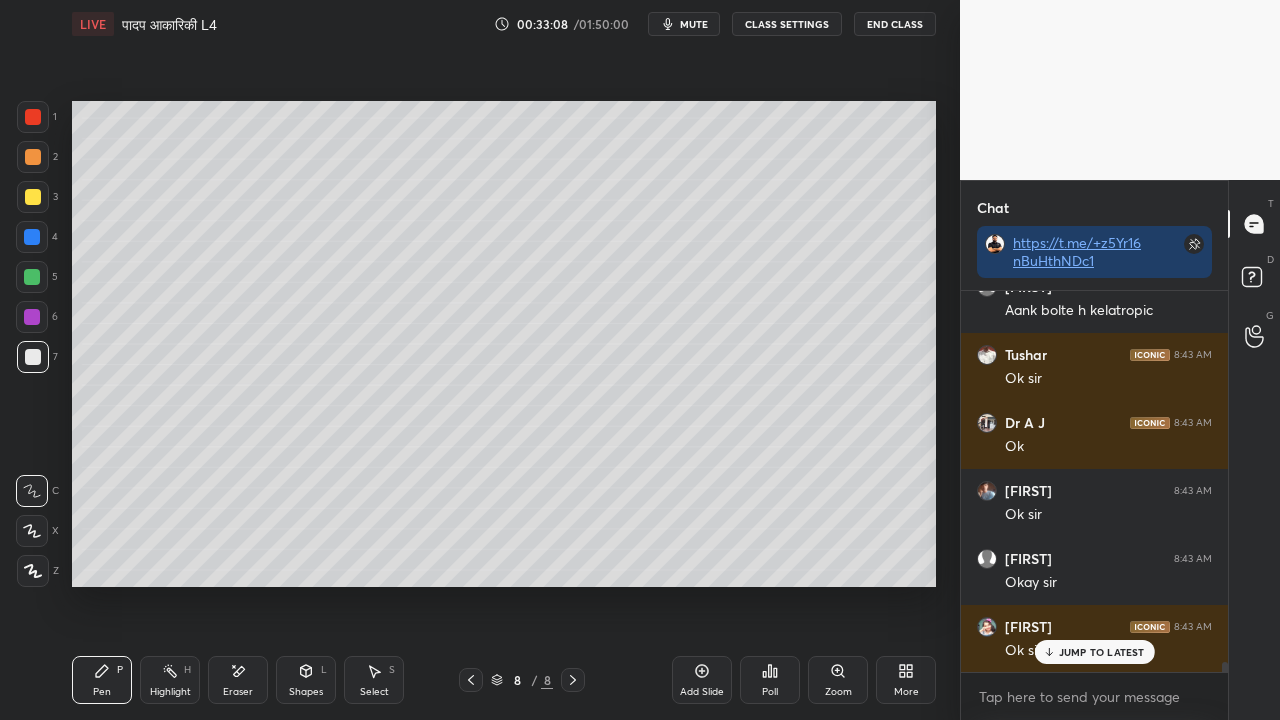 drag, startPoint x: 24, startPoint y: 191, endPoint x: 58, endPoint y: 210, distance: 38.948685 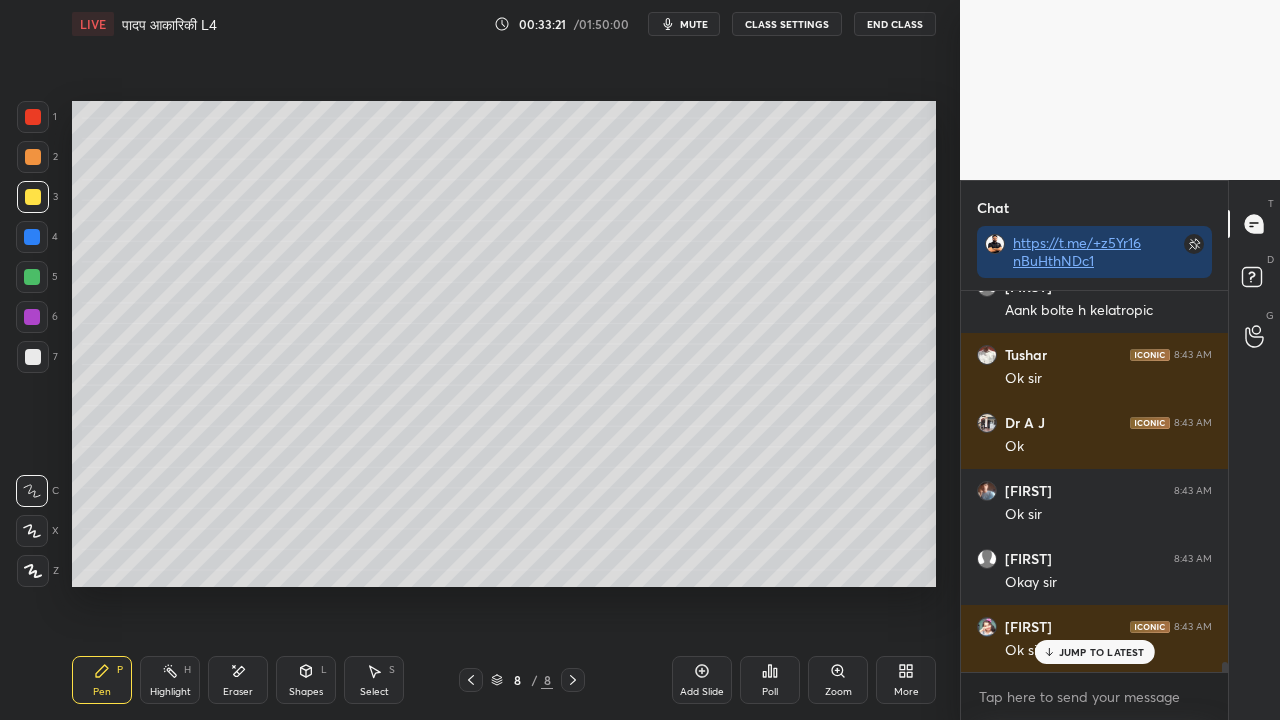 scroll, scrollTop: 14404, scrollLeft: 0, axis: vertical 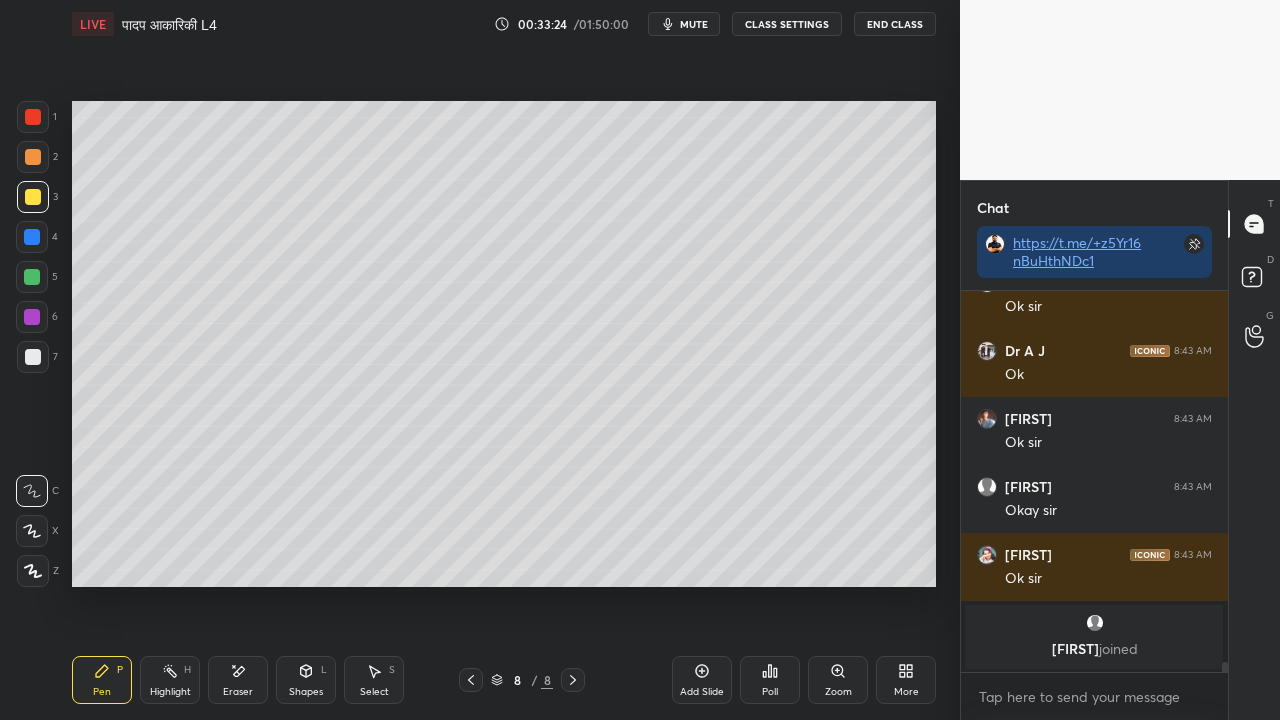 click at bounding box center [33, 357] 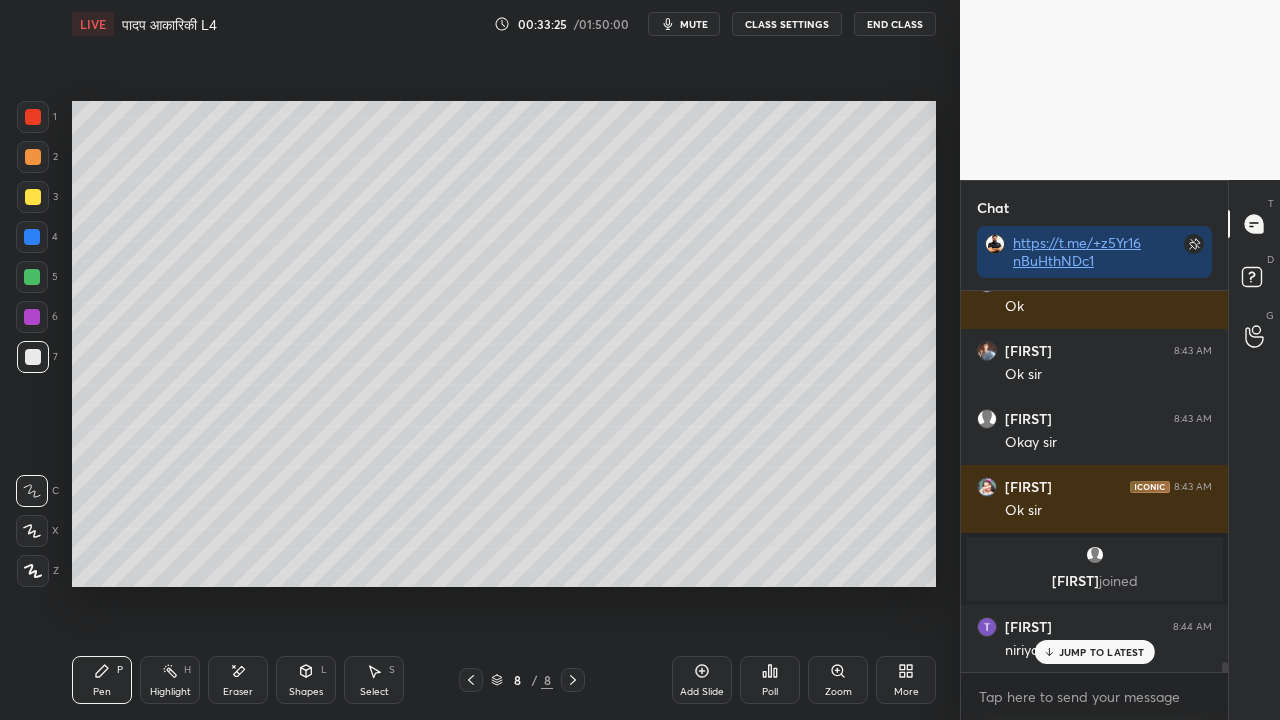 scroll, scrollTop: 14540, scrollLeft: 0, axis: vertical 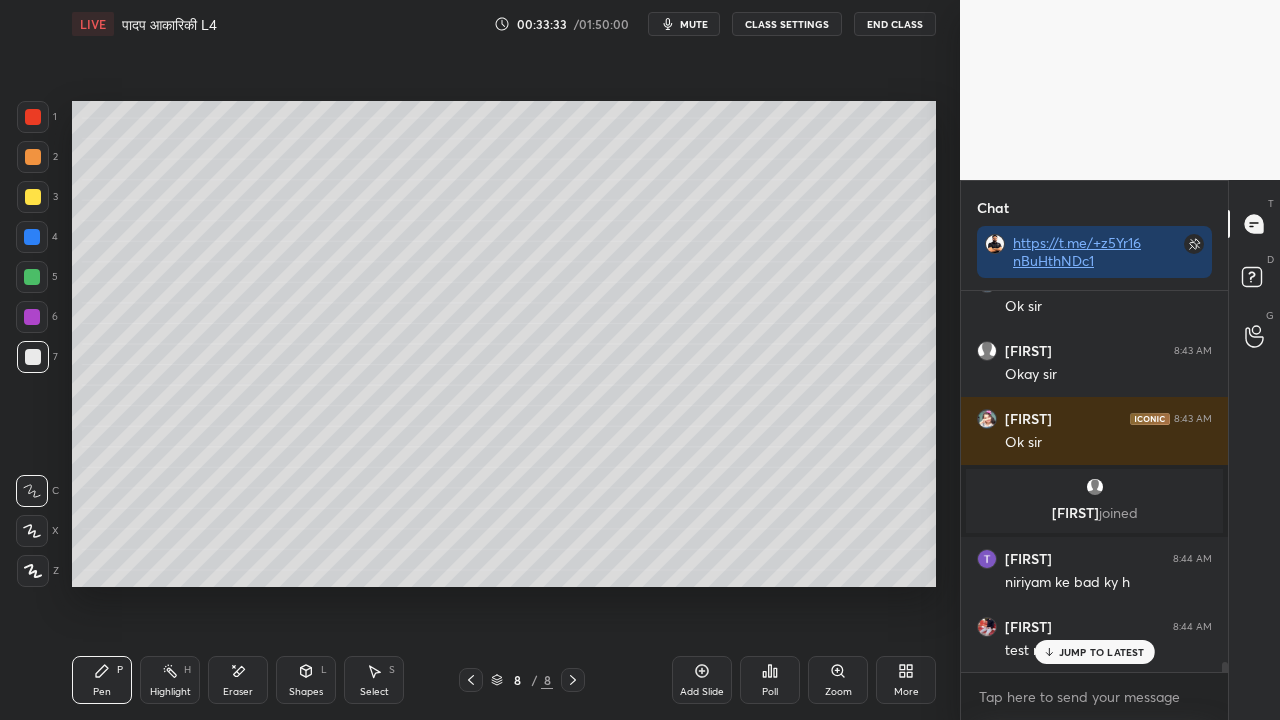 click 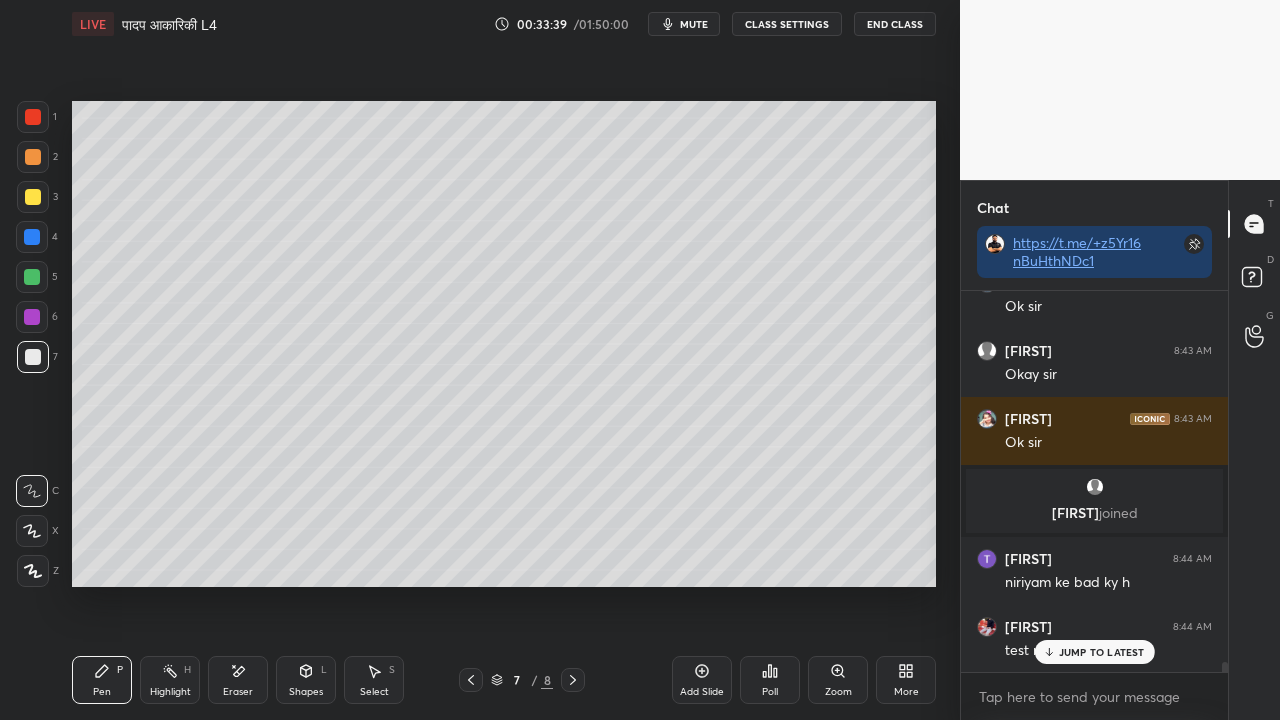 drag, startPoint x: 248, startPoint y: 681, endPoint x: 274, endPoint y: 680, distance: 26.019224 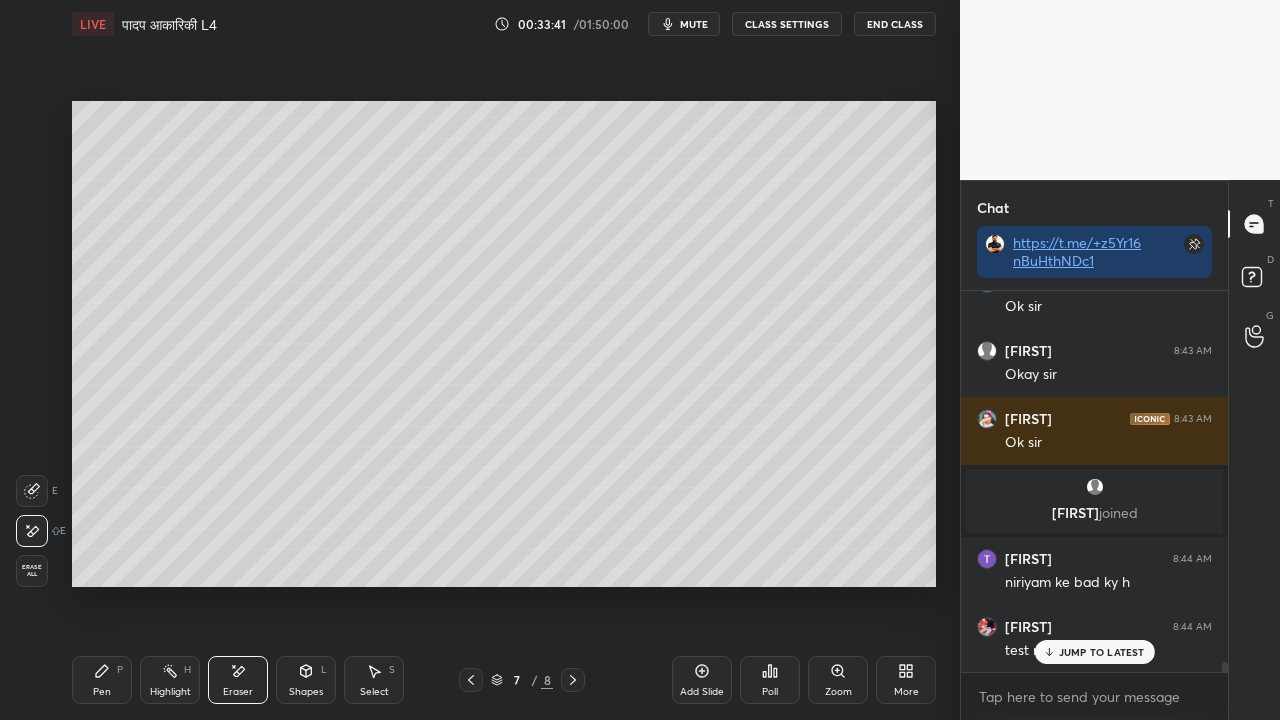 click at bounding box center [32, 491] 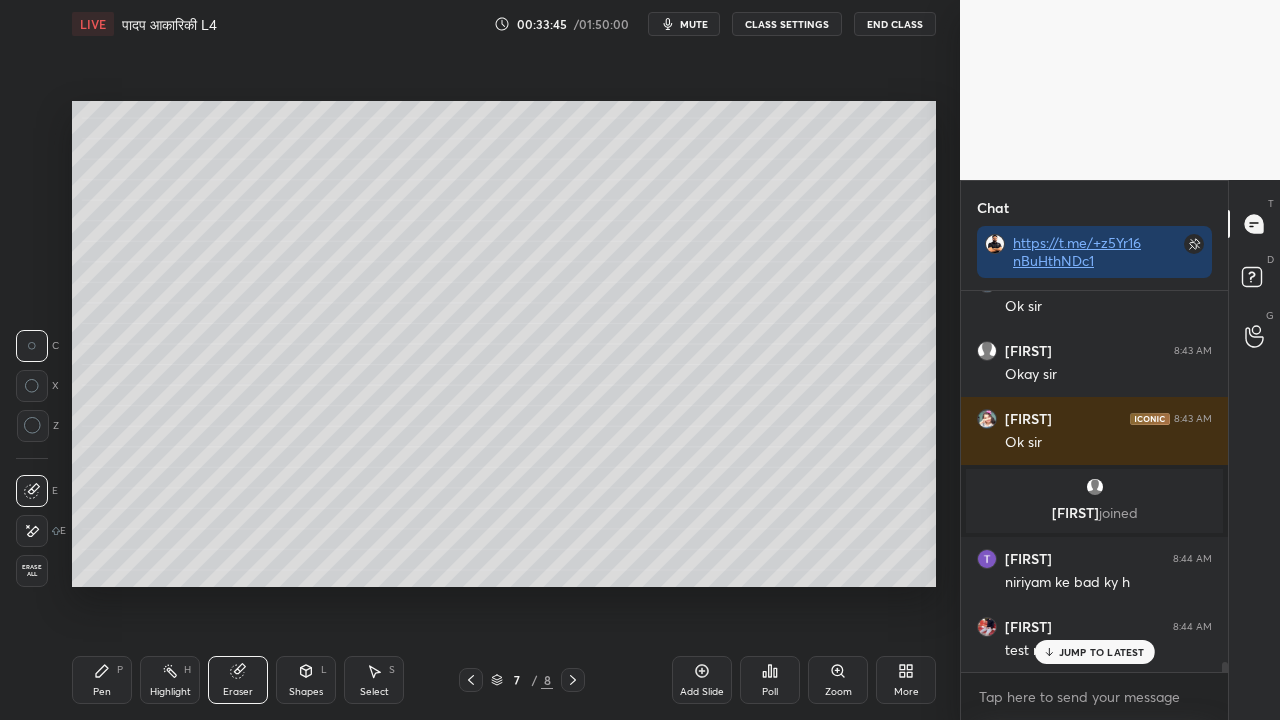 click on "Pen P" at bounding box center [102, 680] 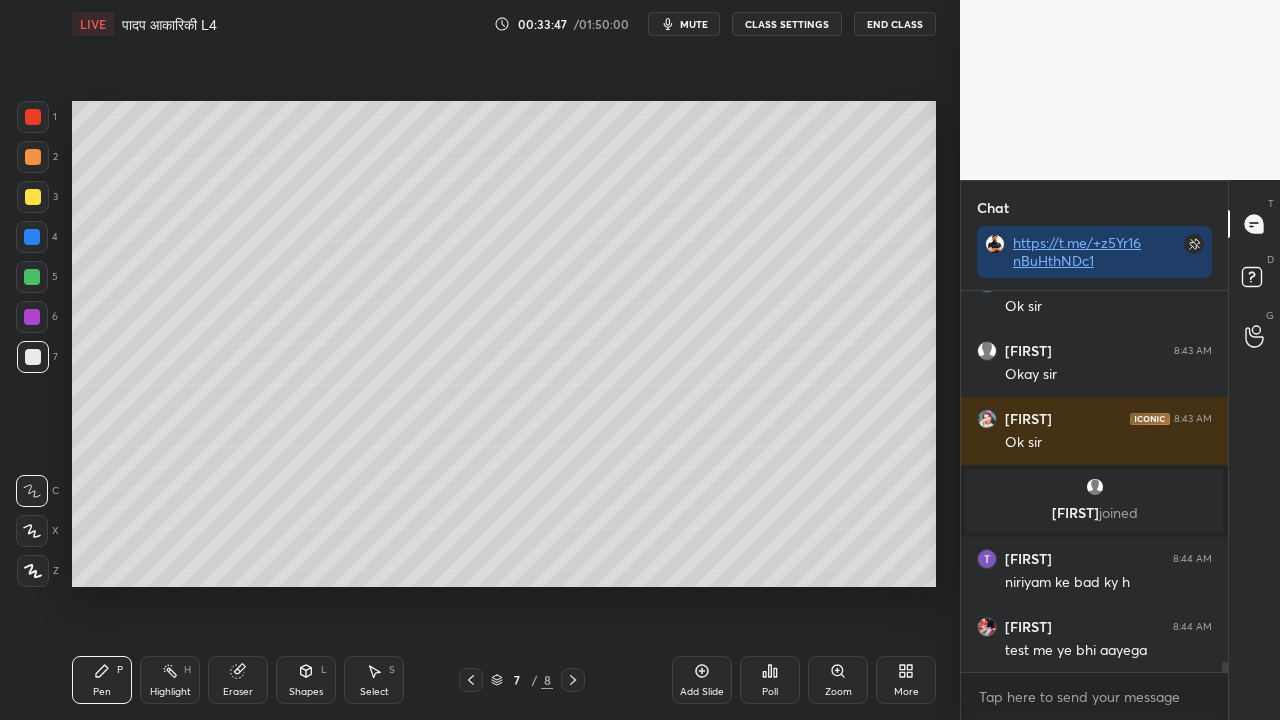 scroll, scrollTop: 14608, scrollLeft: 0, axis: vertical 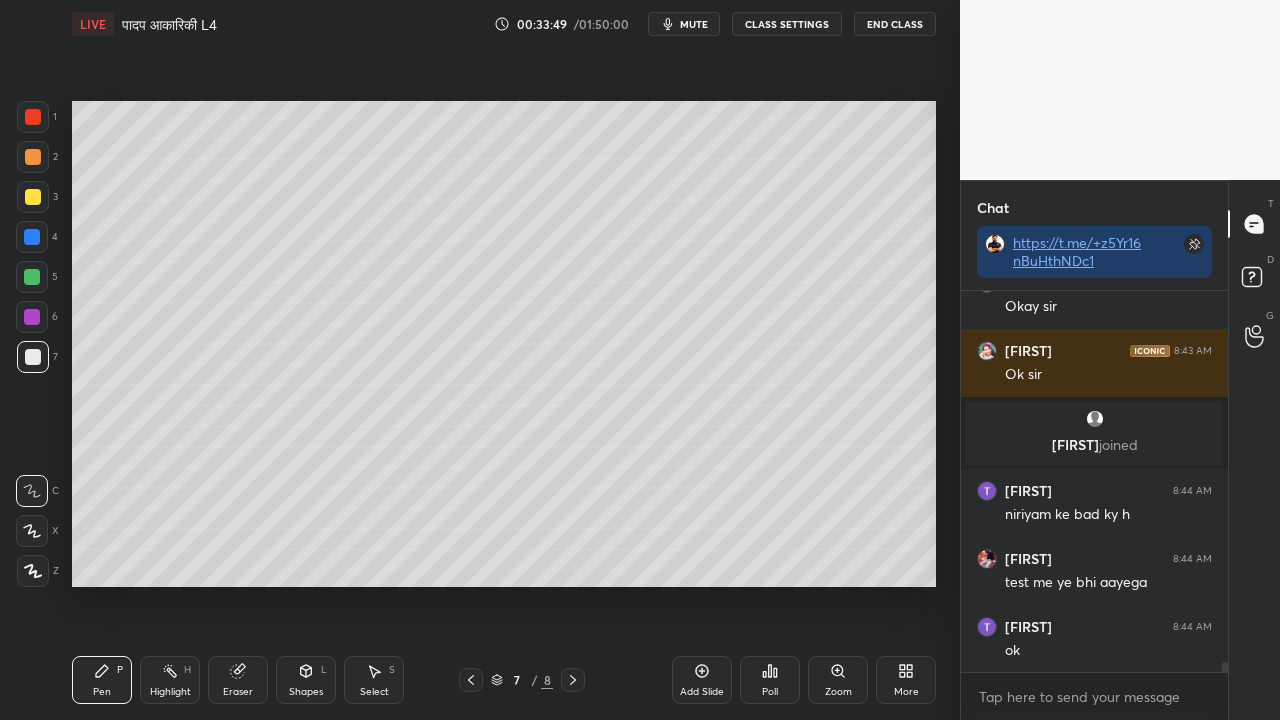 click 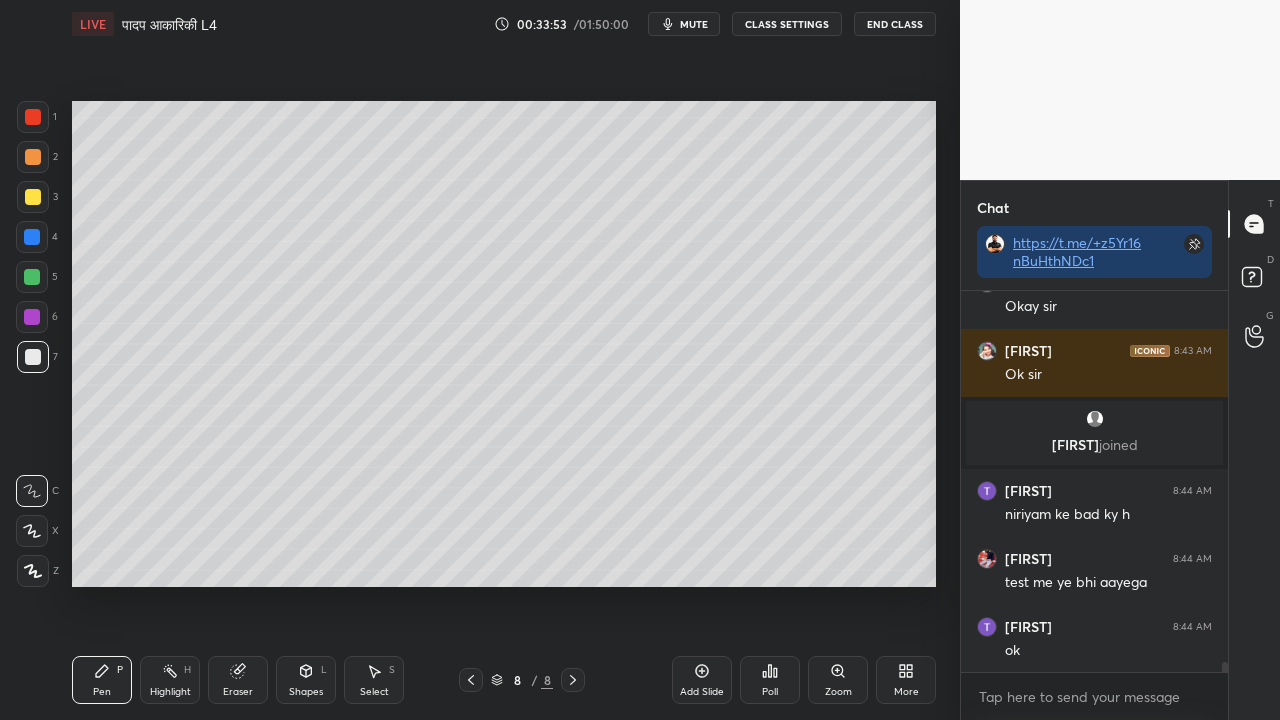 drag, startPoint x: 30, startPoint y: 200, endPoint x: 20, endPoint y: 201, distance: 10.049875 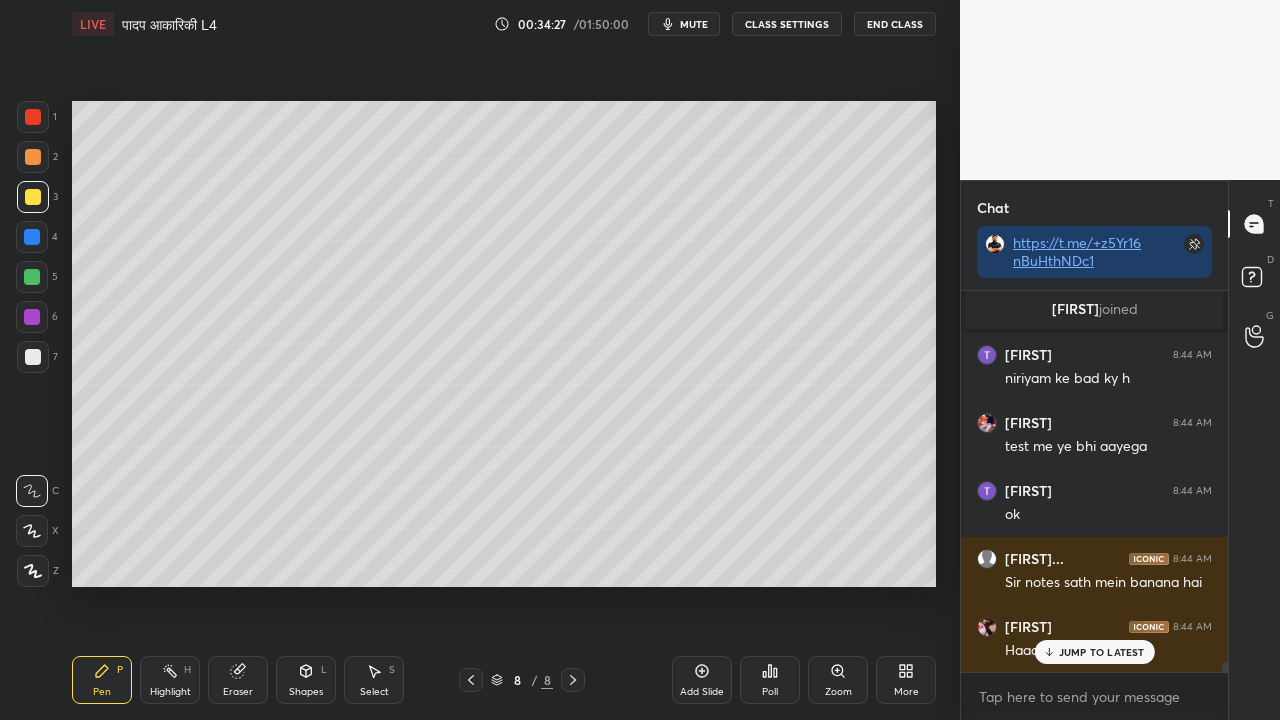 scroll, scrollTop: 14812, scrollLeft: 0, axis: vertical 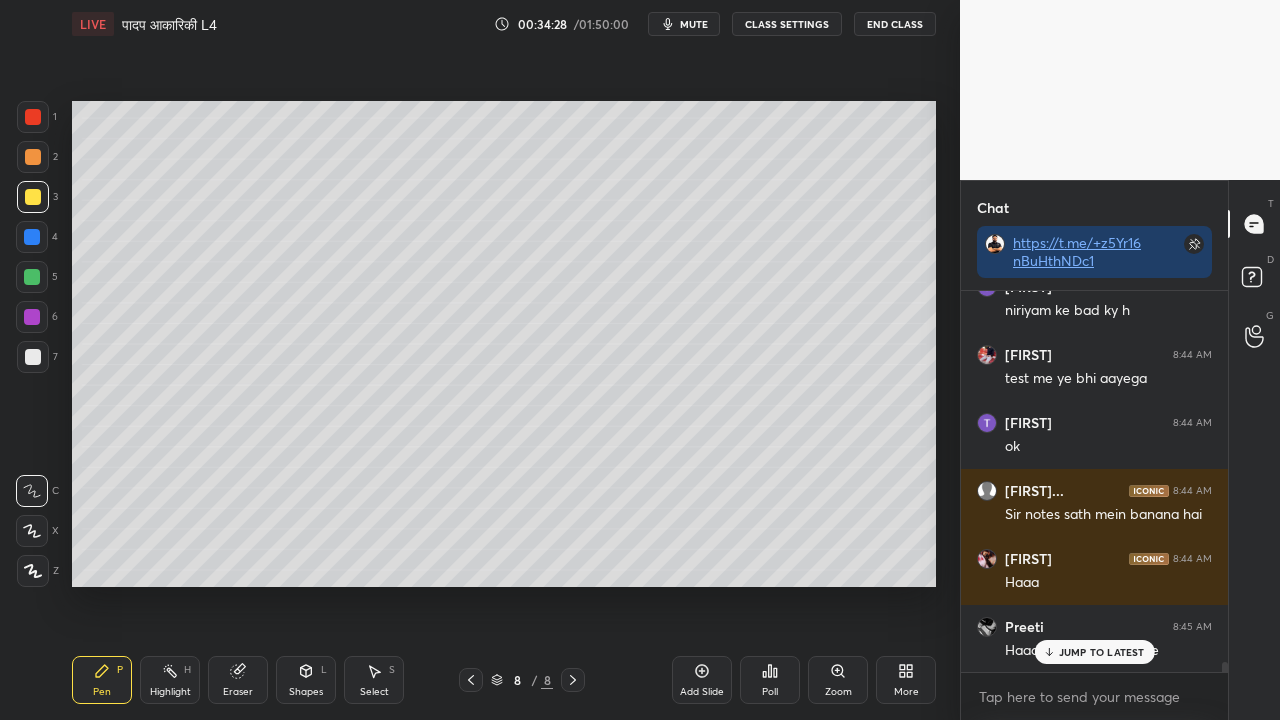 click at bounding box center [33, 357] 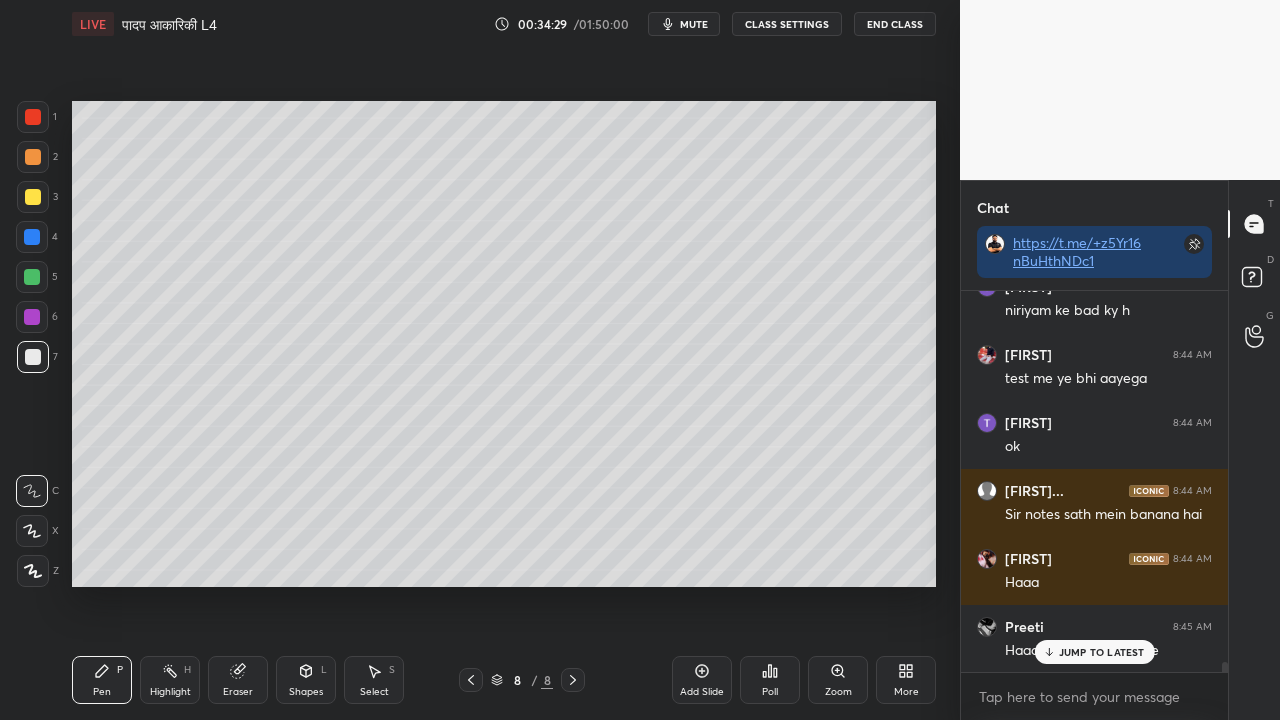 drag, startPoint x: 246, startPoint y: 678, endPoint x: 228, endPoint y: 614, distance: 66.48308 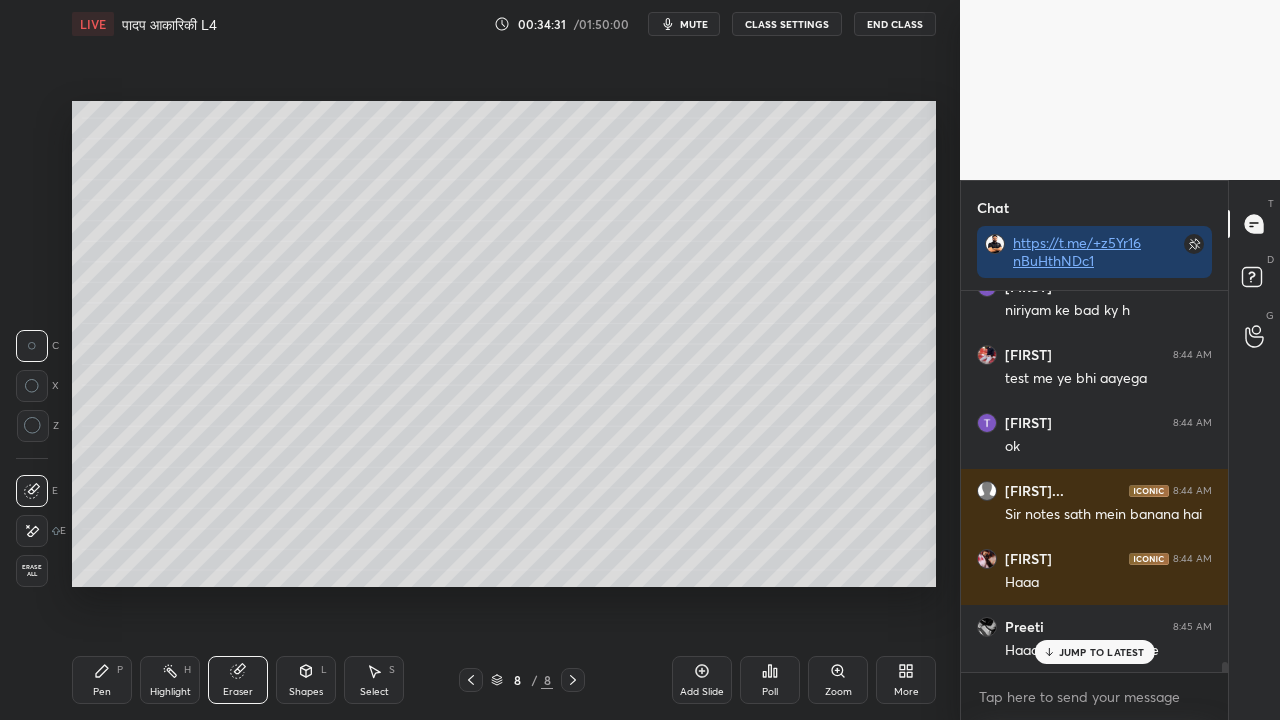 click on "Pen" at bounding box center [102, 692] 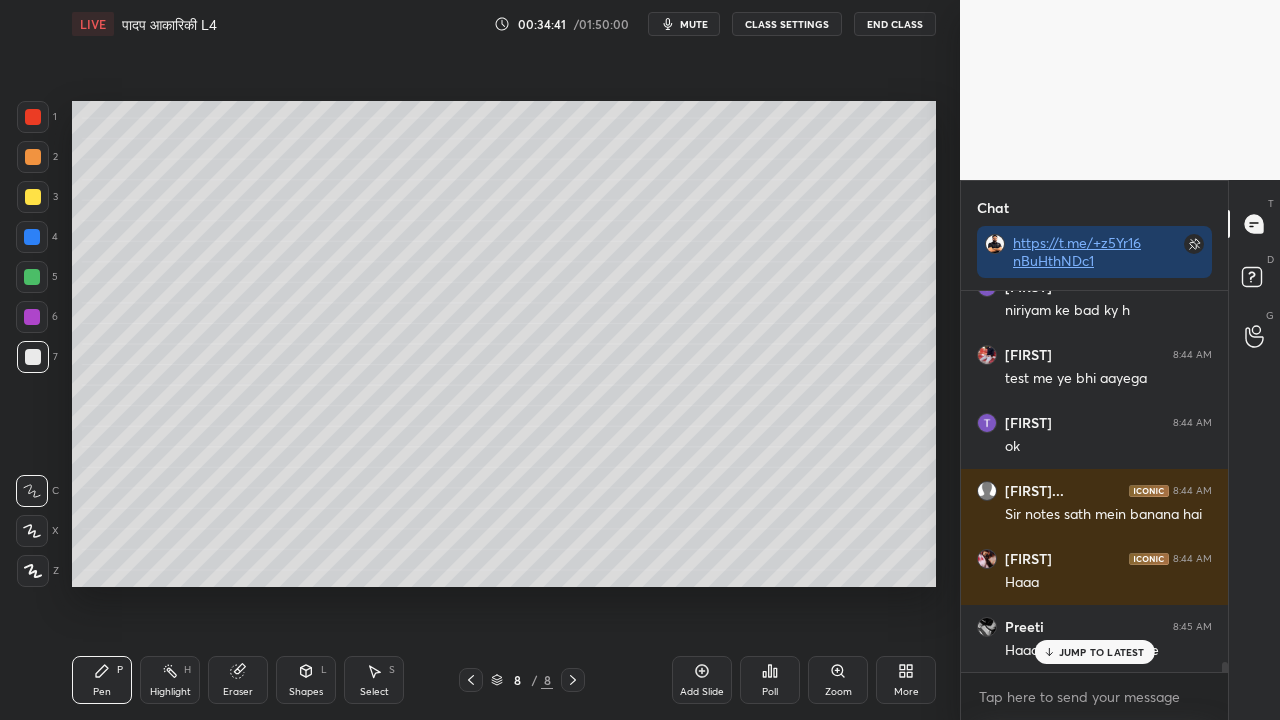 drag, startPoint x: 234, startPoint y: 688, endPoint x: 247, endPoint y: 663, distance: 28.178005 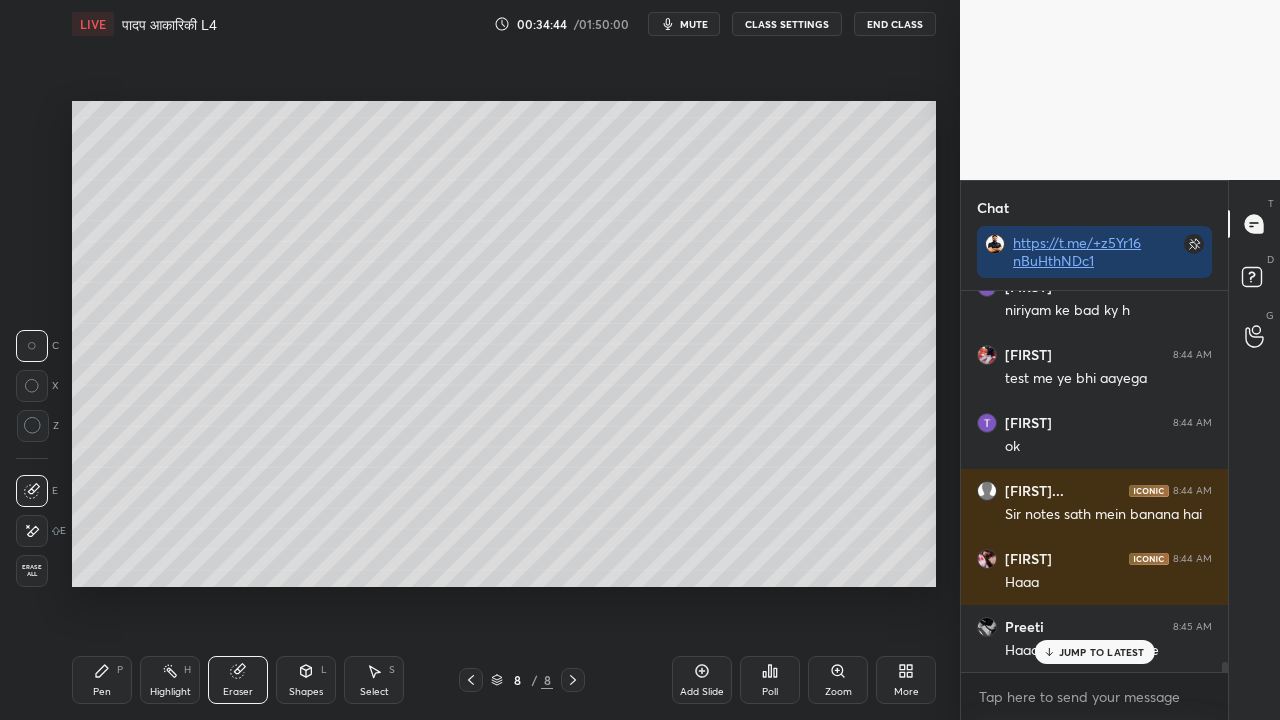 click on "Pen P" at bounding box center [102, 680] 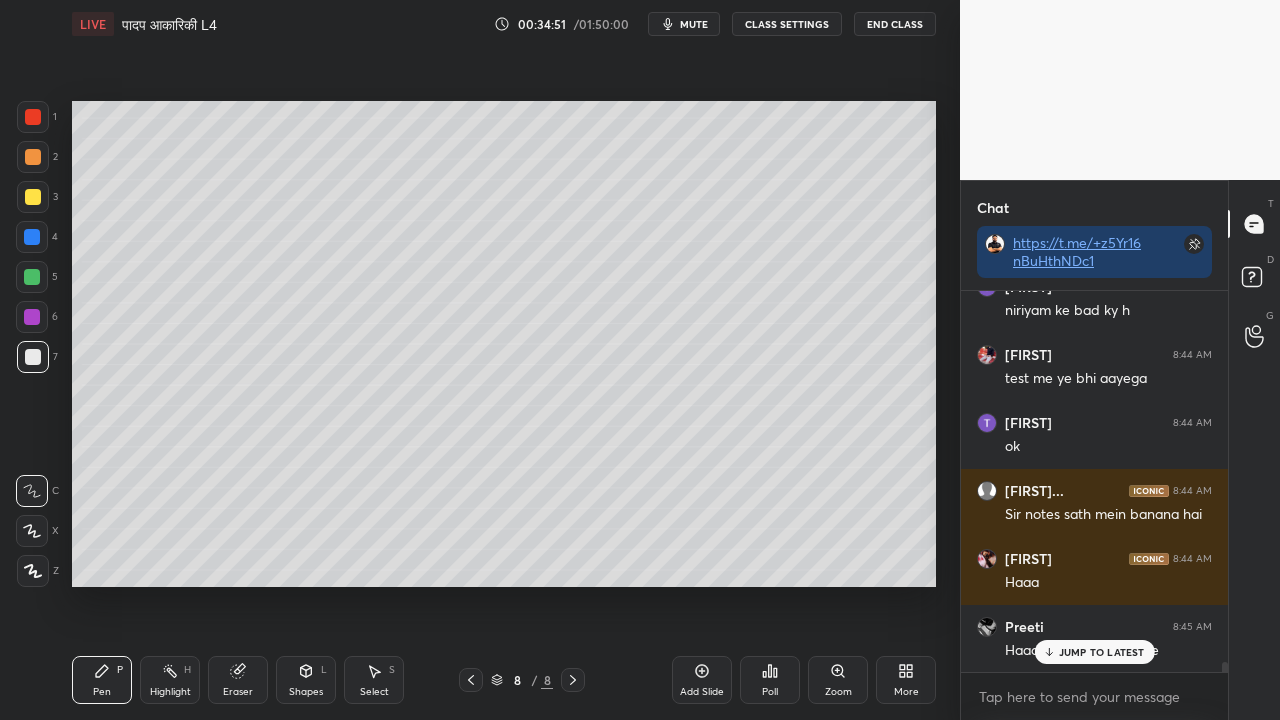 click 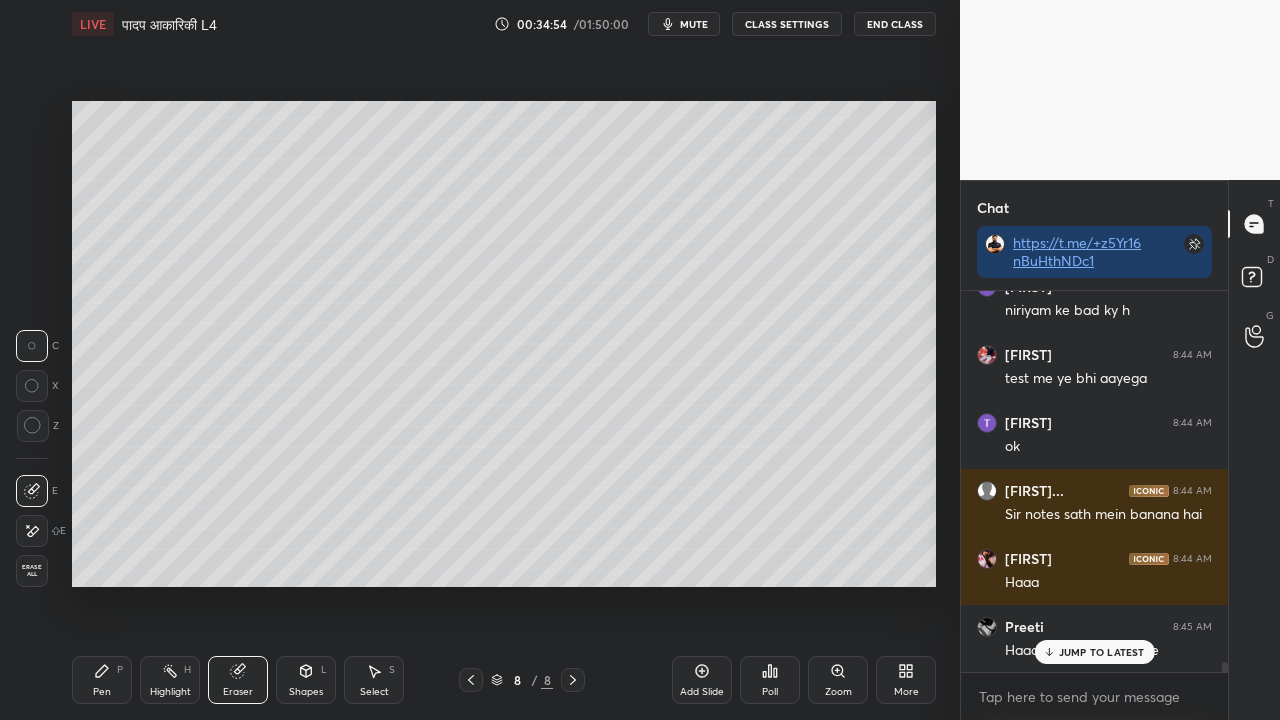 click 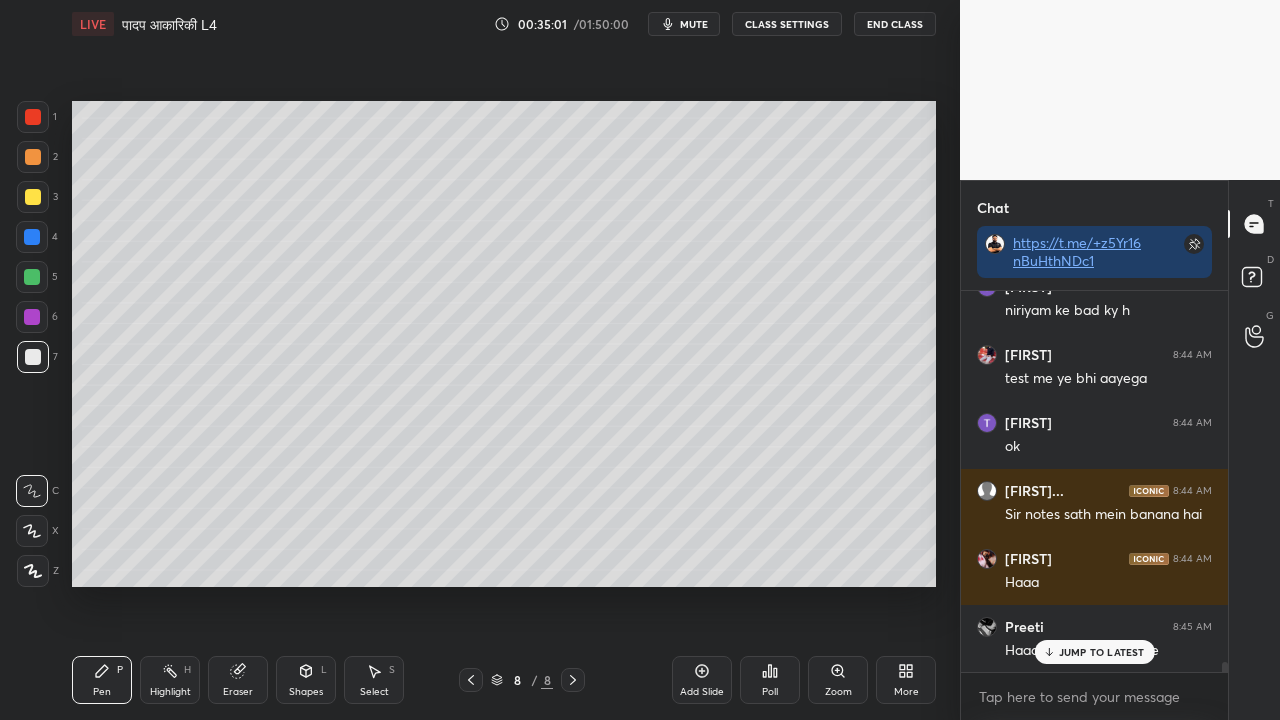 scroll, scrollTop: 14880, scrollLeft: 0, axis: vertical 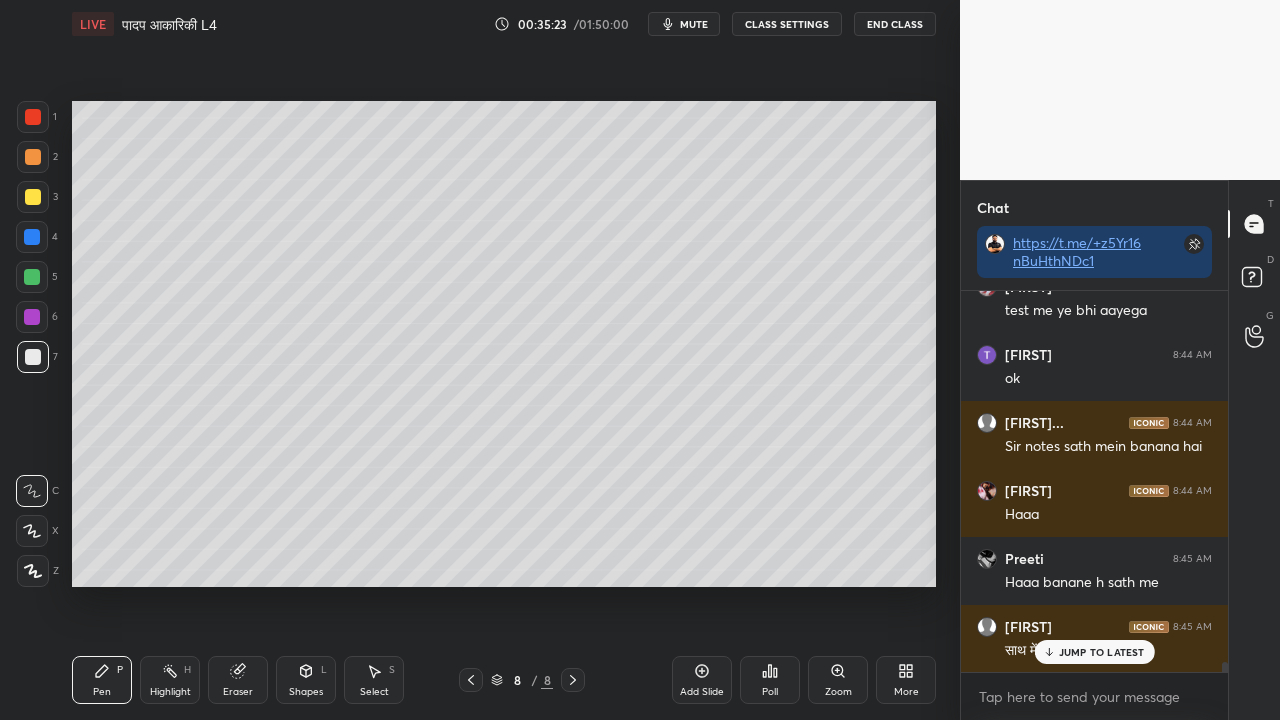 drag, startPoint x: 230, startPoint y: 680, endPoint x: 291, endPoint y: 626, distance: 81.46779 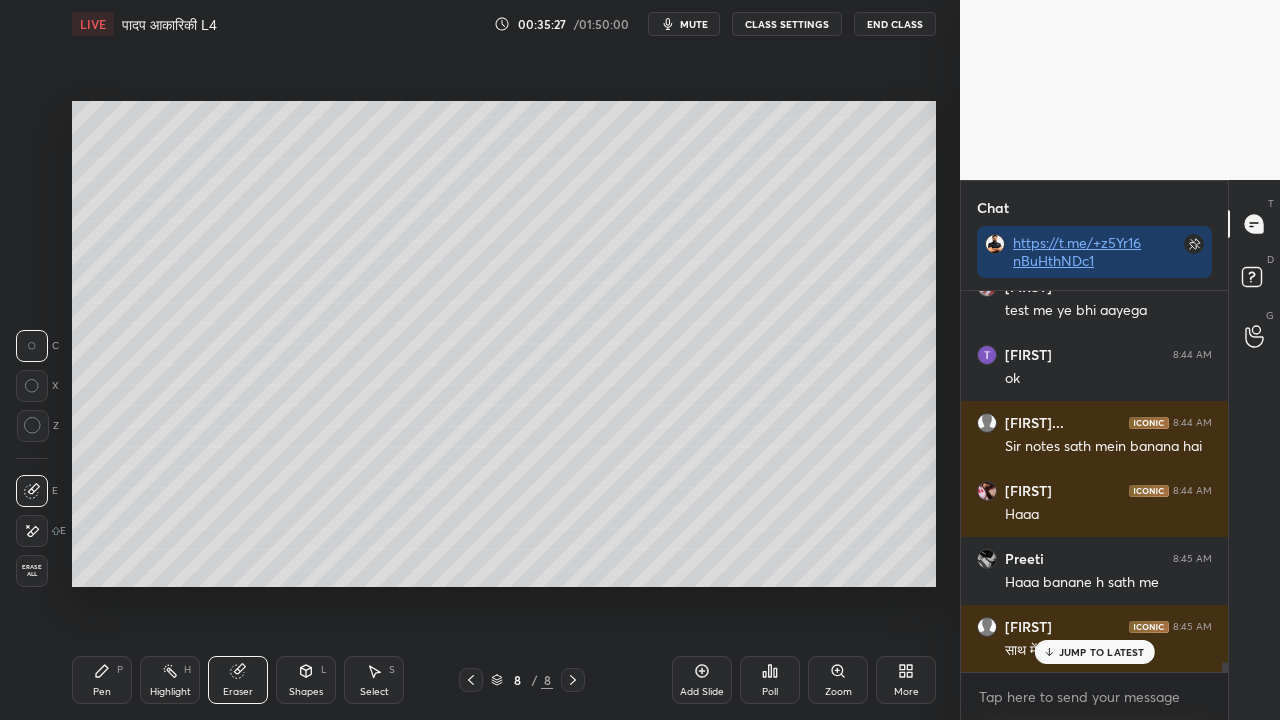 drag, startPoint x: 112, startPoint y: 679, endPoint x: 206, endPoint y: 604, distance: 120.2539 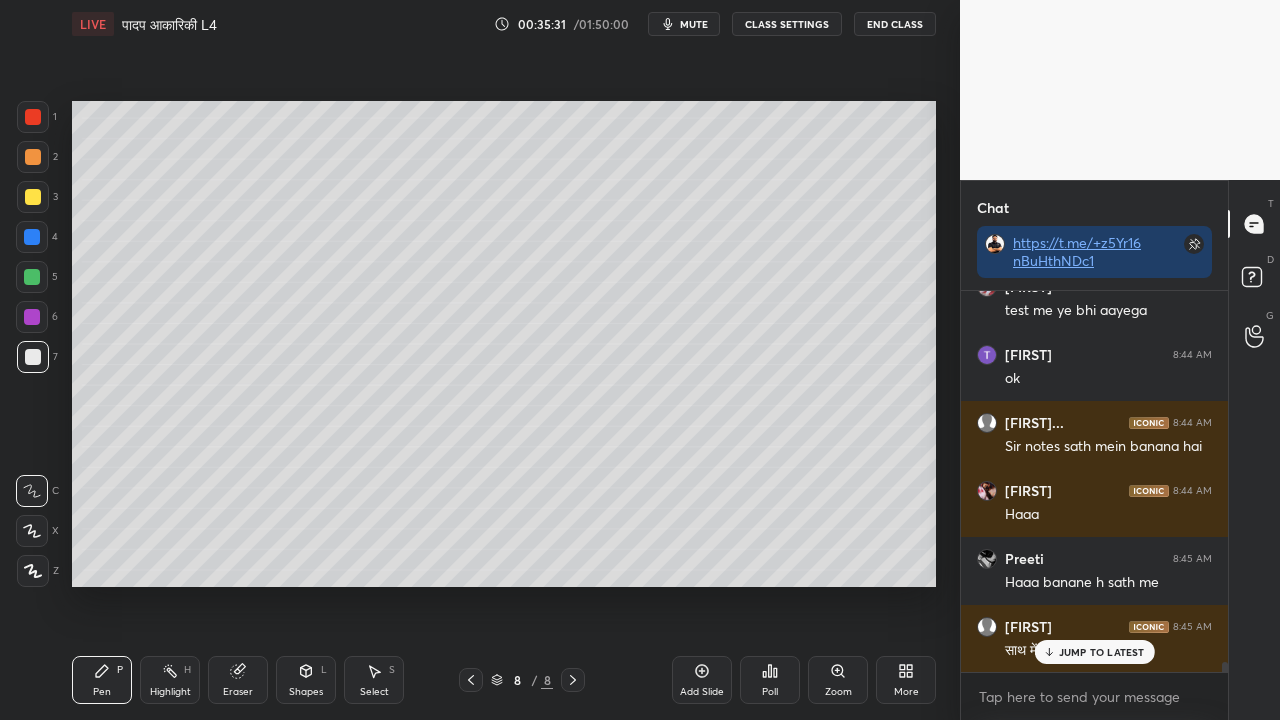 scroll, scrollTop: 14948, scrollLeft: 0, axis: vertical 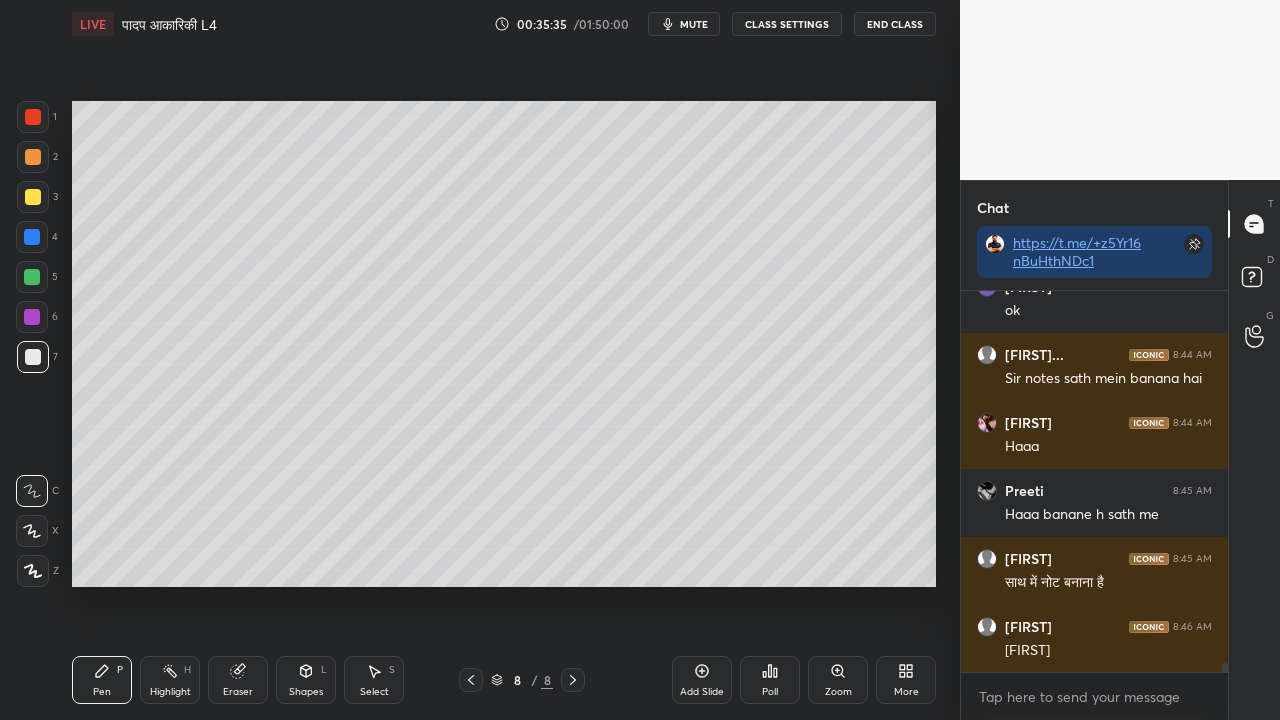 click at bounding box center (33, 197) 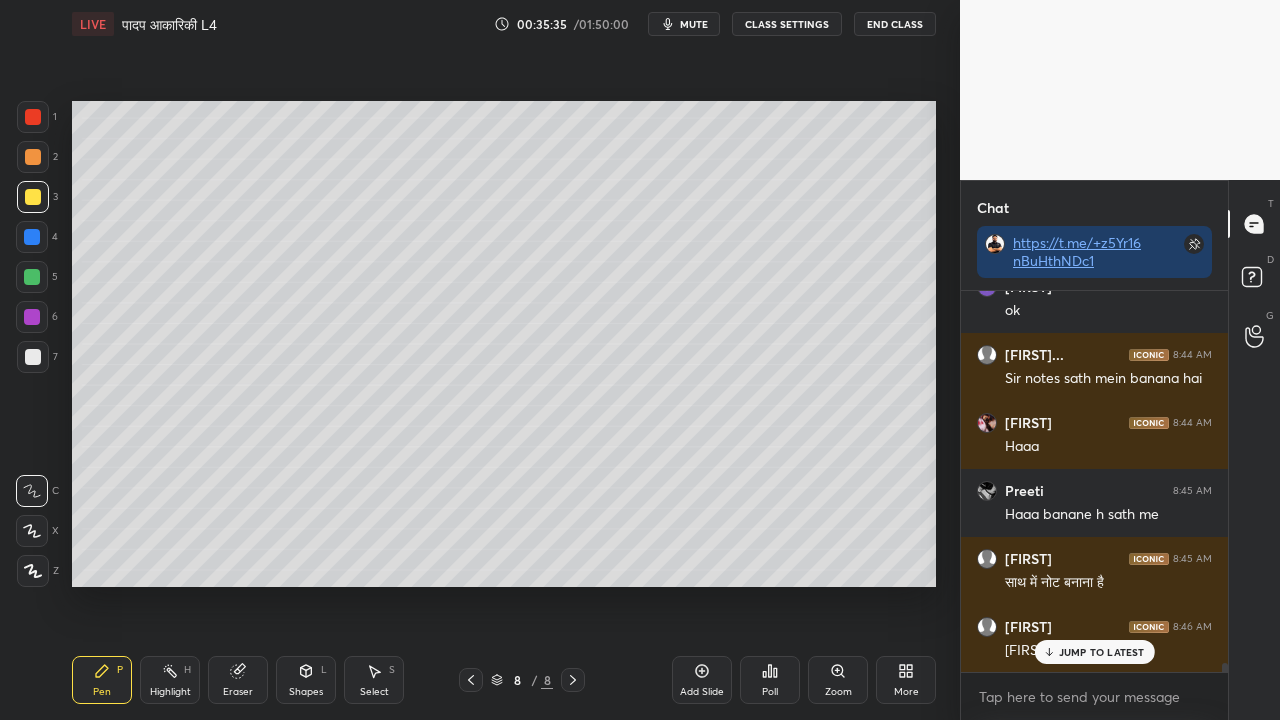 scroll, scrollTop: 15016, scrollLeft: 0, axis: vertical 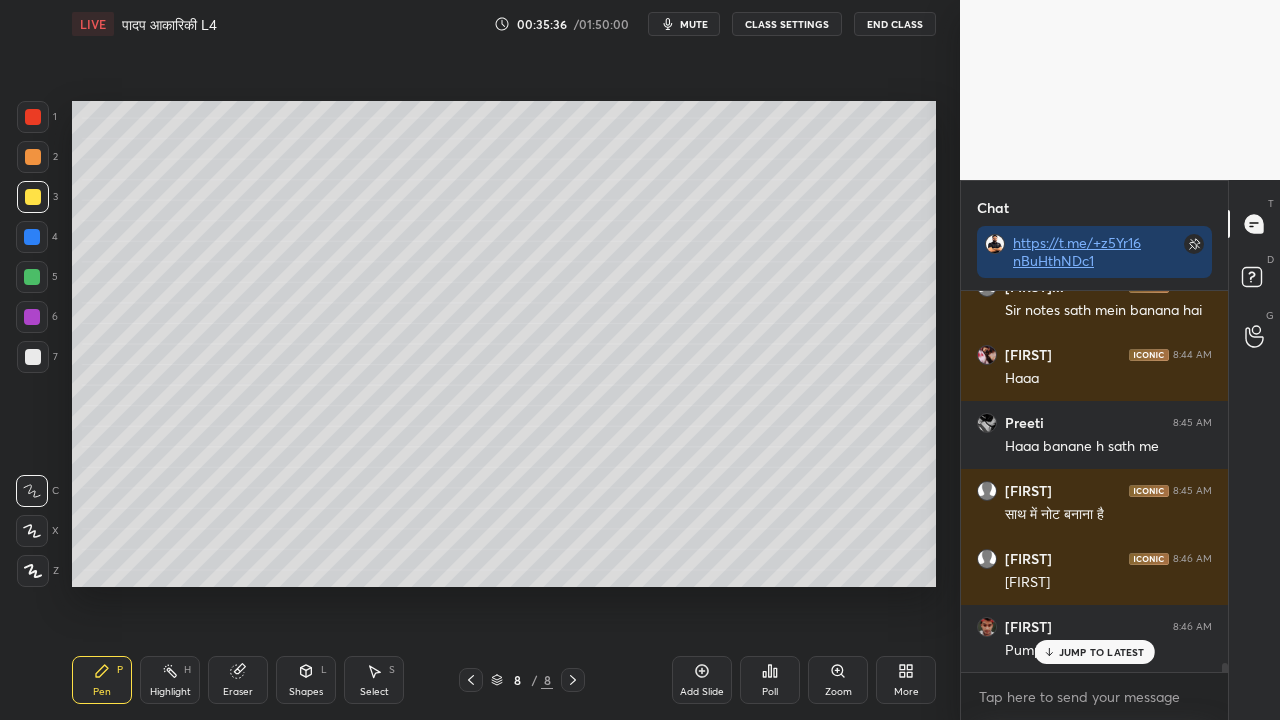 click at bounding box center (33, 357) 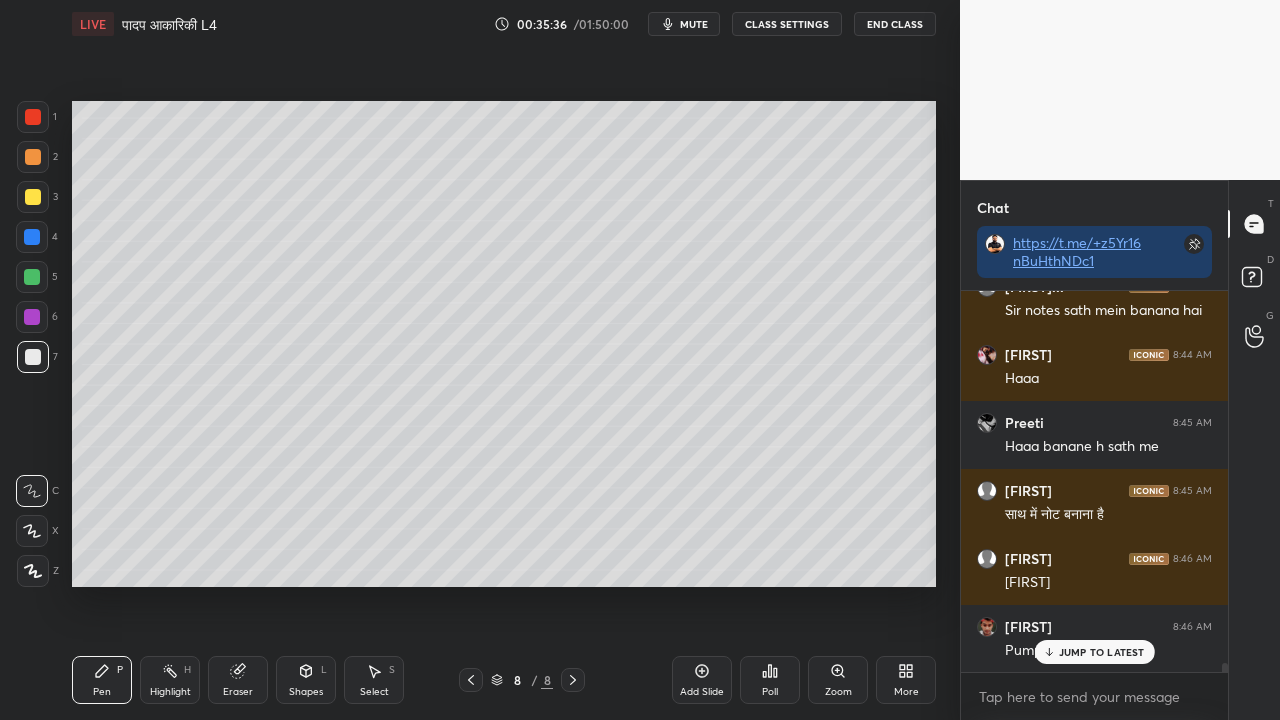 scroll, scrollTop: 15084, scrollLeft: 0, axis: vertical 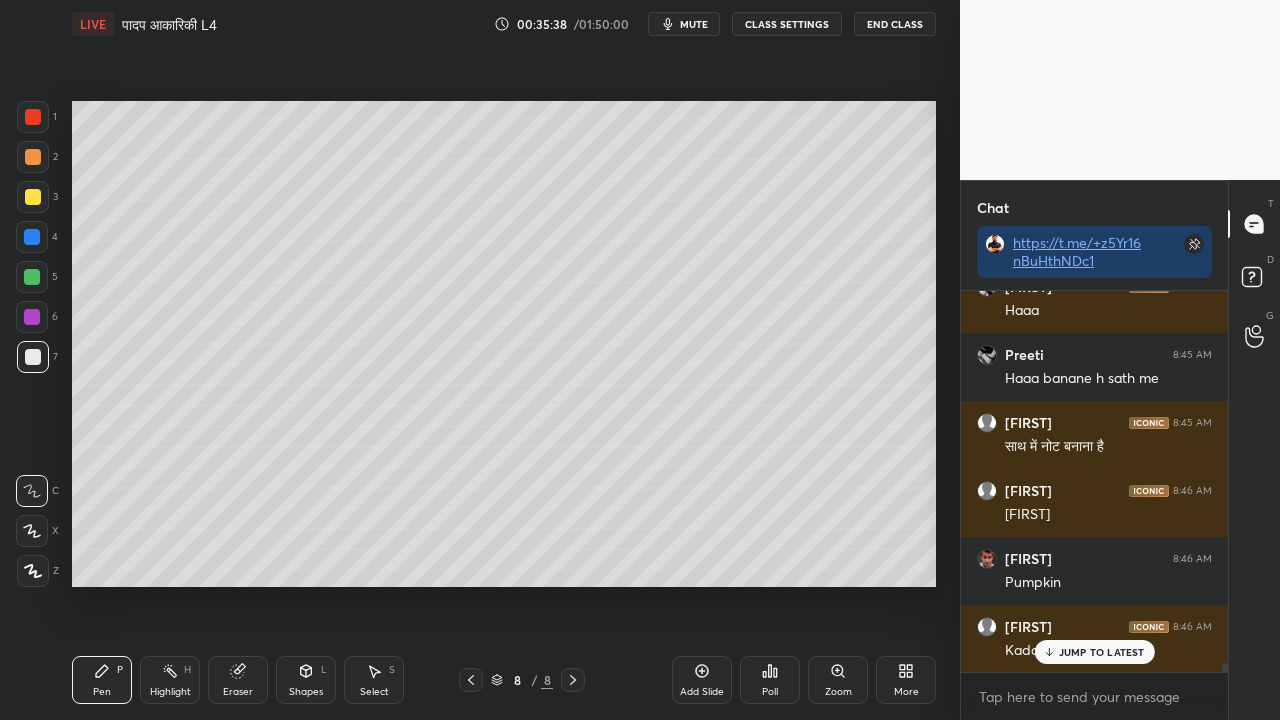 click at bounding box center [33, 197] 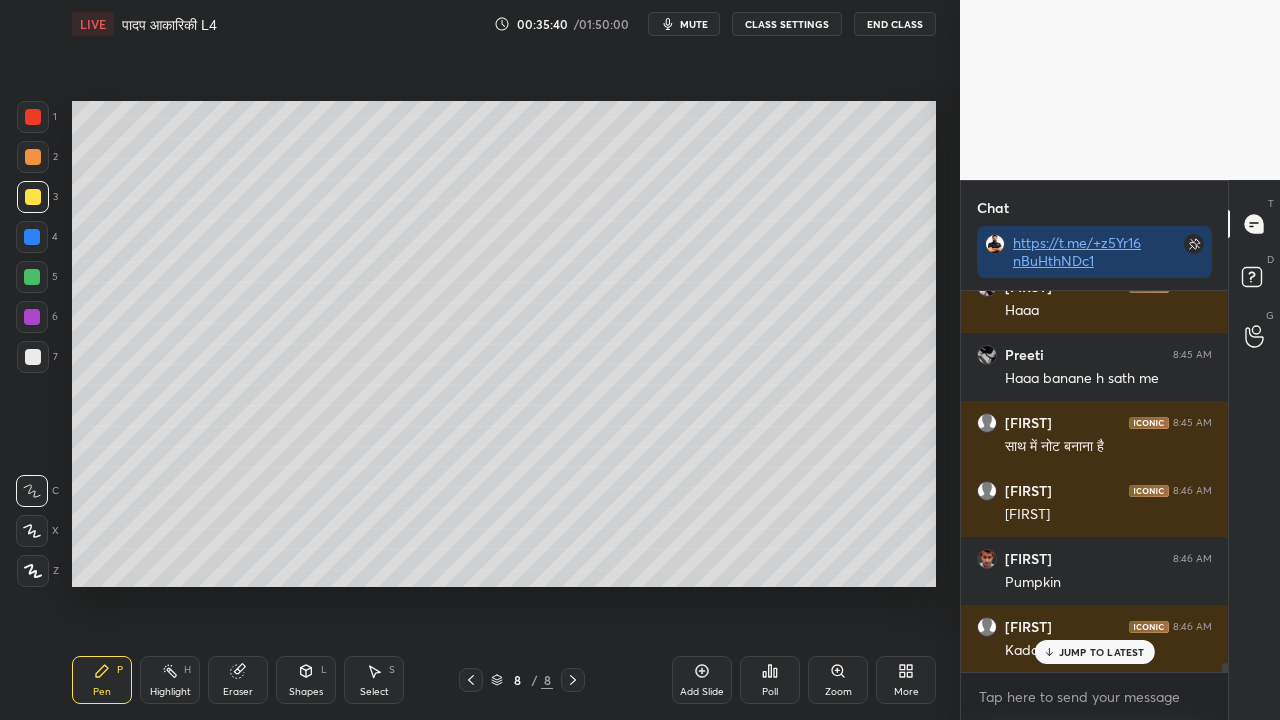scroll, scrollTop: 15152, scrollLeft: 0, axis: vertical 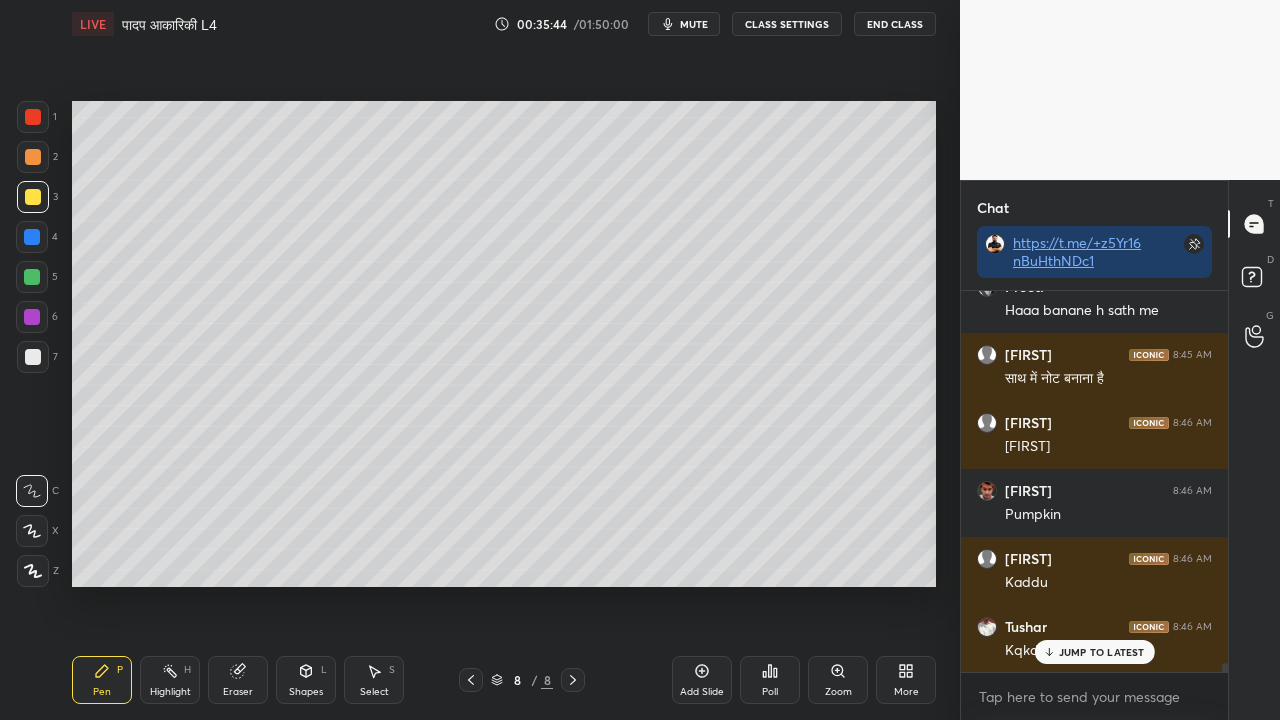 click at bounding box center (33, 357) 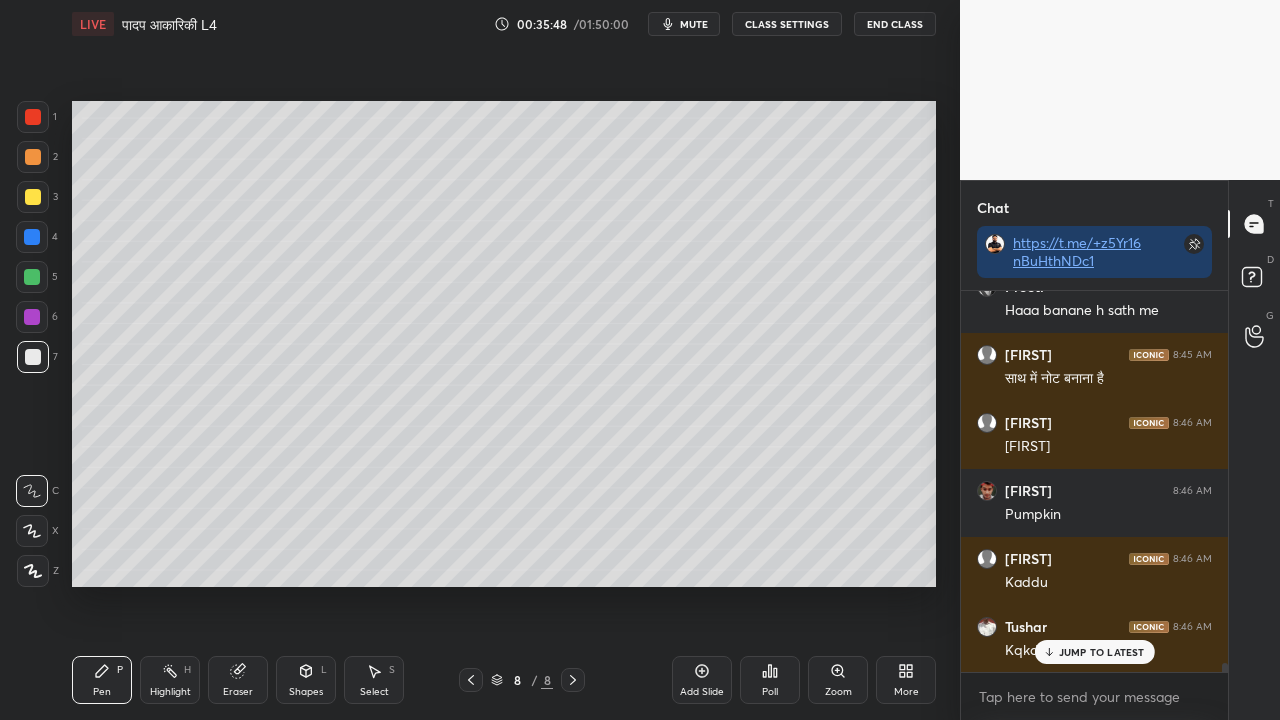 click on "Eraser" at bounding box center [238, 680] 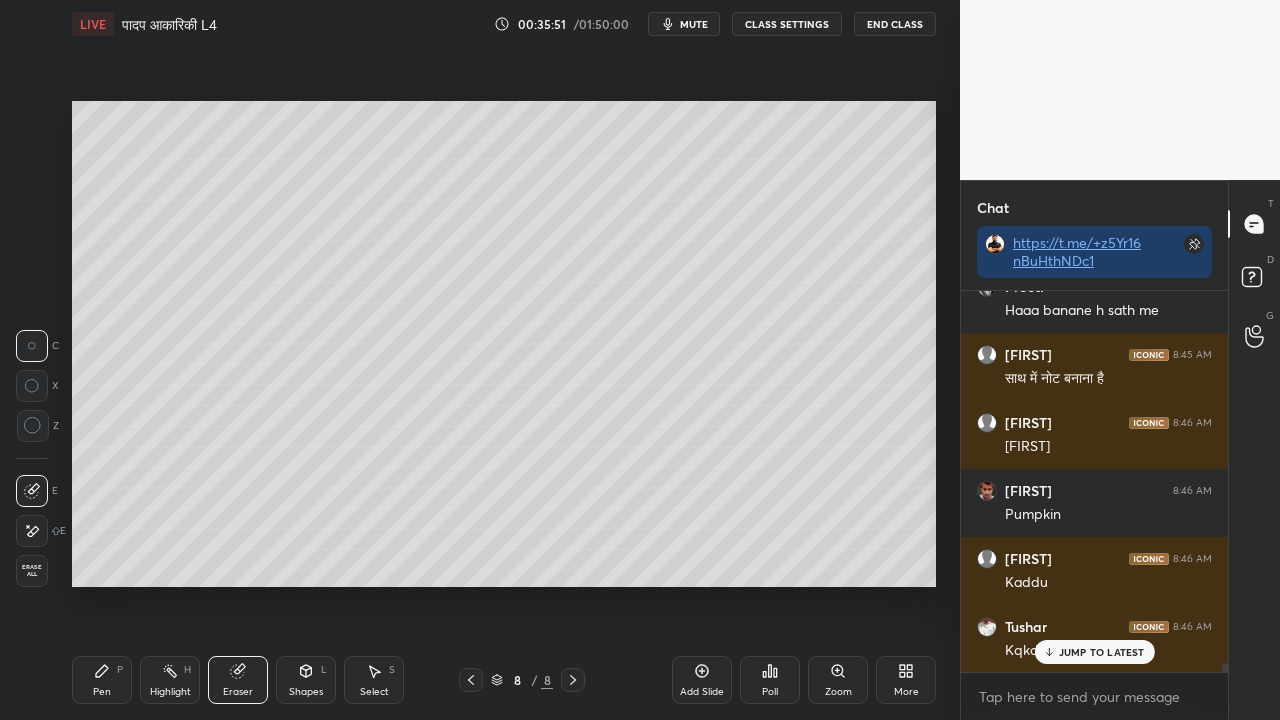 click on "Pen" at bounding box center (102, 692) 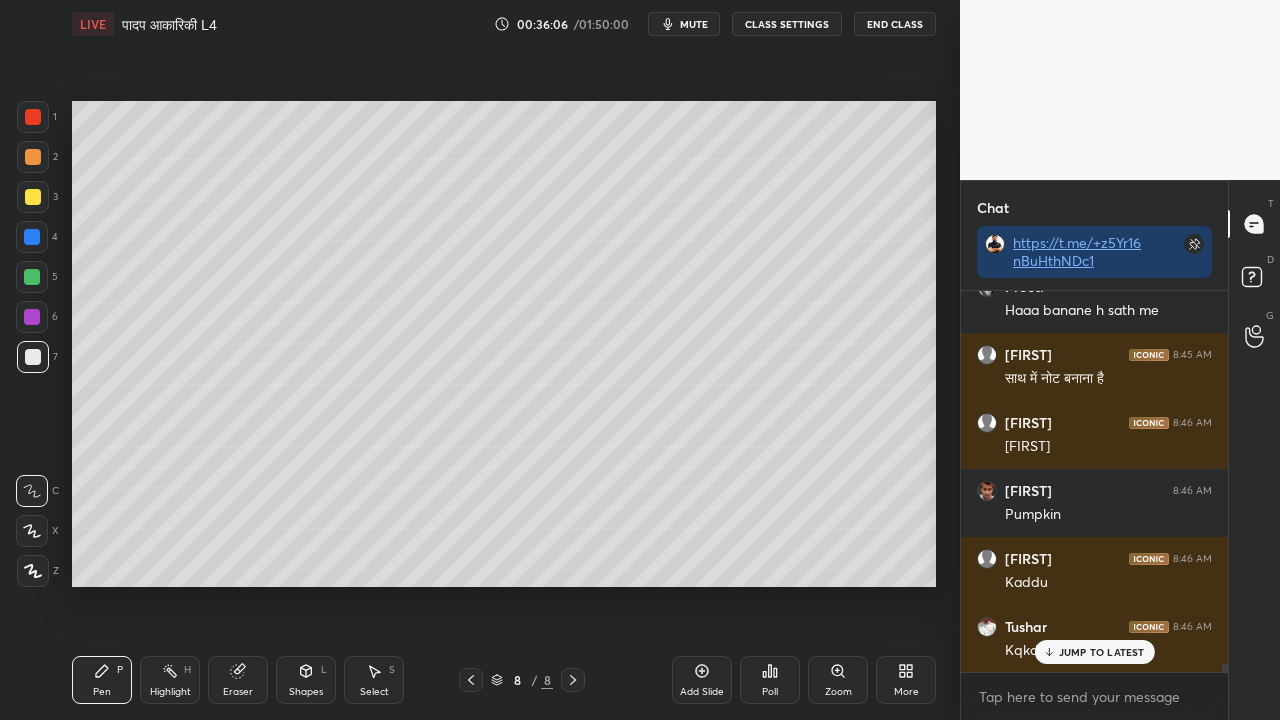 scroll, scrollTop: 15172, scrollLeft: 0, axis: vertical 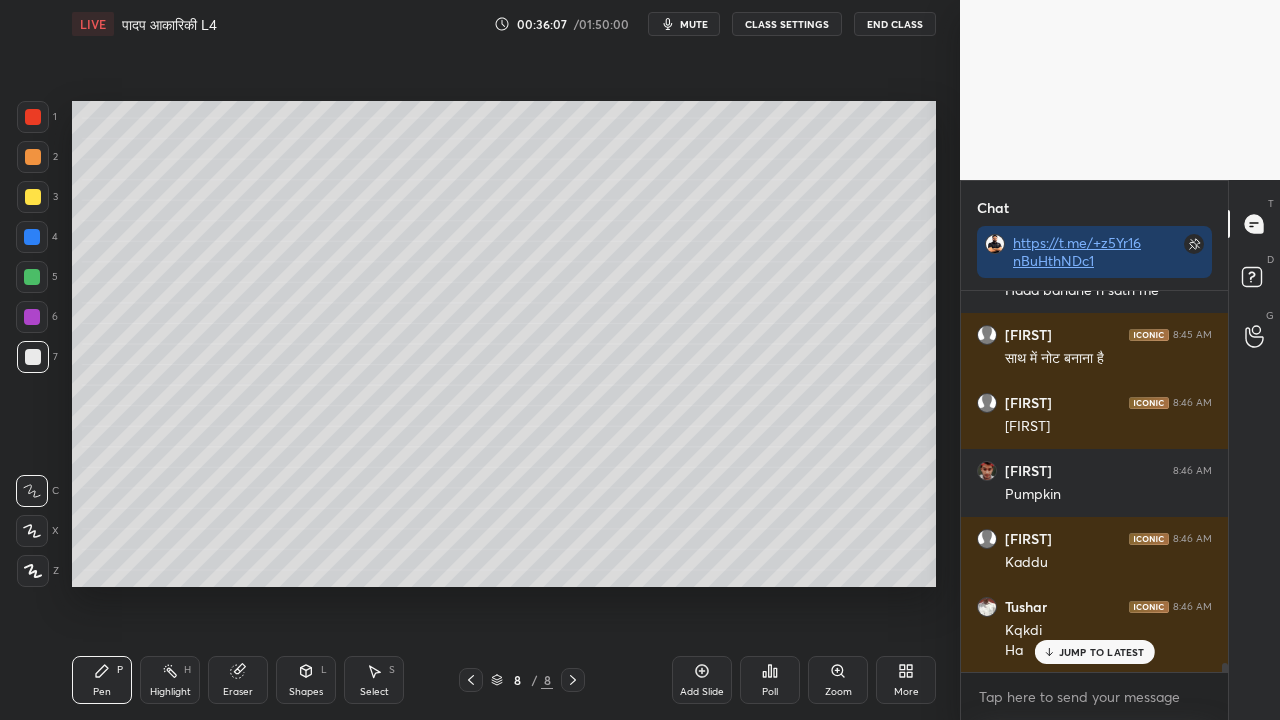 click at bounding box center (33, 197) 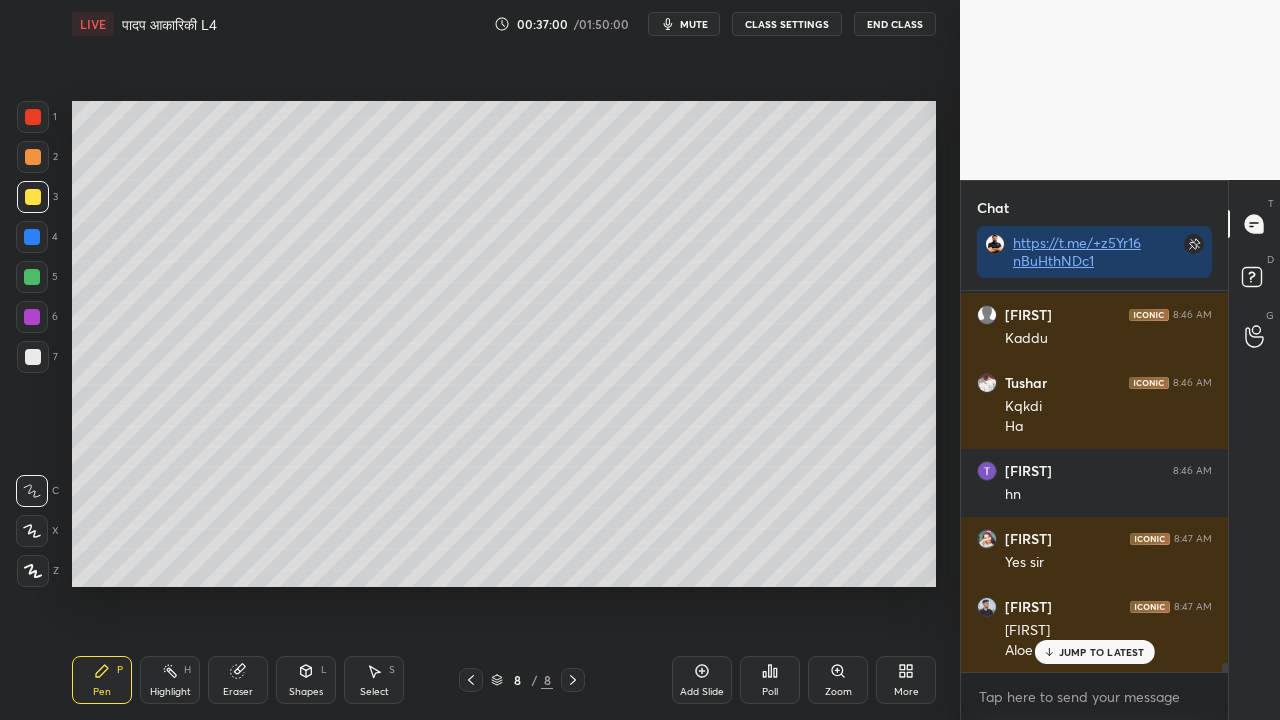scroll, scrollTop: 15464, scrollLeft: 0, axis: vertical 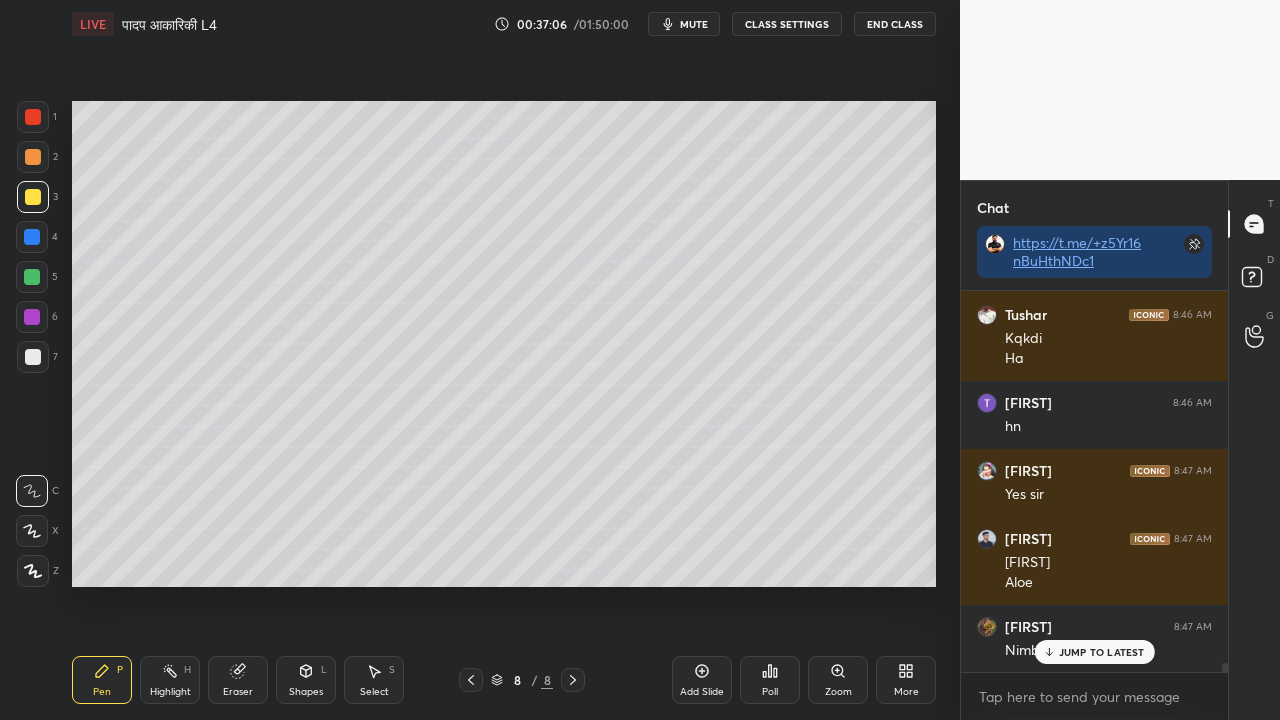 click at bounding box center [33, 357] 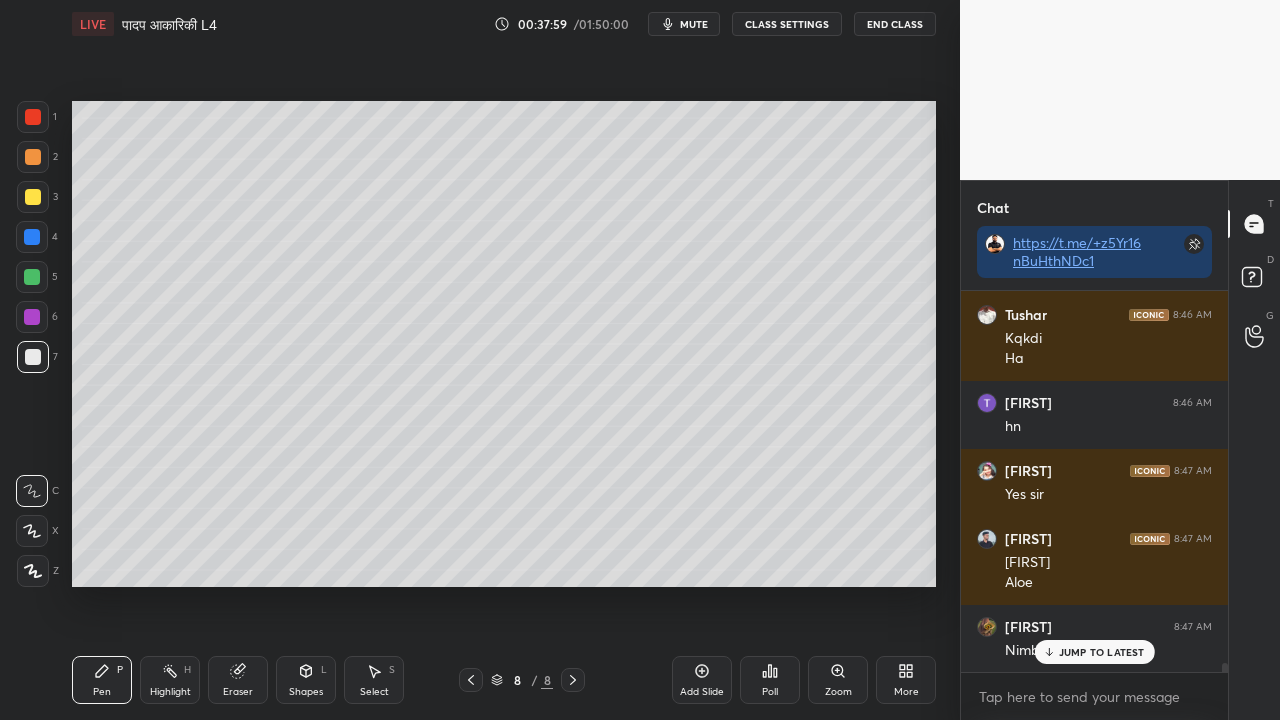 click at bounding box center (33, 197) 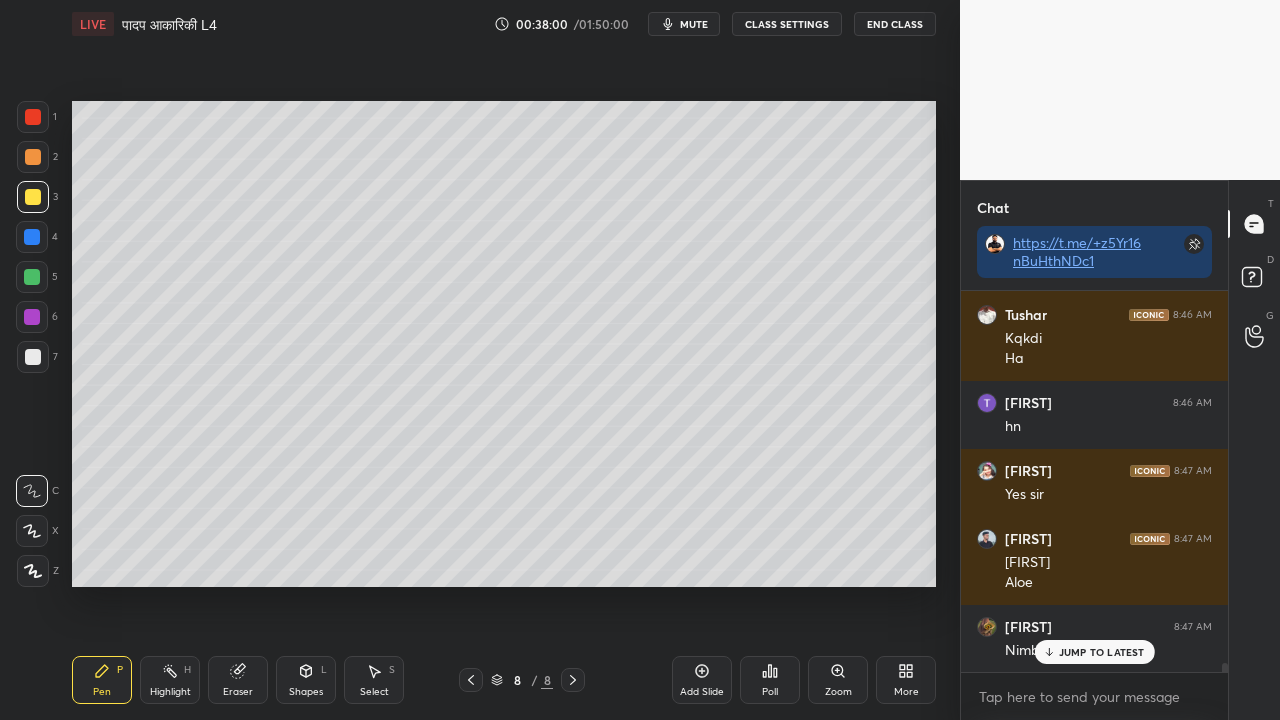 click at bounding box center (33, 357) 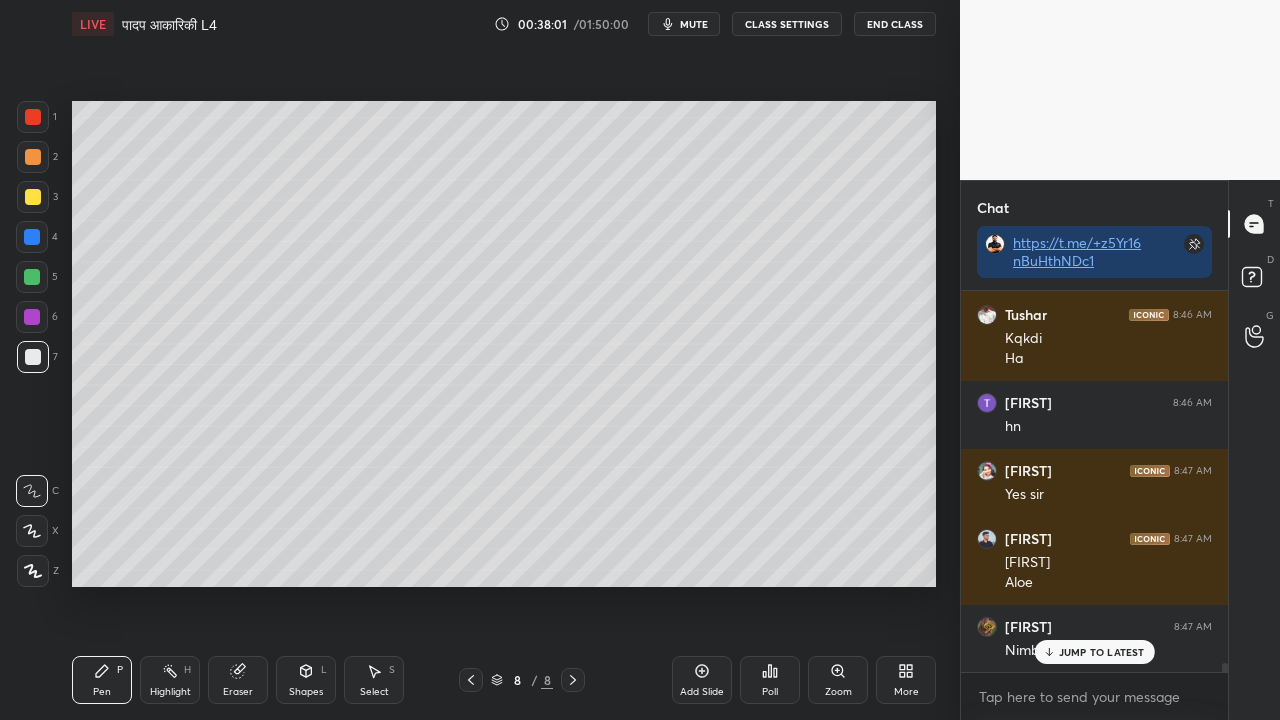 click 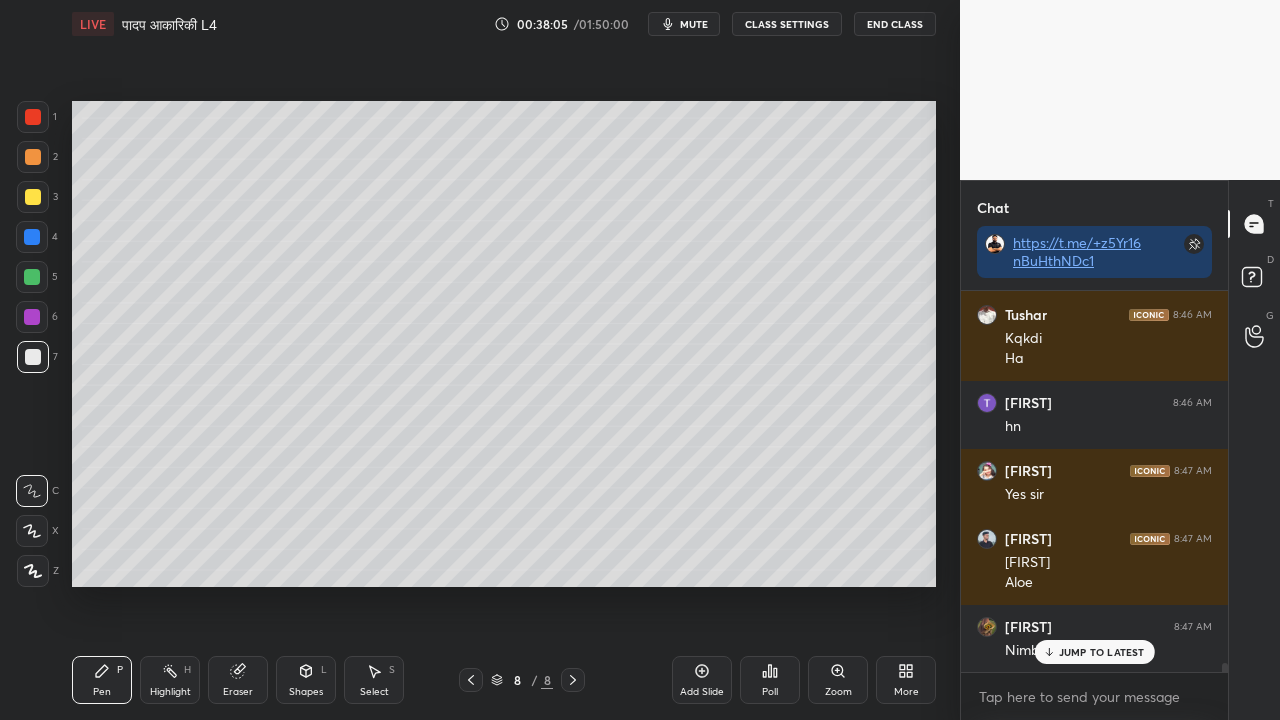 scroll, scrollTop: 15532, scrollLeft: 0, axis: vertical 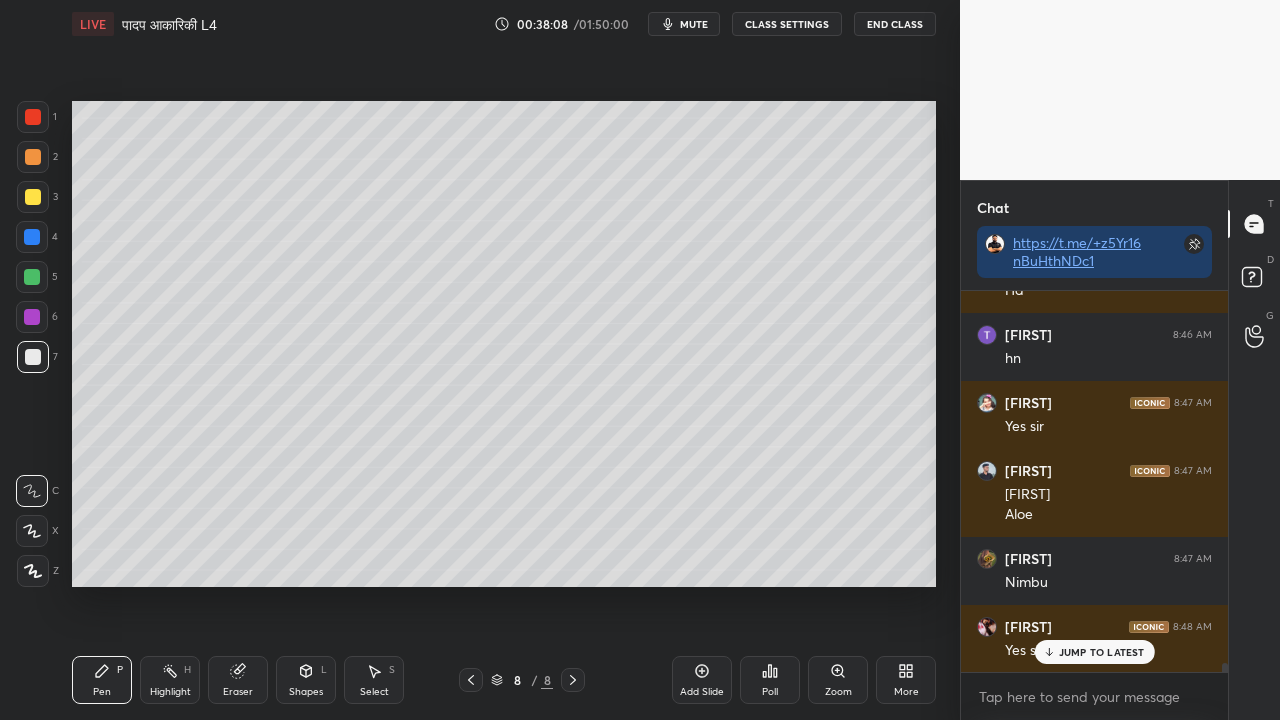 click at bounding box center [33, 197] 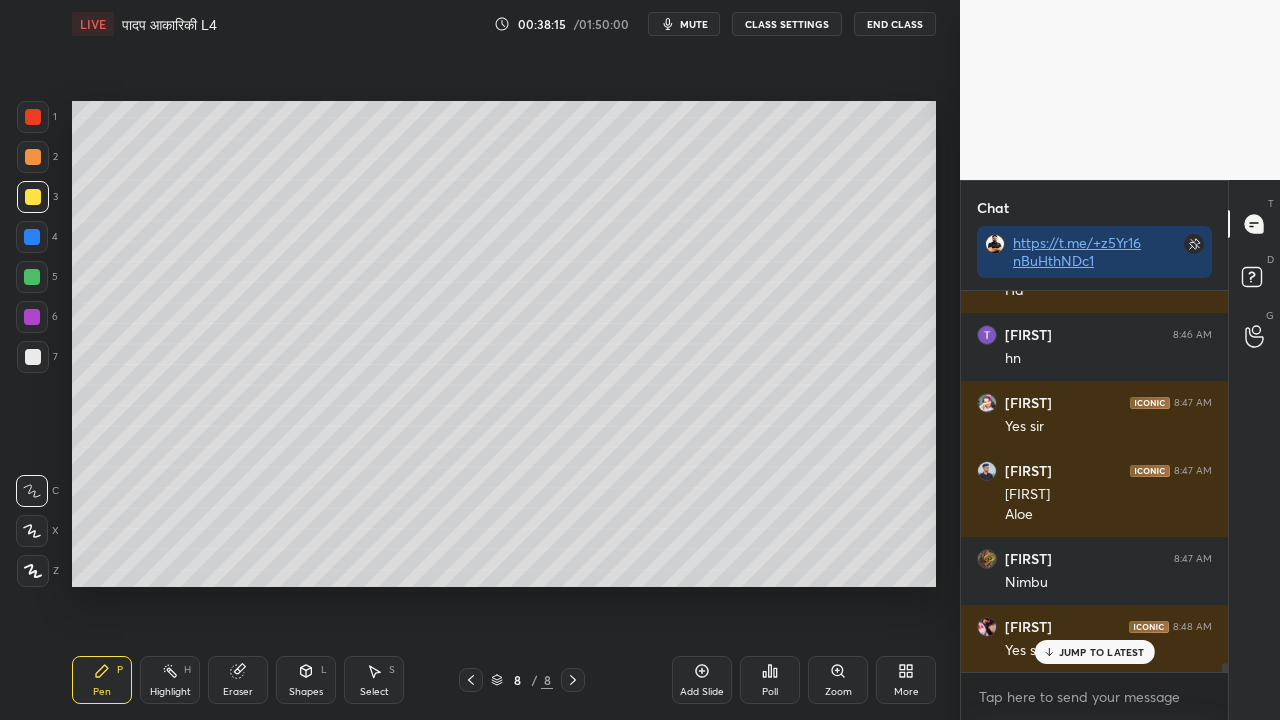 click at bounding box center (33, 357) 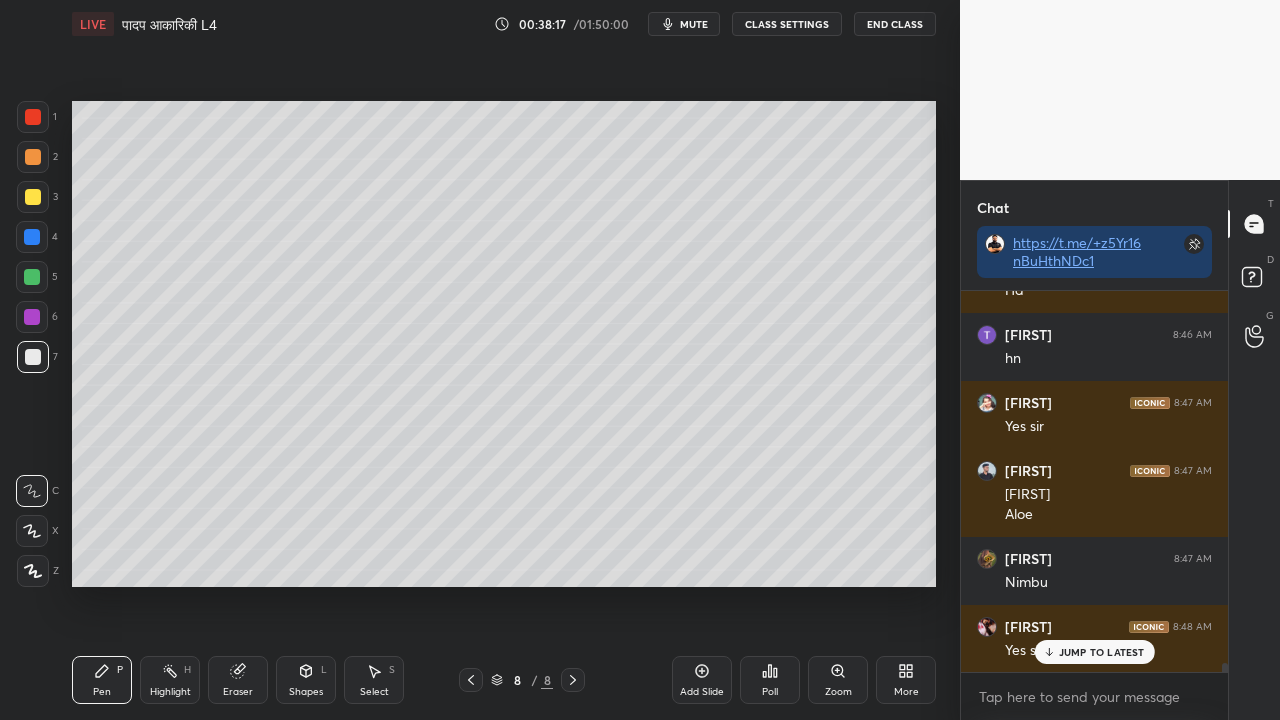 click at bounding box center [33, 197] 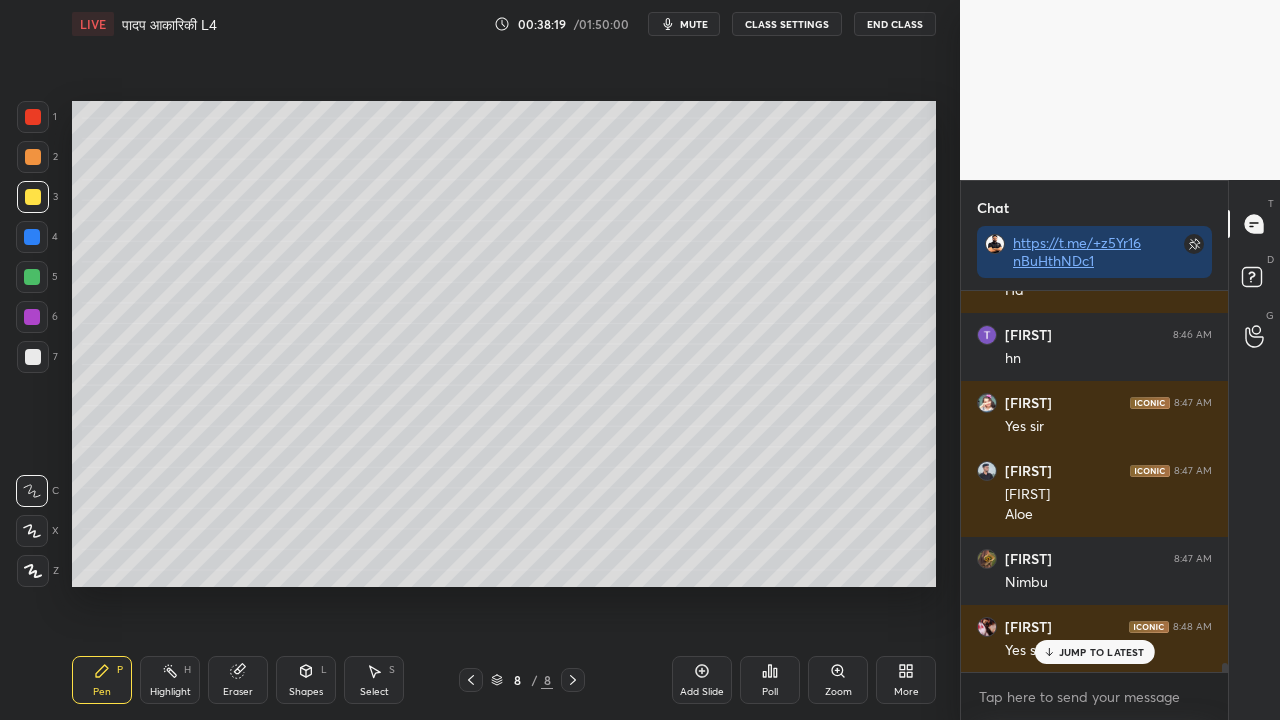 click on "Add Slide" at bounding box center [702, 680] 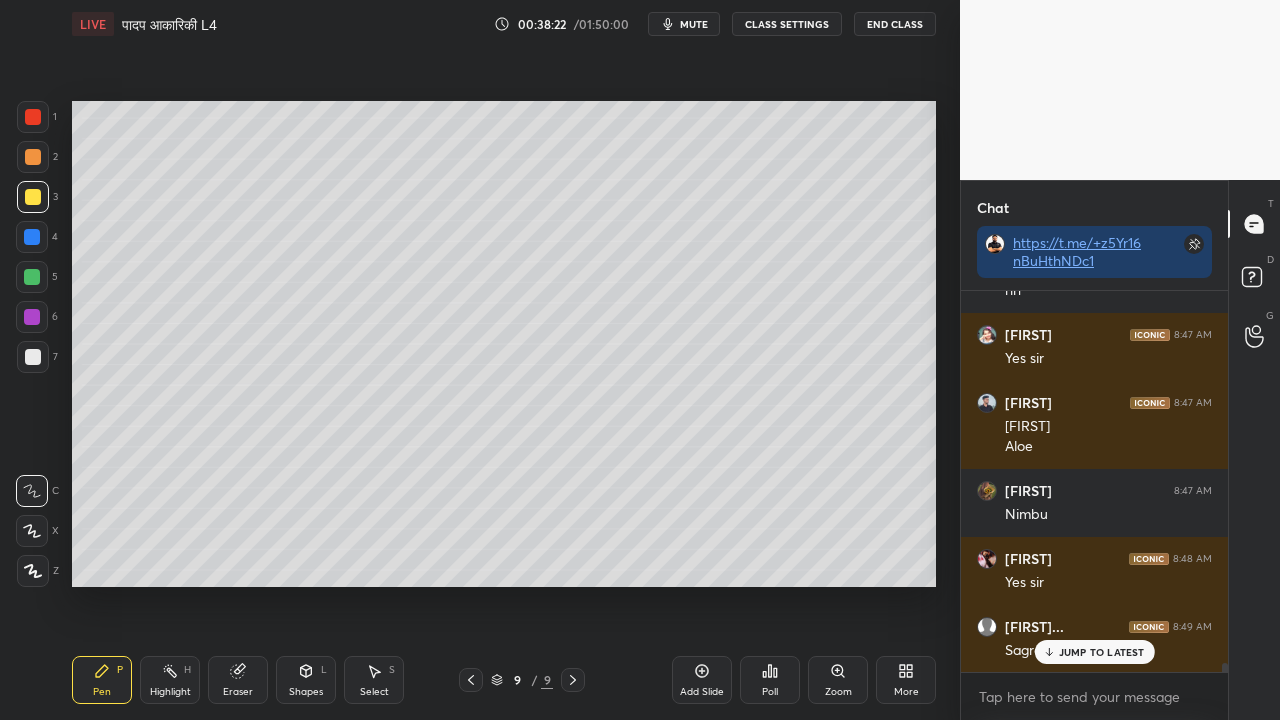 scroll, scrollTop: 15668, scrollLeft: 0, axis: vertical 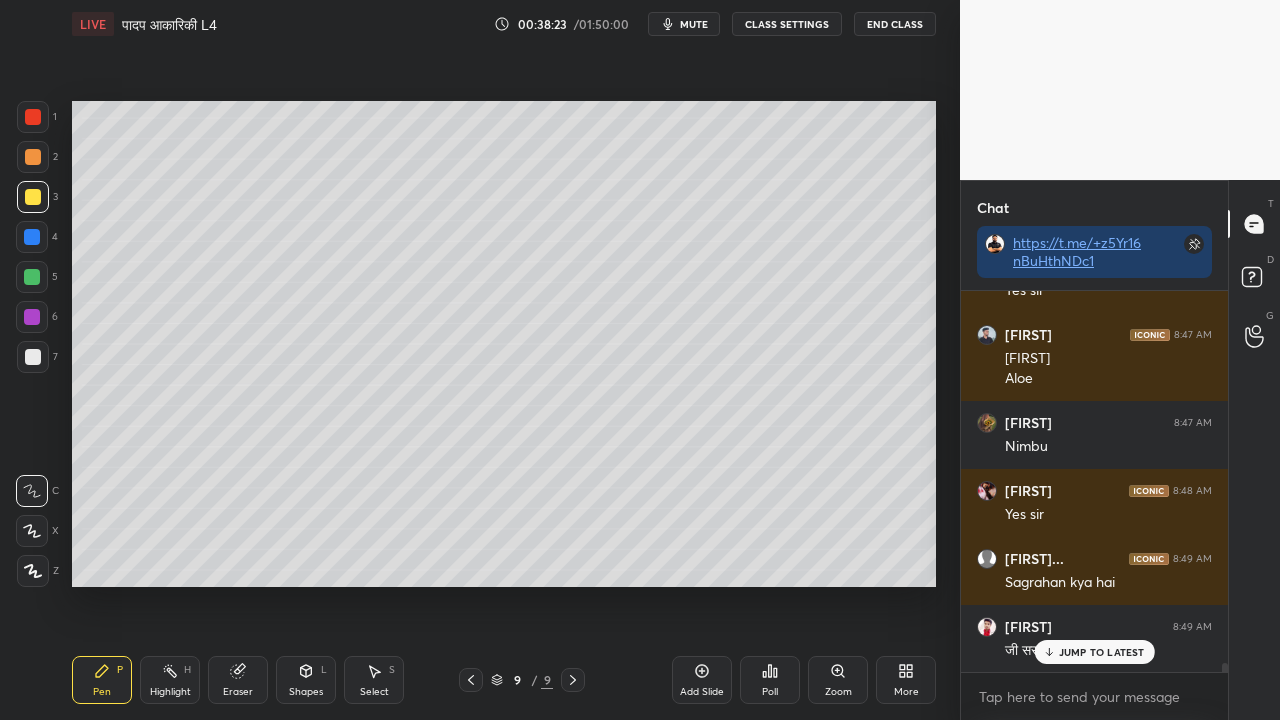 click at bounding box center [33, 357] 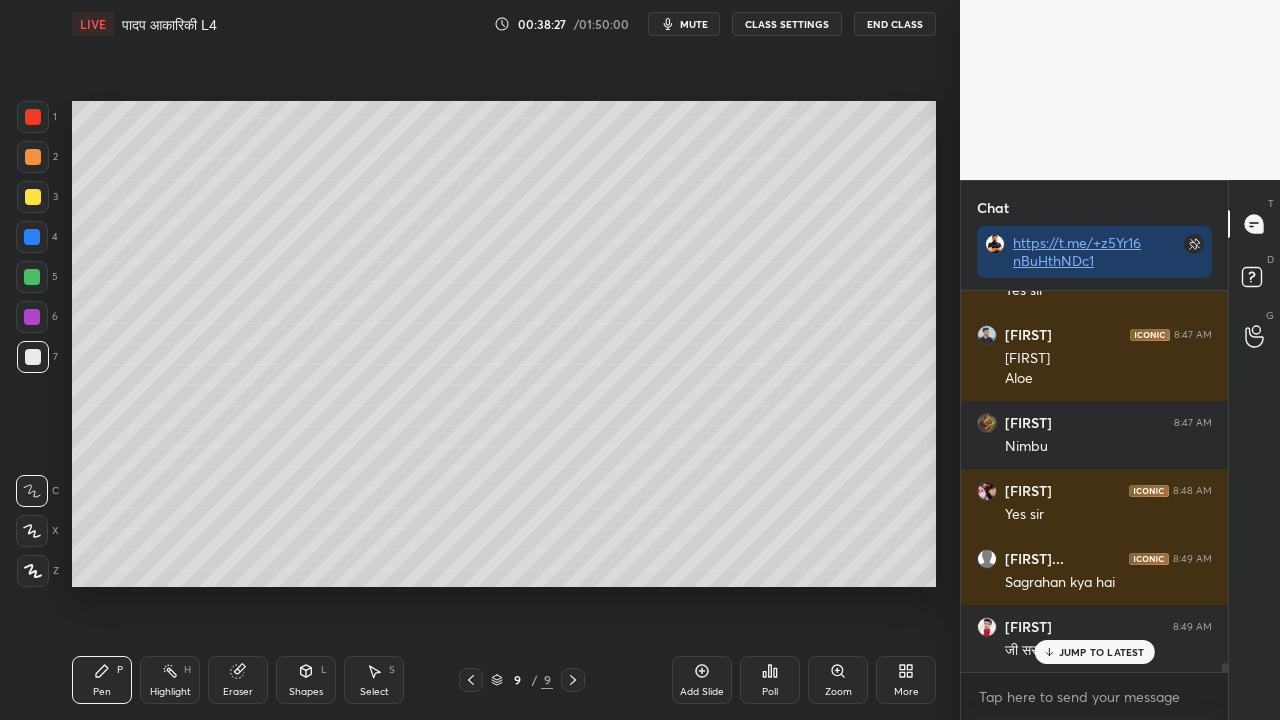 click 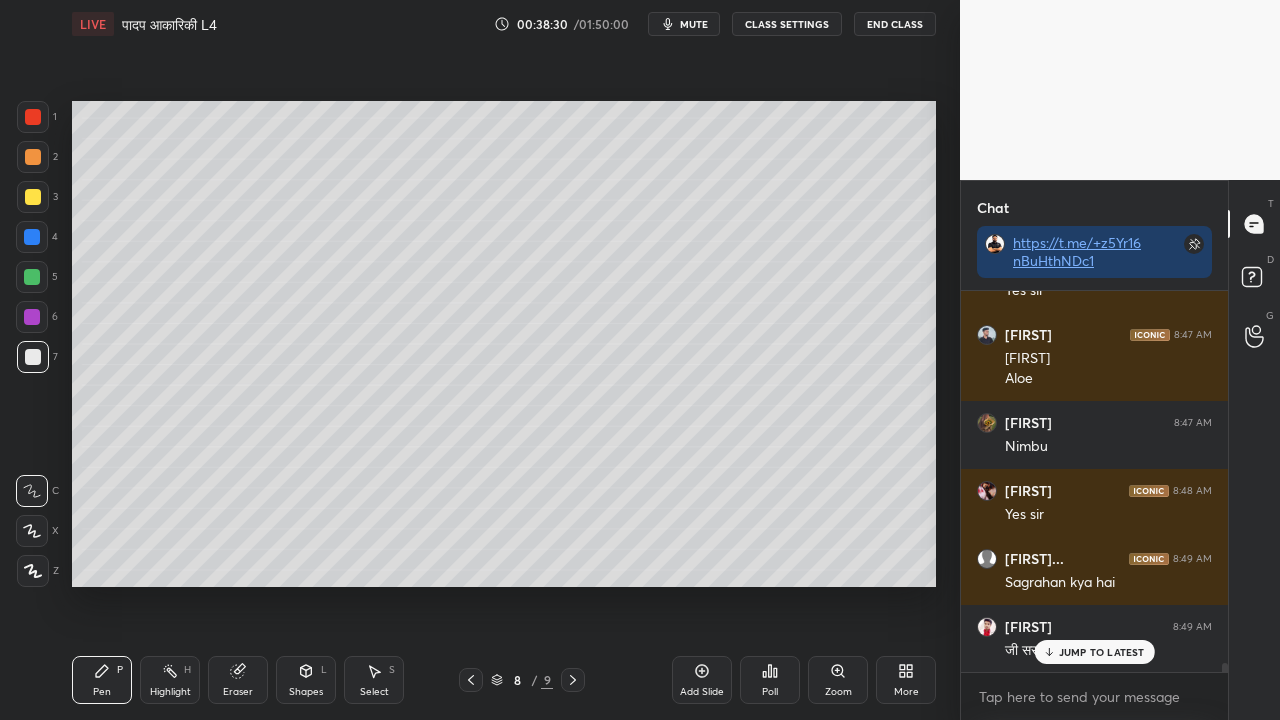 click 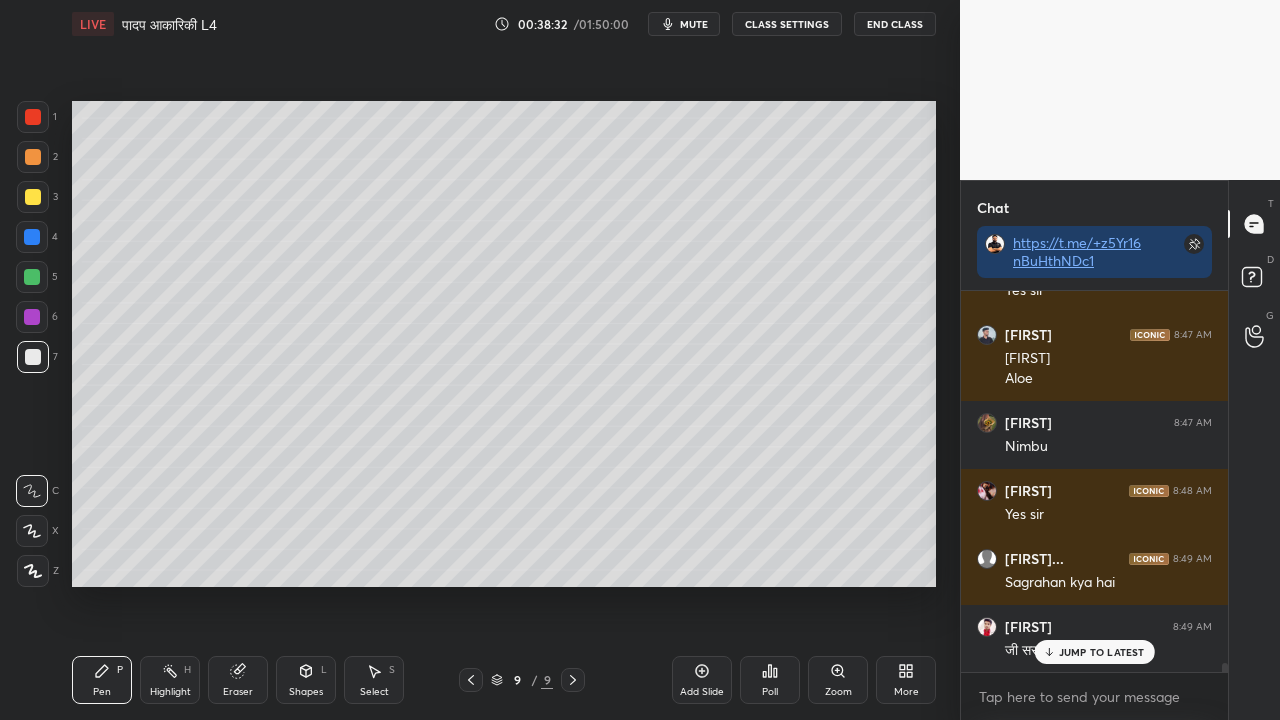 click at bounding box center (33, 197) 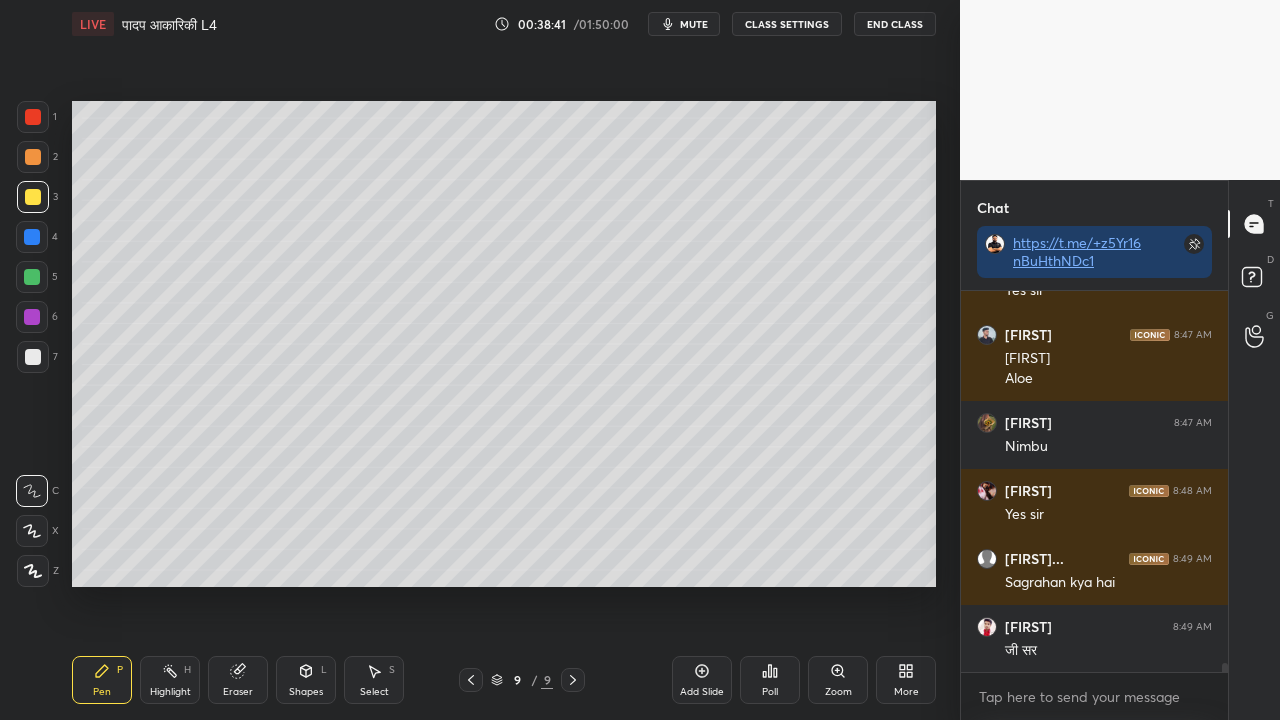 scroll, scrollTop: 15736, scrollLeft: 0, axis: vertical 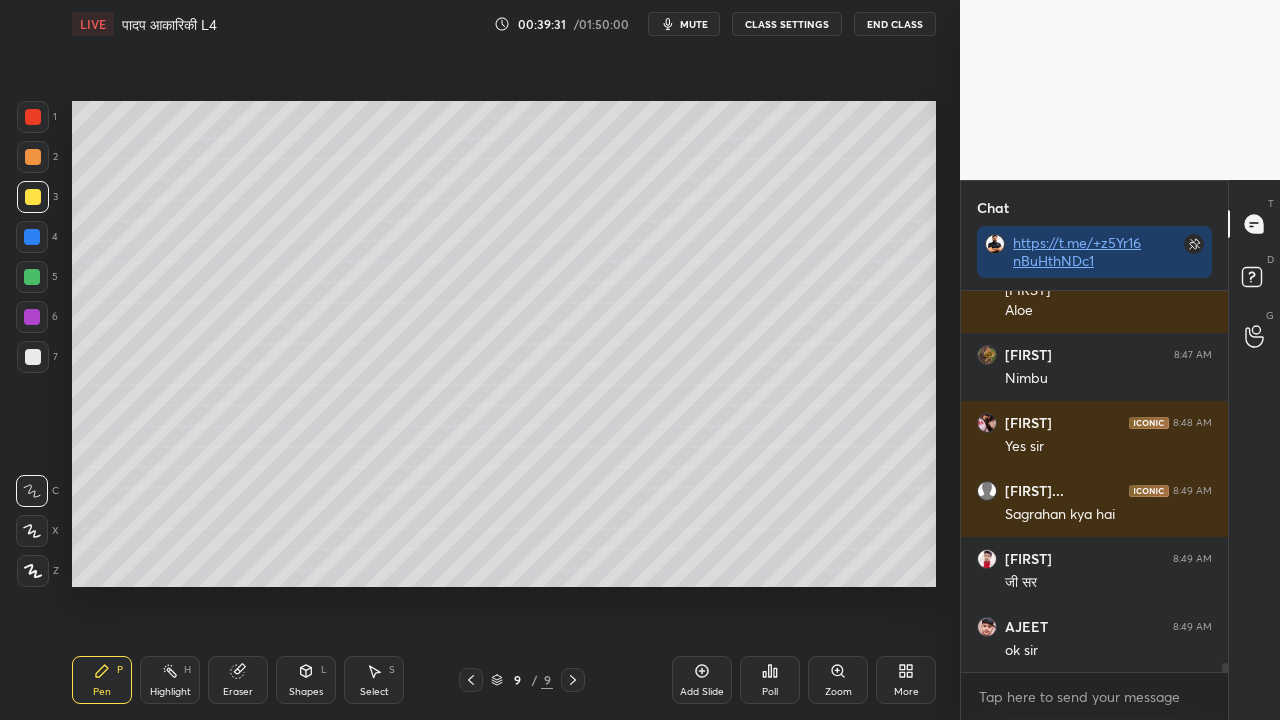 click 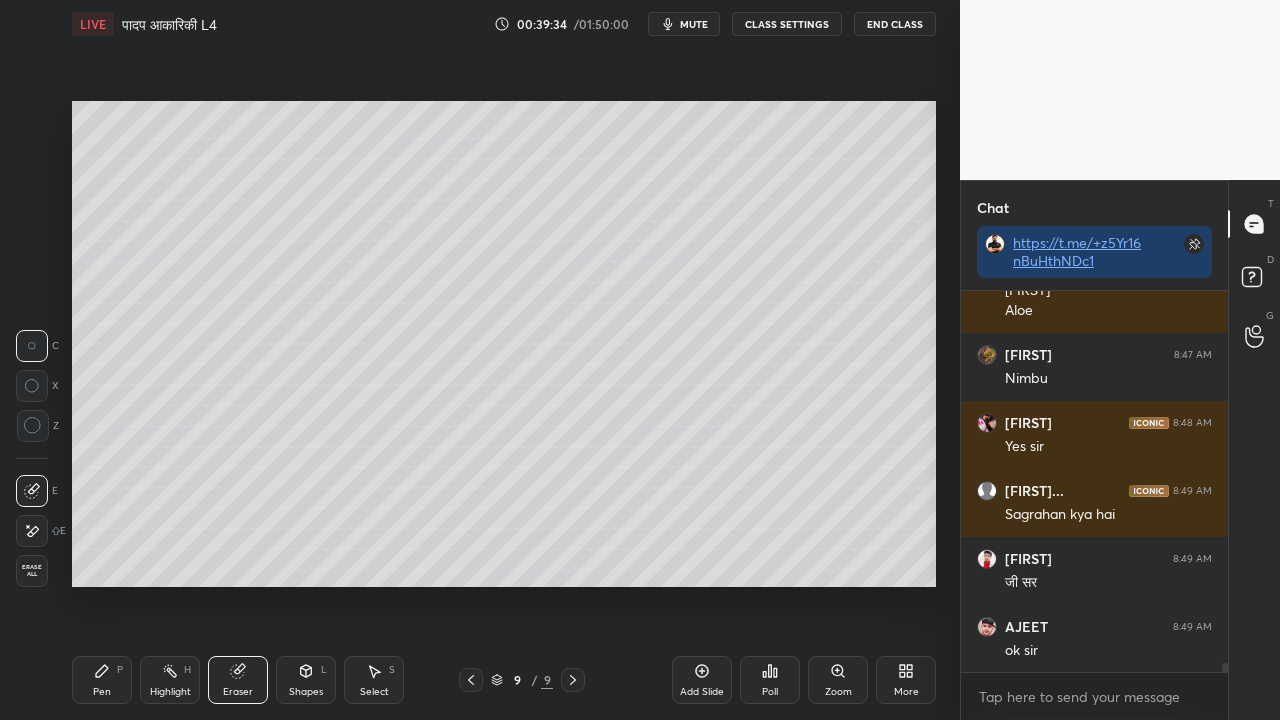 click 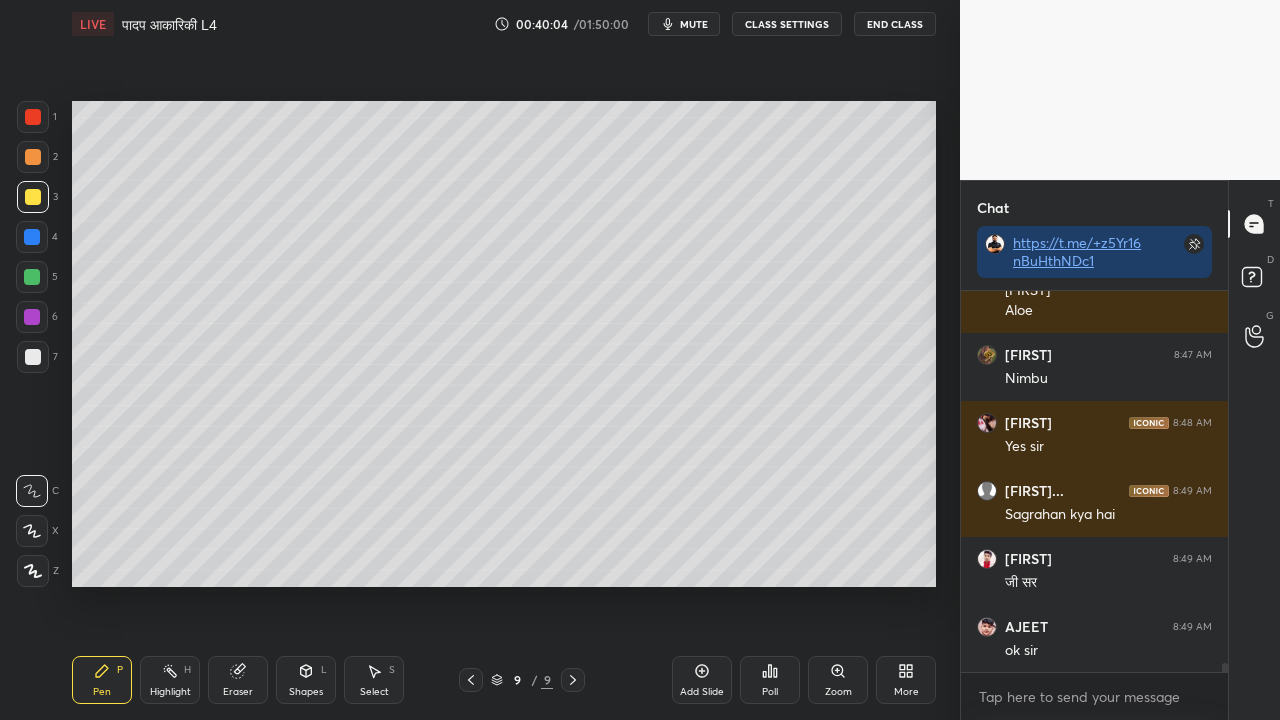 scroll, scrollTop: 15808, scrollLeft: 0, axis: vertical 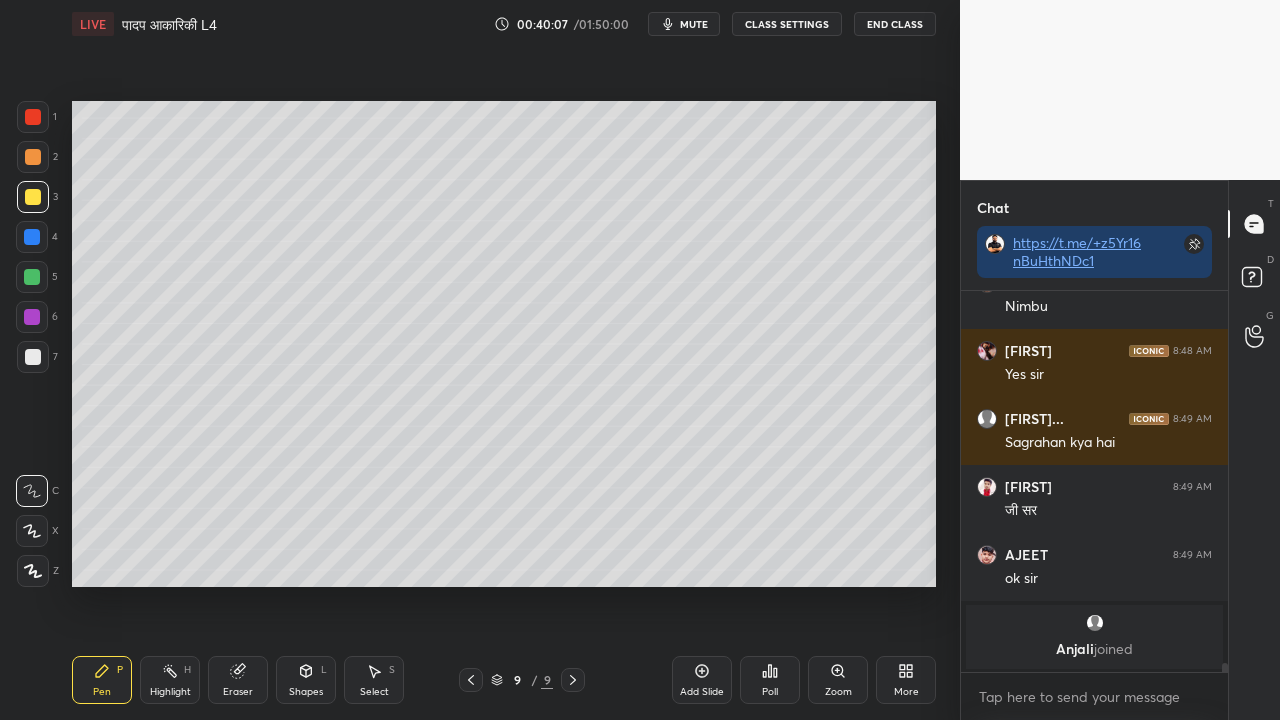 click at bounding box center [32, 277] 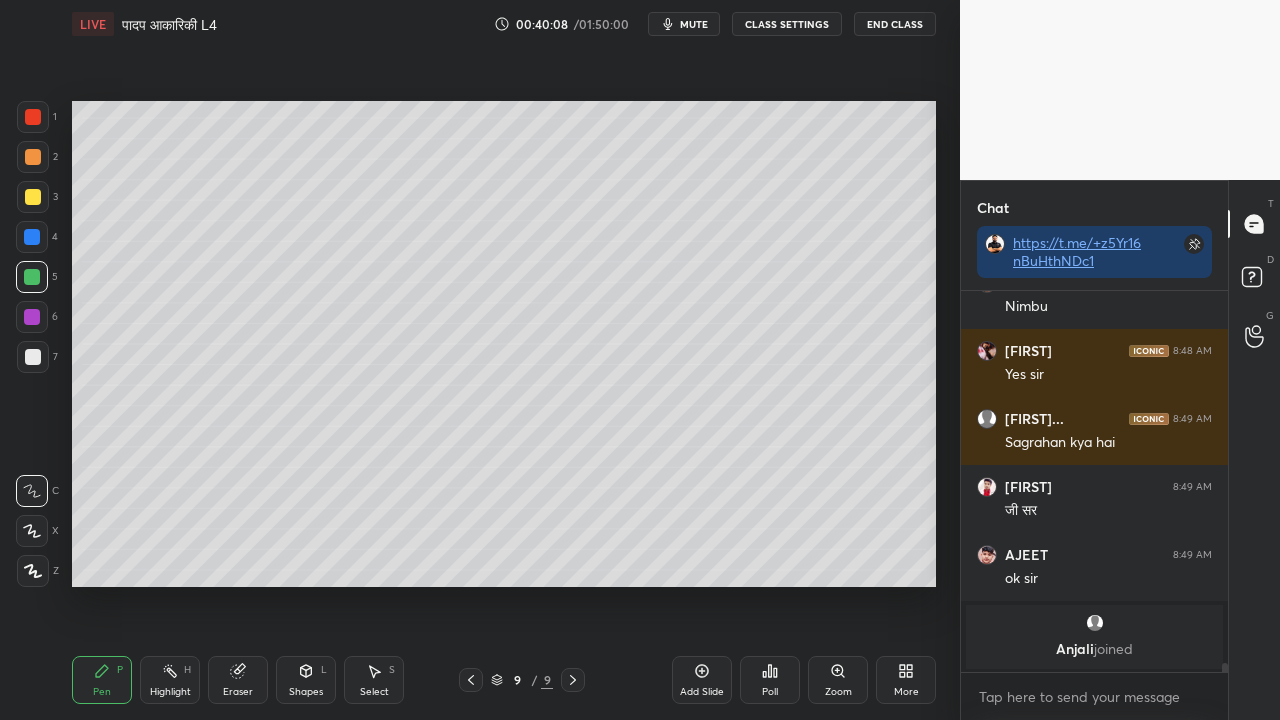 click at bounding box center (33, 357) 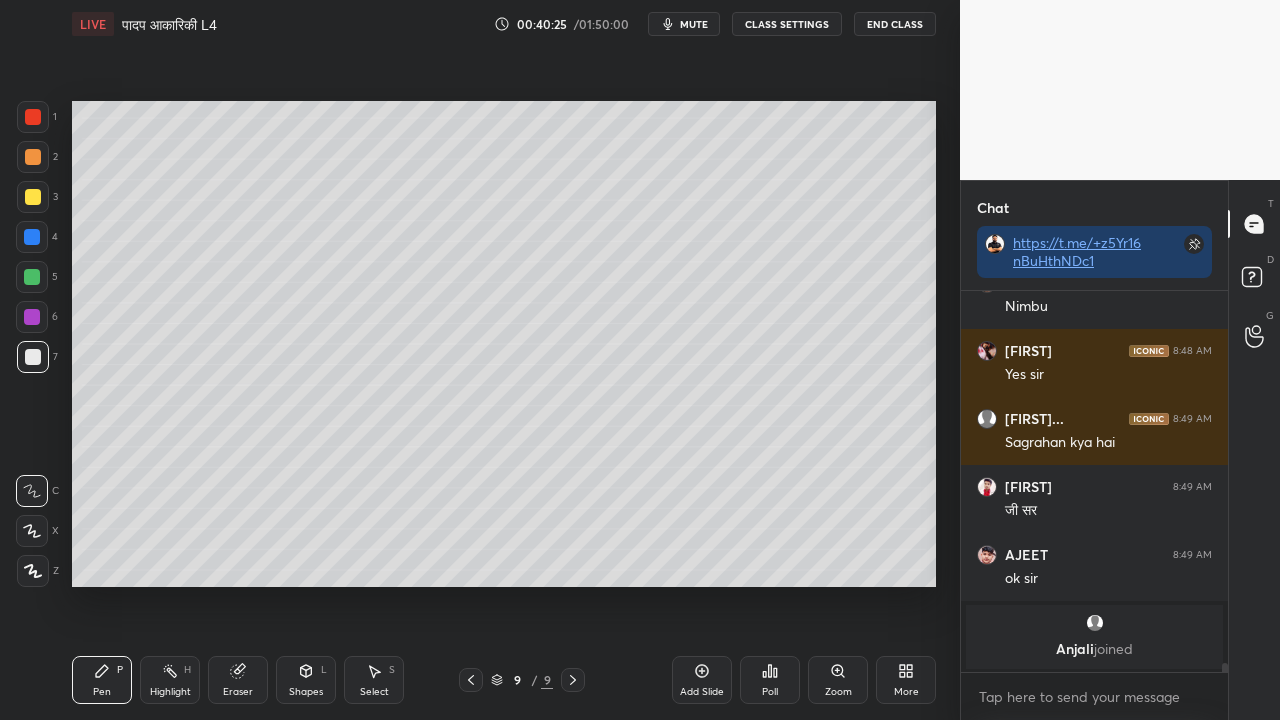 scroll, scrollTop: 14518, scrollLeft: 0, axis: vertical 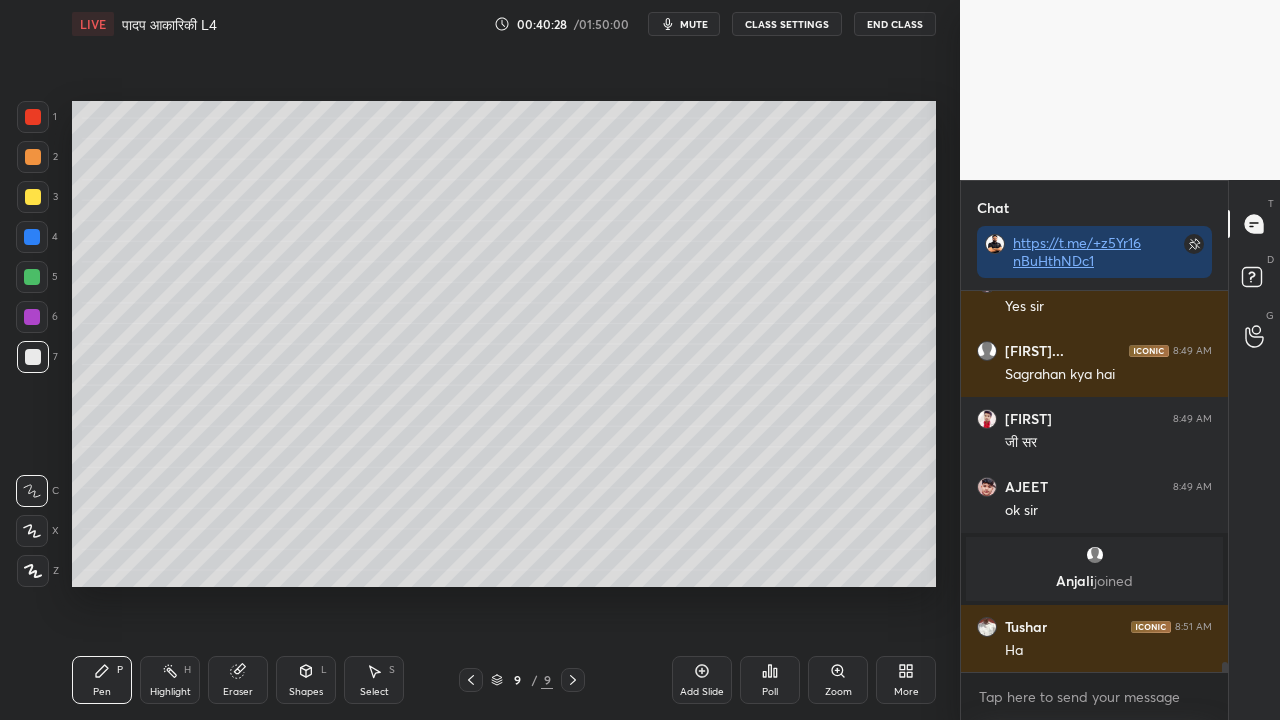 click at bounding box center (32, 277) 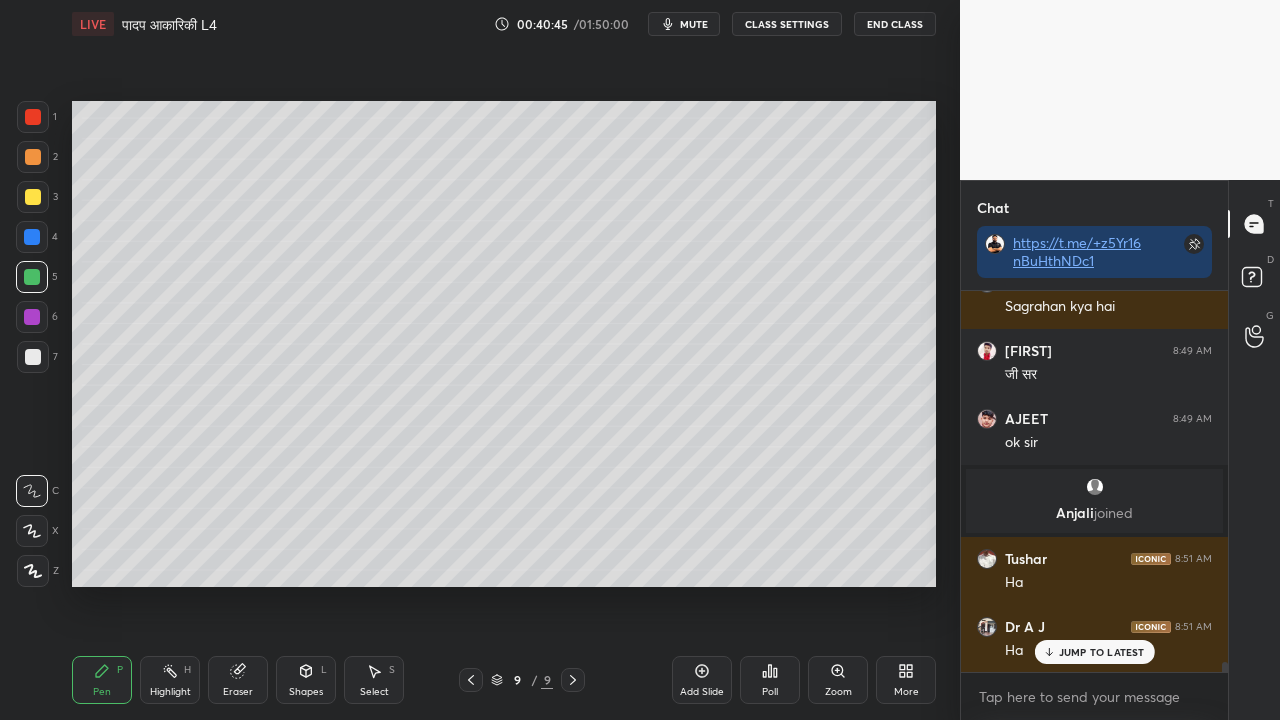 scroll, scrollTop: 14654, scrollLeft: 0, axis: vertical 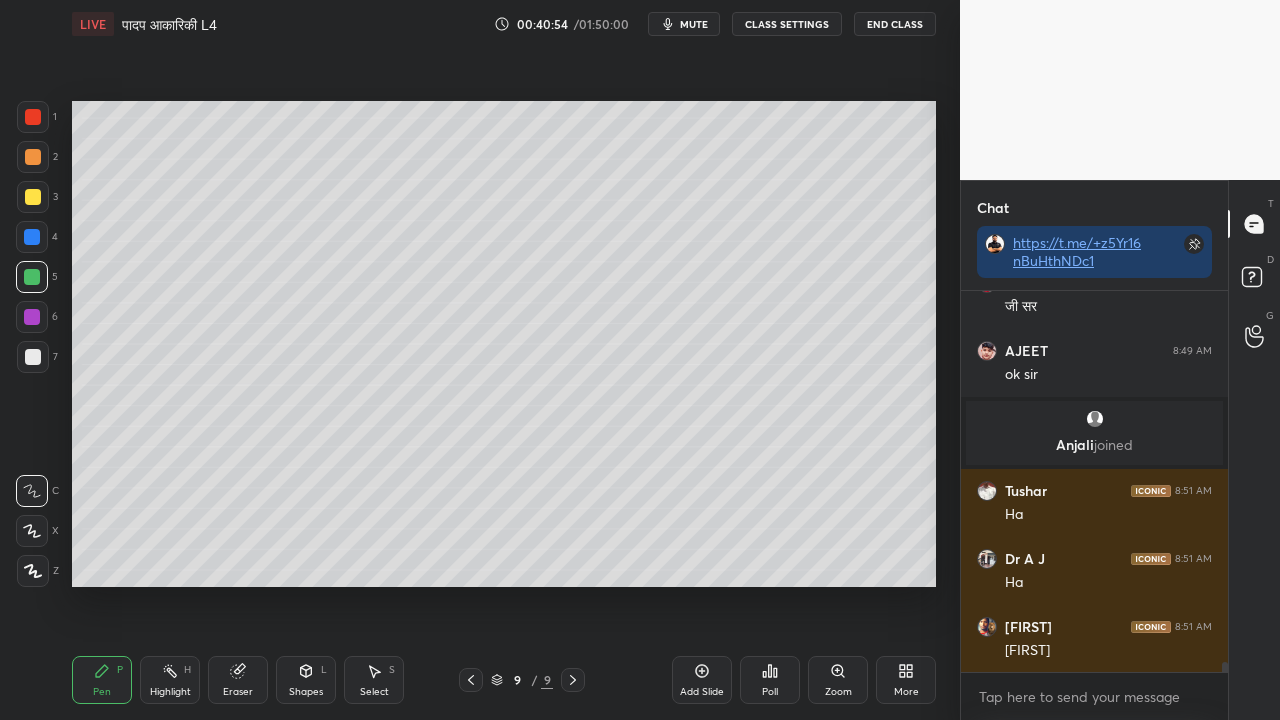 click at bounding box center (33, 357) 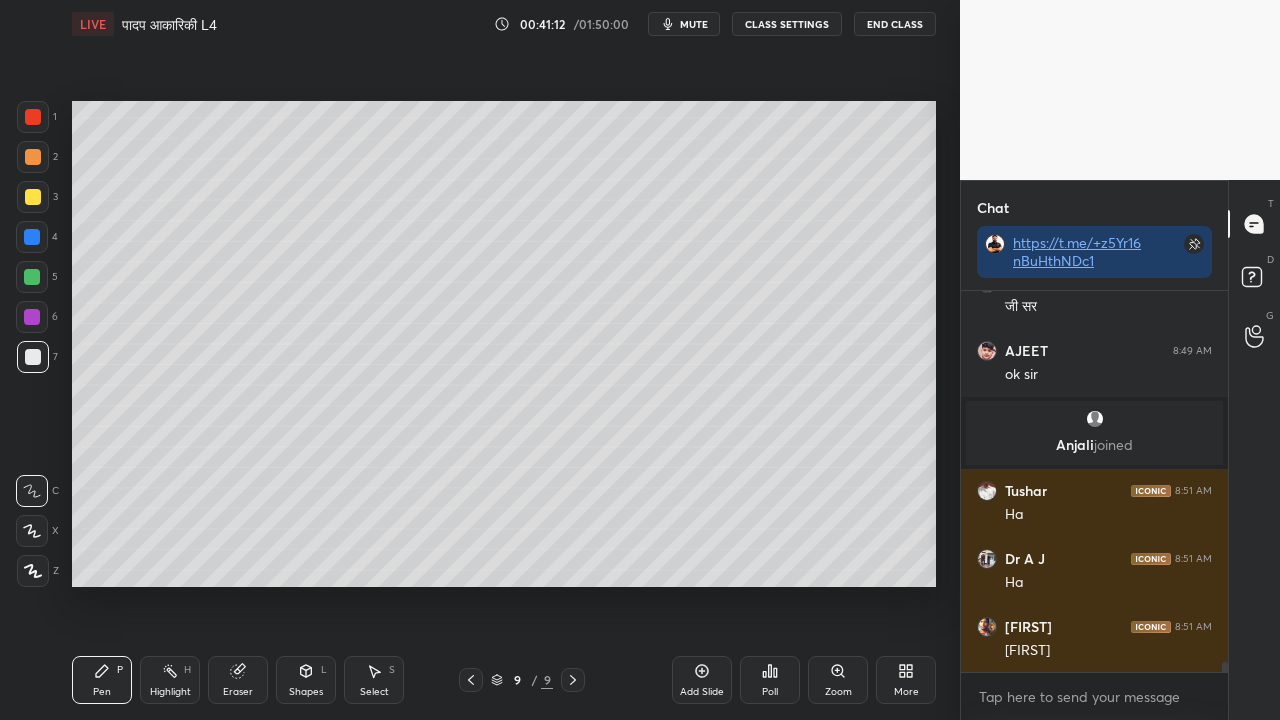 scroll, scrollTop: 14722, scrollLeft: 0, axis: vertical 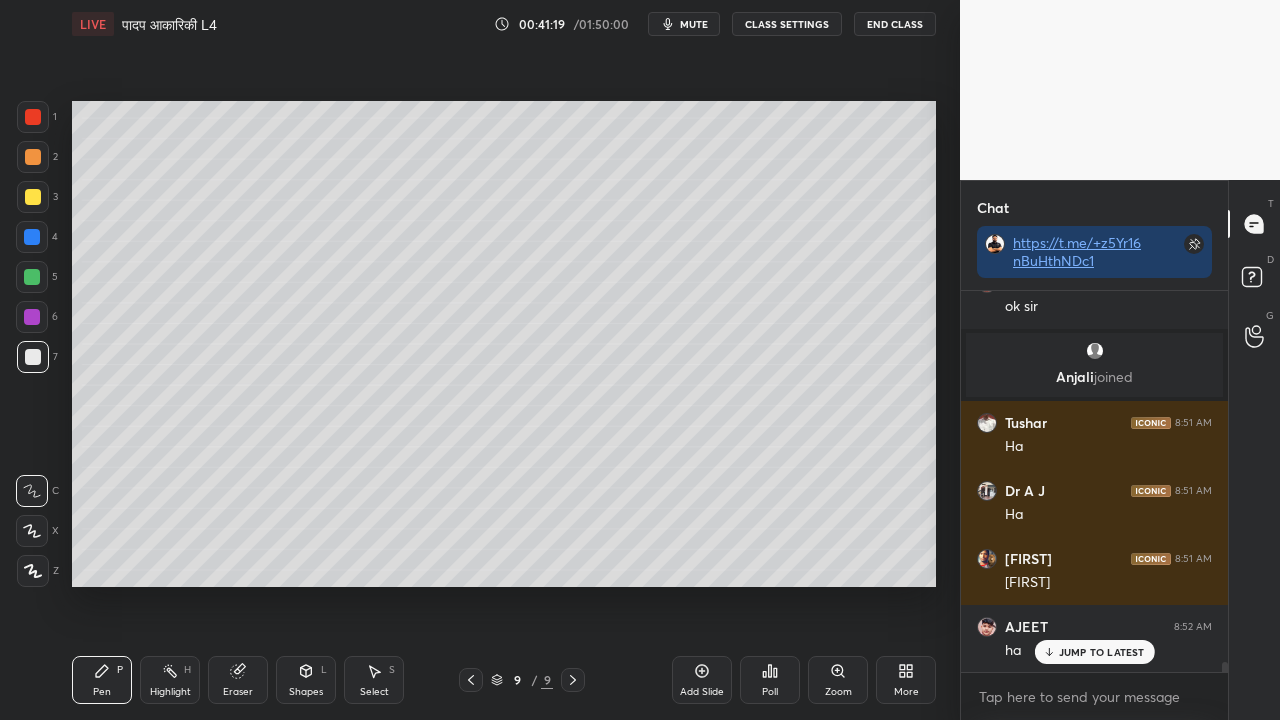 click at bounding box center (33, 197) 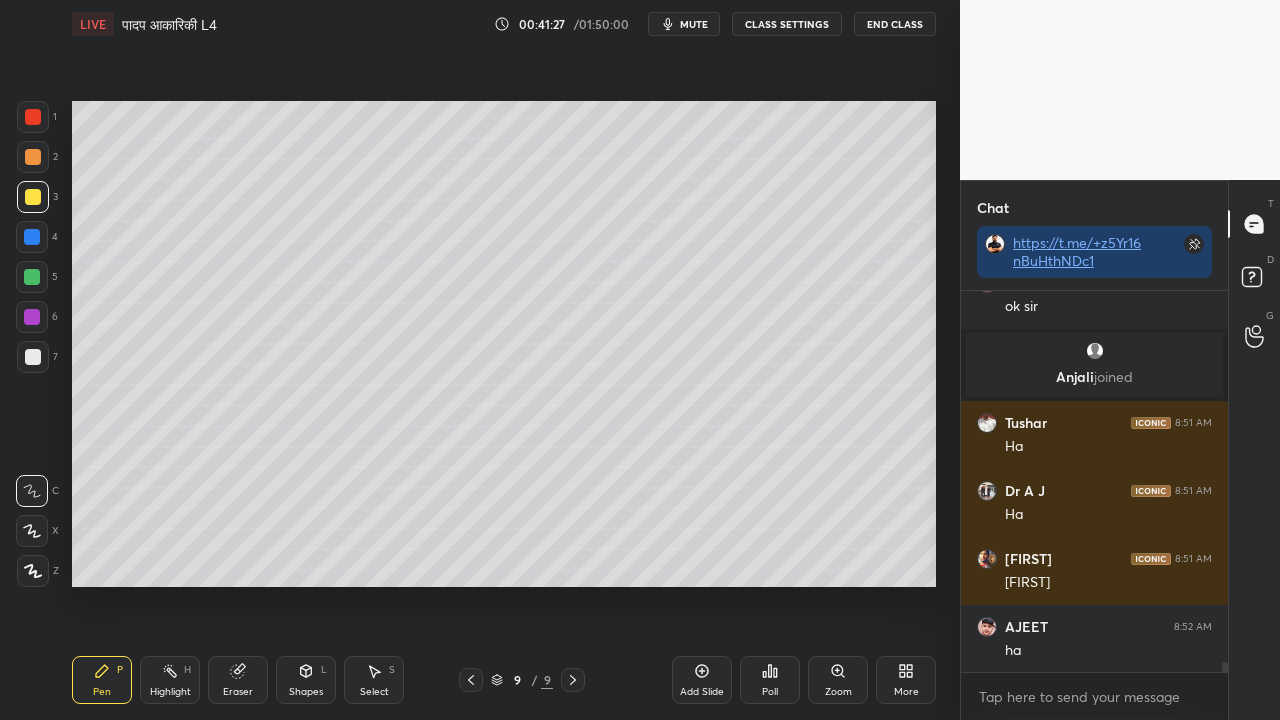 scroll, scrollTop: 14790, scrollLeft: 0, axis: vertical 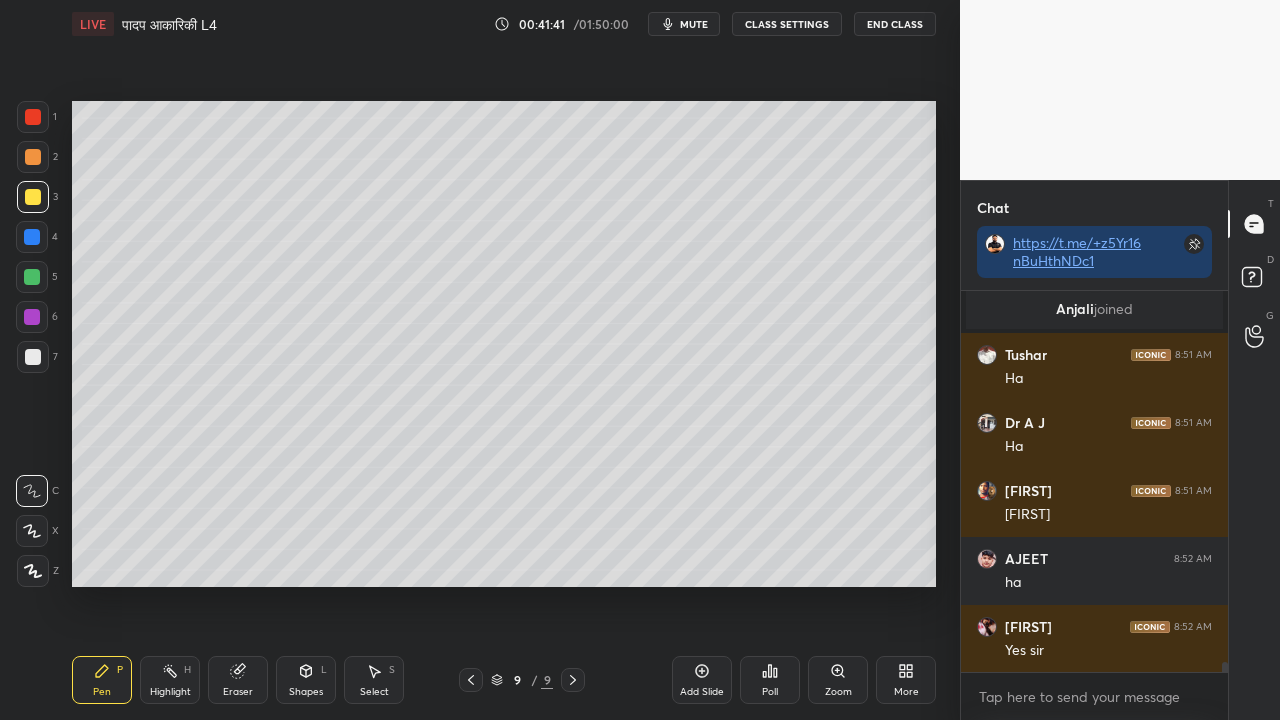 click at bounding box center (33, 357) 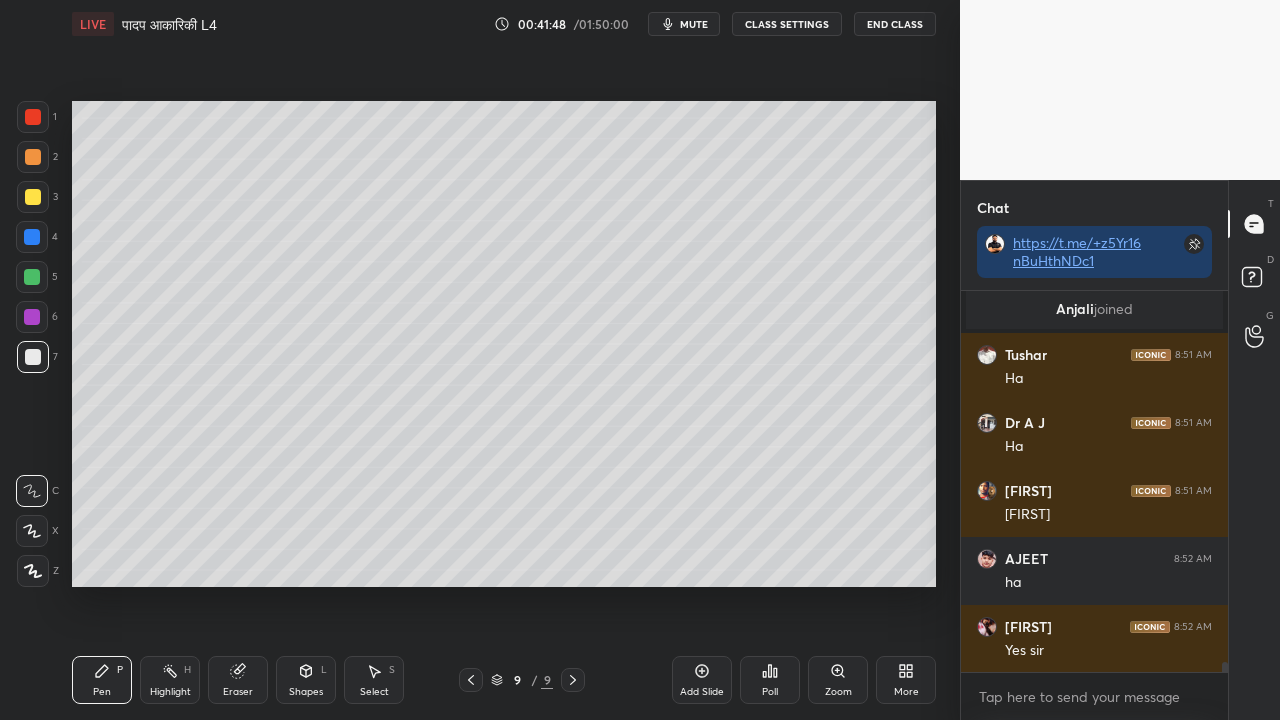 click at bounding box center (33, 197) 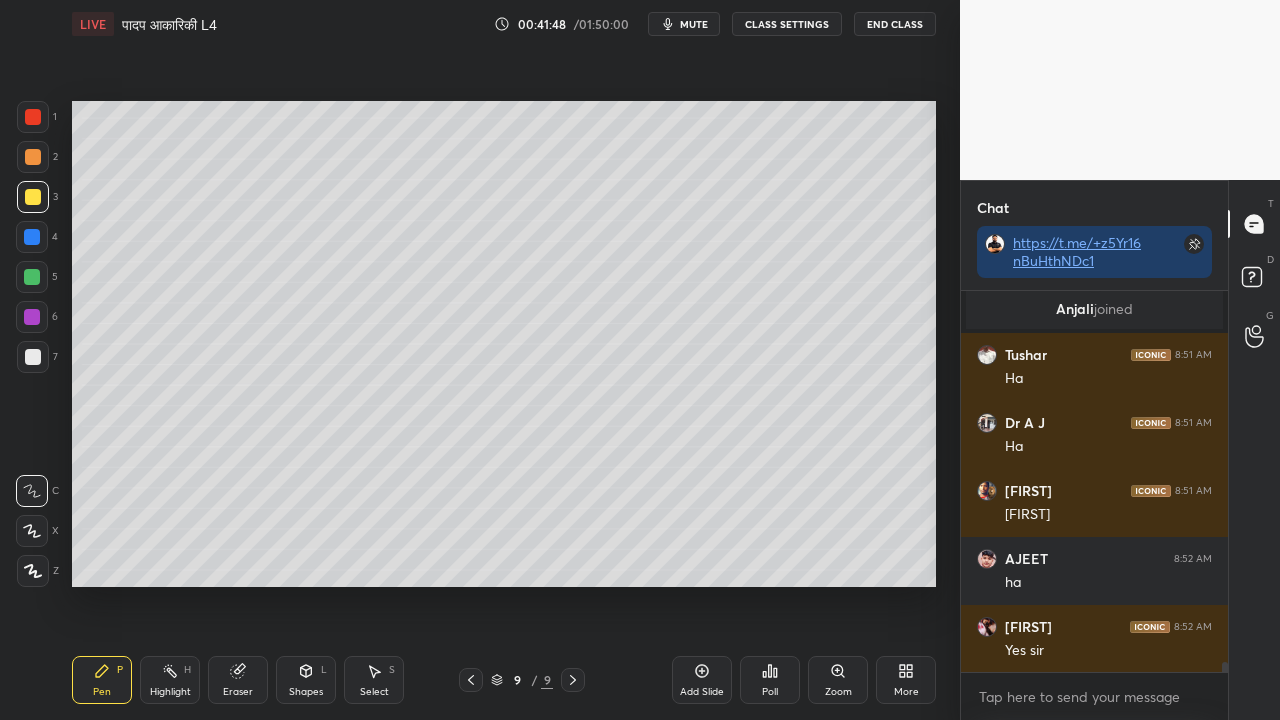 click at bounding box center (33, 357) 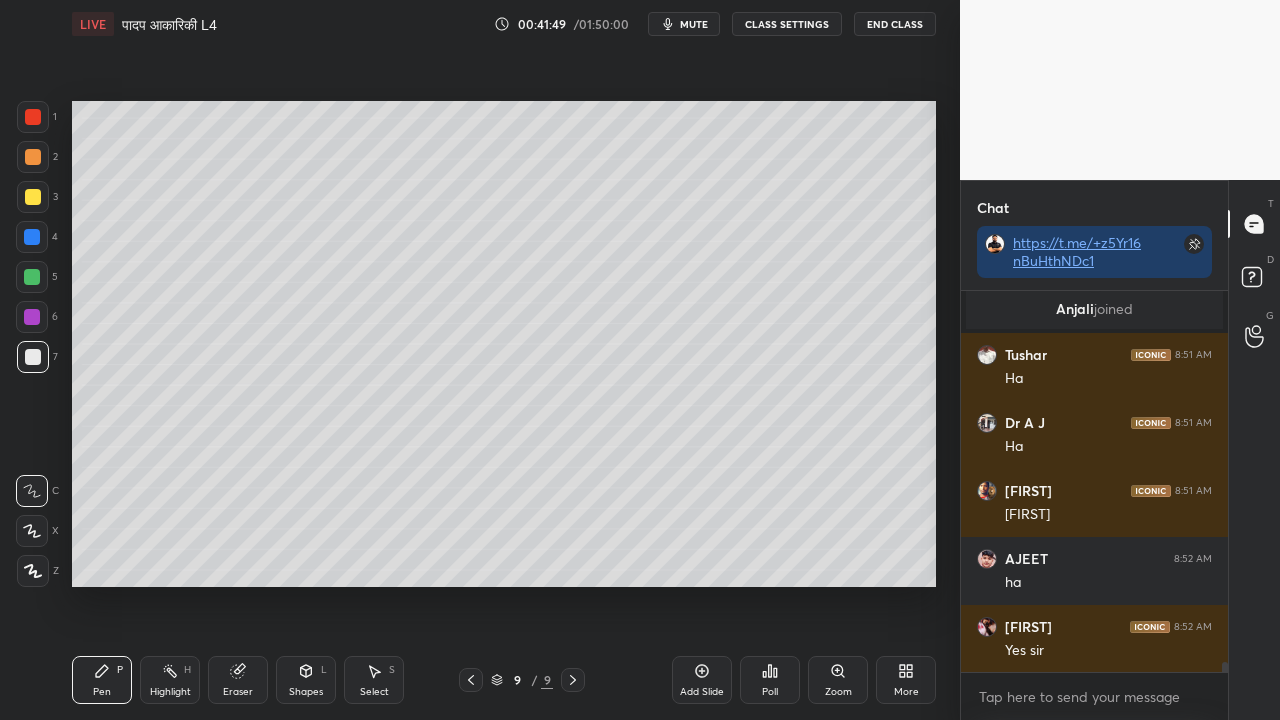 click at bounding box center (33, 197) 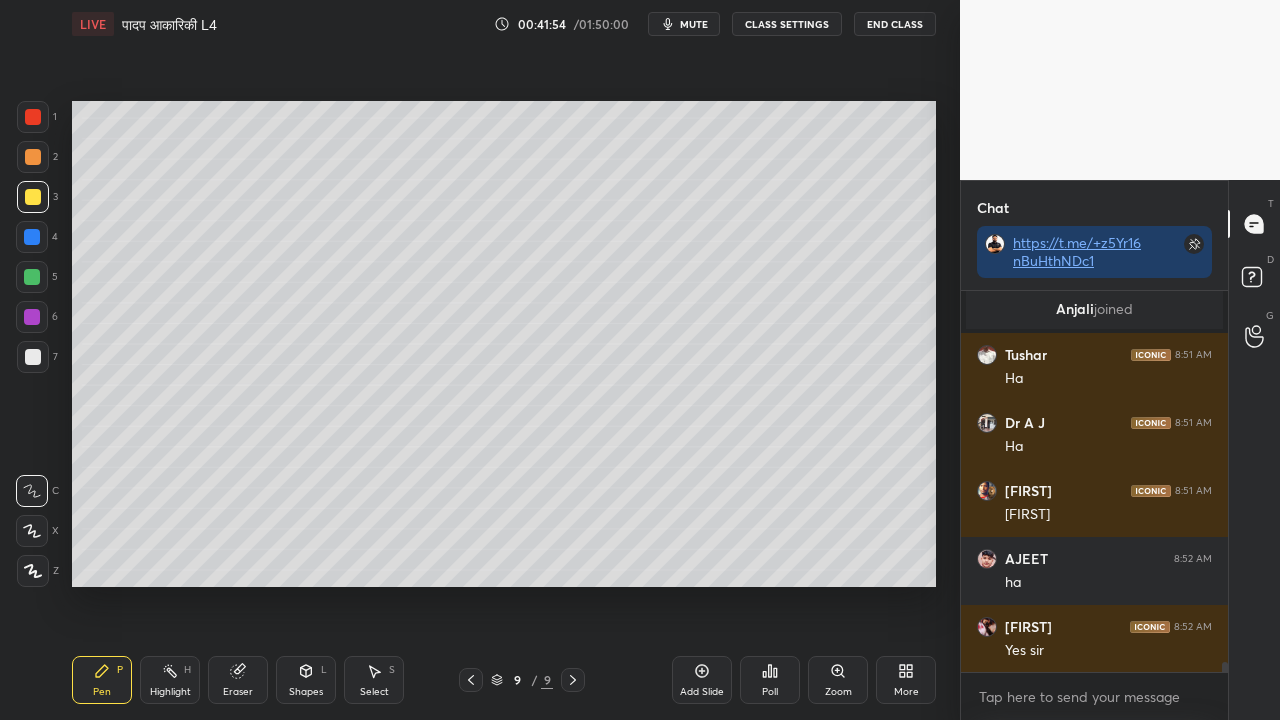 click at bounding box center [32, 277] 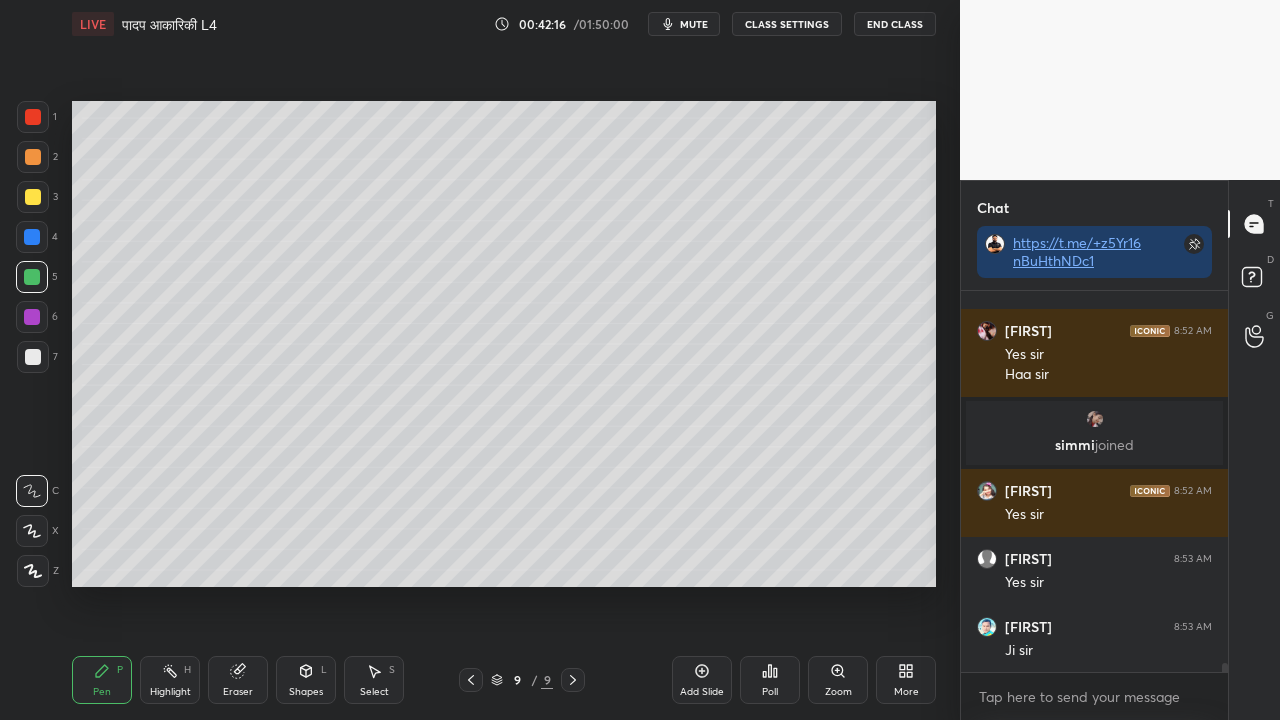 scroll, scrollTop: 15154, scrollLeft: 0, axis: vertical 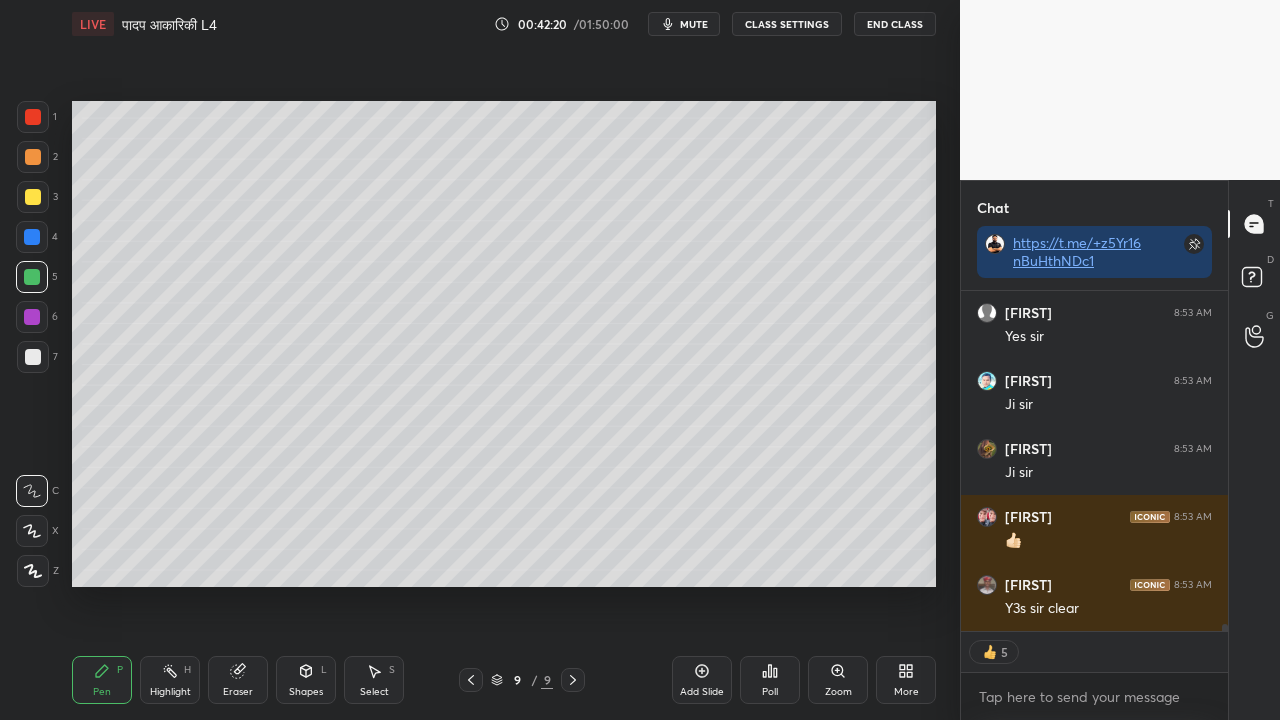 click at bounding box center (33, 357) 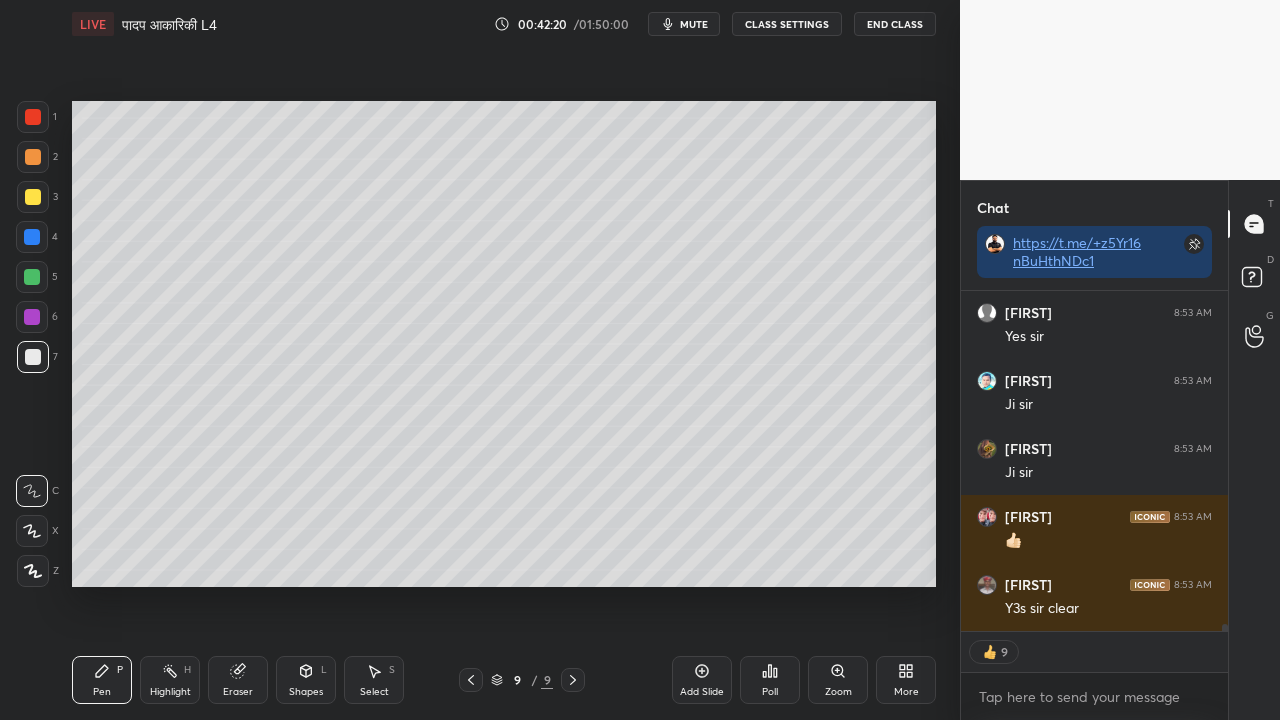 scroll, scrollTop: 15400, scrollLeft: 0, axis: vertical 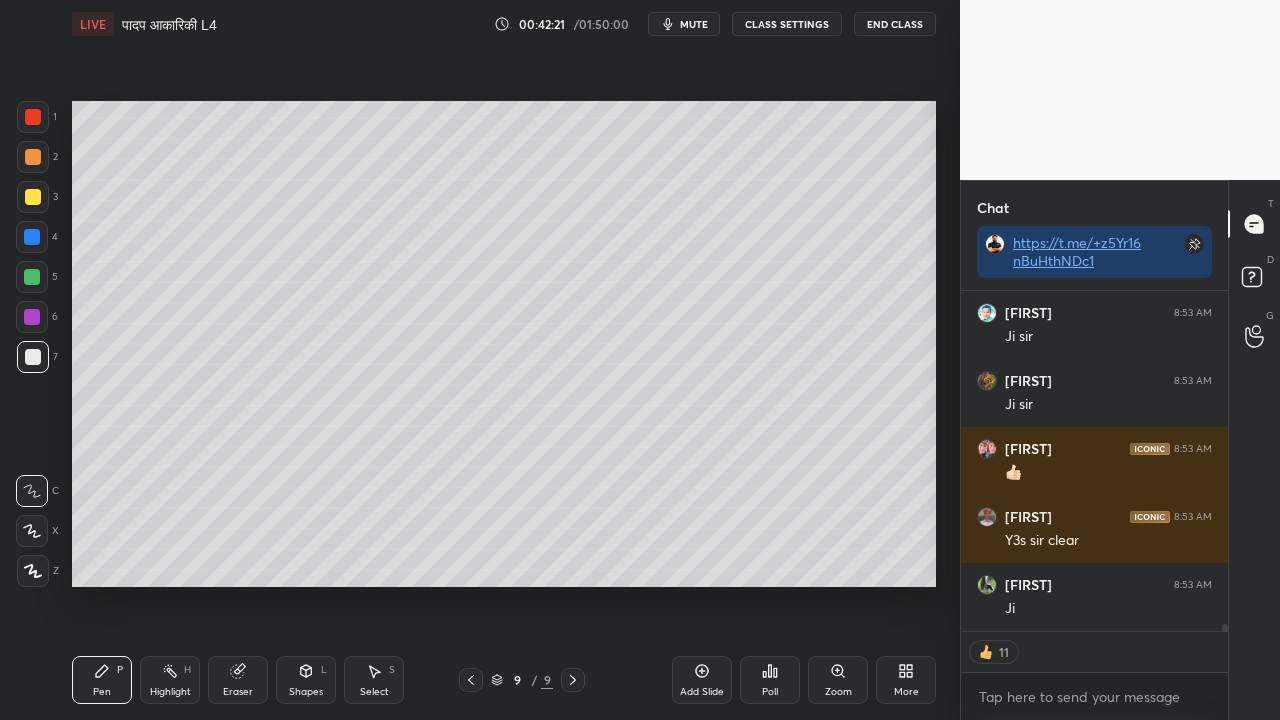 click at bounding box center [33, 197] 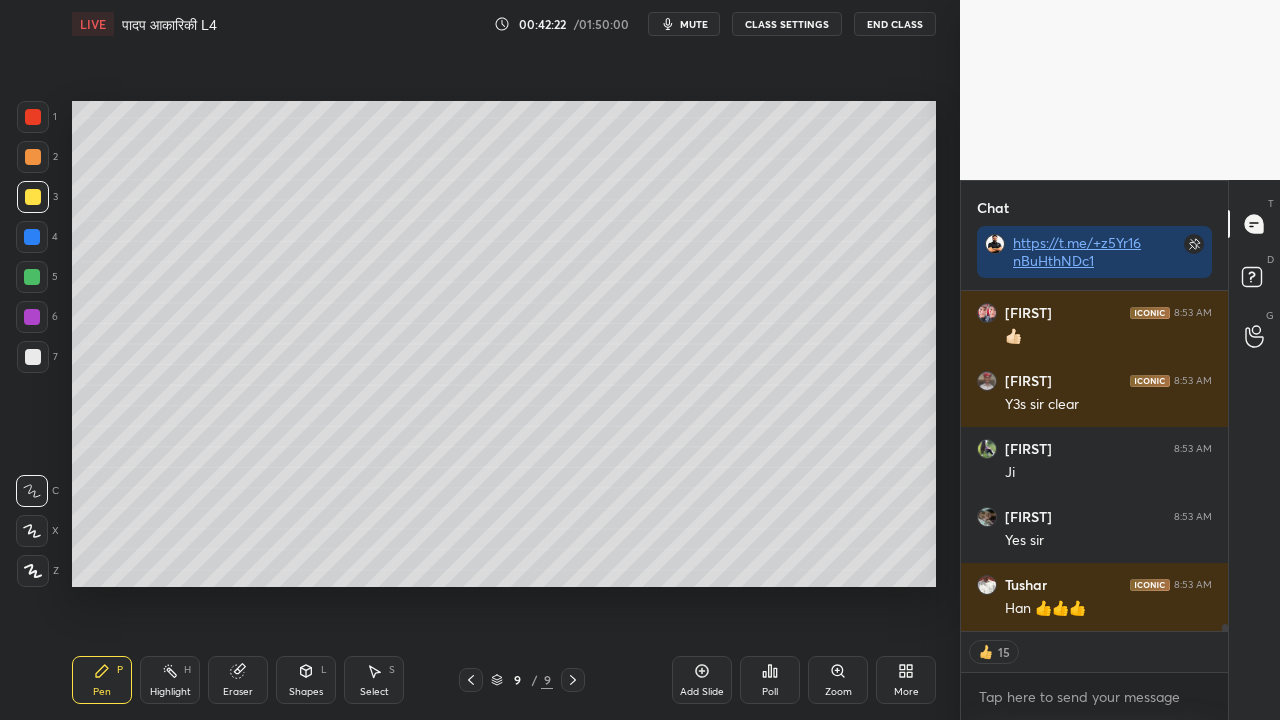 click 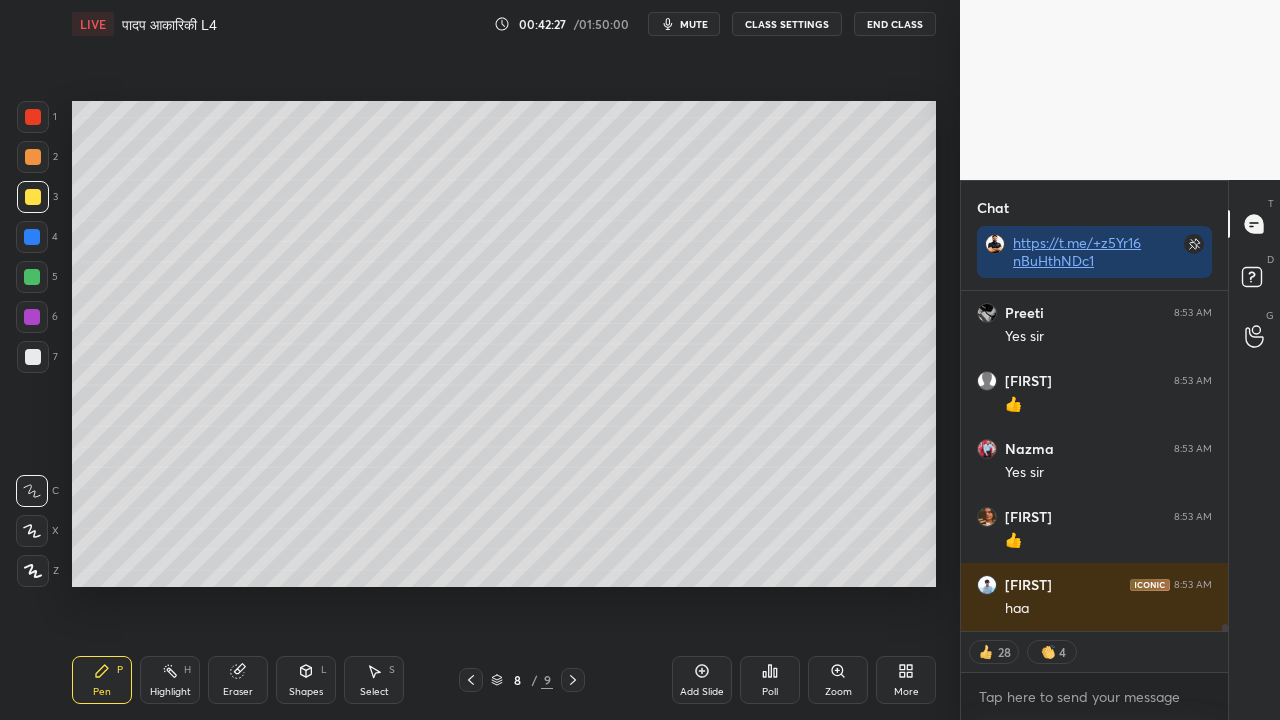 scroll, scrollTop: 15944, scrollLeft: 0, axis: vertical 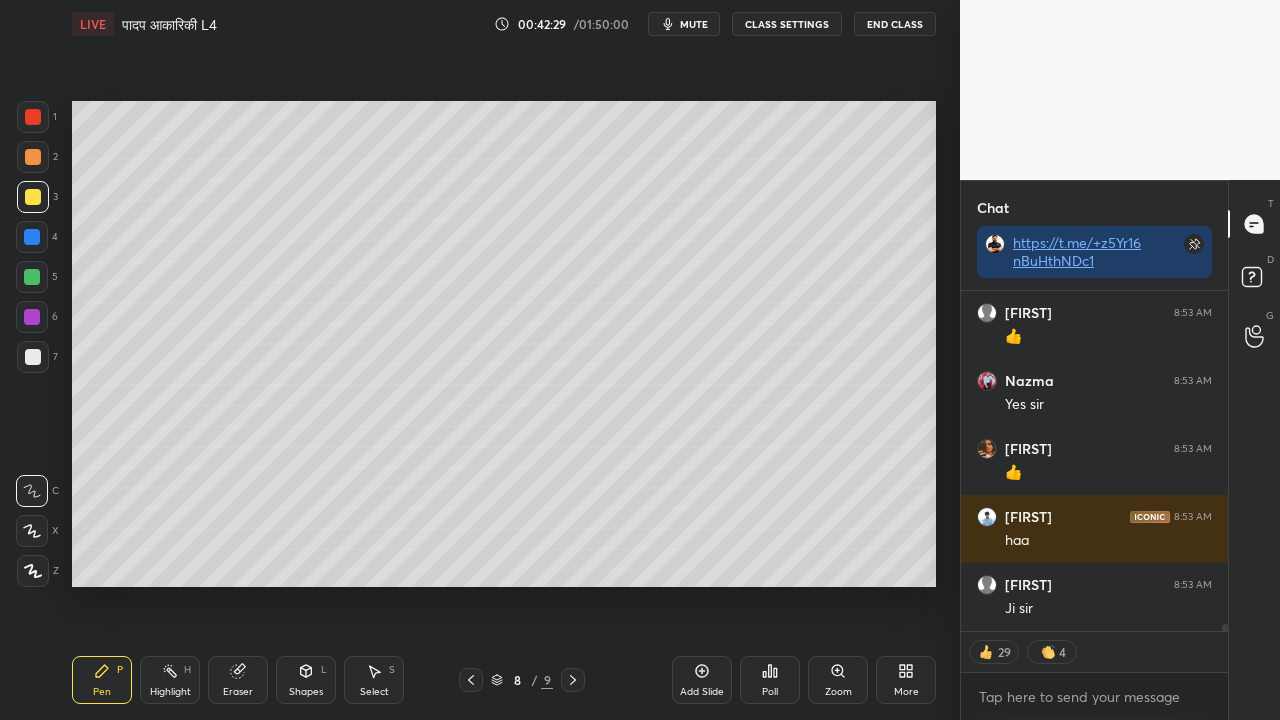 click at bounding box center (33, 357) 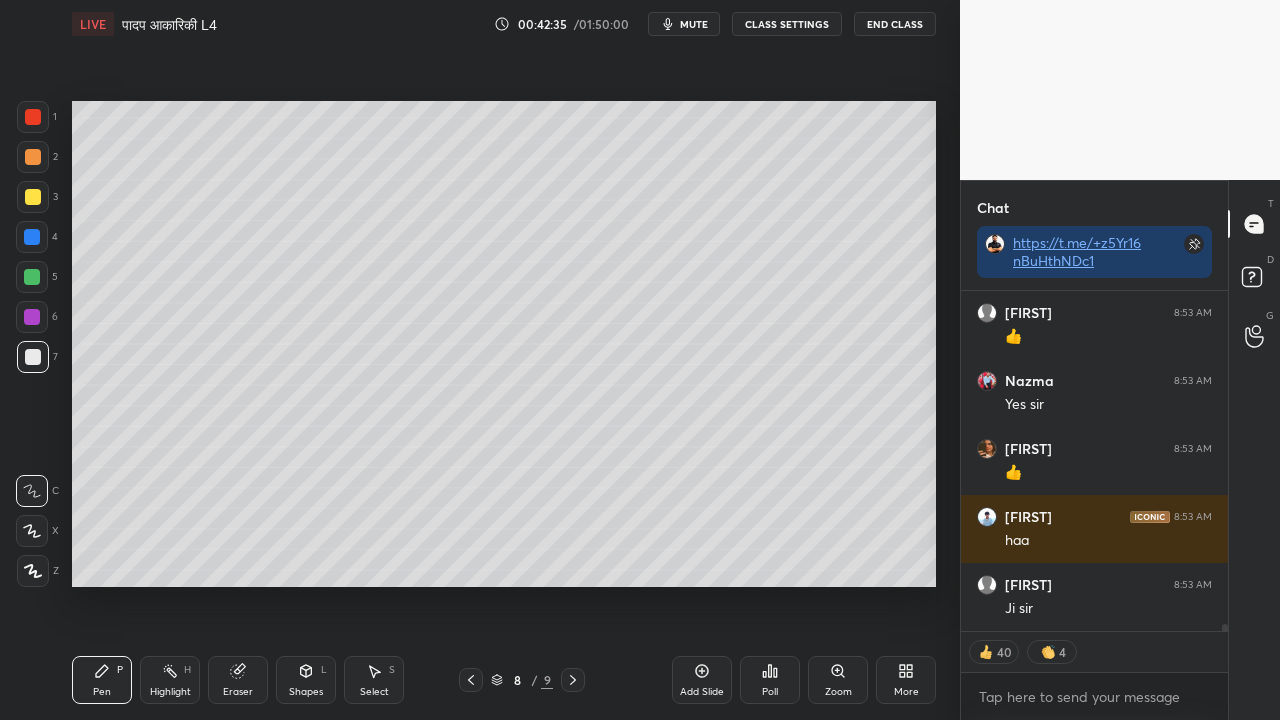 scroll, scrollTop: 16012, scrollLeft: 0, axis: vertical 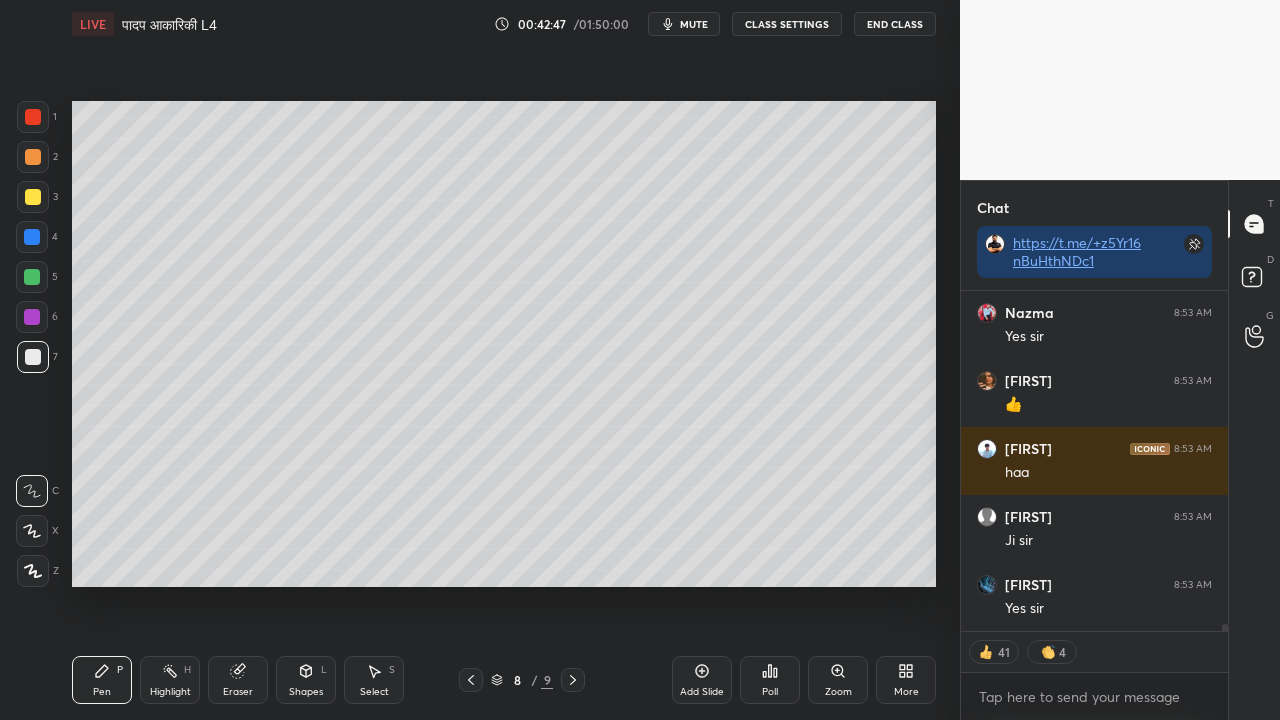 click at bounding box center [33, 197] 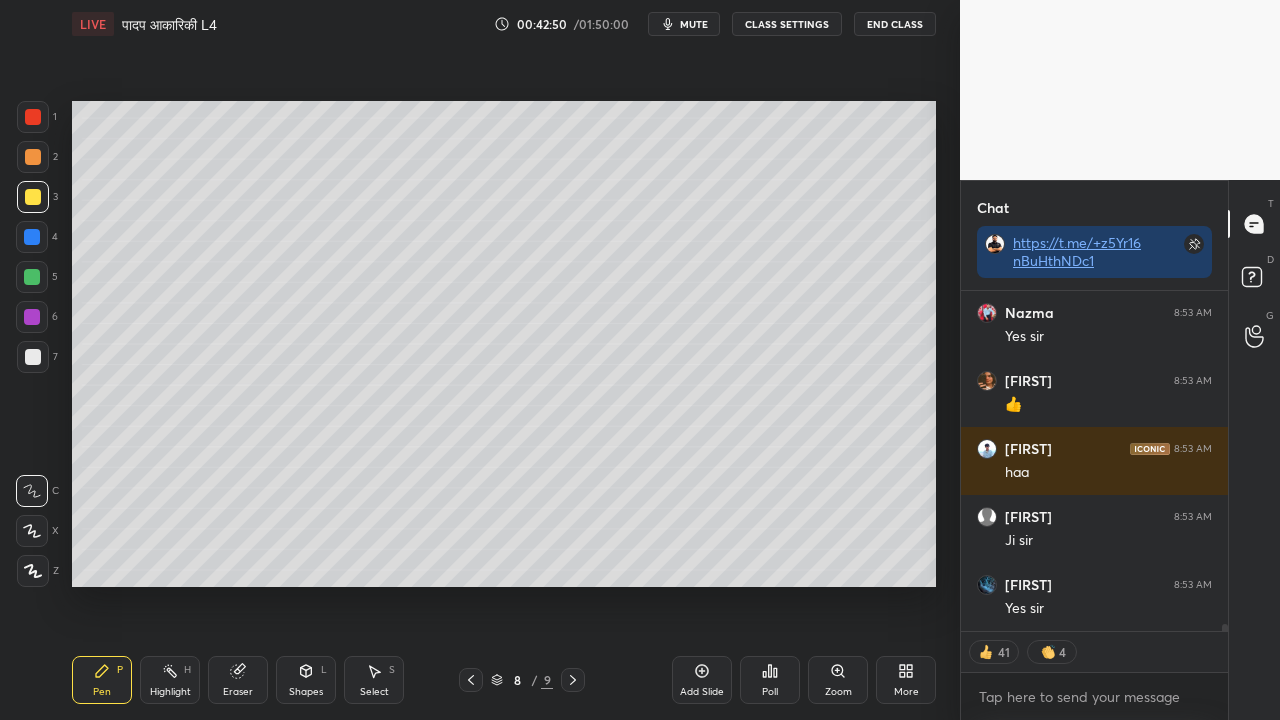click at bounding box center (33, 357) 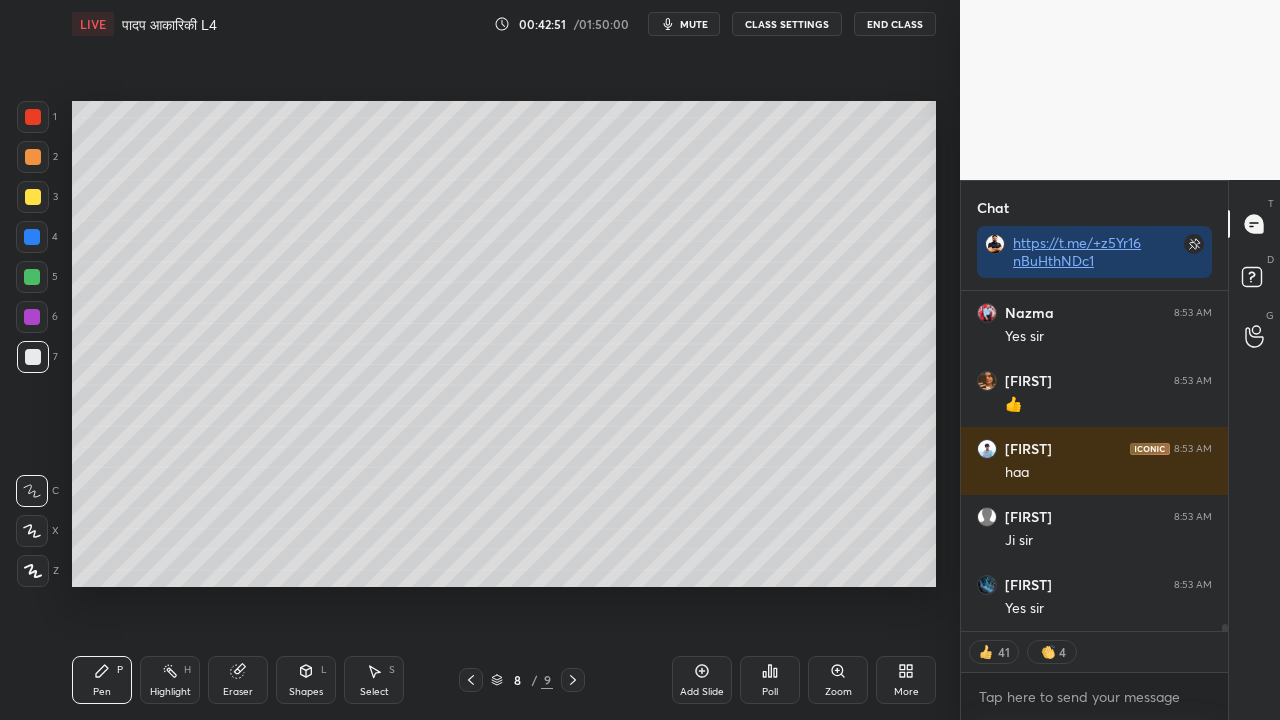 scroll, scrollTop: 6, scrollLeft: 6, axis: both 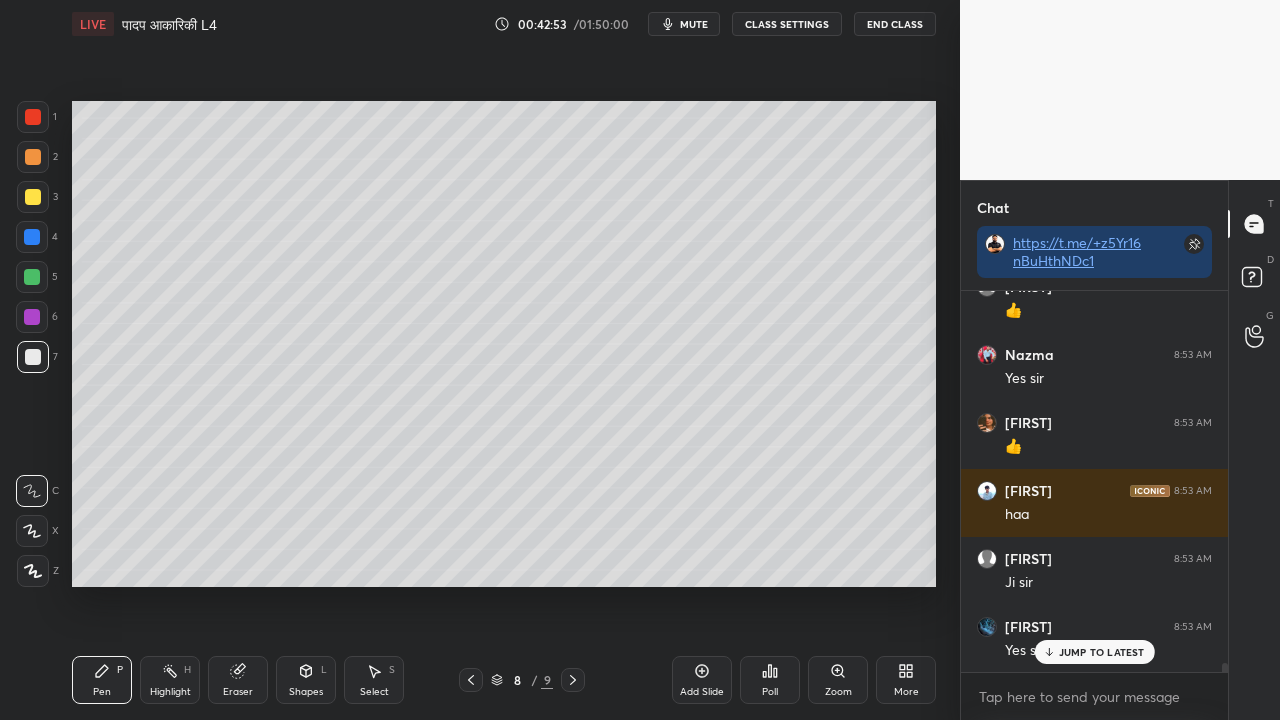 click 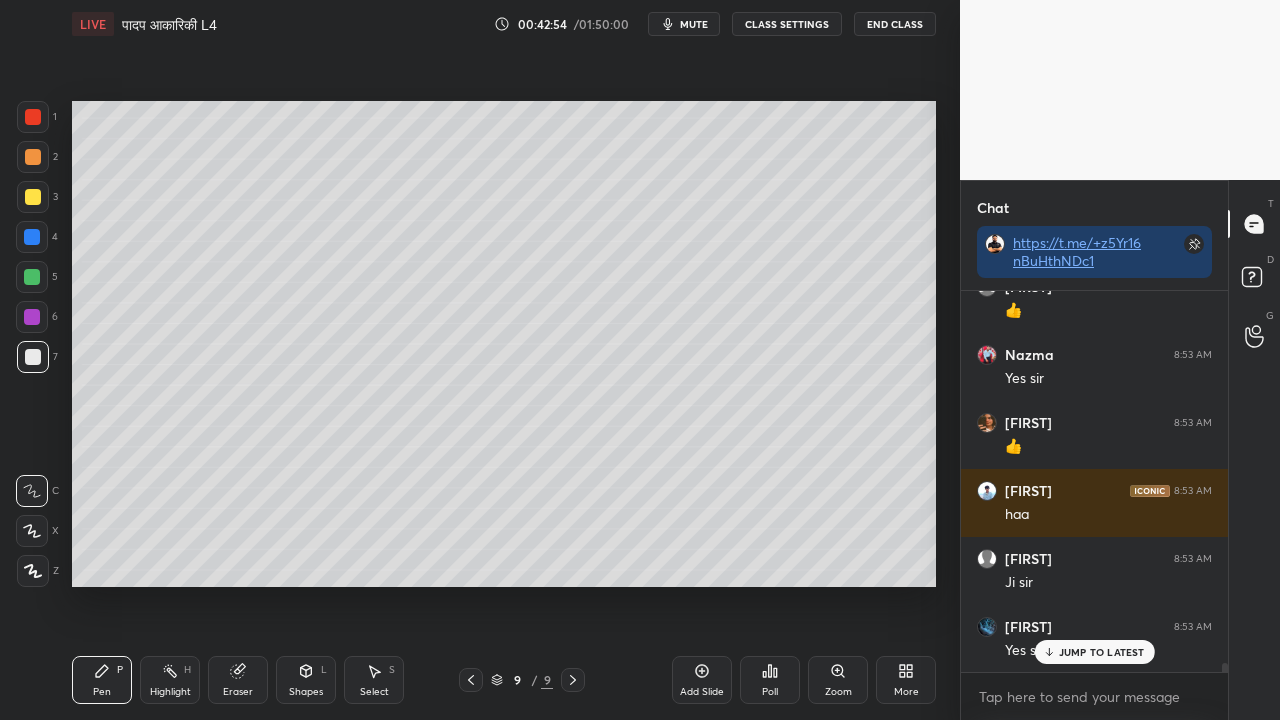 click 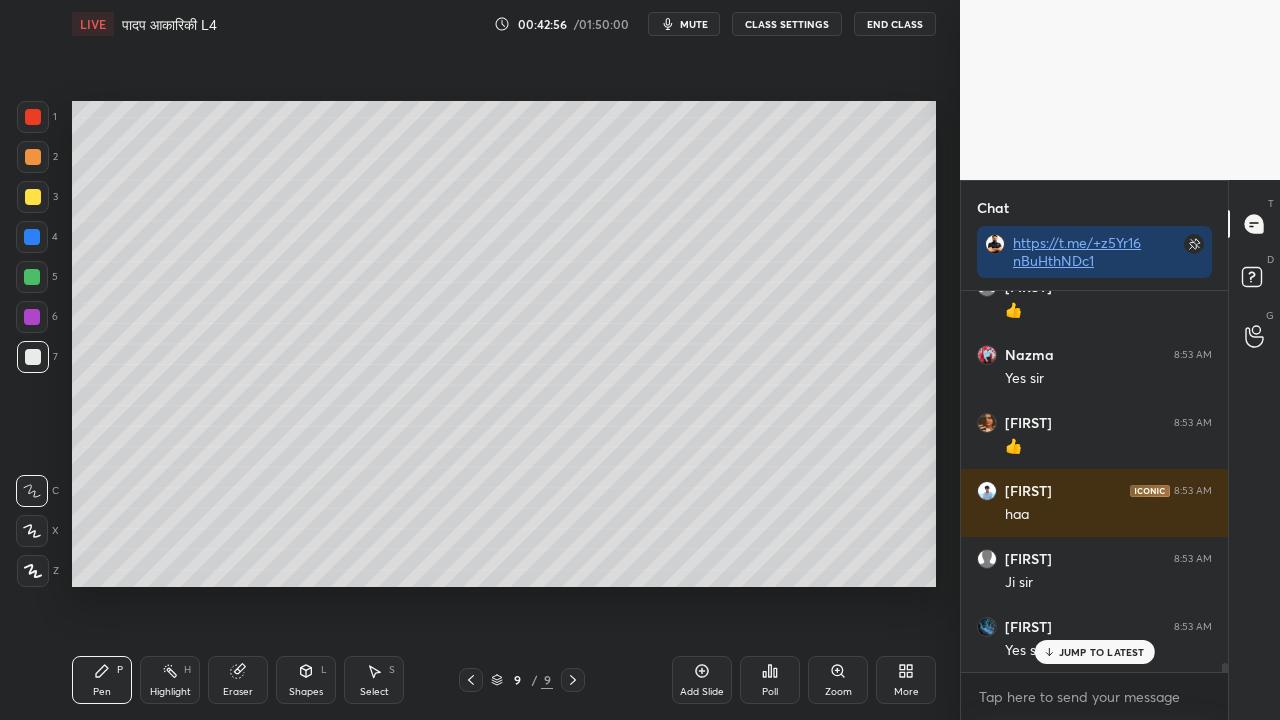 click on "Add Slide" at bounding box center (702, 692) 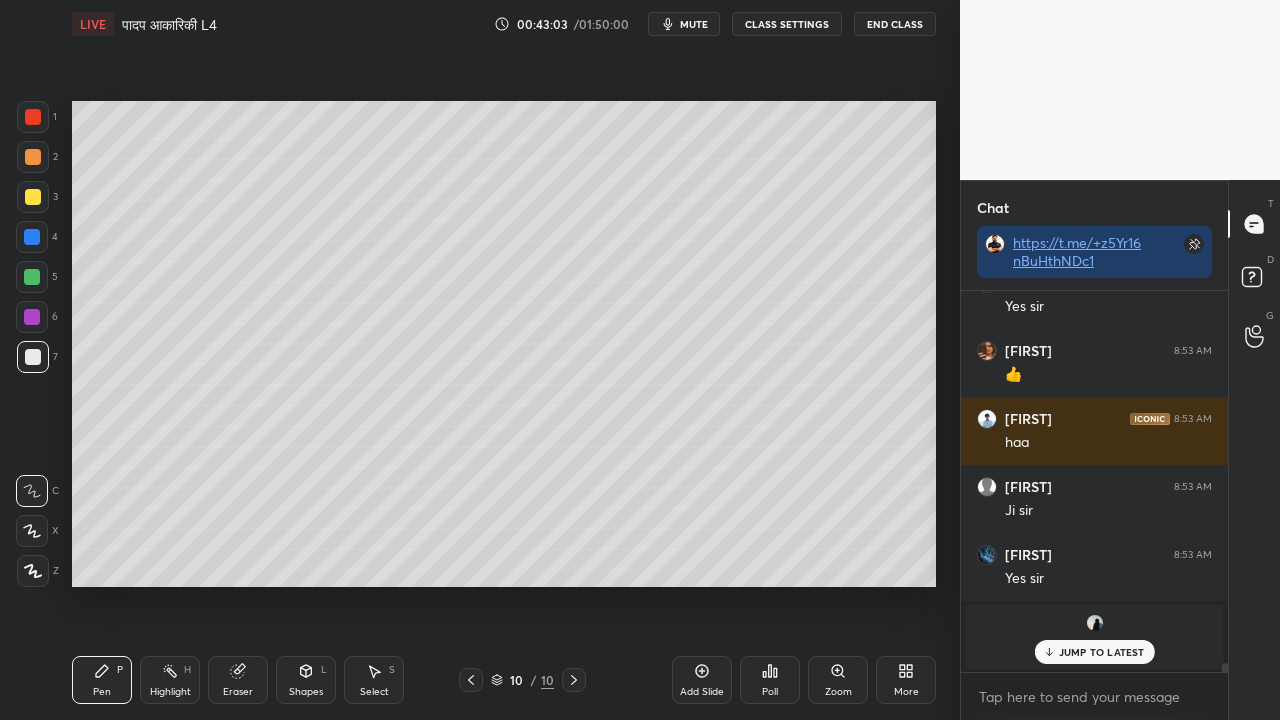 scroll, scrollTop: 16110, scrollLeft: 0, axis: vertical 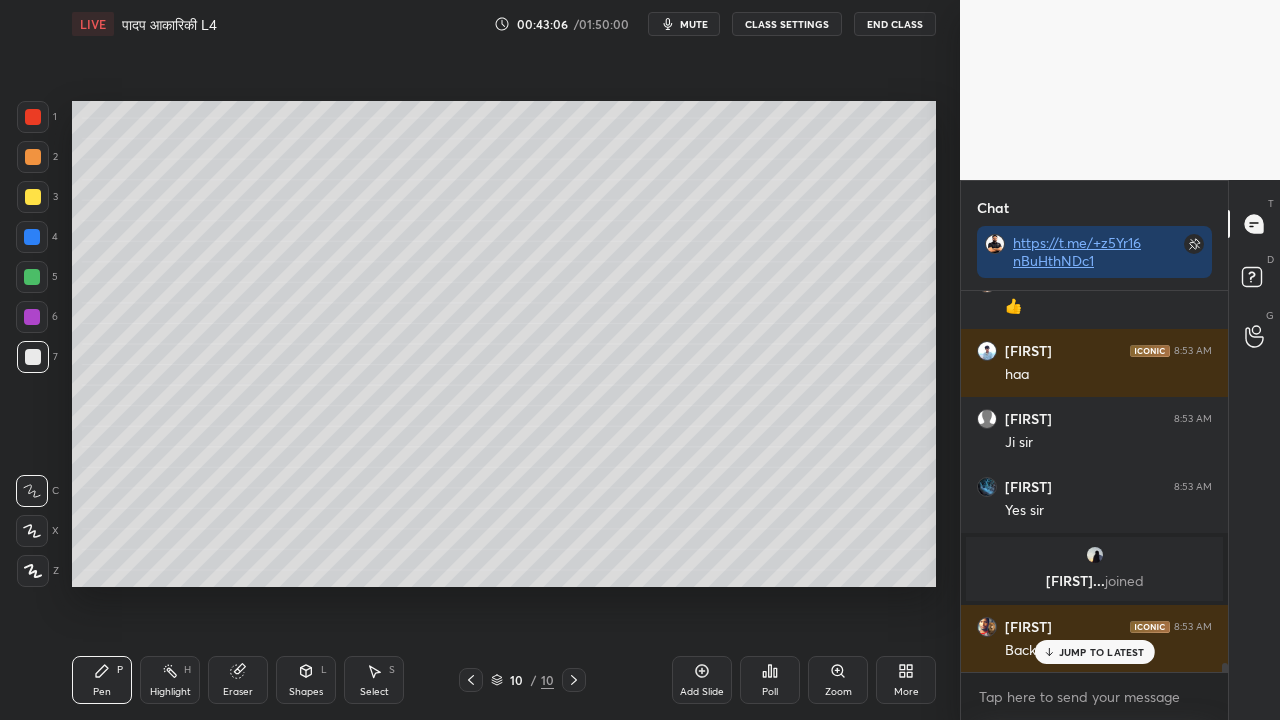 drag, startPoint x: 27, startPoint y: 364, endPoint x: 36, endPoint y: 356, distance: 12.0415945 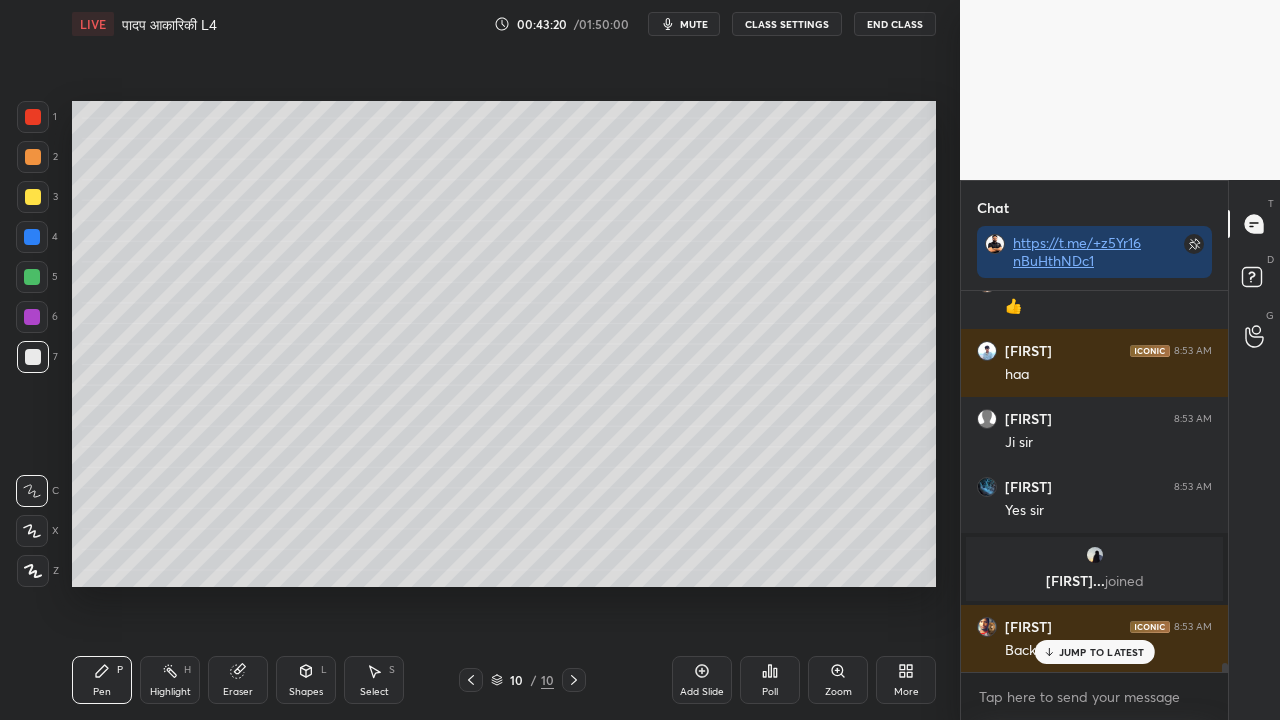 click on "Eraser" at bounding box center [238, 680] 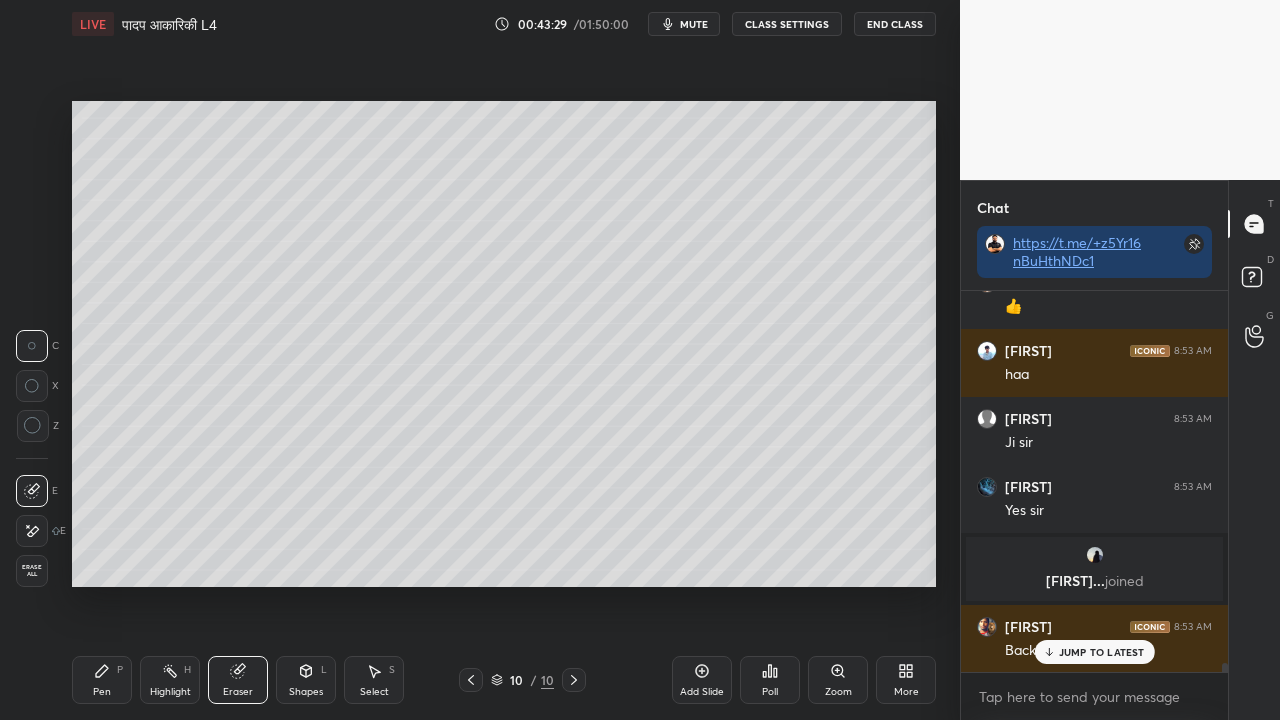 drag, startPoint x: 100, startPoint y: 672, endPoint x: 103, endPoint y: 649, distance: 23.194826 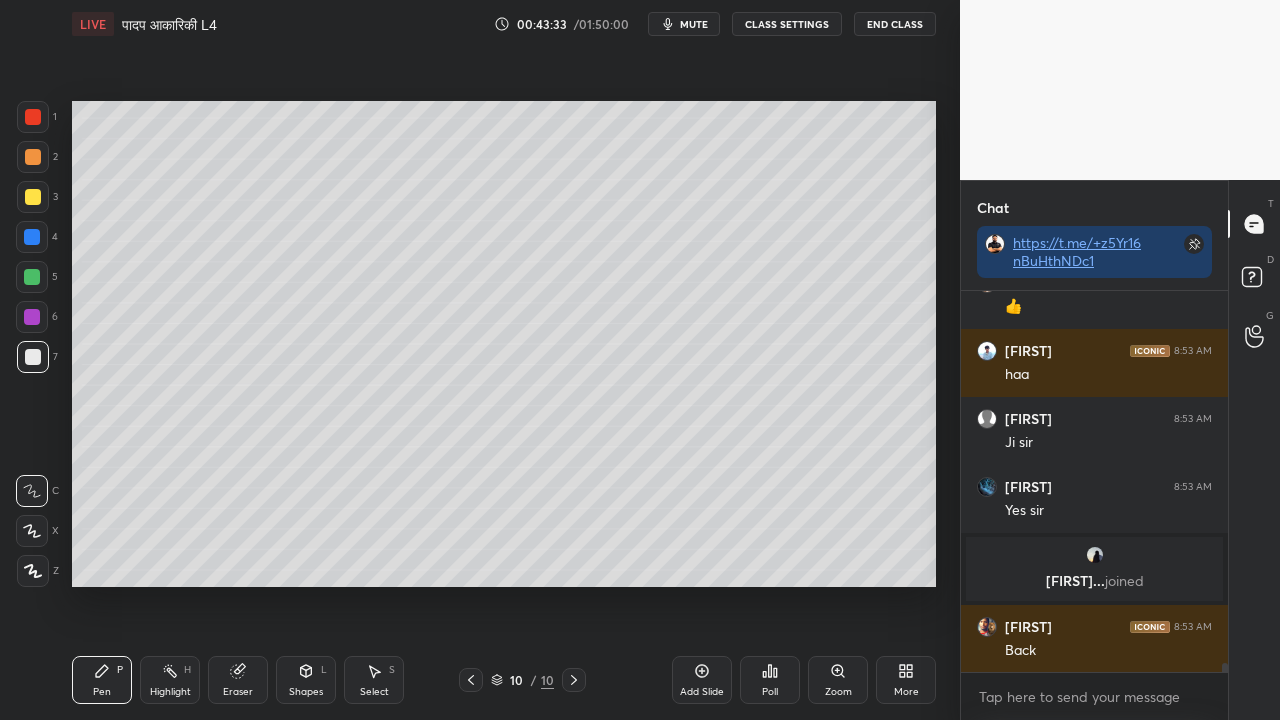 scroll, scrollTop: 16178, scrollLeft: 0, axis: vertical 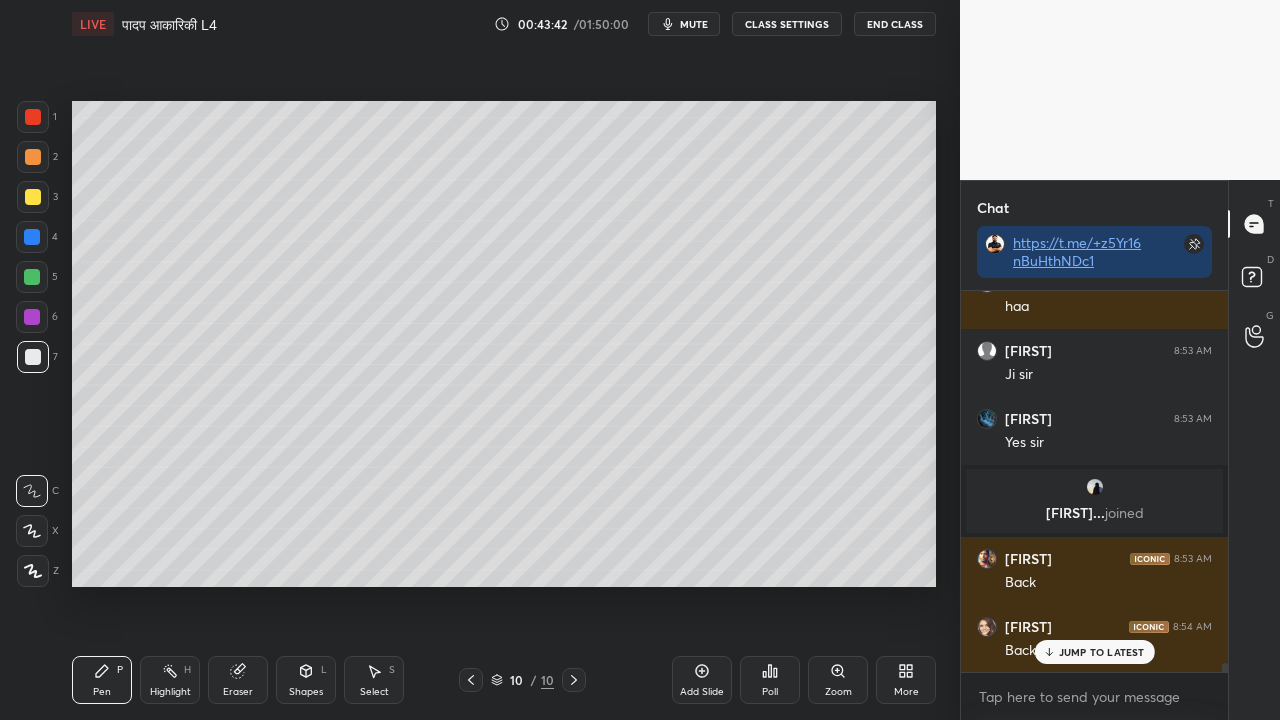 click at bounding box center (33, 197) 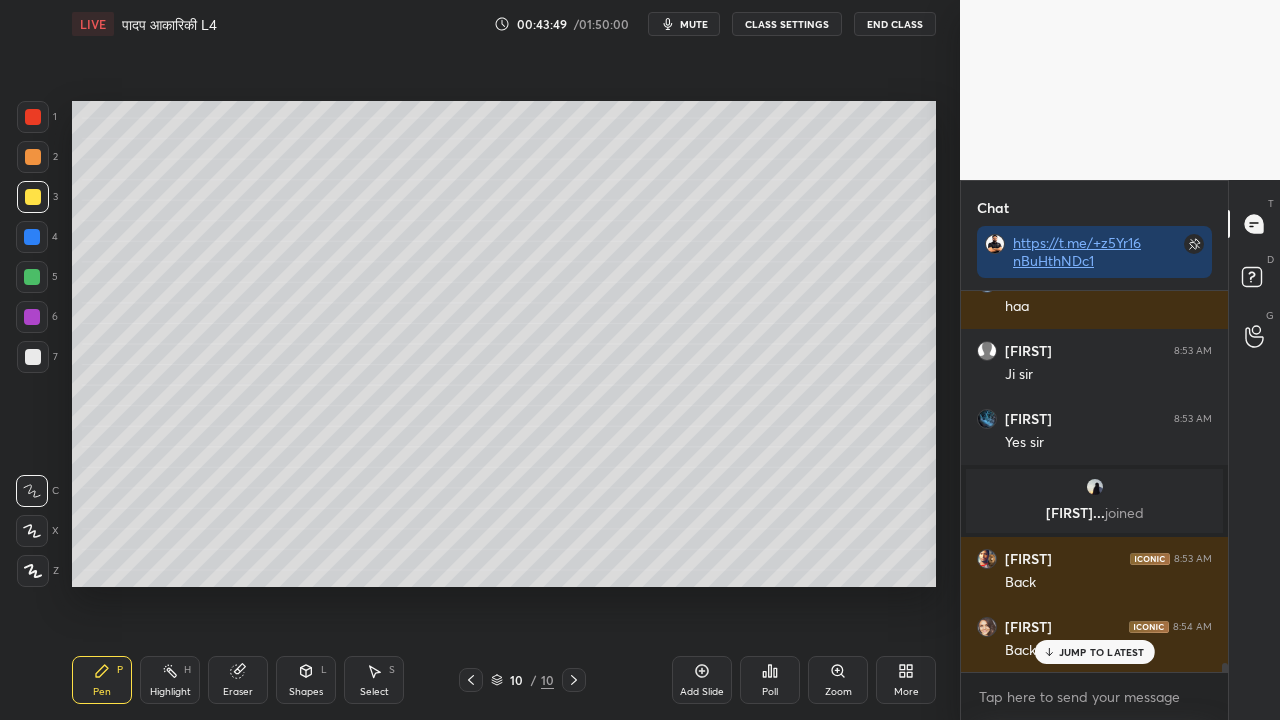 scroll, scrollTop: 16246, scrollLeft: 0, axis: vertical 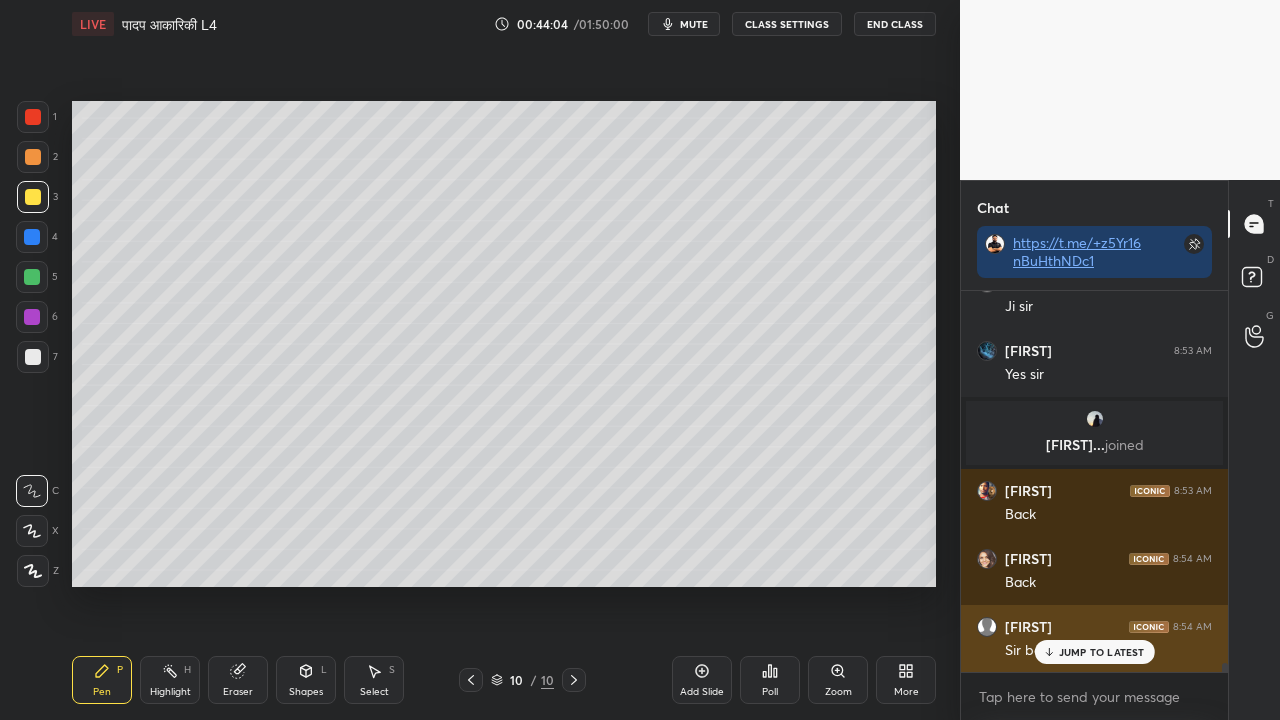 click on "JUMP TO LATEST" at bounding box center [1102, 652] 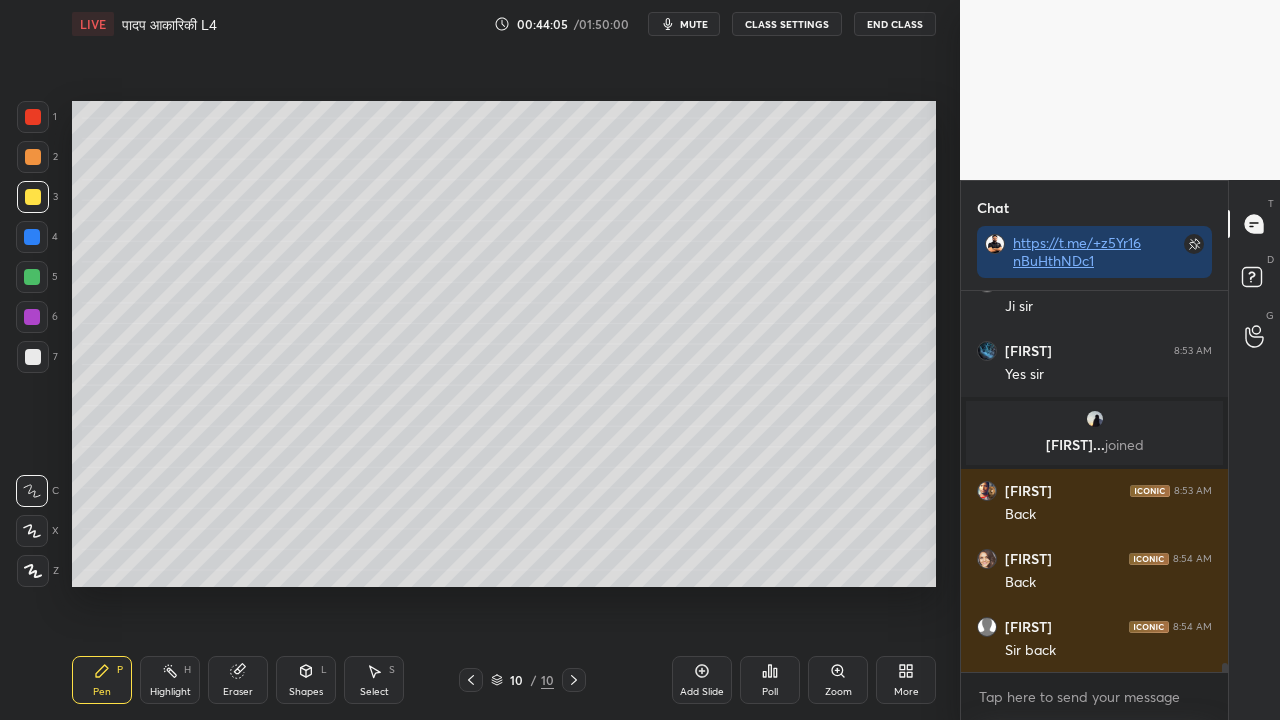 click 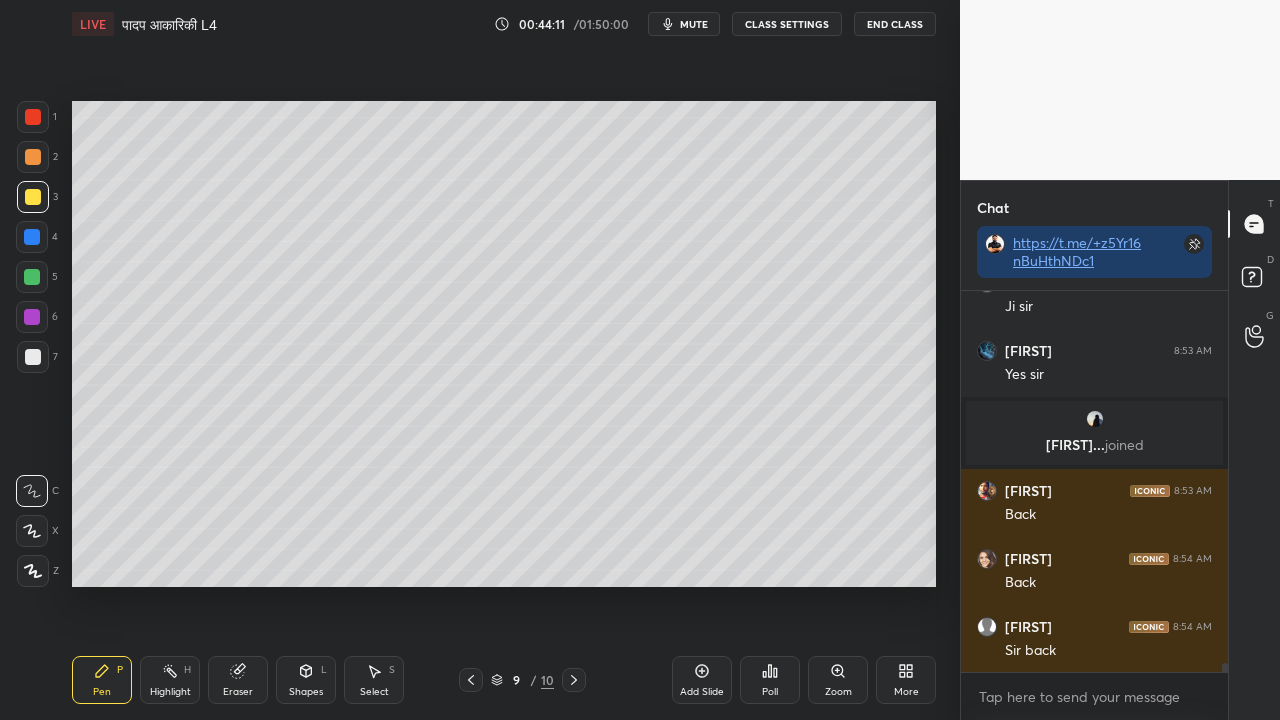 click 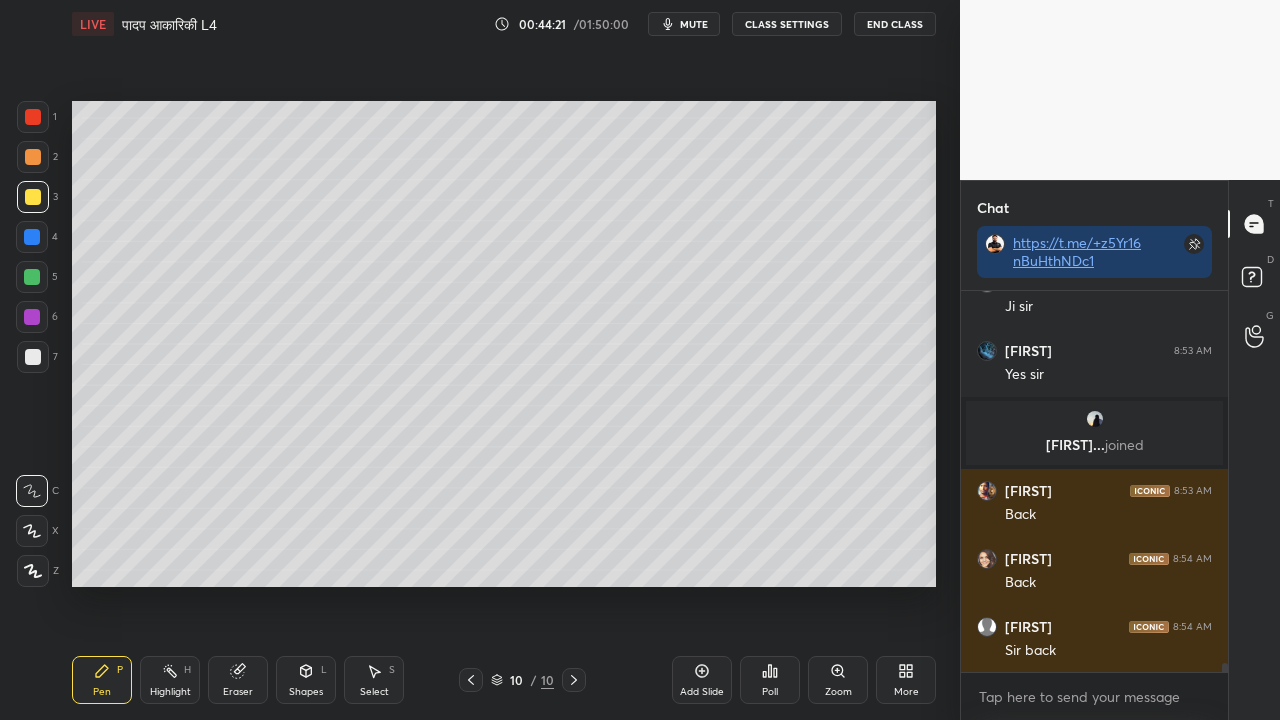 scroll, scrollTop: 16314, scrollLeft: 0, axis: vertical 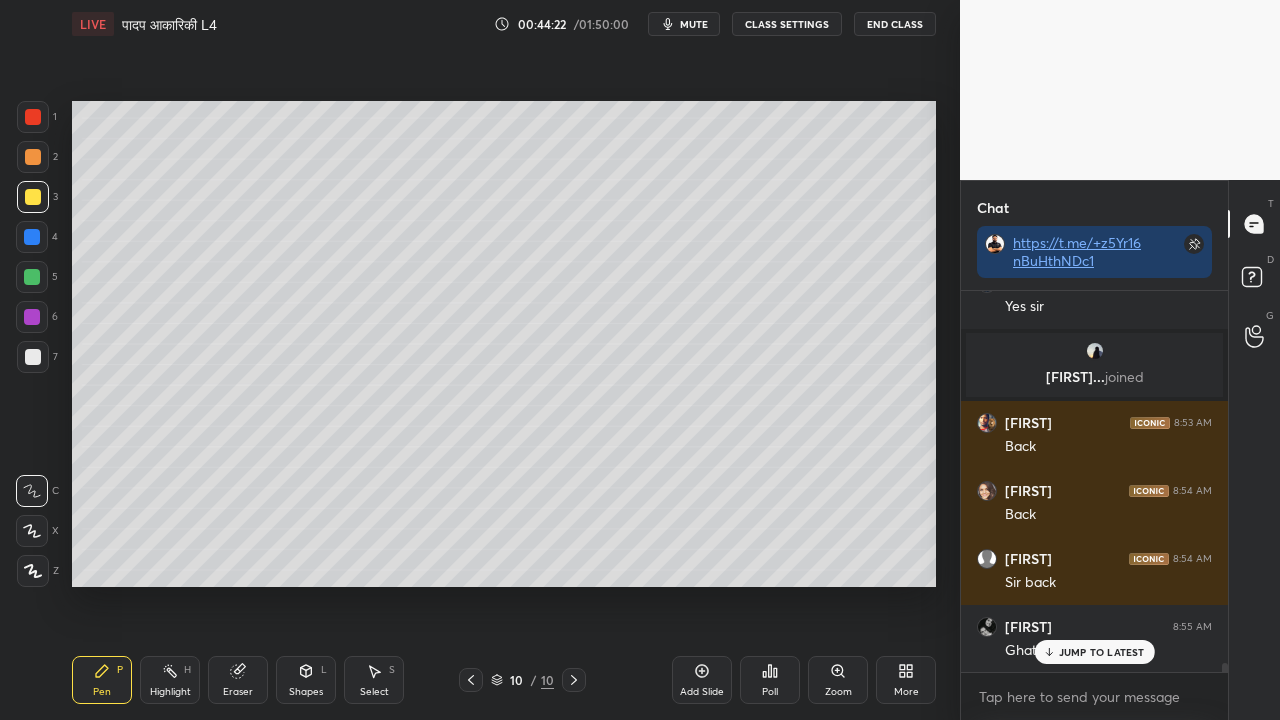 click at bounding box center (33, 357) 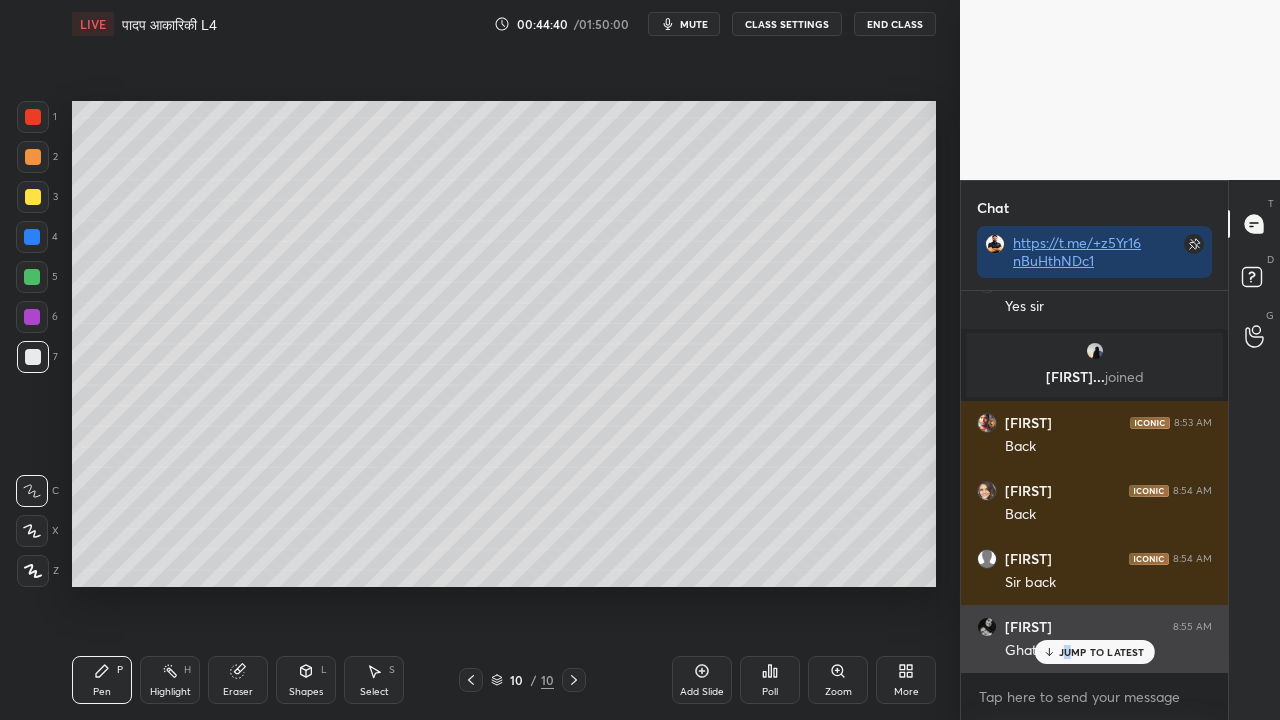 drag, startPoint x: 1069, startPoint y: 654, endPoint x: 1023, endPoint y: 650, distance: 46.173584 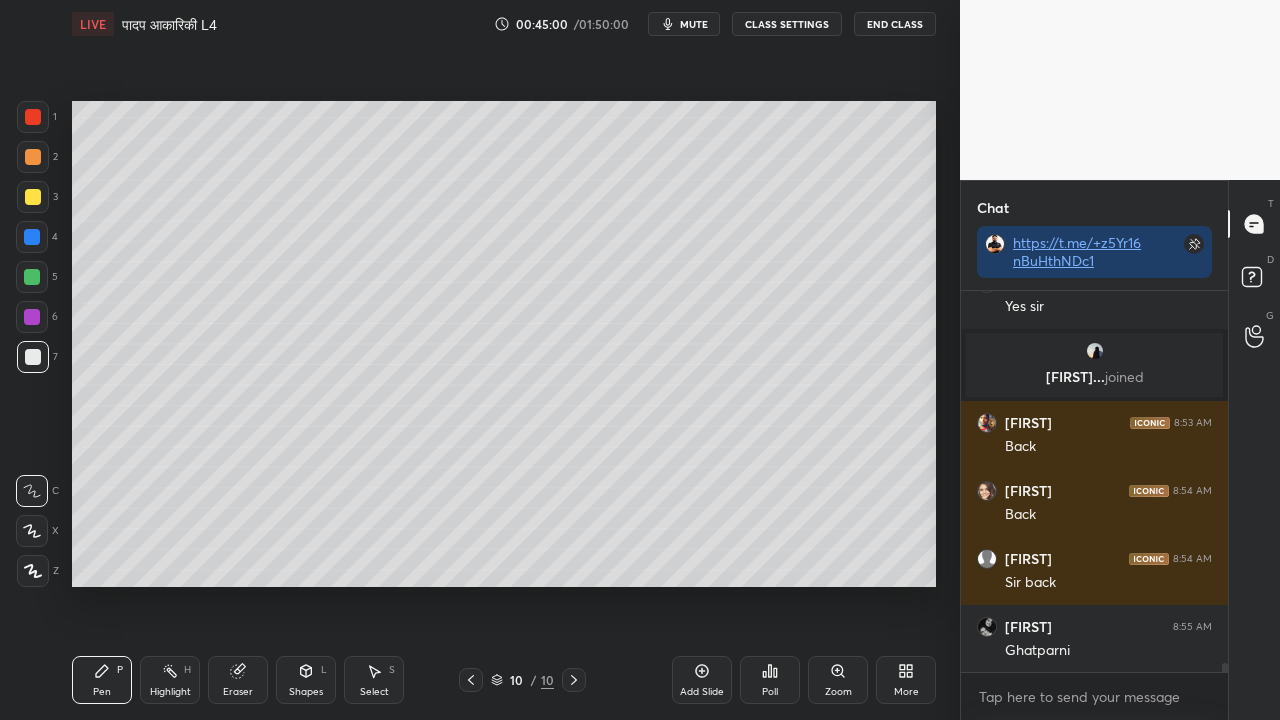 scroll, scrollTop: 16382, scrollLeft: 0, axis: vertical 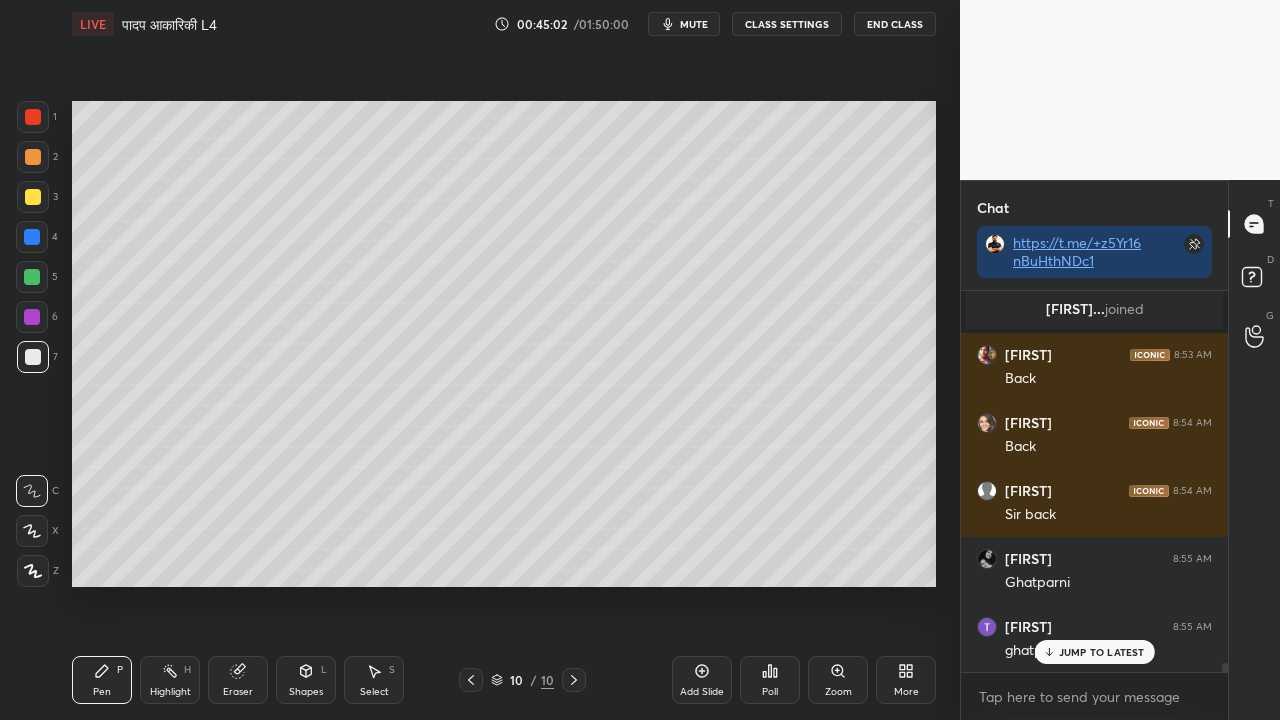 click at bounding box center (33, 197) 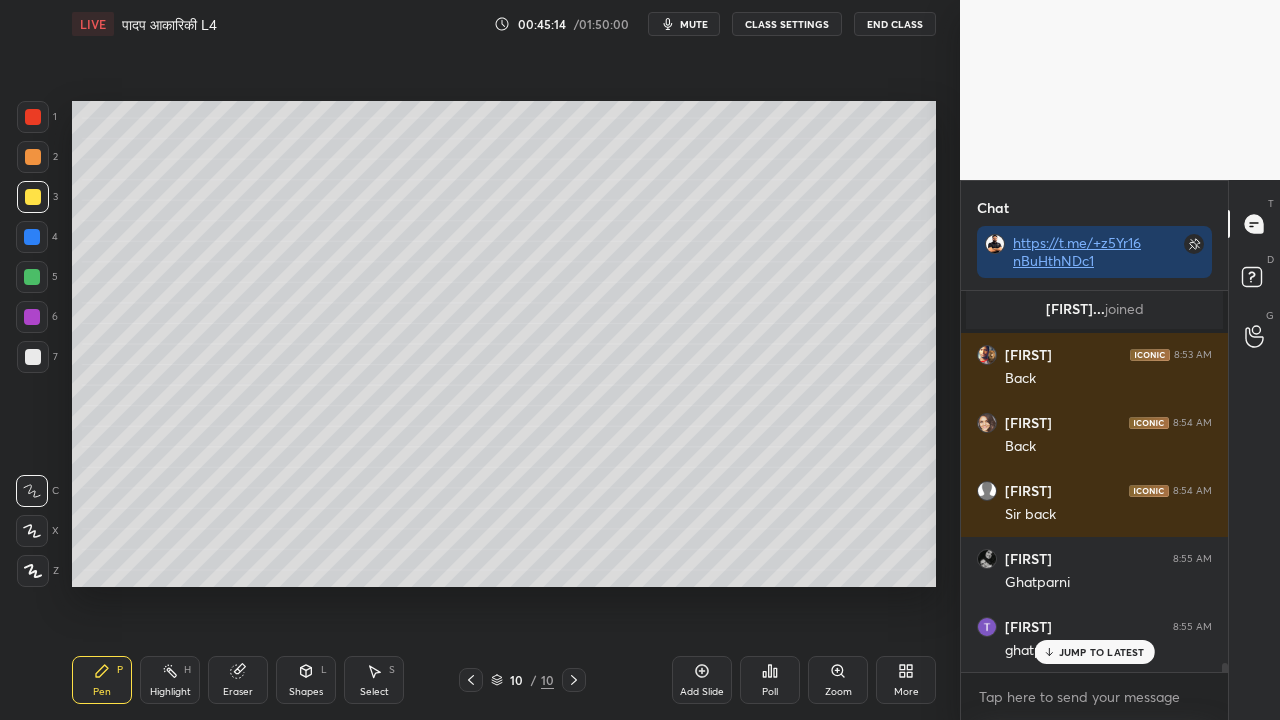 click at bounding box center [33, 357] 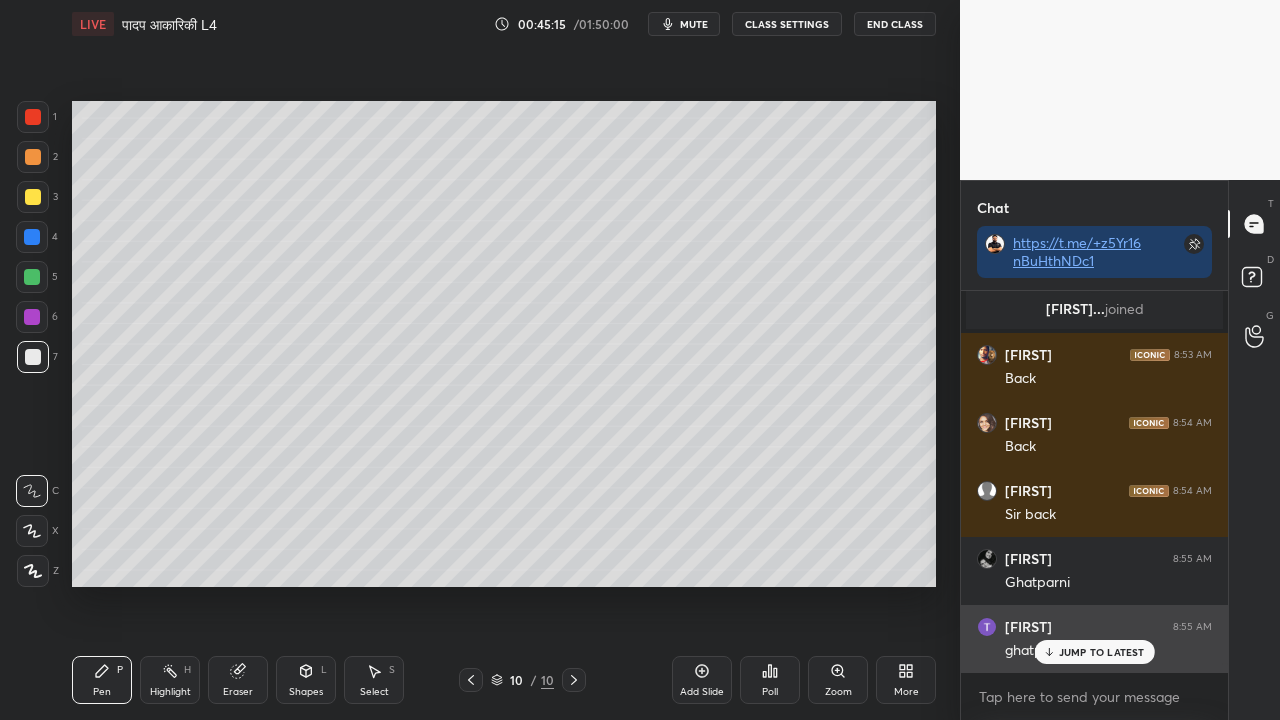 click on "JUMP TO LATEST" at bounding box center [1102, 652] 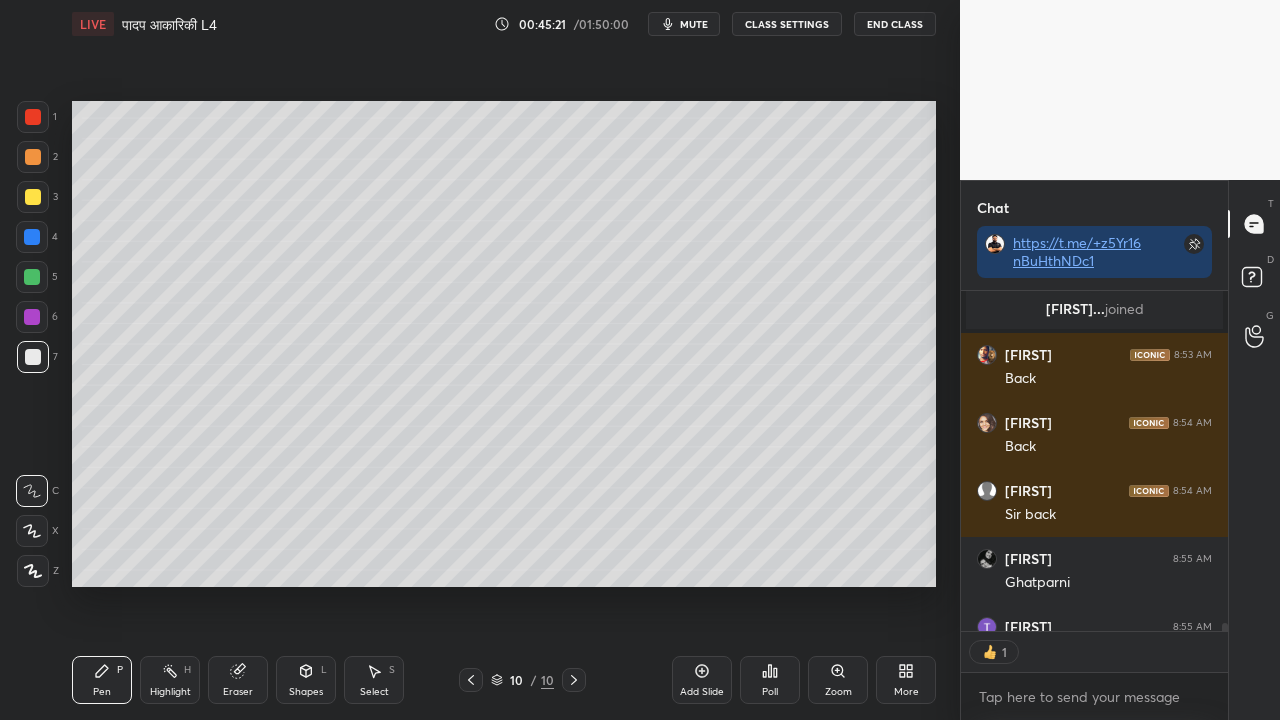 scroll, scrollTop: 334, scrollLeft: 261, axis: both 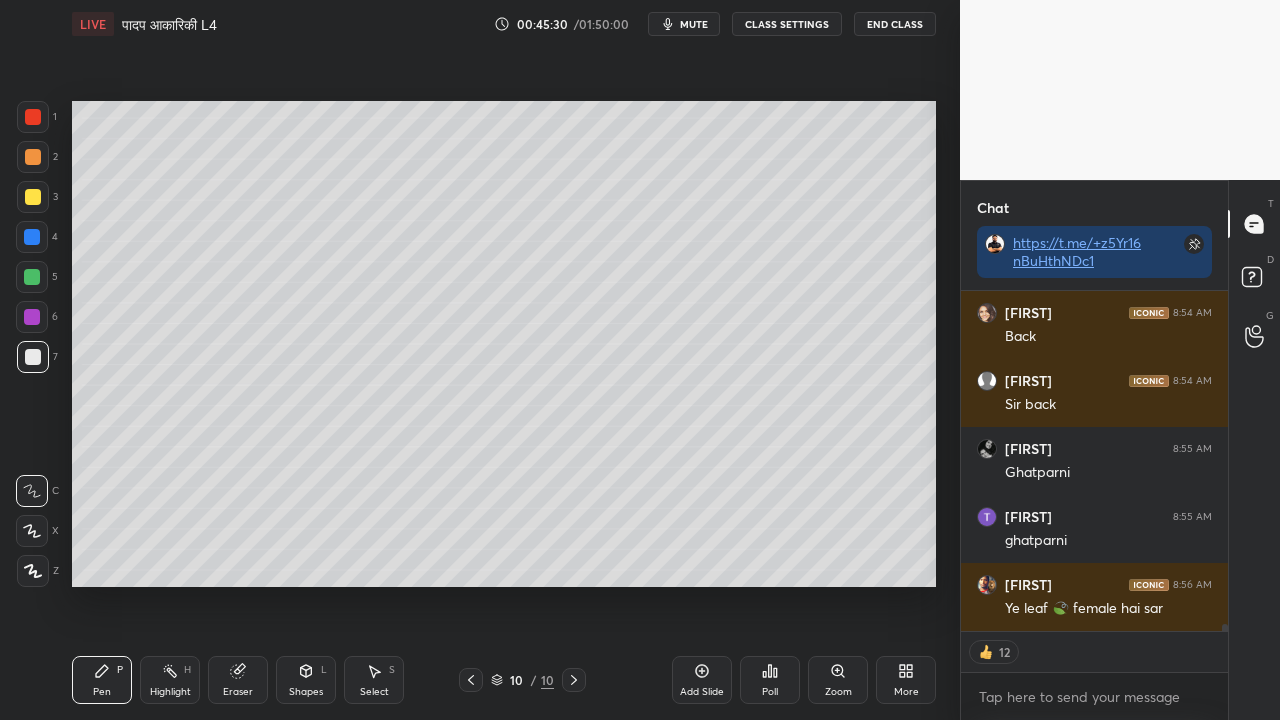 click at bounding box center (33, 197) 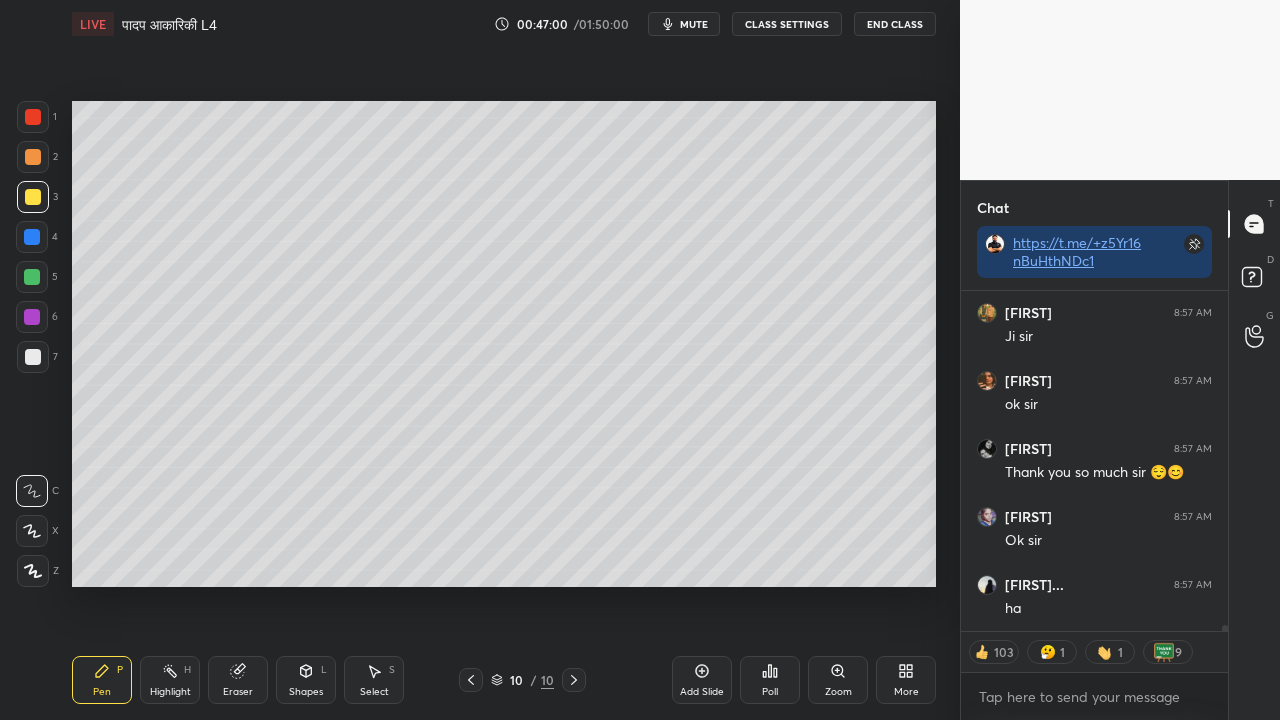 scroll, scrollTop: 18124, scrollLeft: 0, axis: vertical 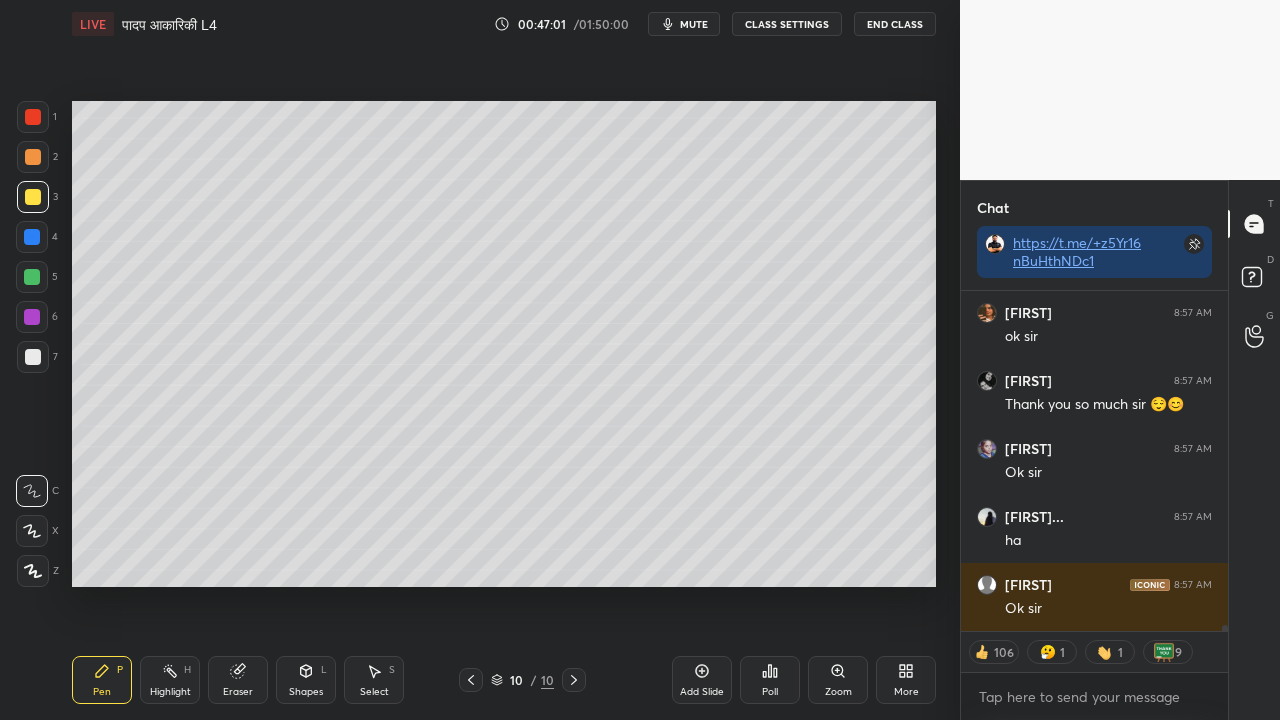 click at bounding box center (33, 357) 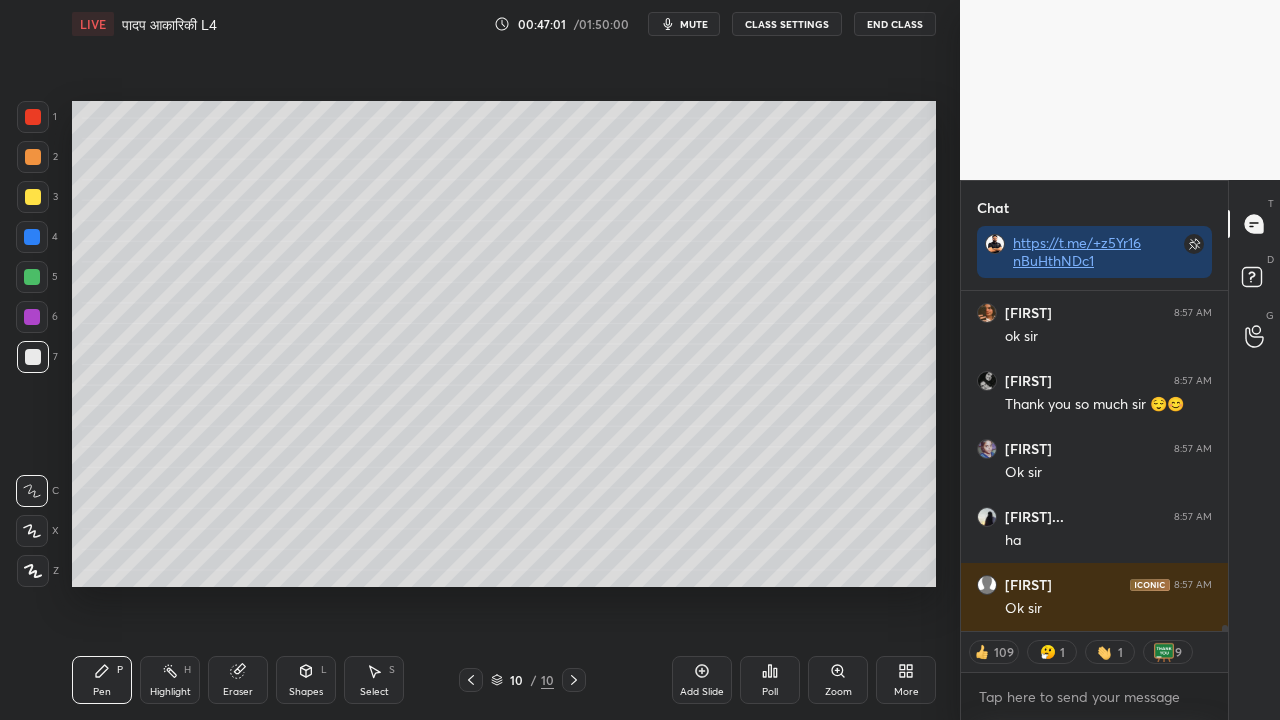 click at bounding box center (33, 197) 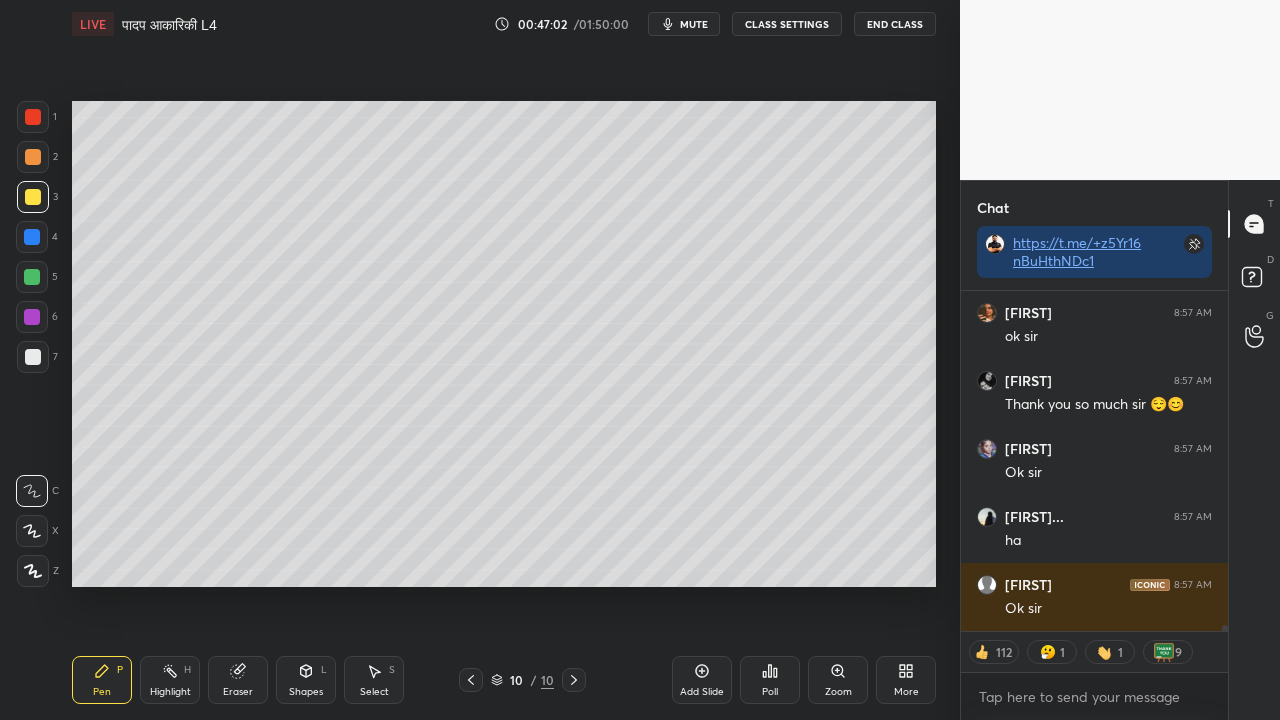 scroll, scrollTop: 18192, scrollLeft: 0, axis: vertical 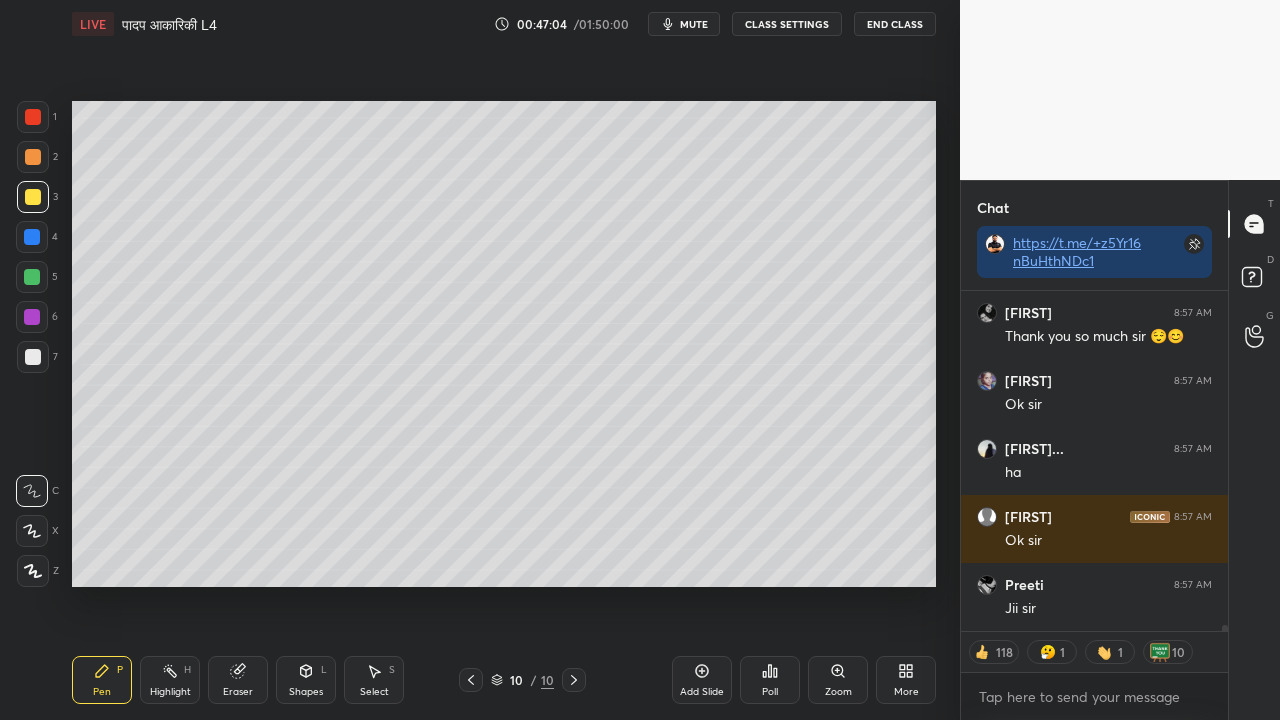 click on "Add Slide" at bounding box center [702, 680] 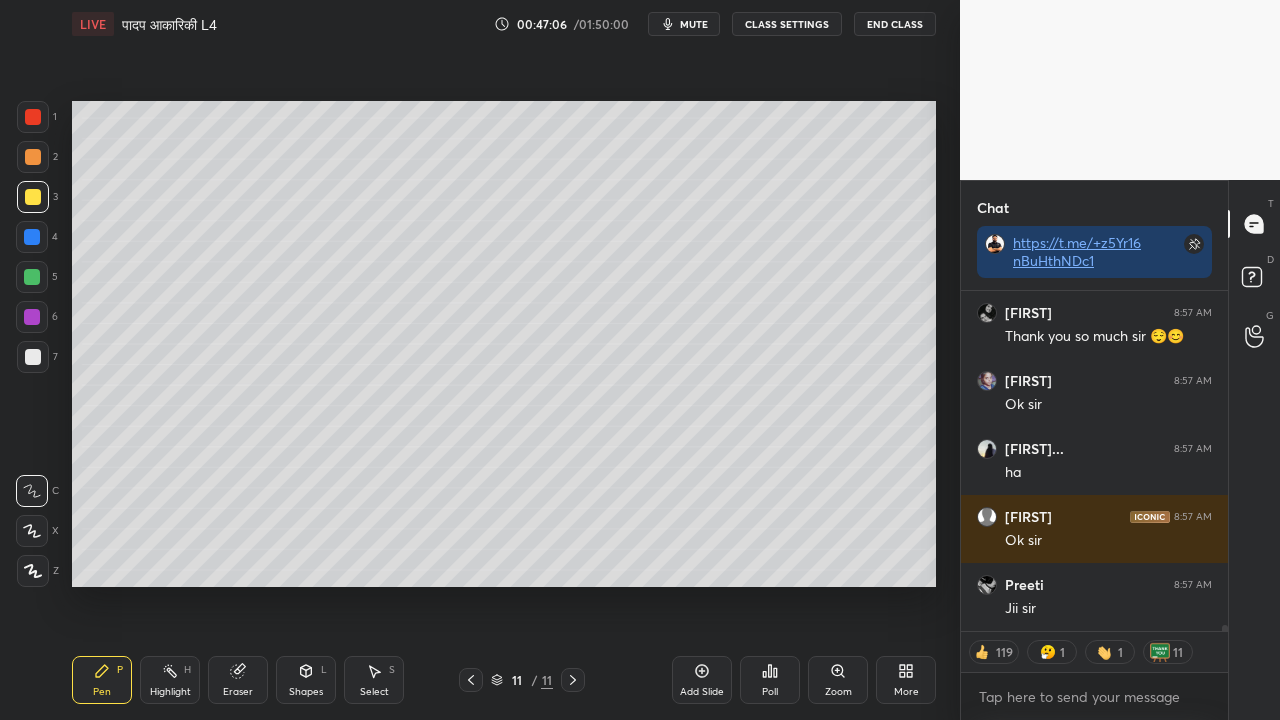 scroll, scrollTop: 18260, scrollLeft: 0, axis: vertical 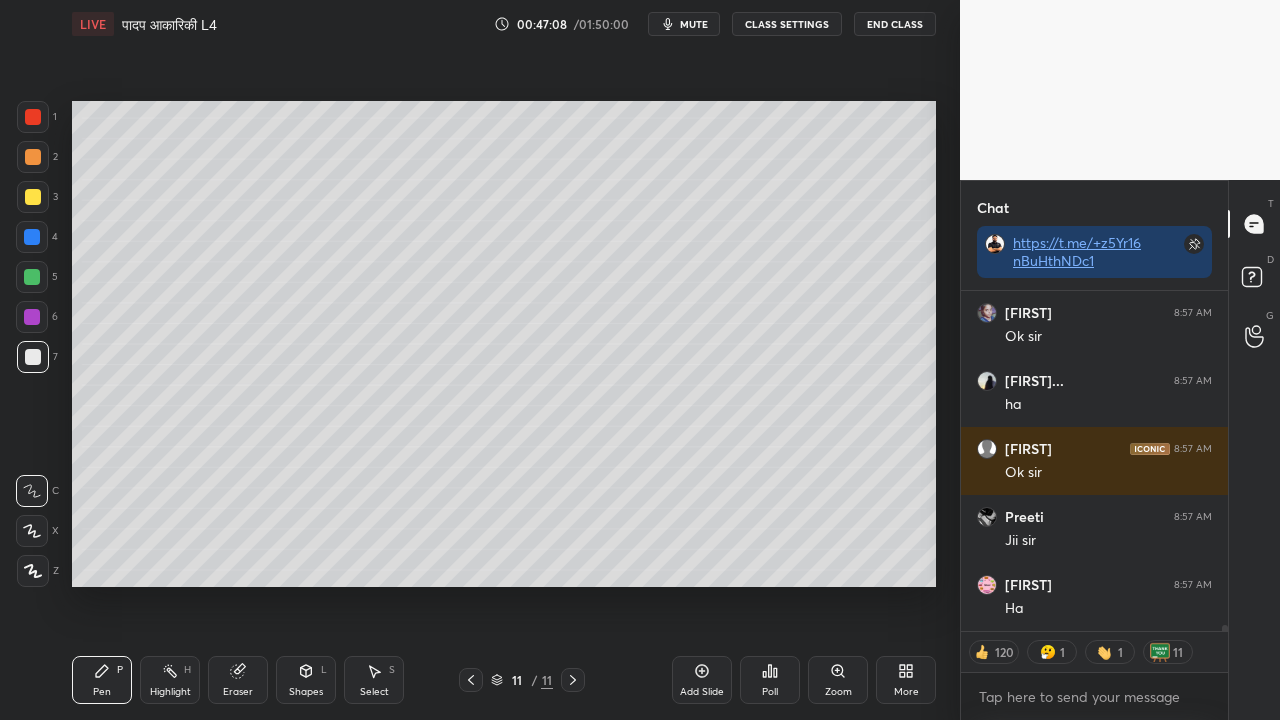 click at bounding box center [33, 197] 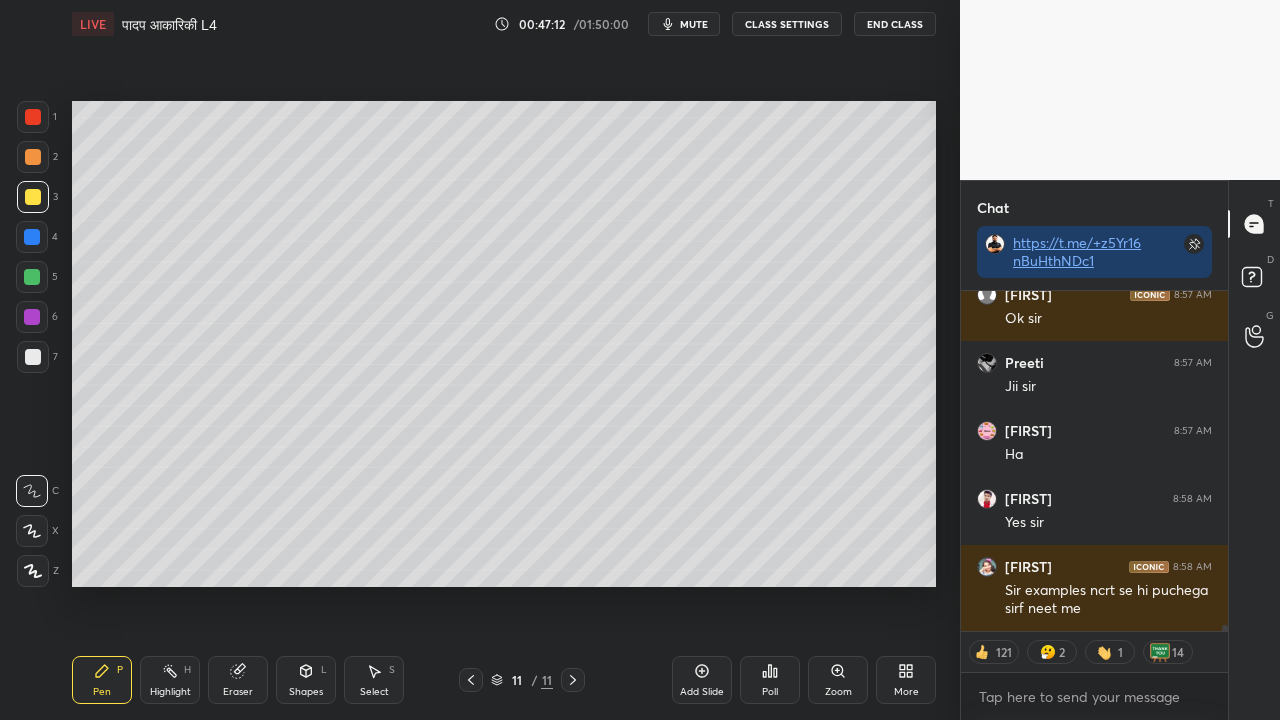 scroll, scrollTop: 18500, scrollLeft: 0, axis: vertical 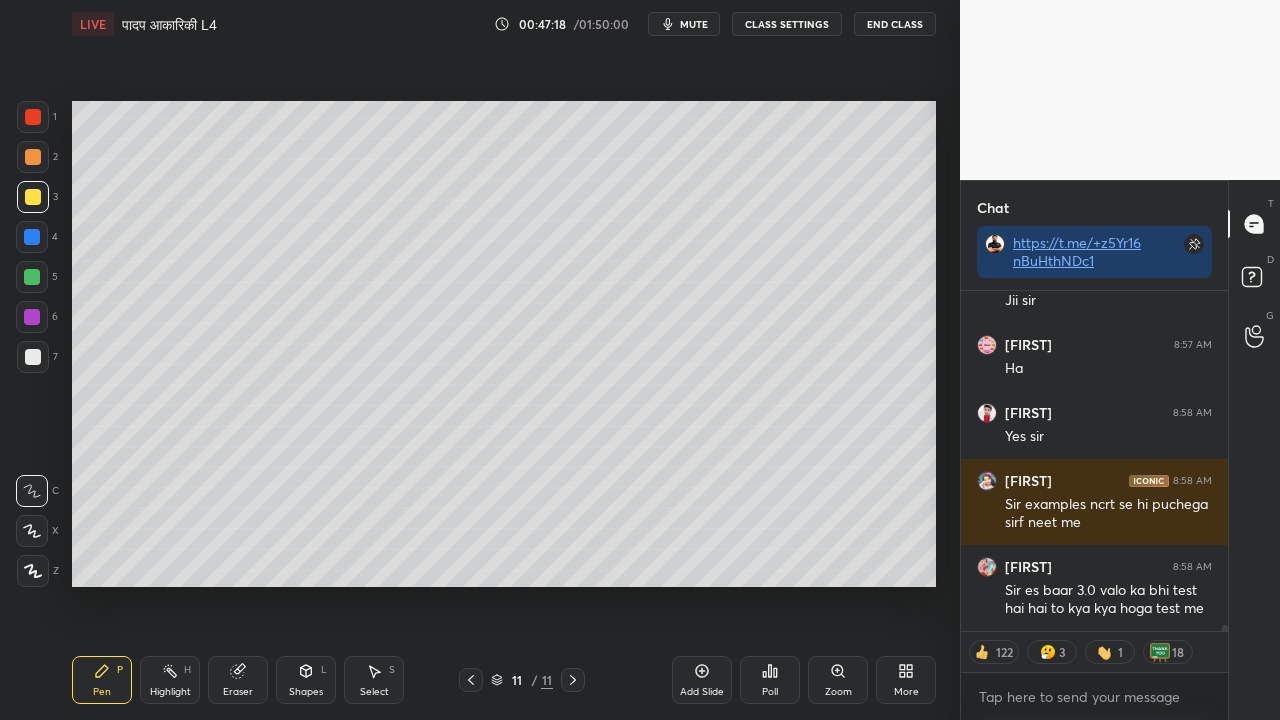 drag, startPoint x: 228, startPoint y: 680, endPoint x: 230, endPoint y: 638, distance: 42.047592 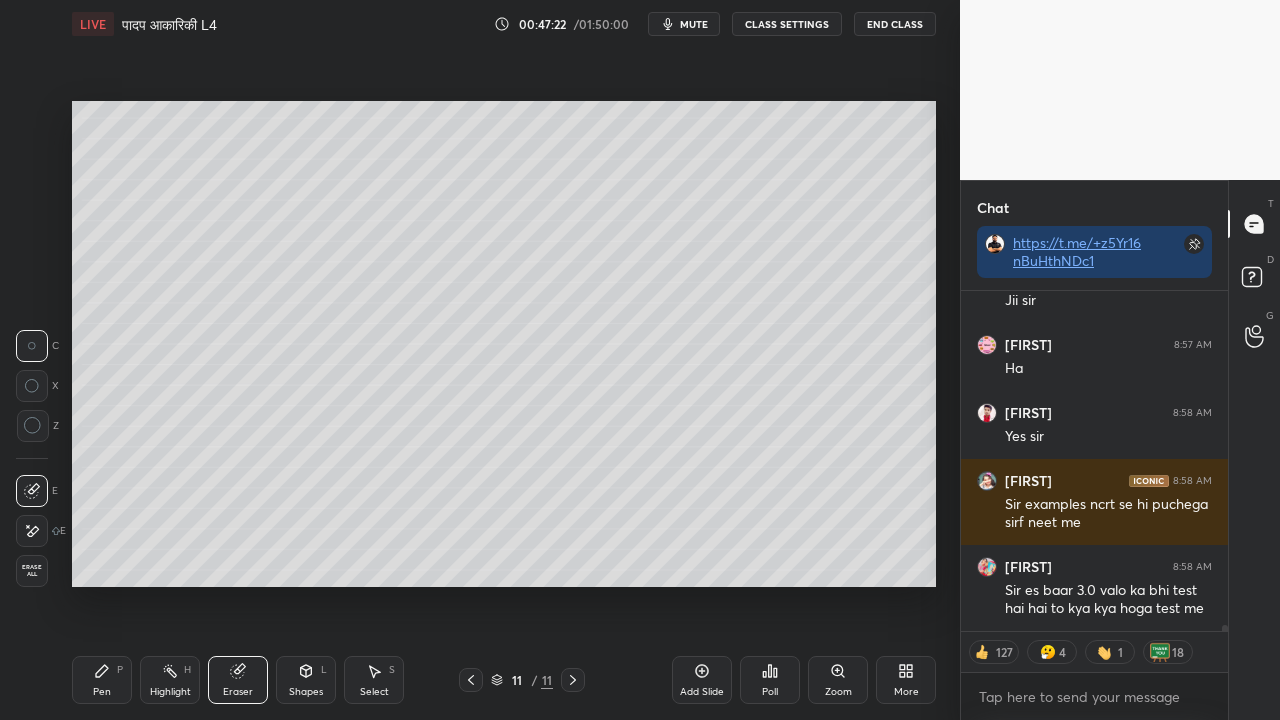 drag, startPoint x: 106, startPoint y: 690, endPoint x: 127, endPoint y: 610, distance: 82.710335 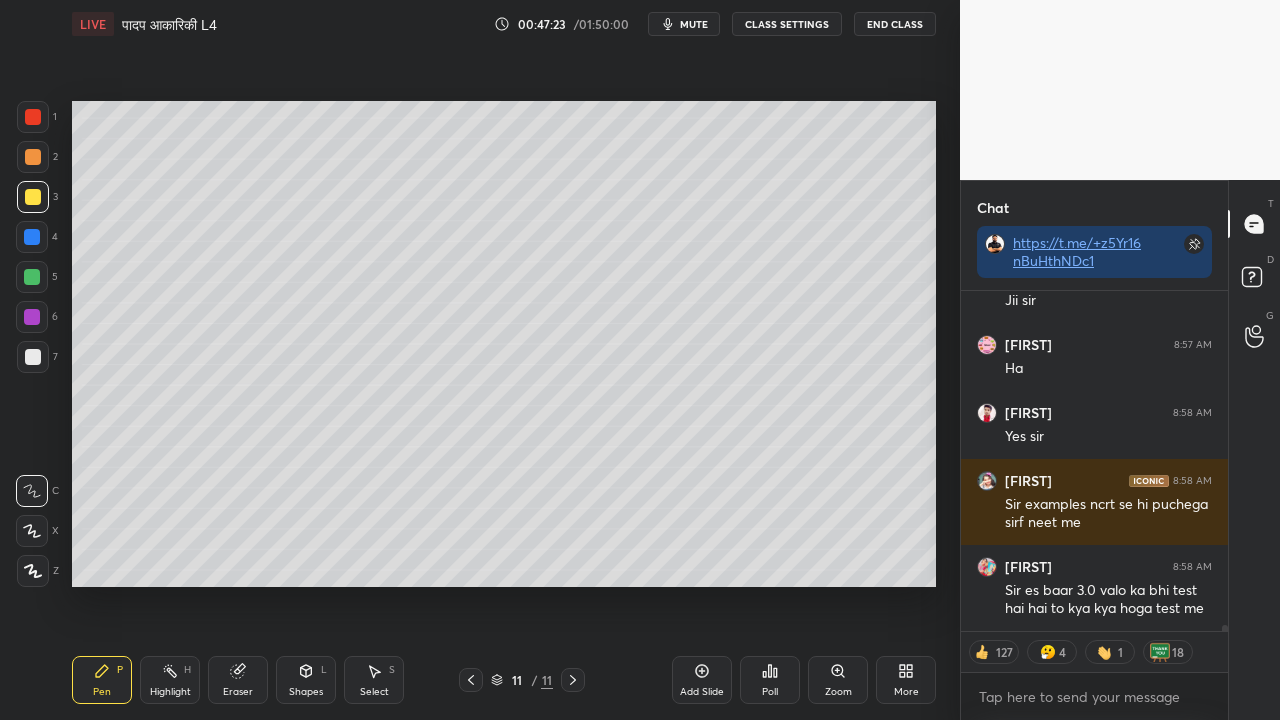 click at bounding box center (33, 357) 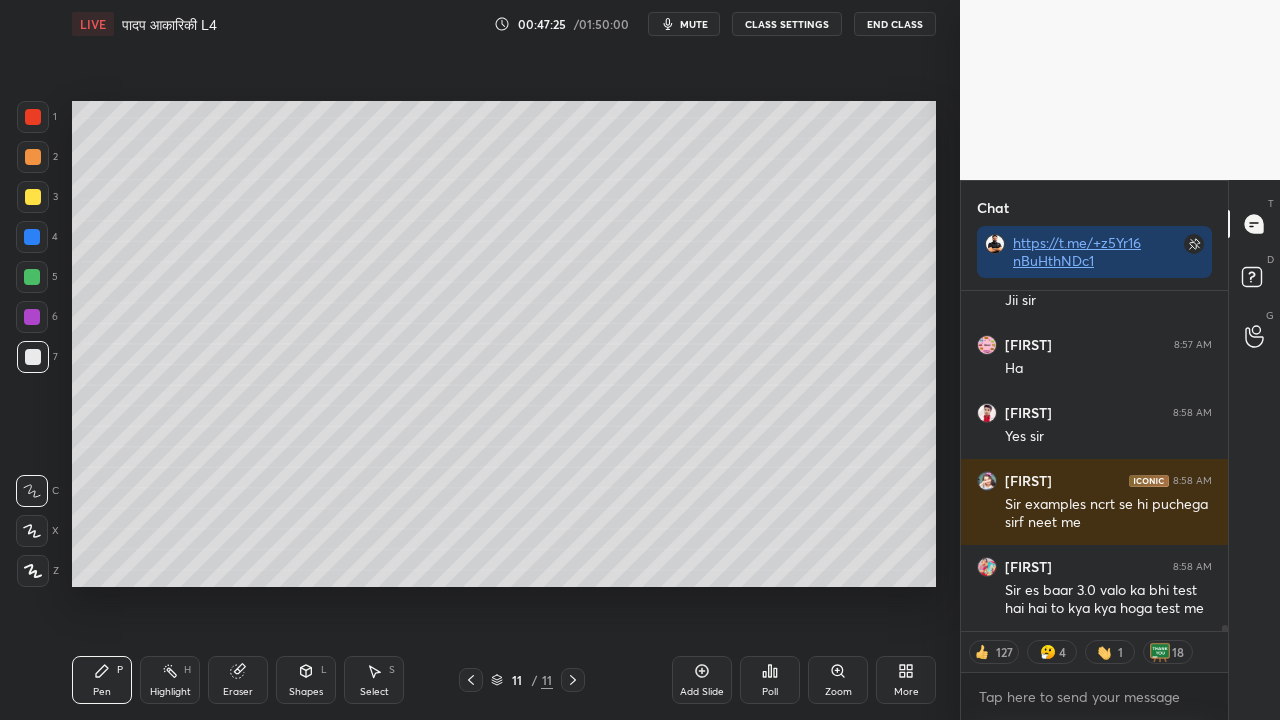 scroll, scrollTop: 18568, scrollLeft: 0, axis: vertical 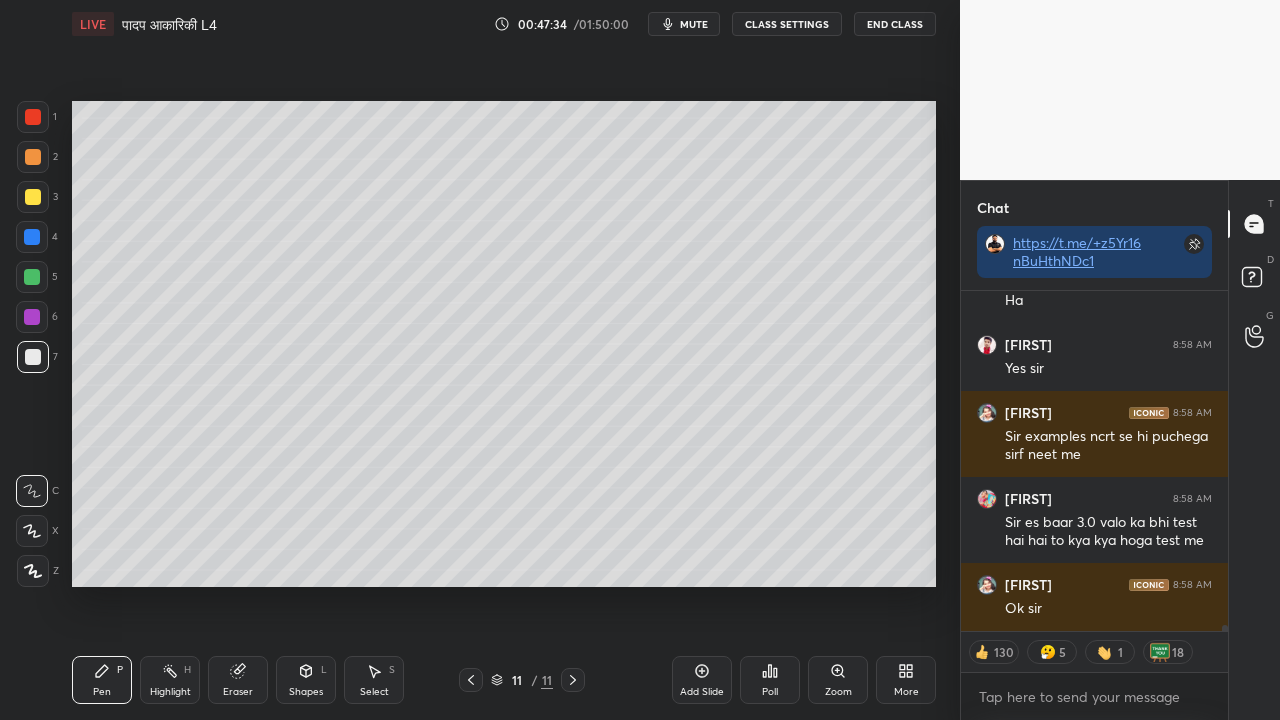 click at bounding box center [33, 197] 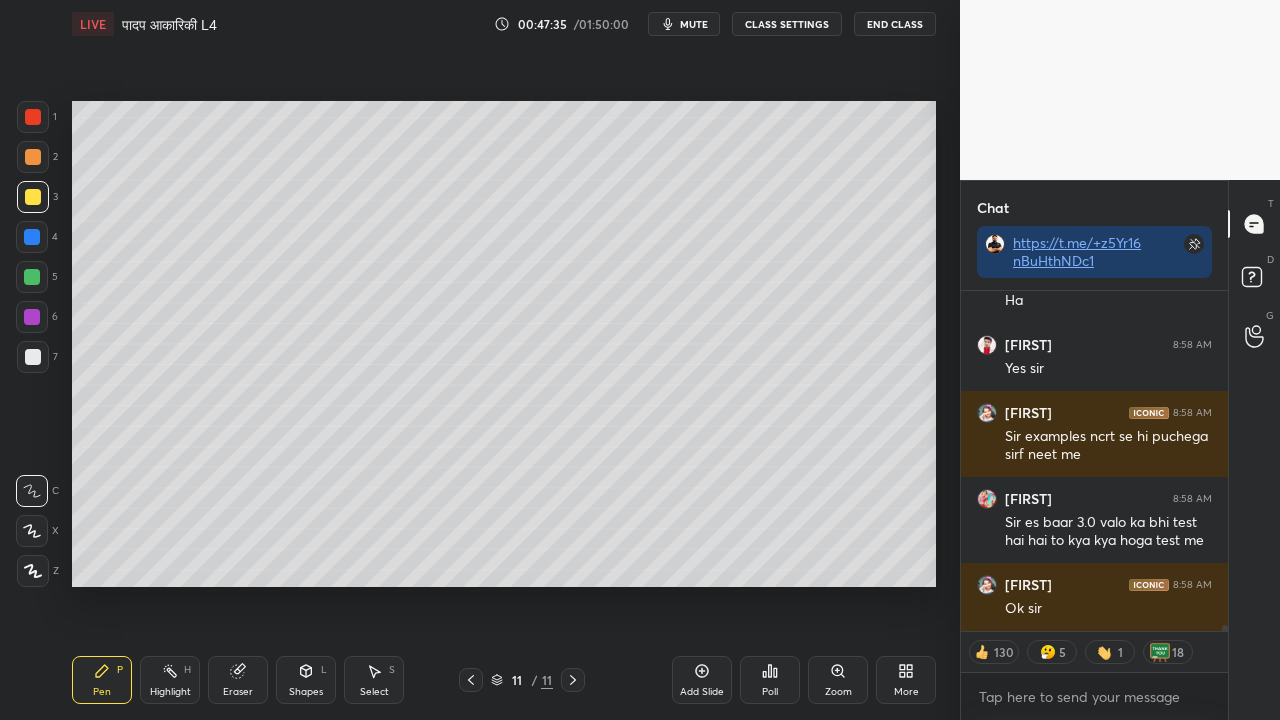 click 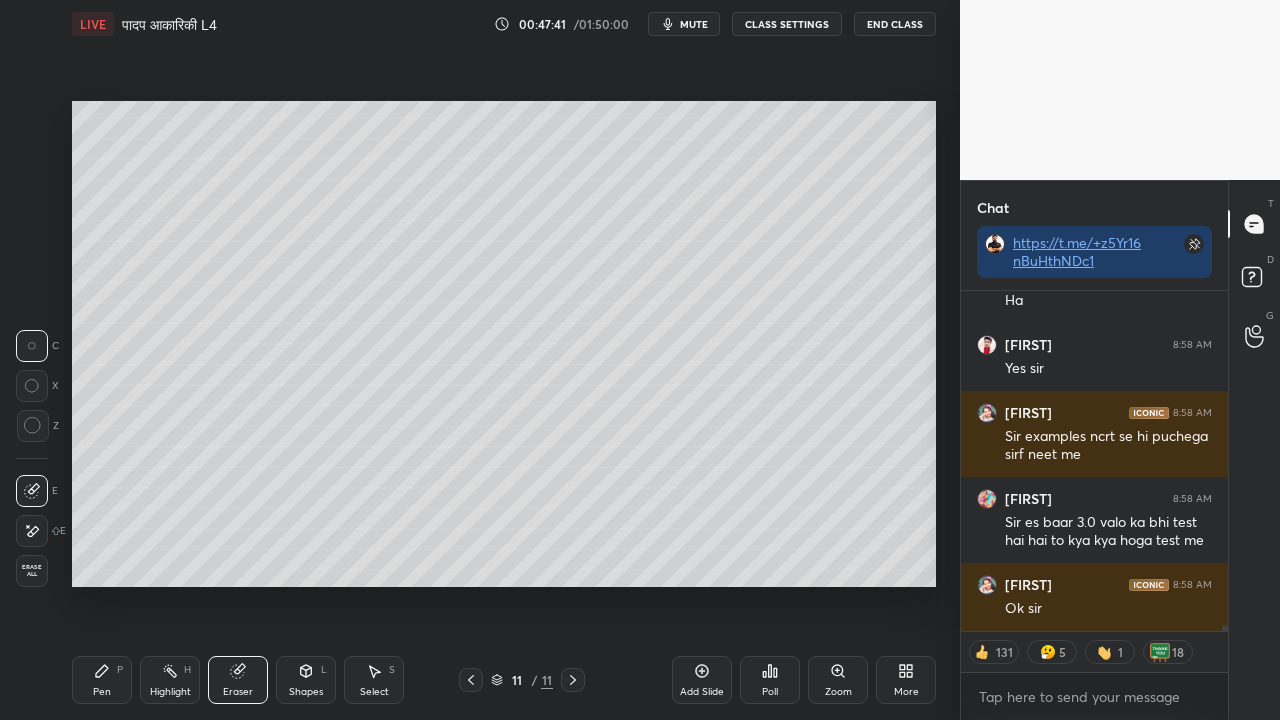 click 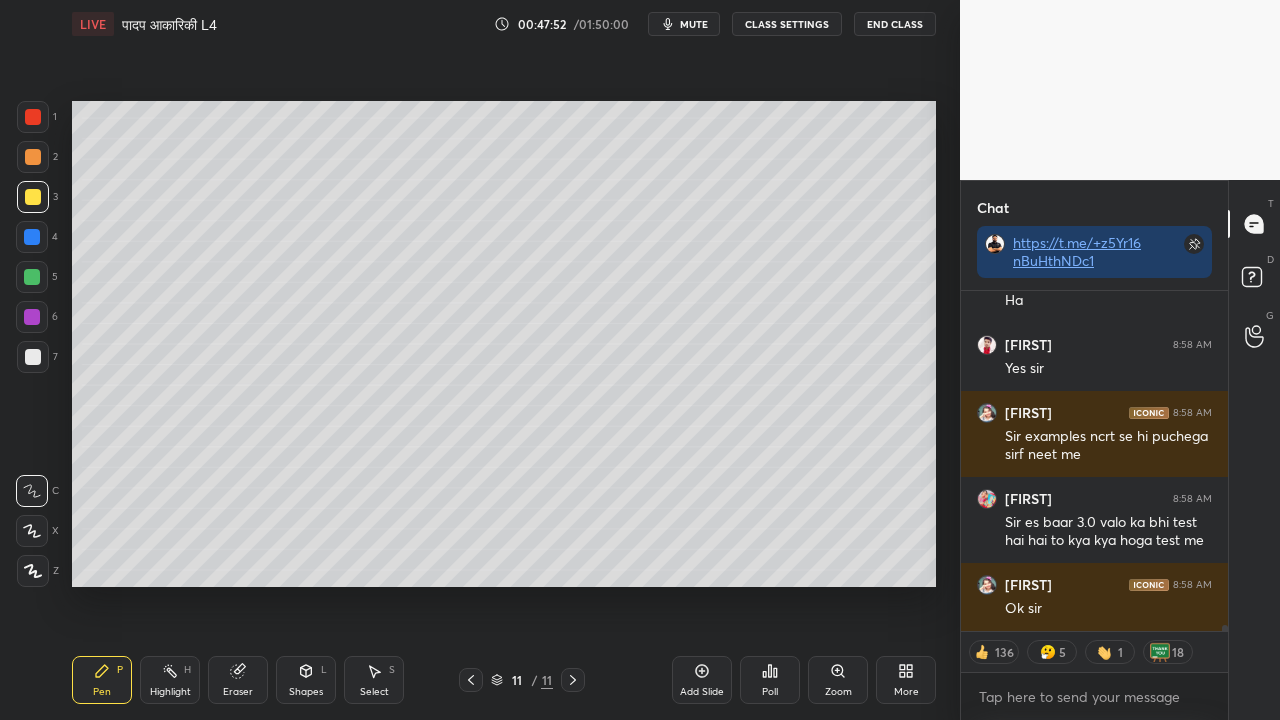 click at bounding box center (33, 357) 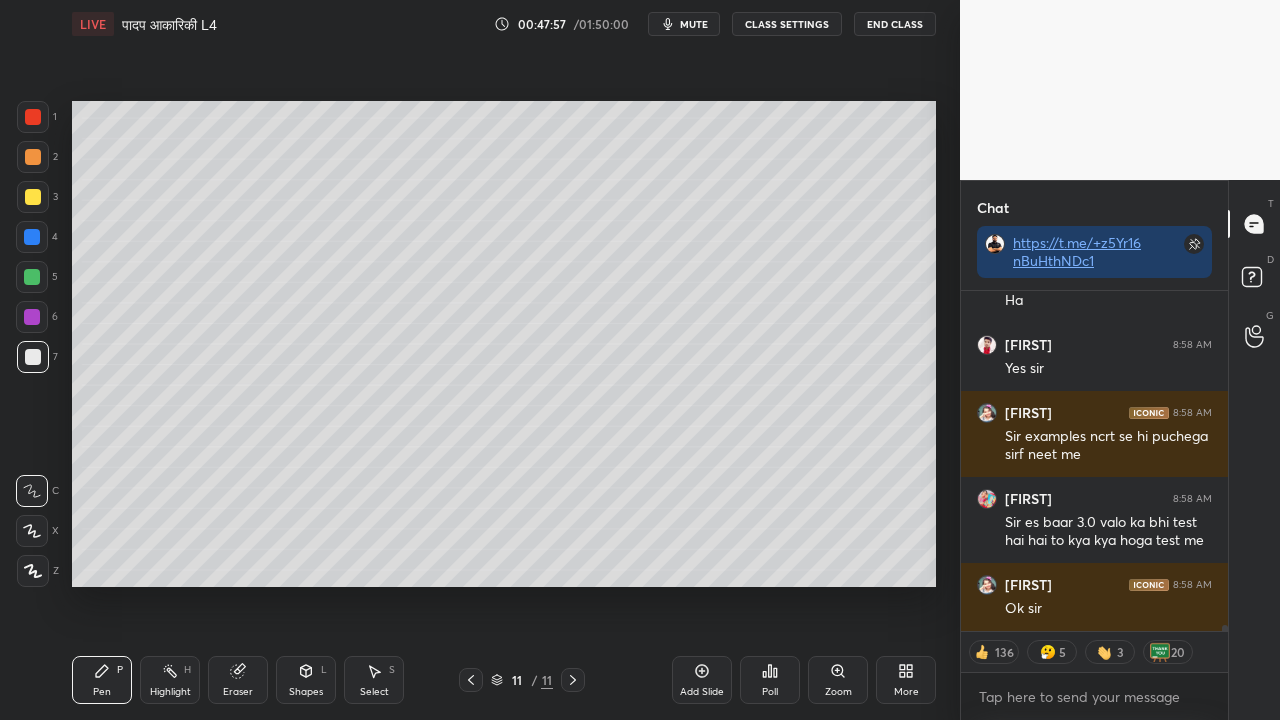 click at bounding box center [33, 197] 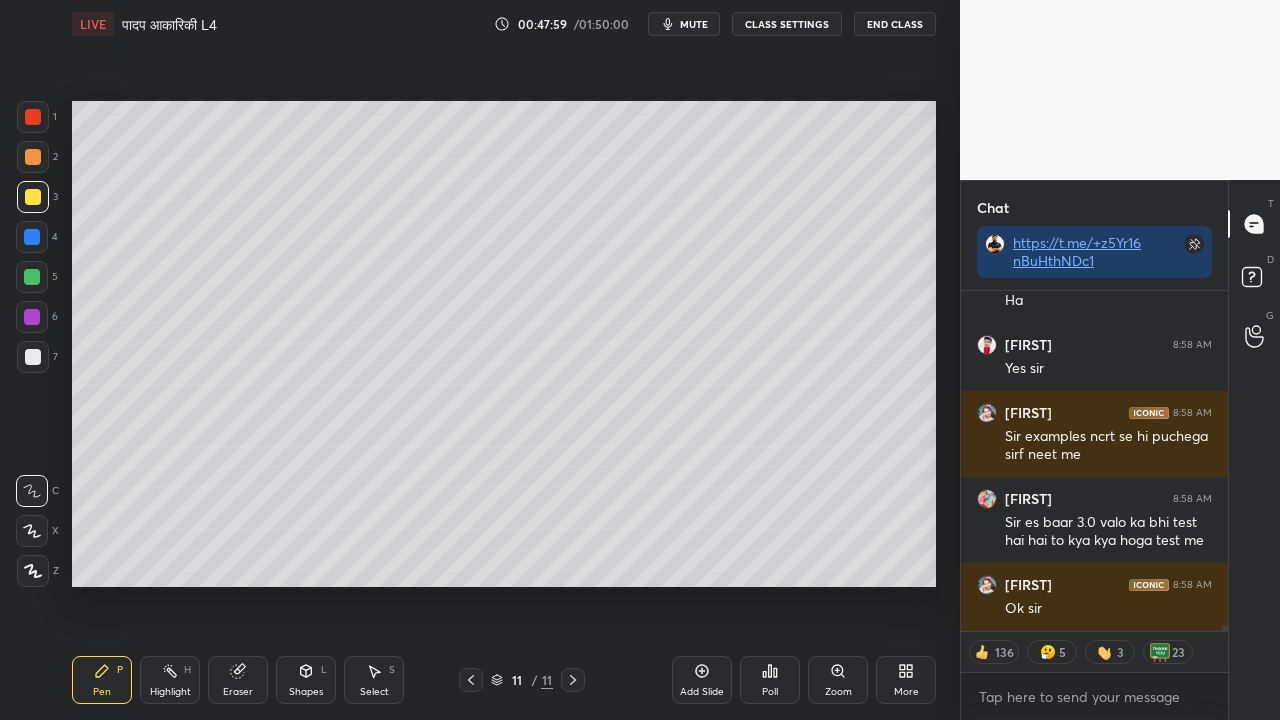 click at bounding box center (33, 357) 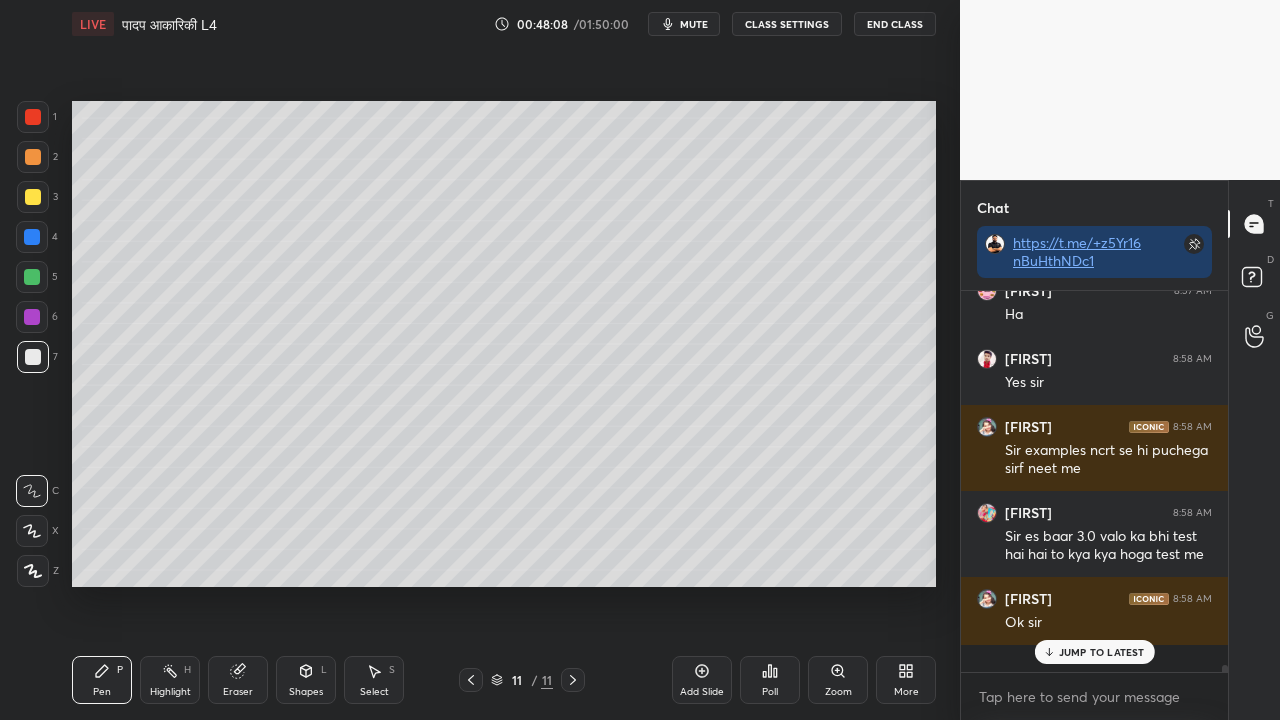 scroll, scrollTop: 6, scrollLeft: 6, axis: both 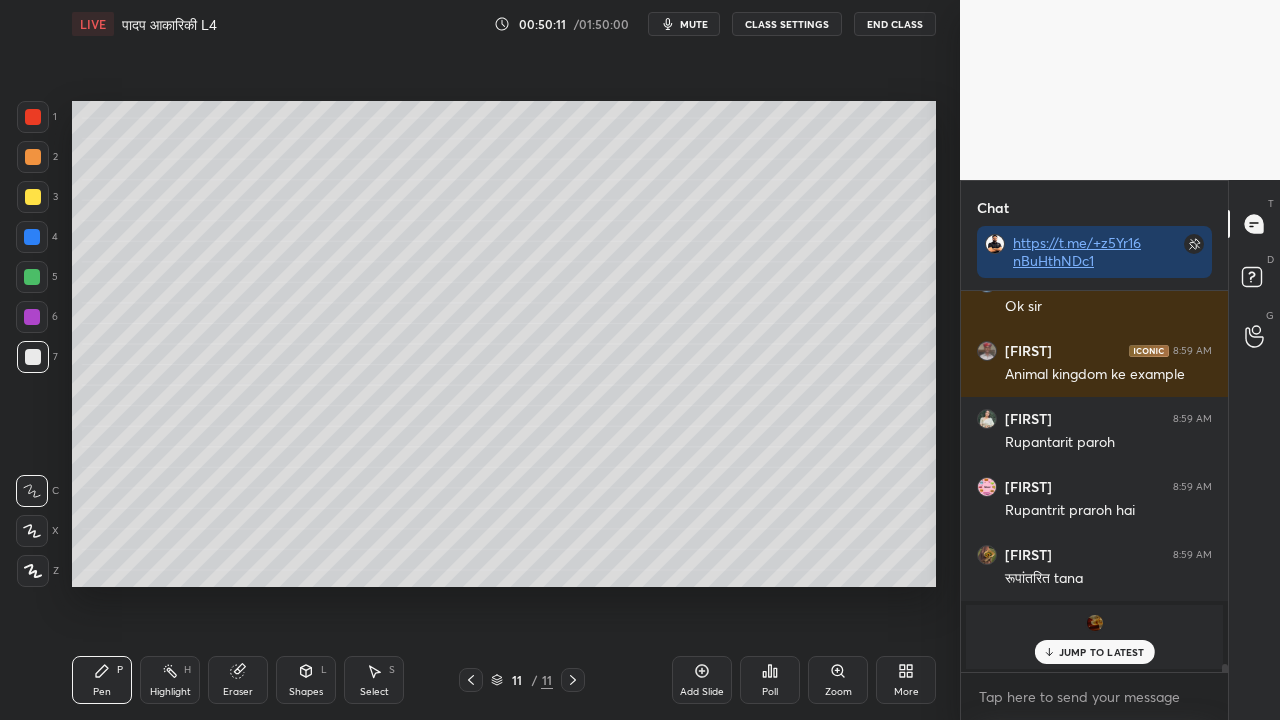 click at bounding box center [33, 197] 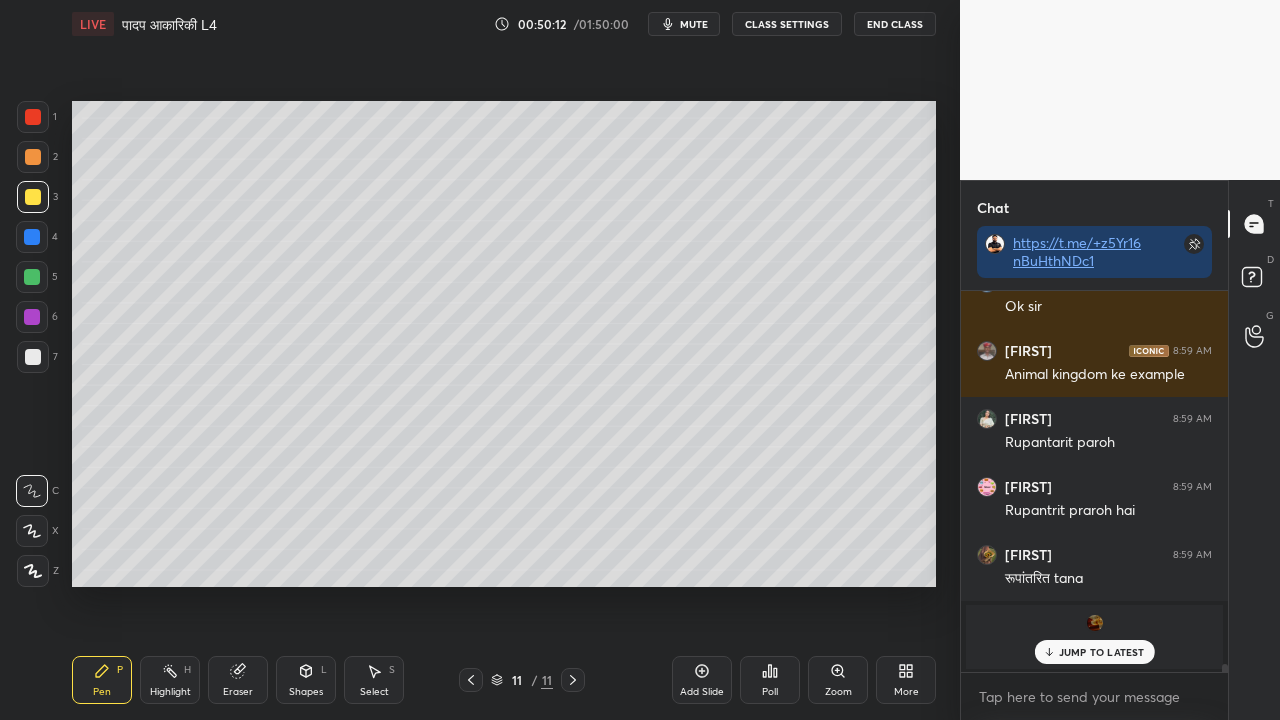 drag, startPoint x: 252, startPoint y: 662, endPoint x: 322, endPoint y: 588, distance: 101.862656 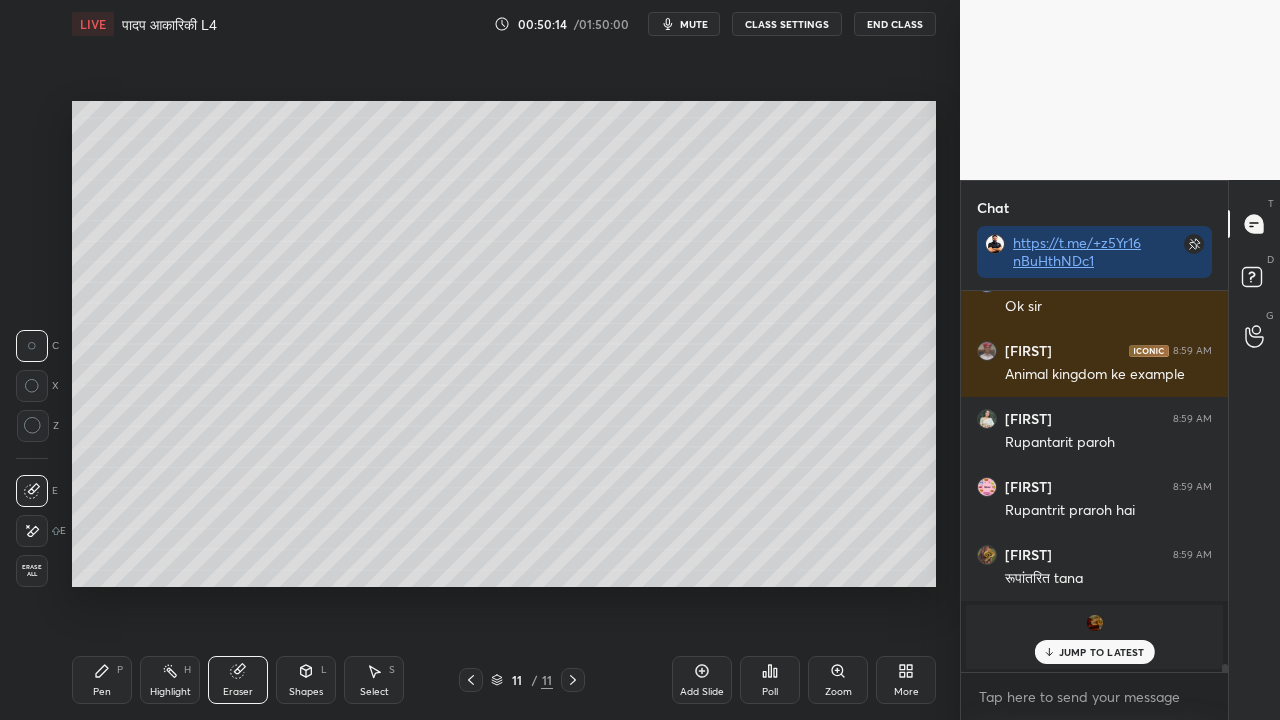drag, startPoint x: 30, startPoint y: 534, endPoint x: 60, endPoint y: 538, distance: 30.265491 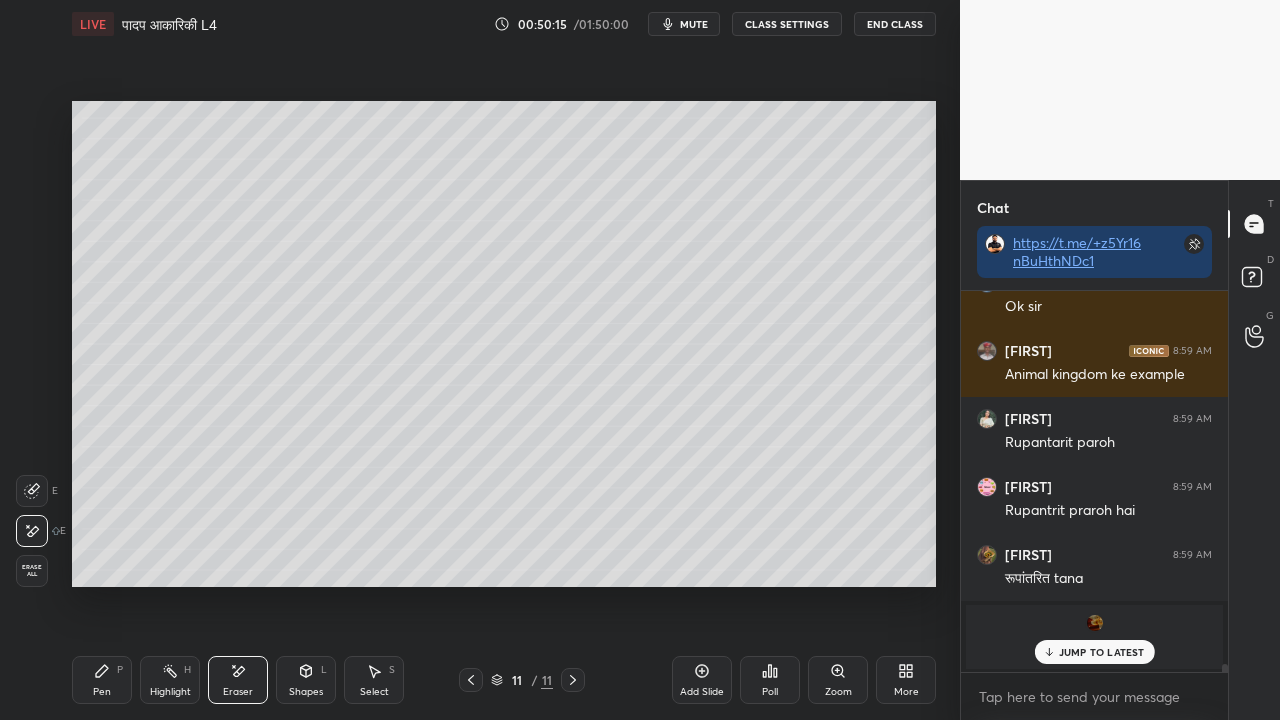 click 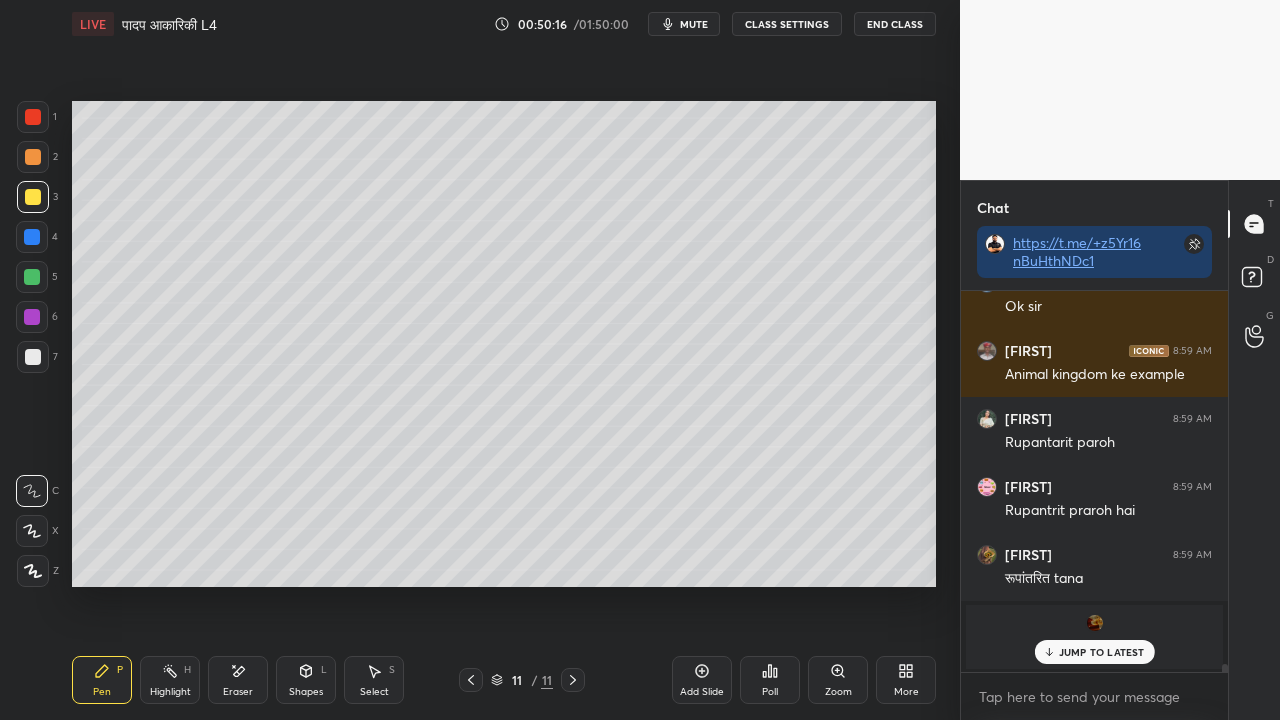 click on "Add Slide" at bounding box center (702, 680) 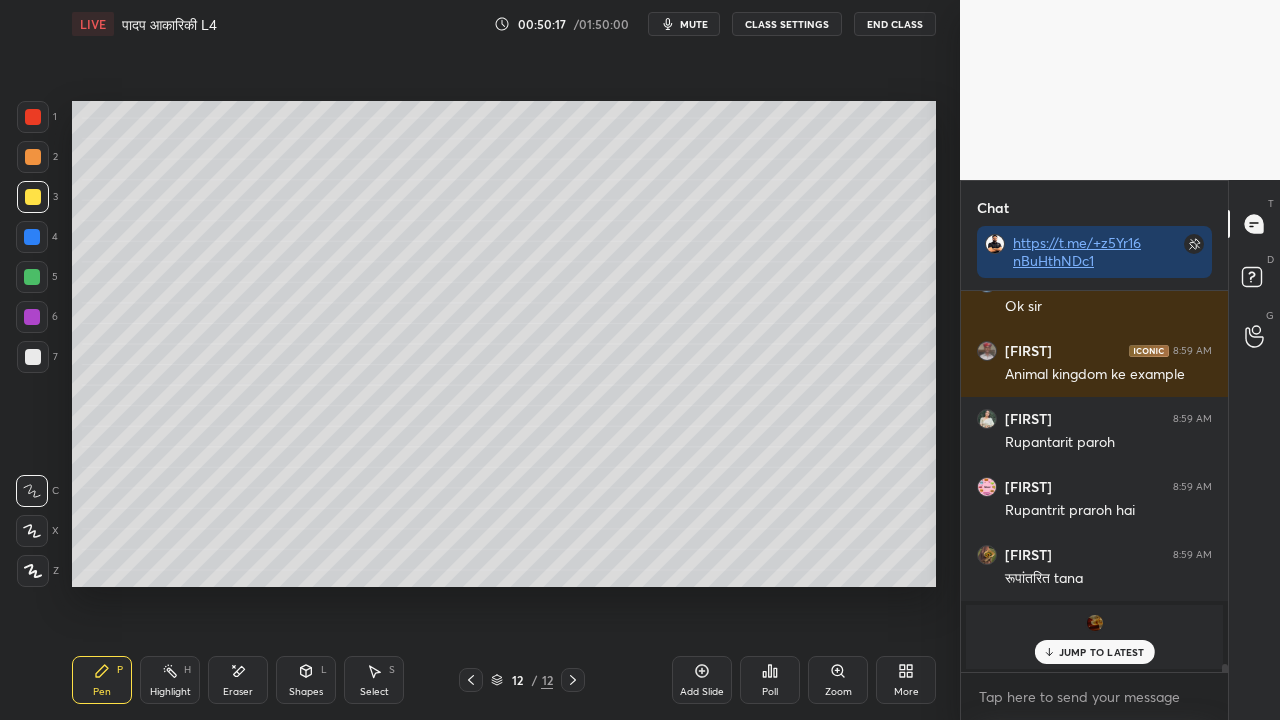 click at bounding box center (33, 357) 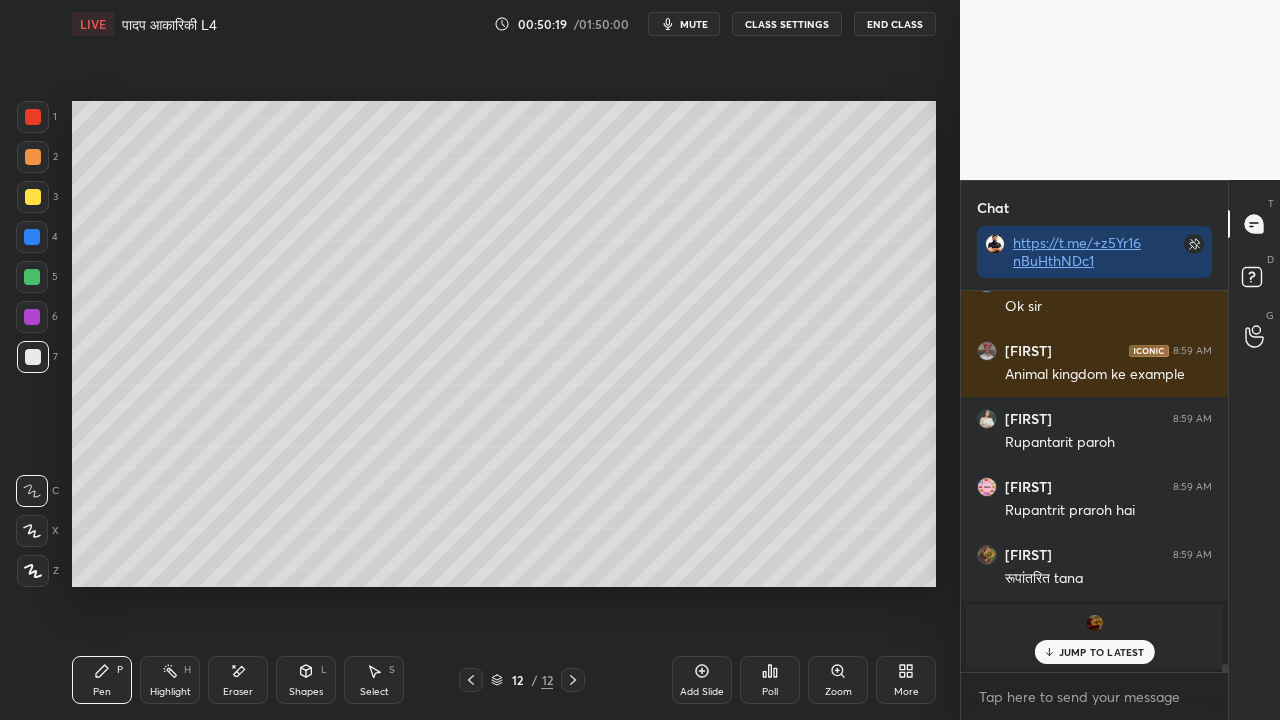 click at bounding box center [33, 197] 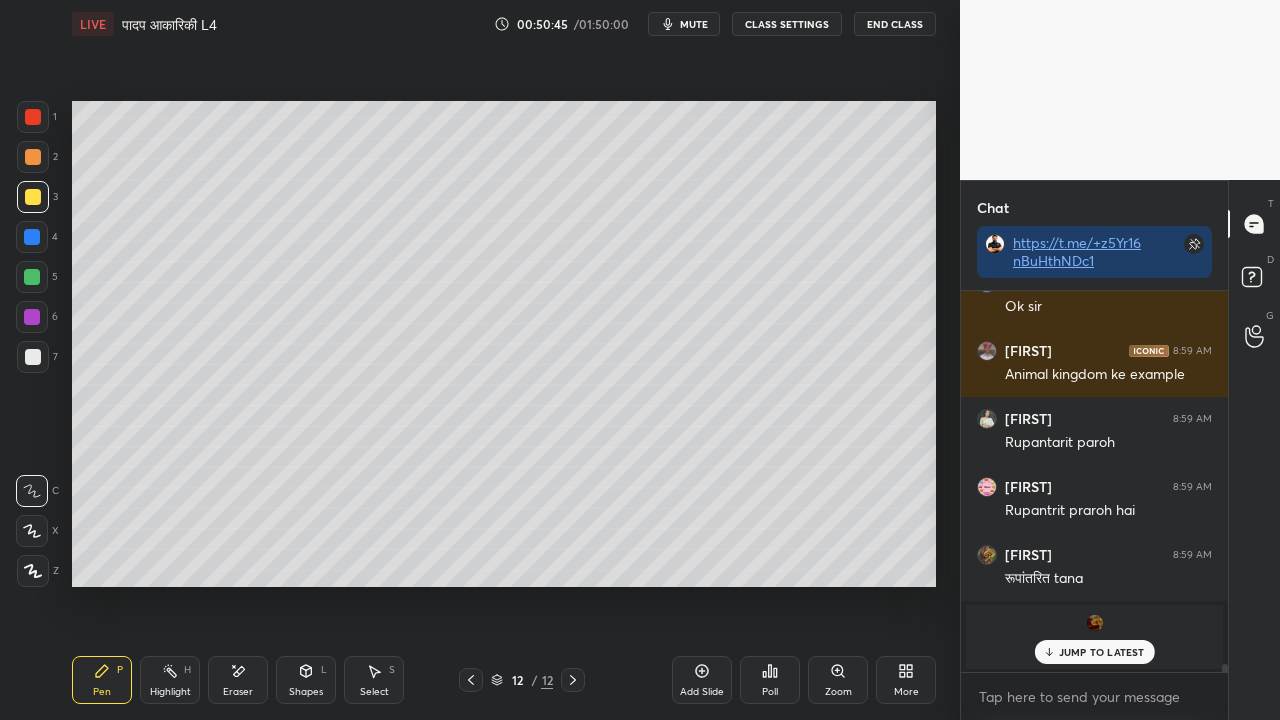 click at bounding box center [33, 357] 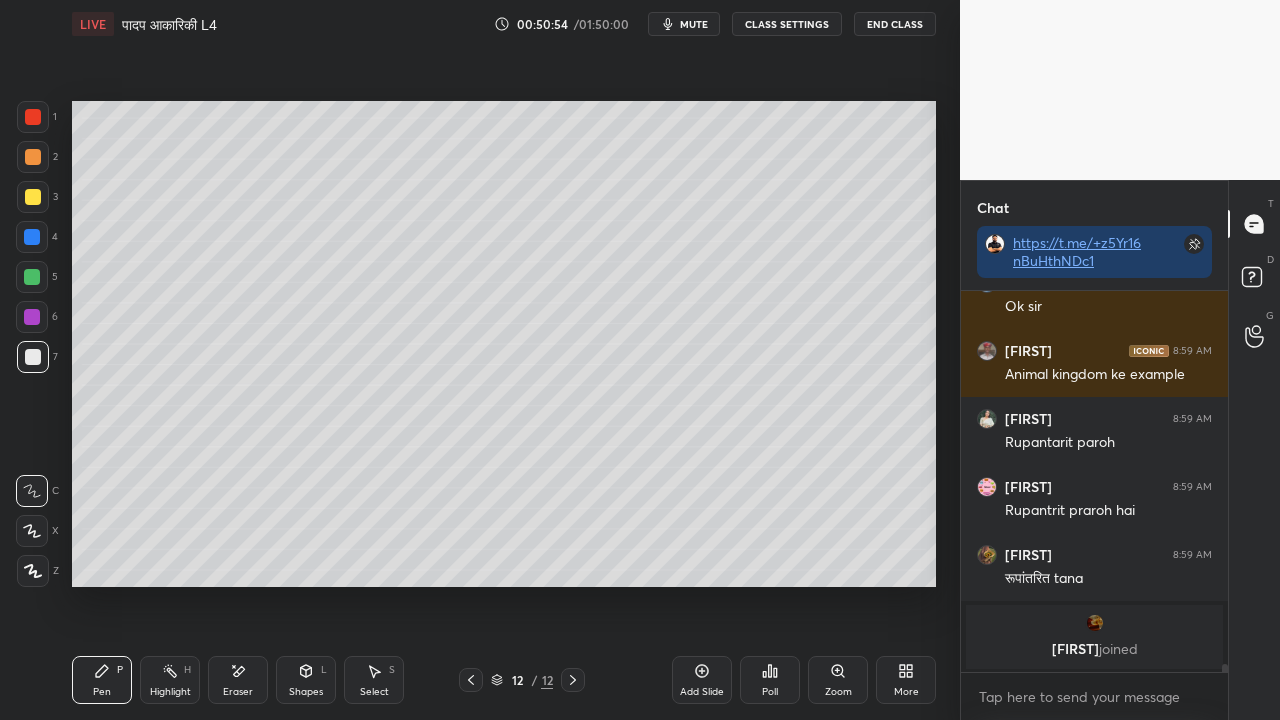 scroll, scrollTop: 18938, scrollLeft: 0, axis: vertical 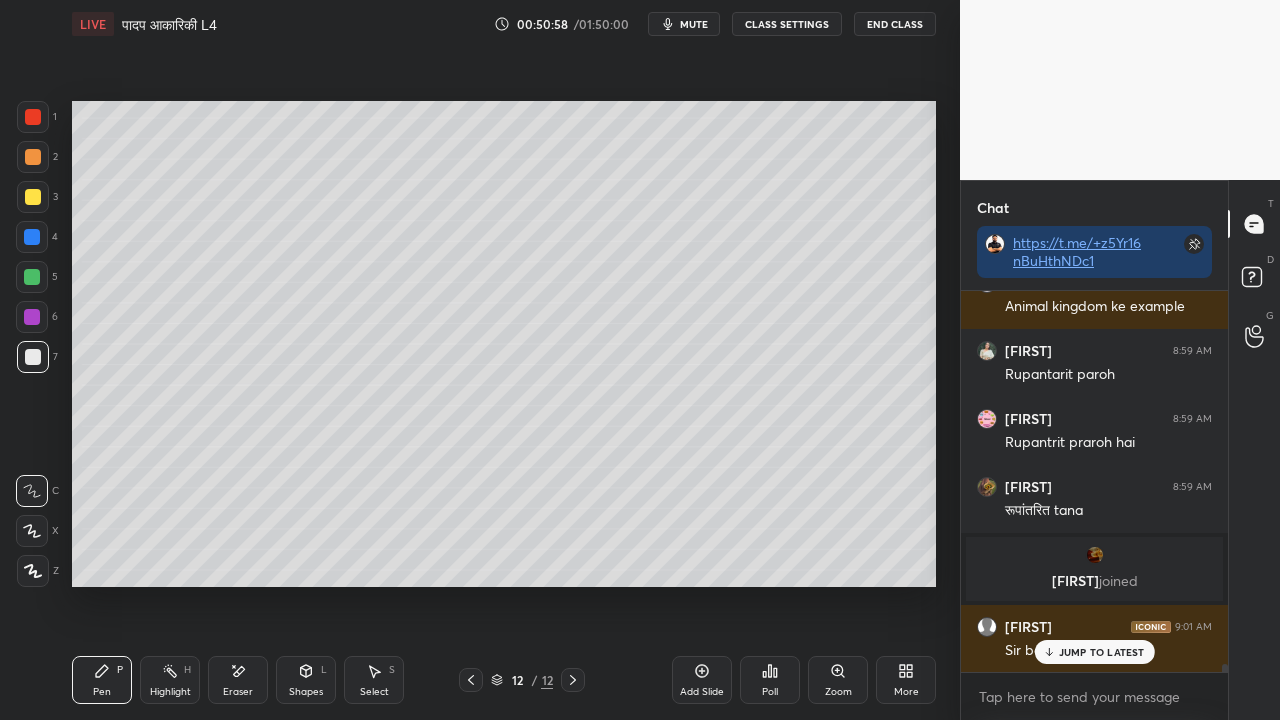 click at bounding box center [33, 197] 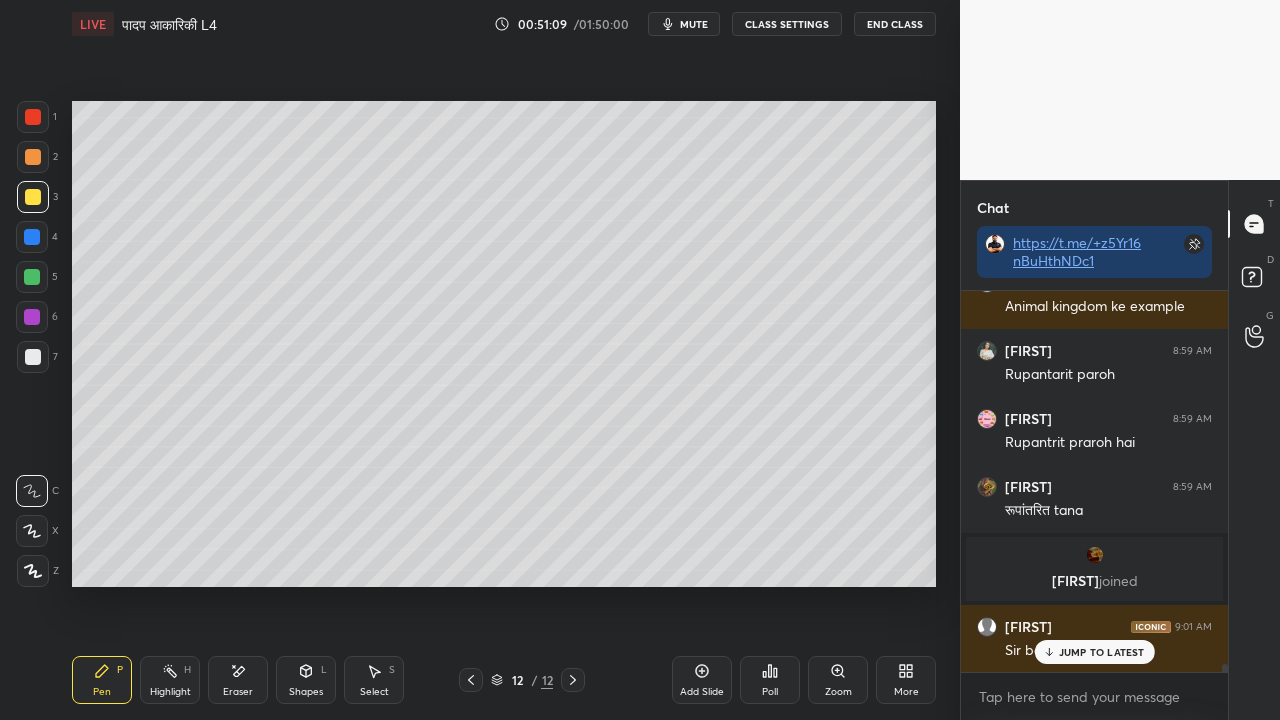 drag, startPoint x: 38, startPoint y: 350, endPoint x: 52, endPoint y: 329, distance: 25.23886 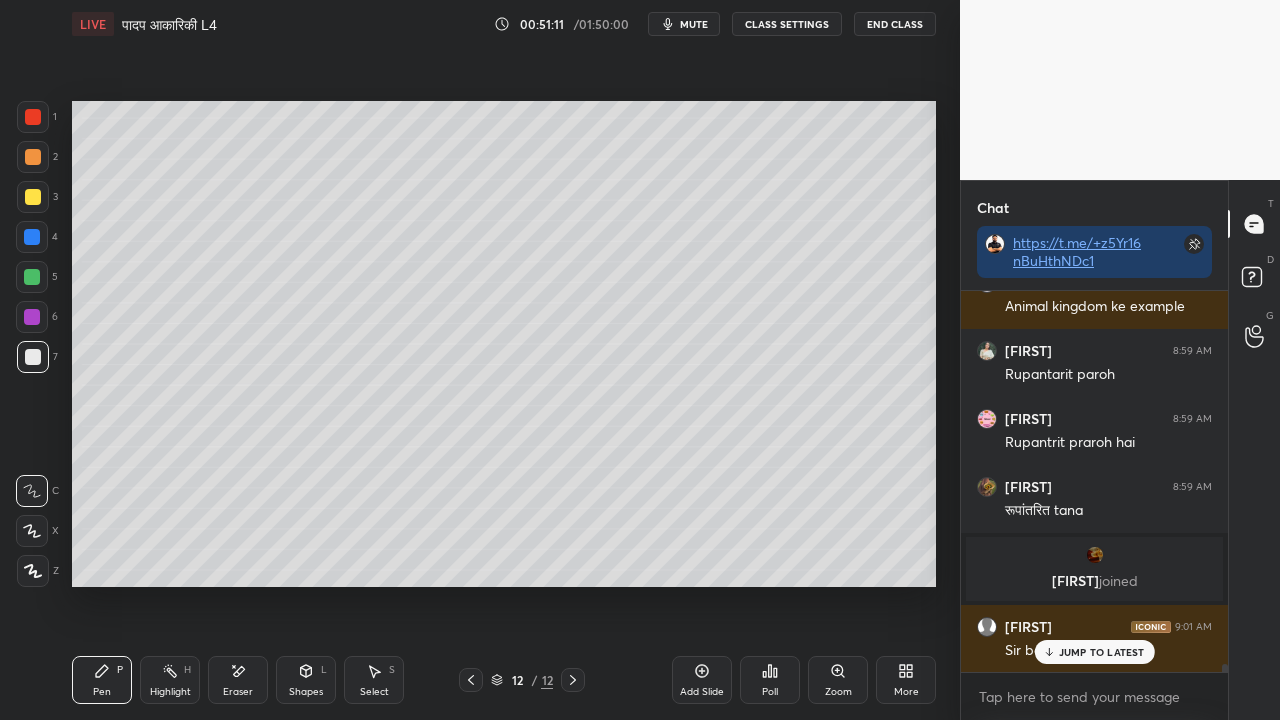 click at bounding box center [33, 197] 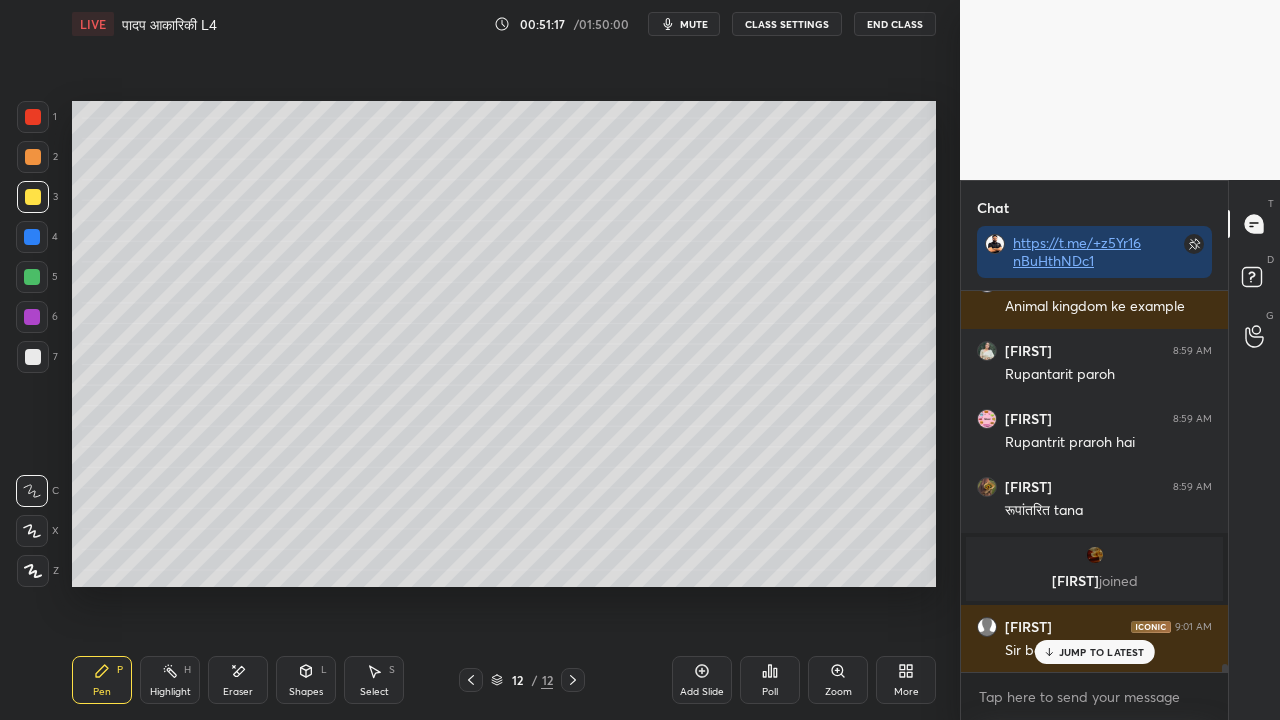 click at bounding box center [32, 277] 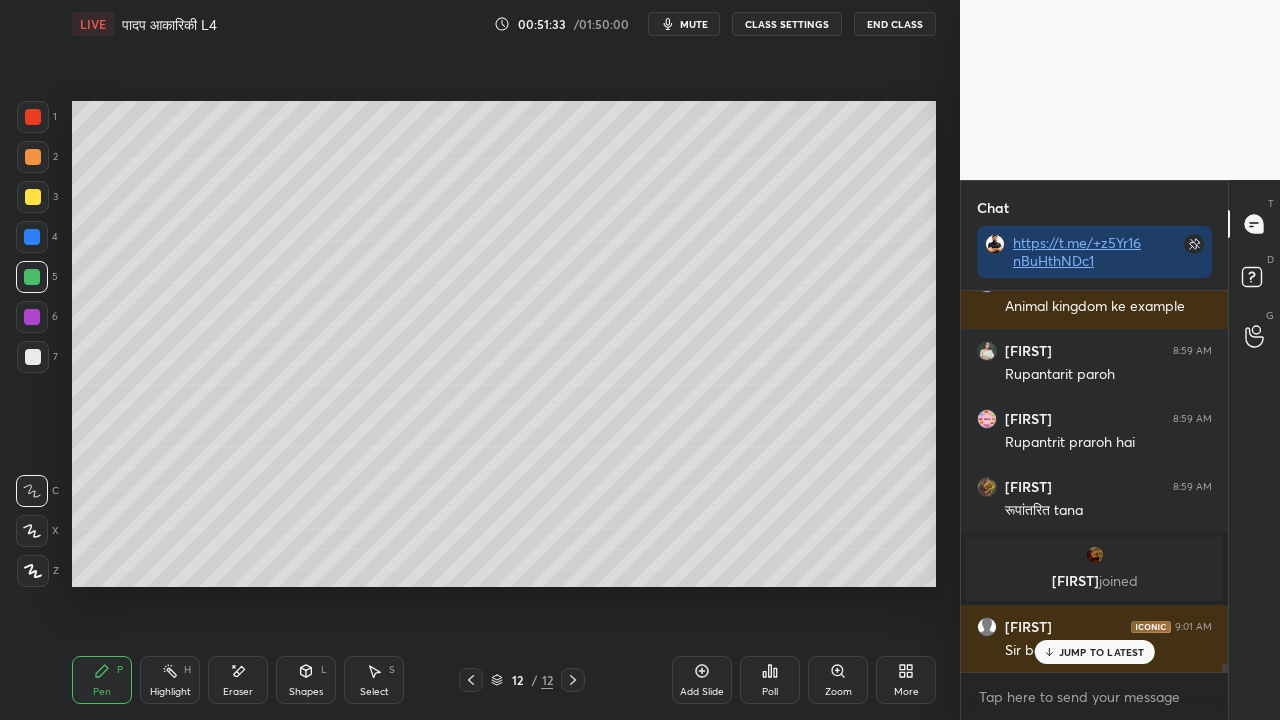 drag, startPoint x: 34, startPoint y: 360, endPoint x: 52, endPoint y: 347, distance: 22.203604 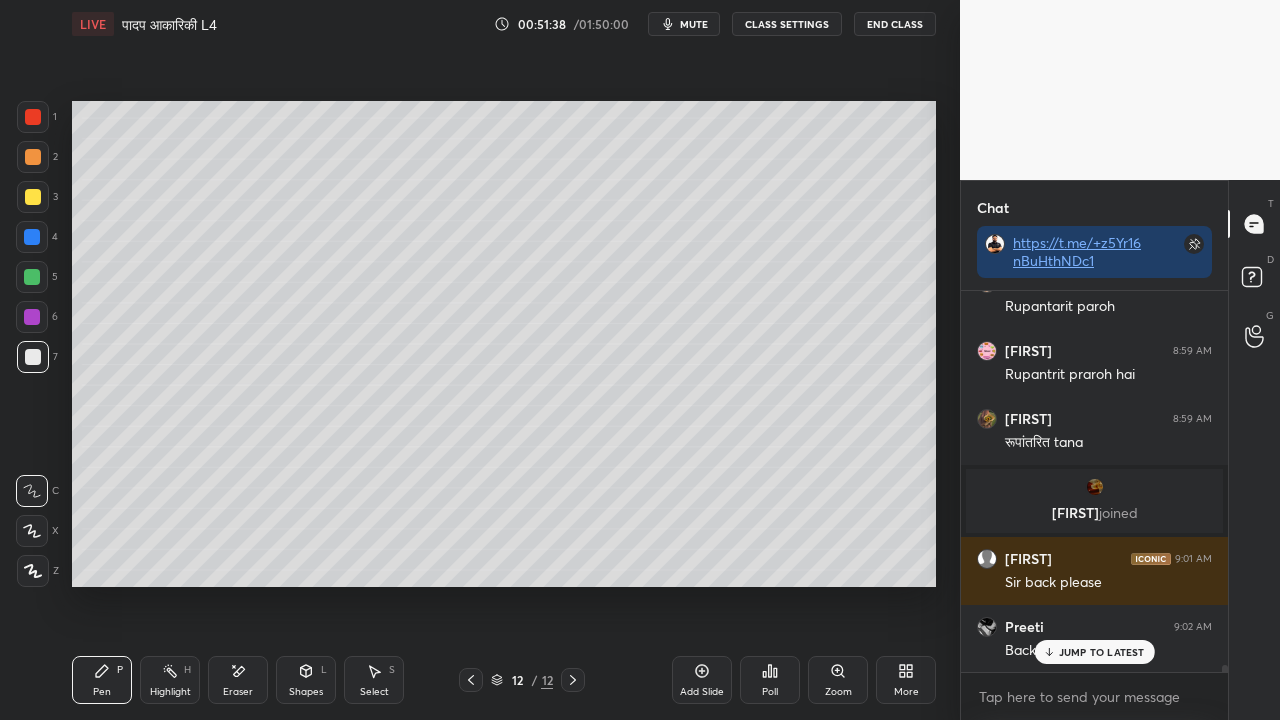 scroll, scrollTop: 19074, scrollLeft: 0, axis: vertical 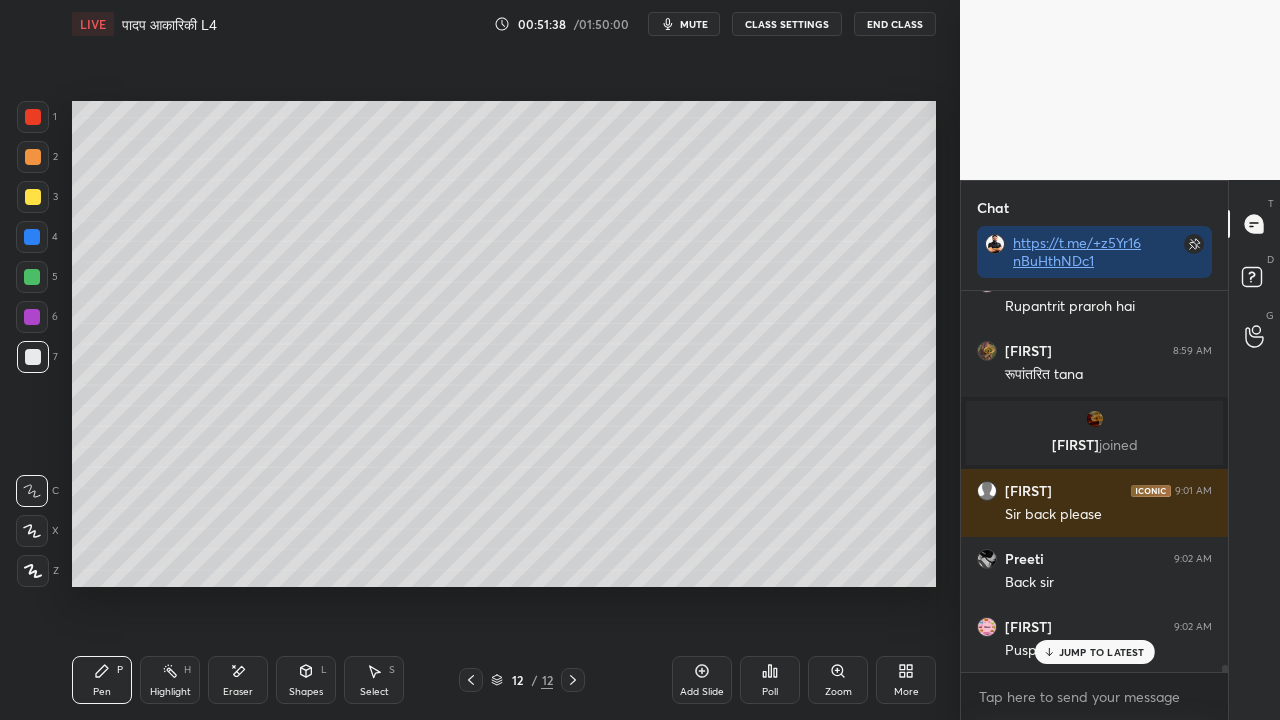click at bounding box center (33, 197) 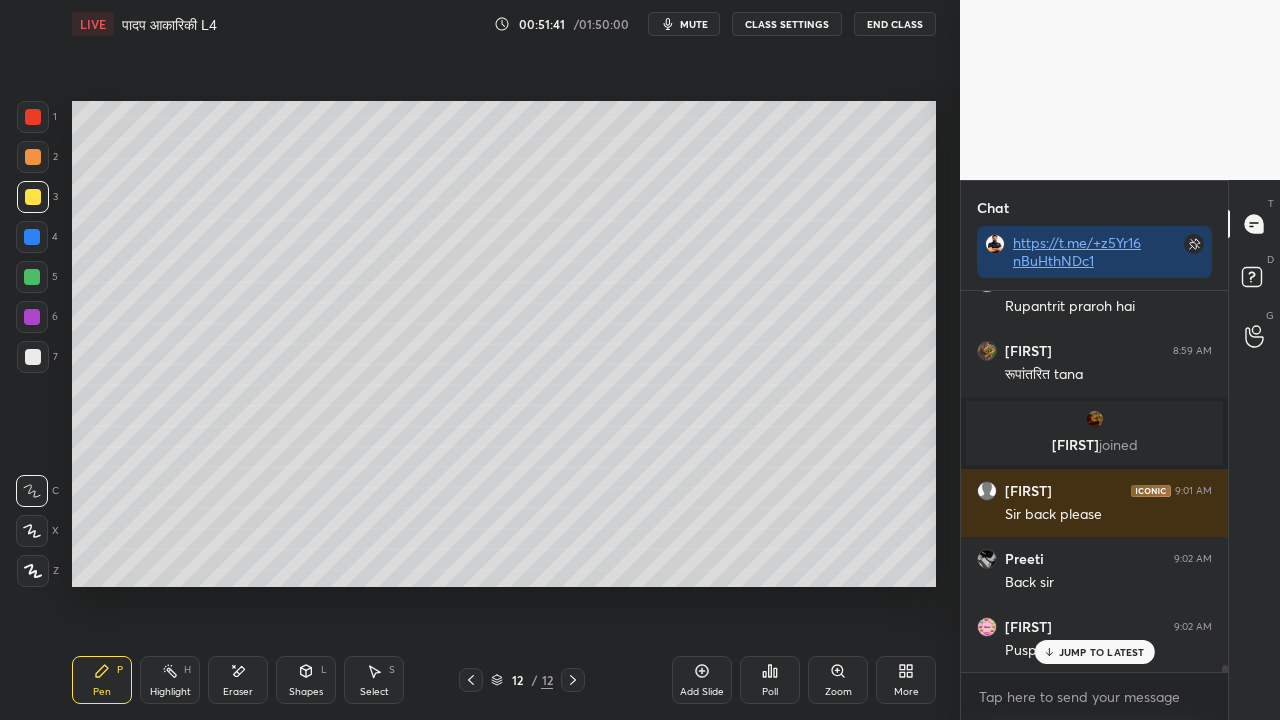 click at bounding box center (33, 357) 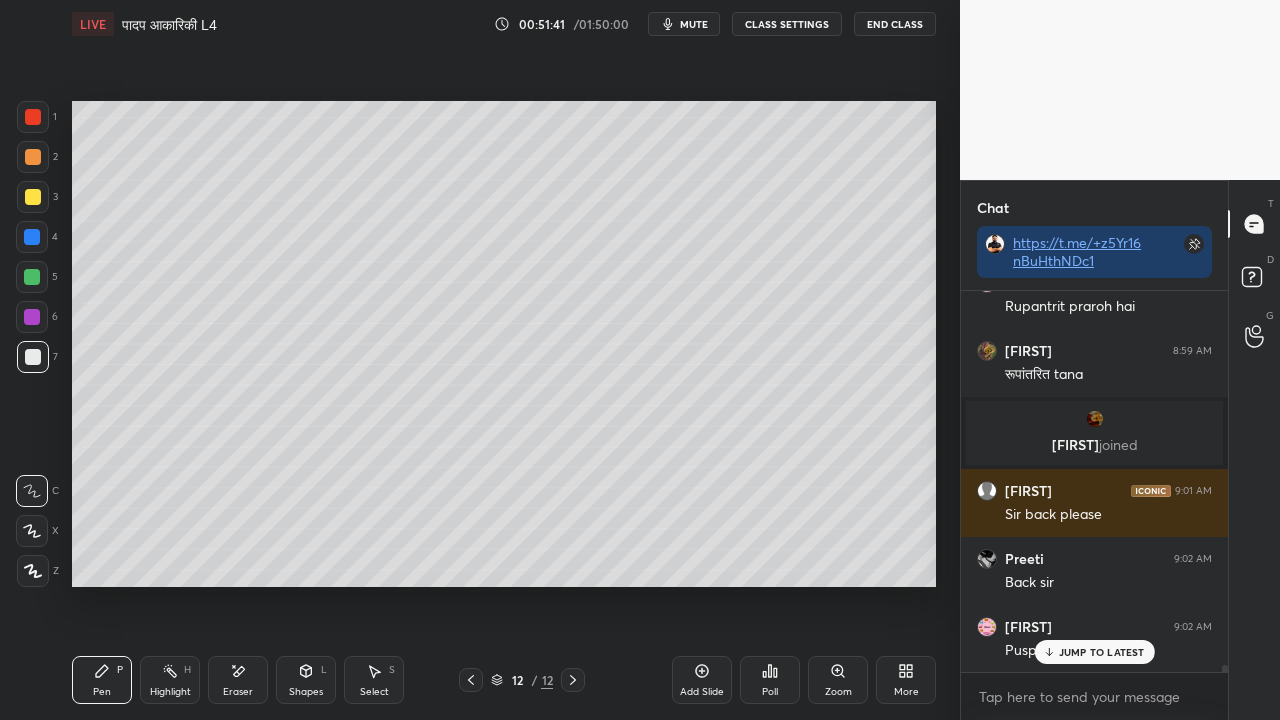 click at bounding box center (33, 197) 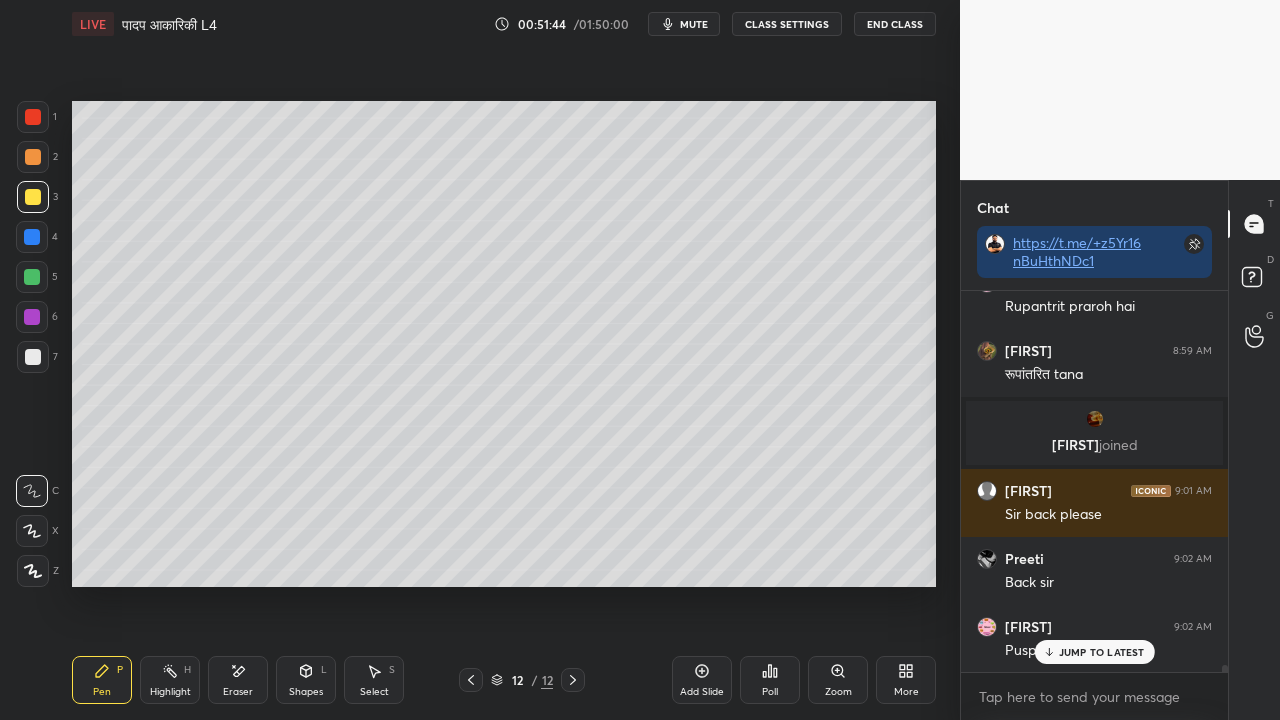 scroll, scrollTop: 19142, scrollLeft: 0, axis: vertical 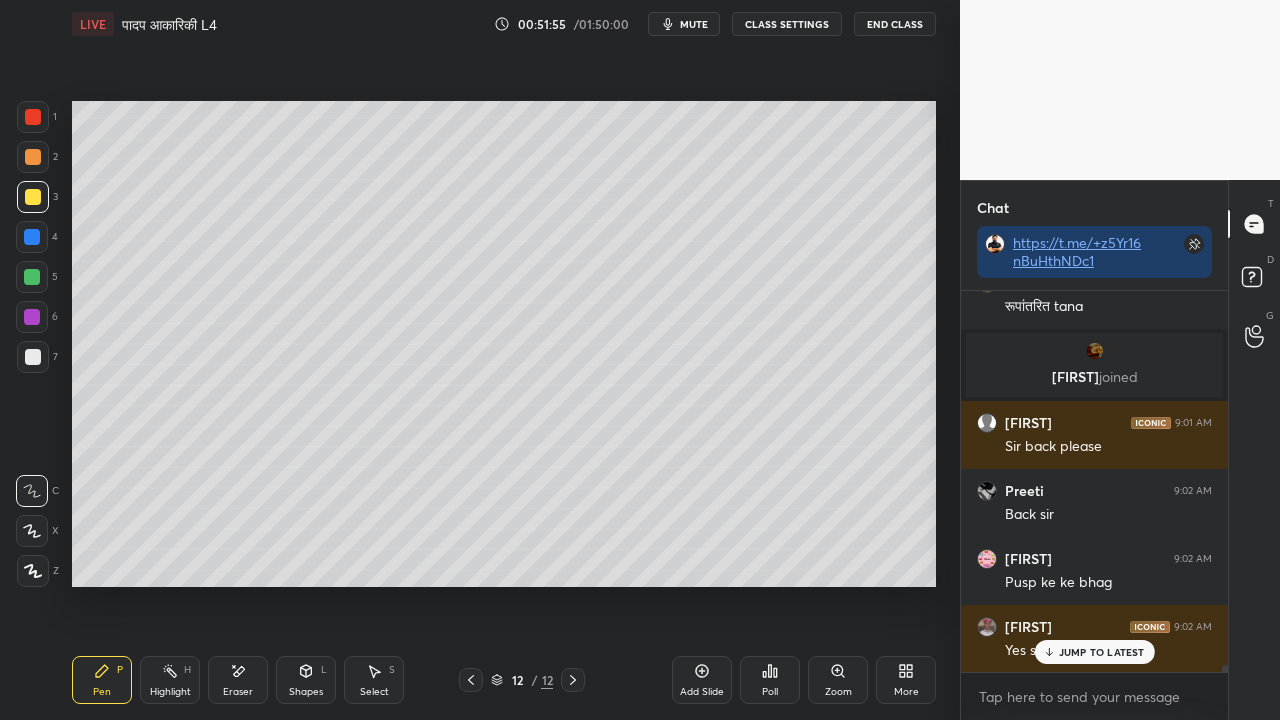drag, startPoint x: 39, startPoint y: 334, endPoint x: 49, endPoint y: 325, distance: 13.453624 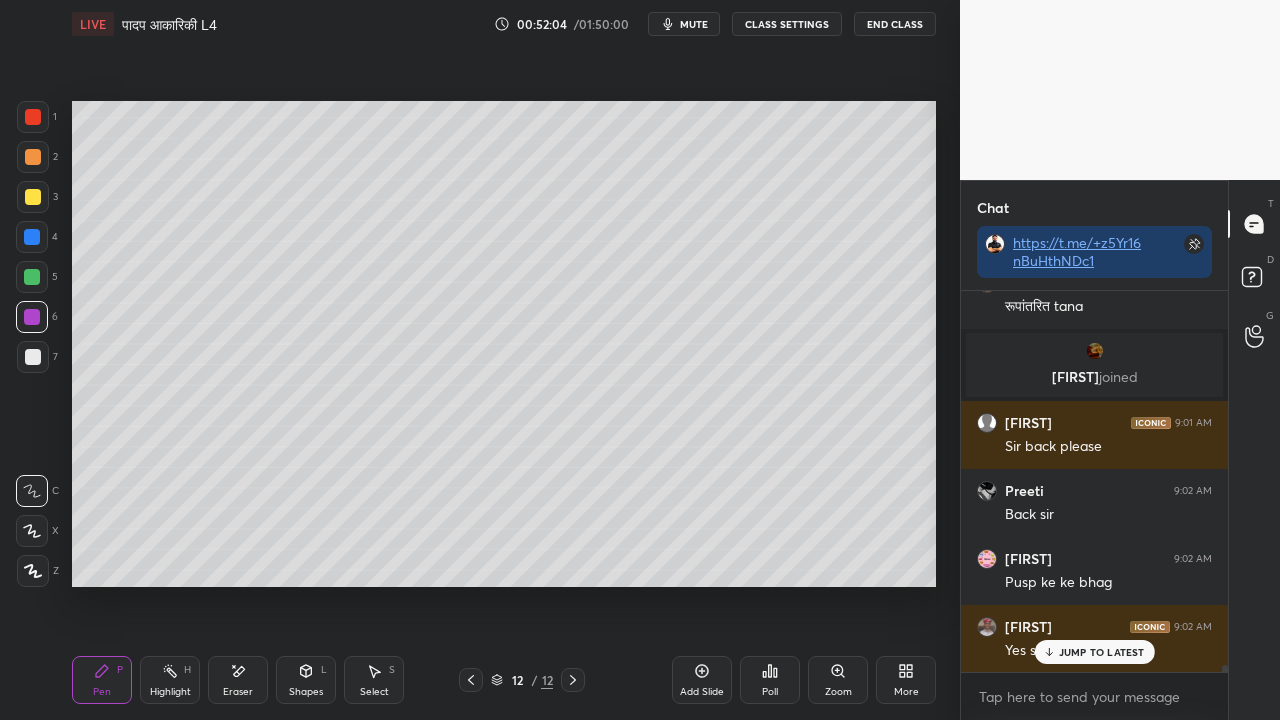 click at bounding box center [33, 357] 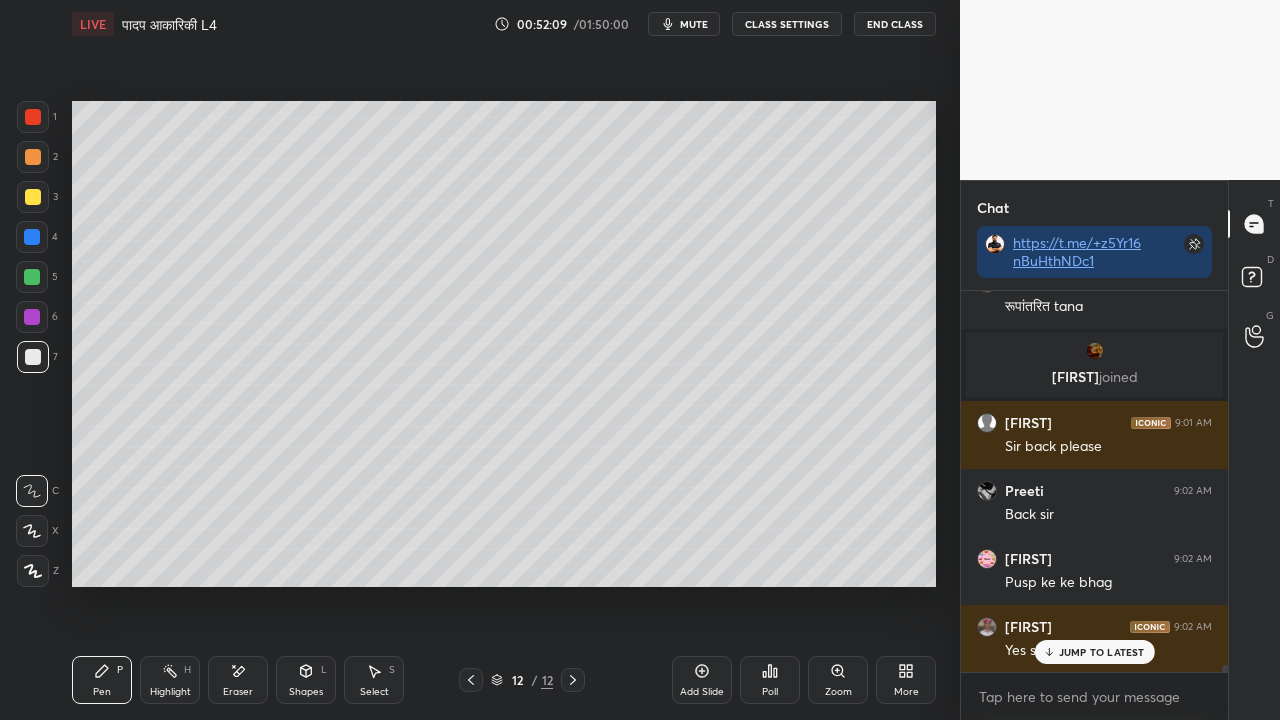 click at bounding box center [33, 197] 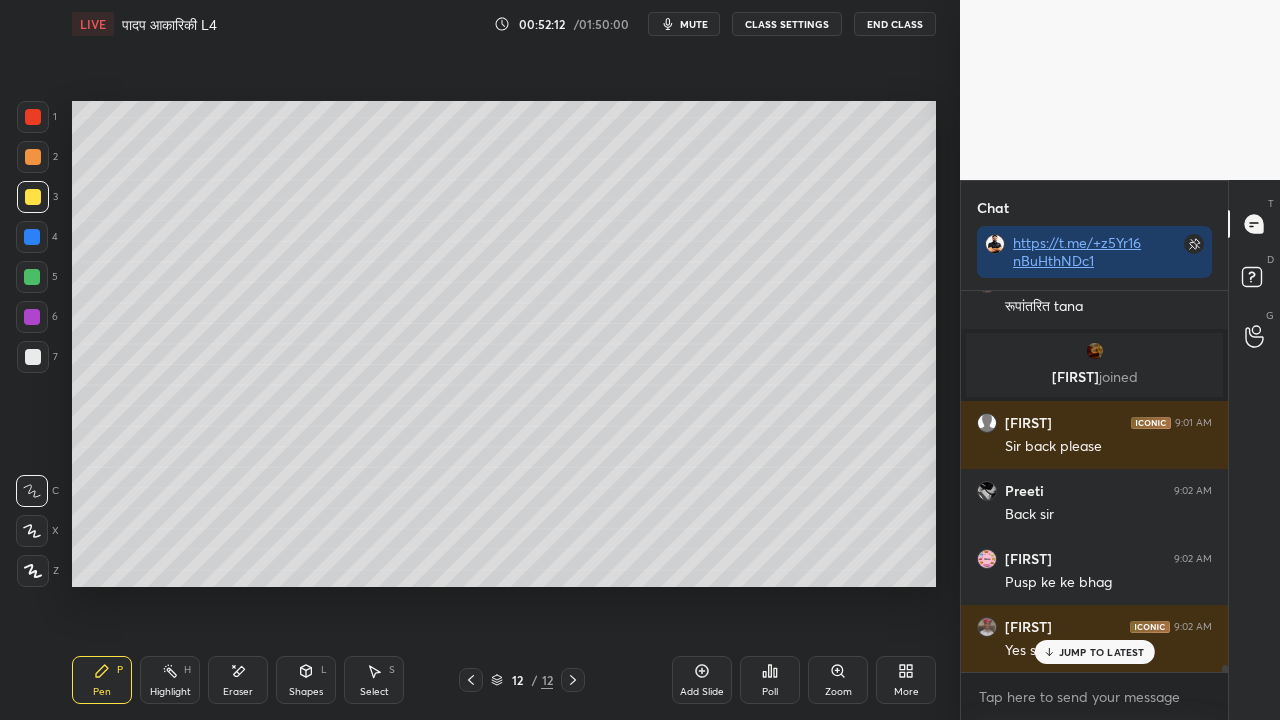 click at bounding box center [33, 357] 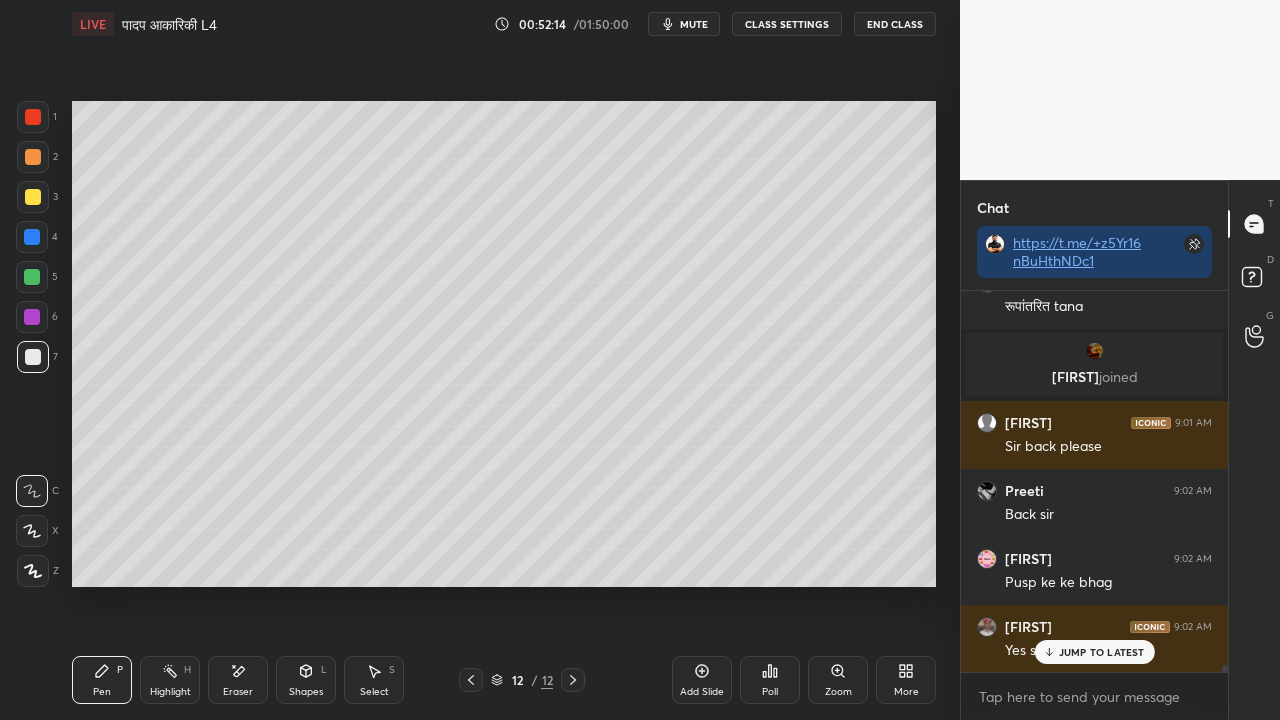 click at bounding box center [33, 197] 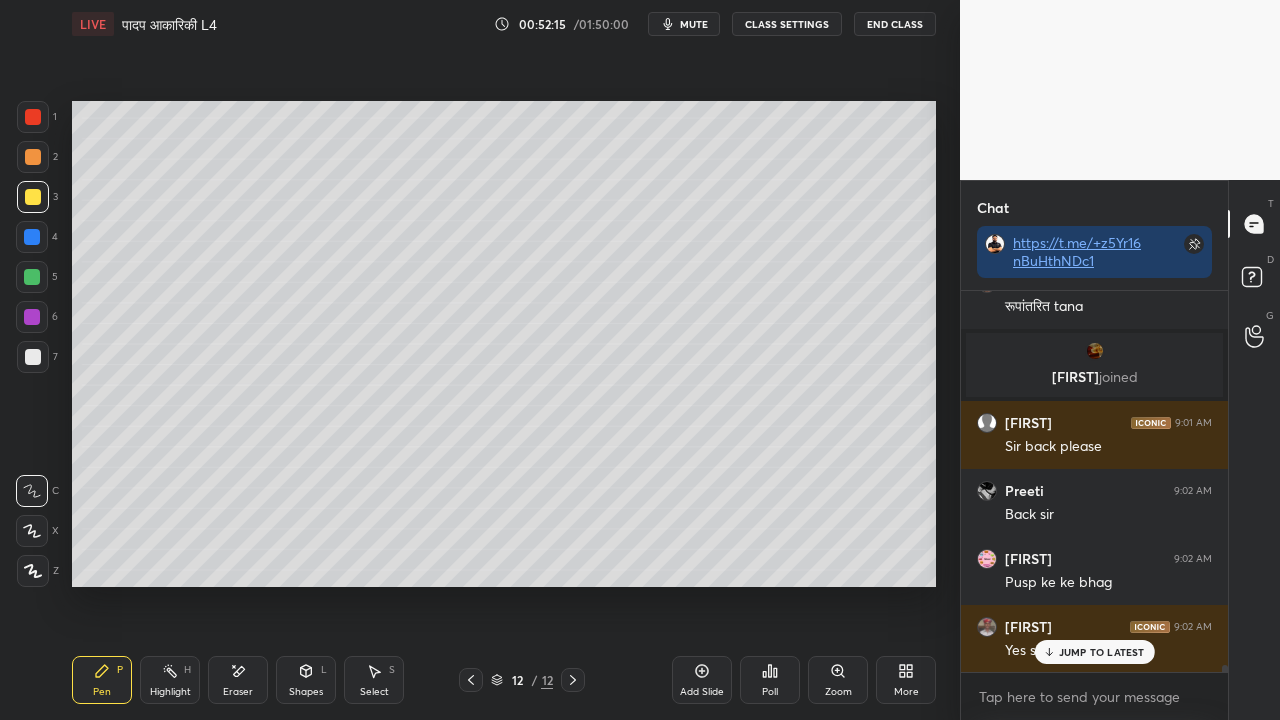 click 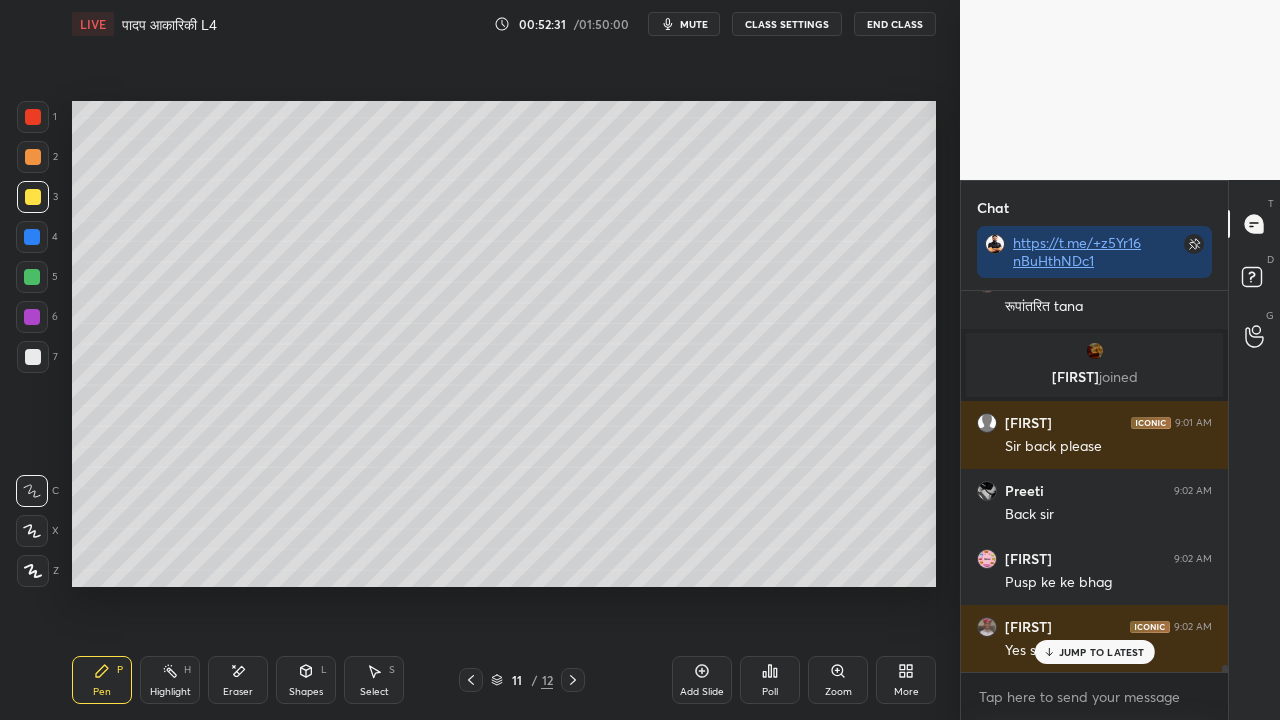 click at bounding box center (33, 357) 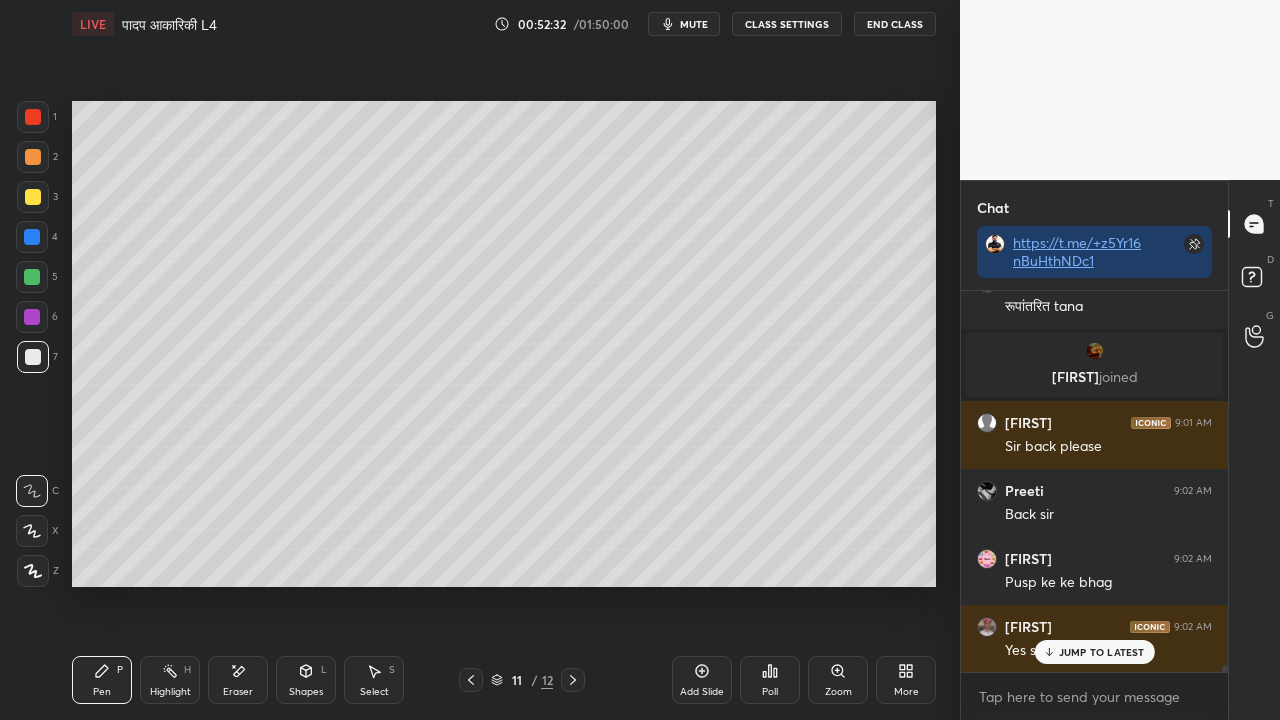 scroll, scrollTop: 19210, scrollLeft: 0, axis: vertical 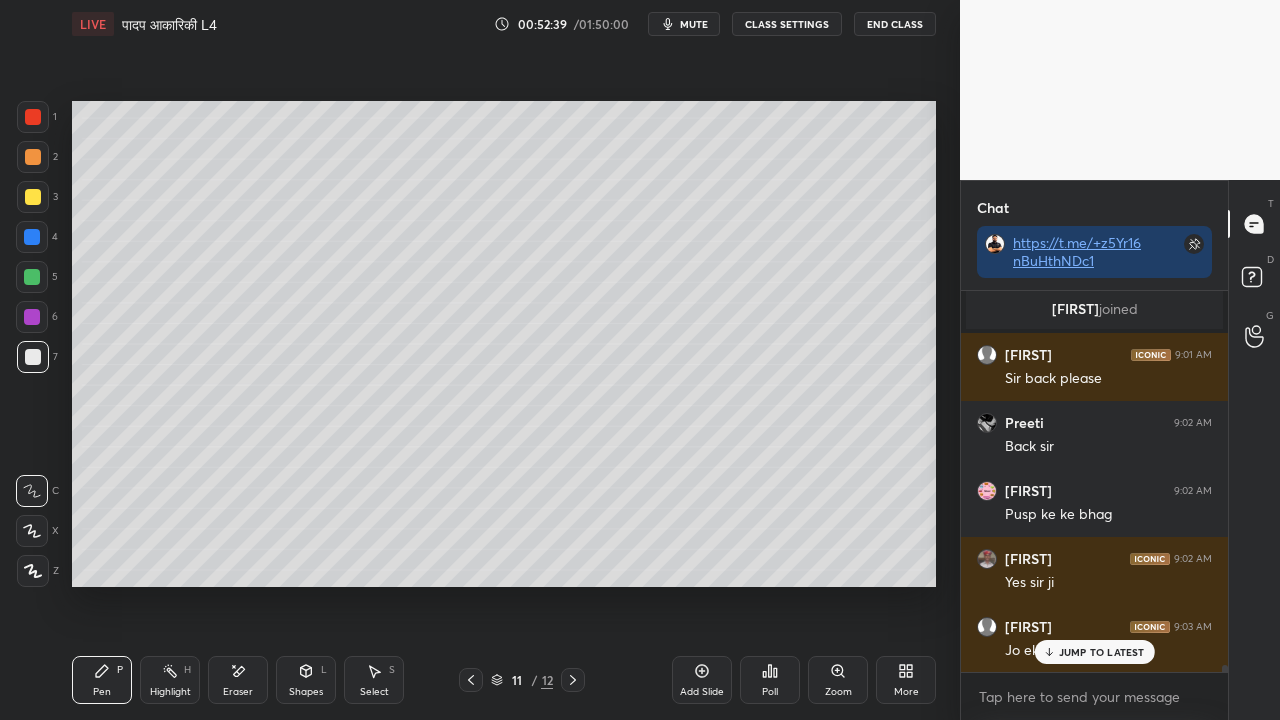 click 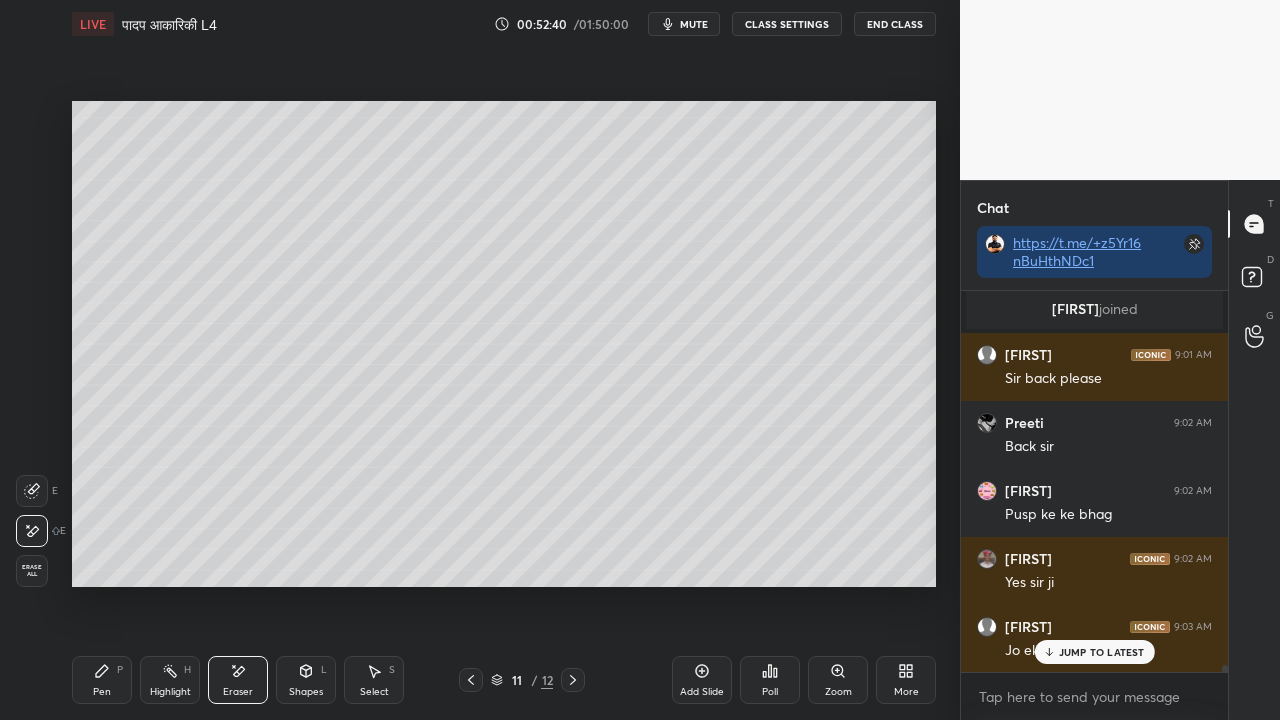scroll, scrollTop: 19278, scrollLeft: 0, axis: vertical 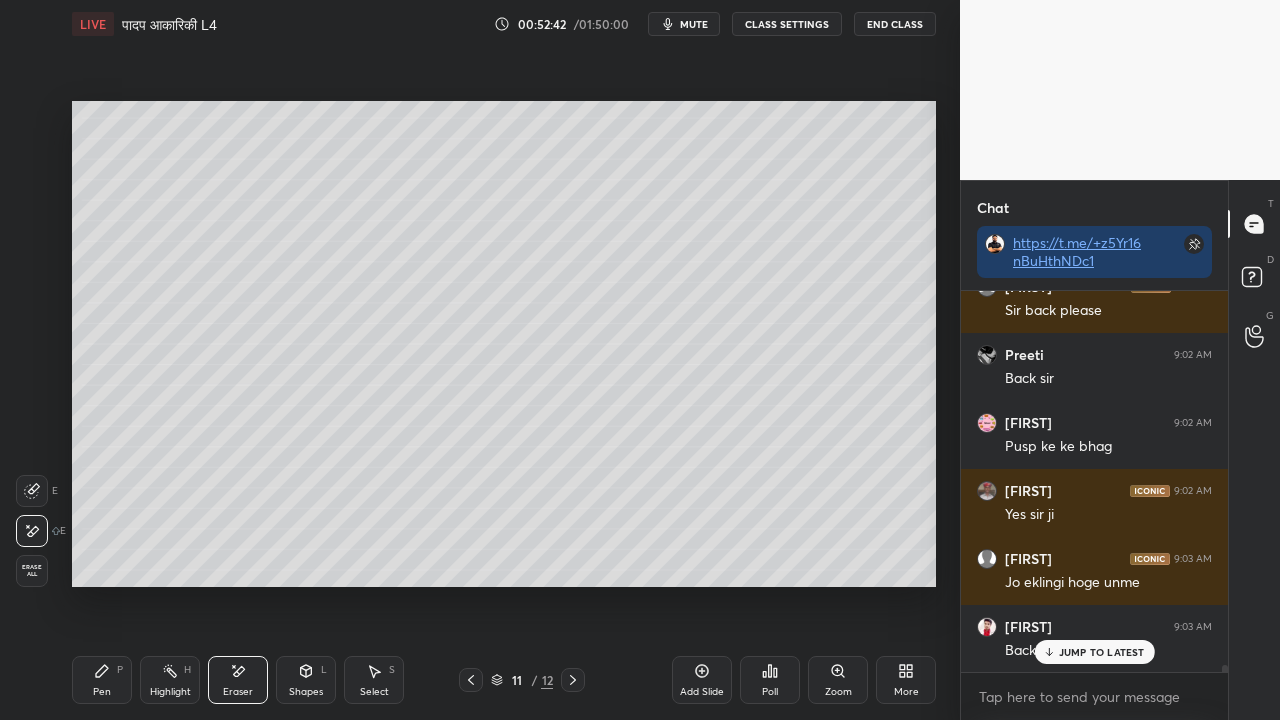 click on "Pen P" at bounding box center [102, 680] 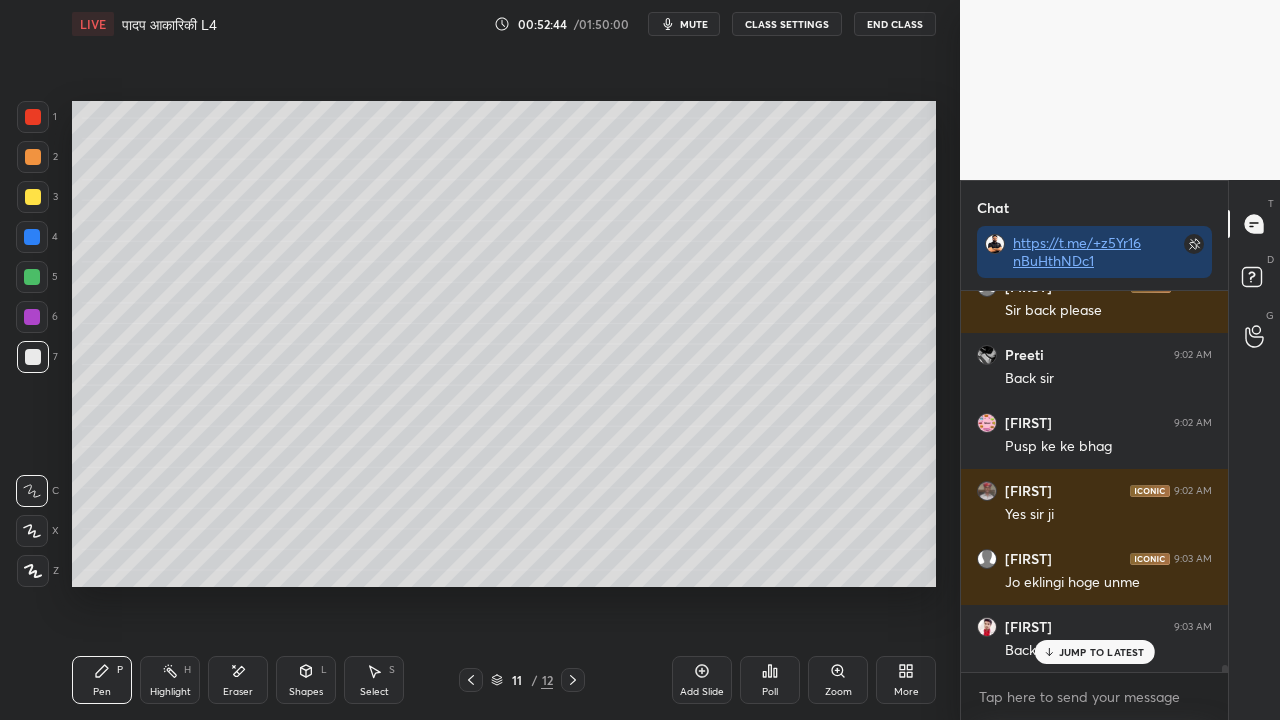 scroll, scrollTop: 19346, scrollLeft: 0, axis: vertical 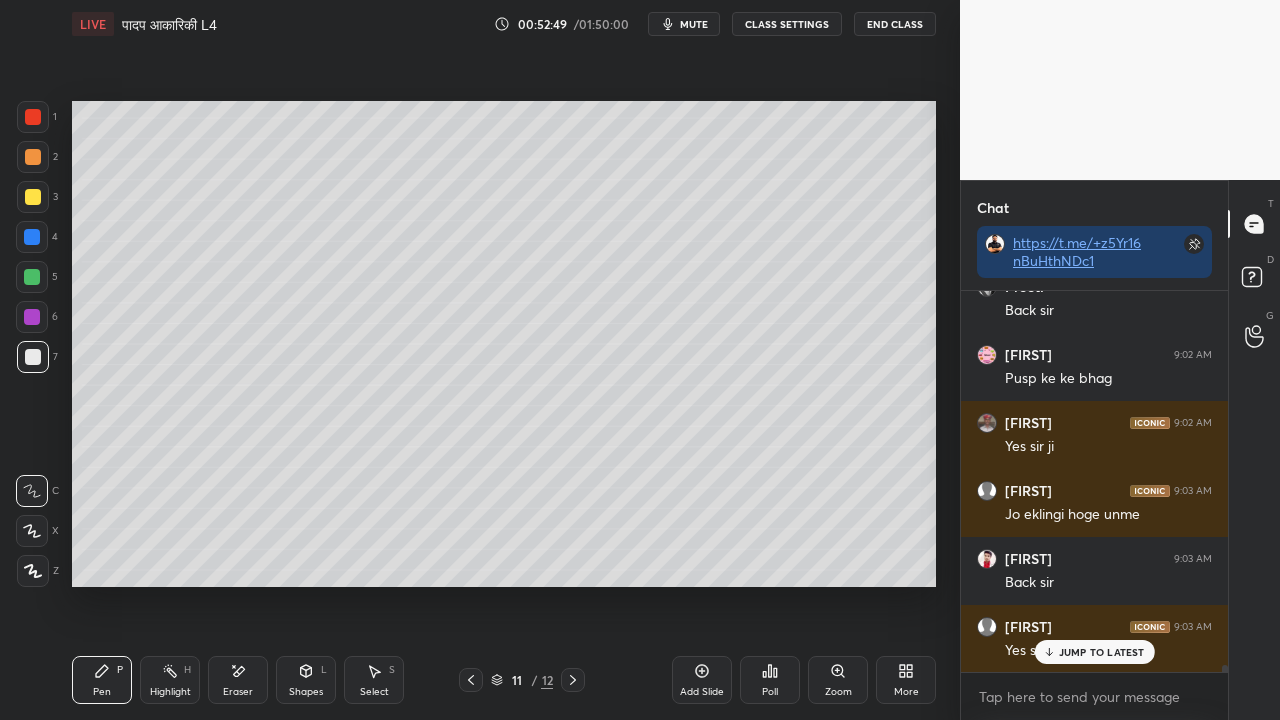 click at bounding box center [33, 197] 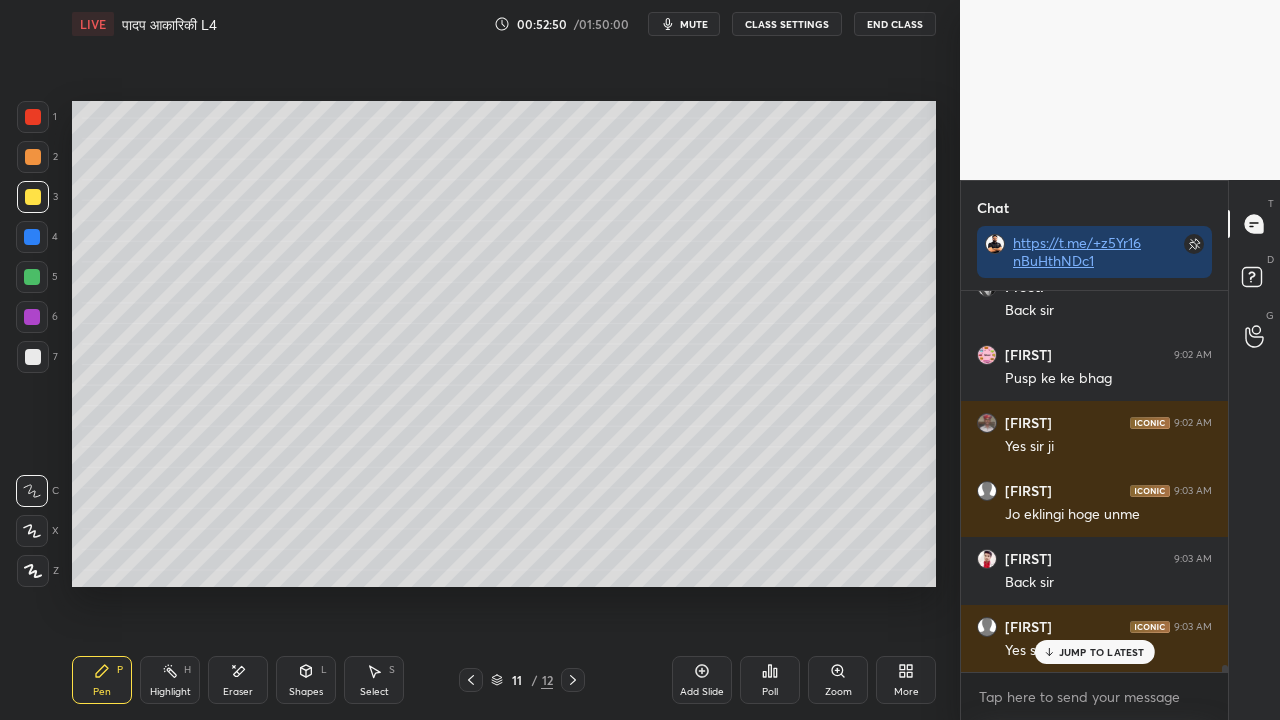 click at bounding box center (33, 357) 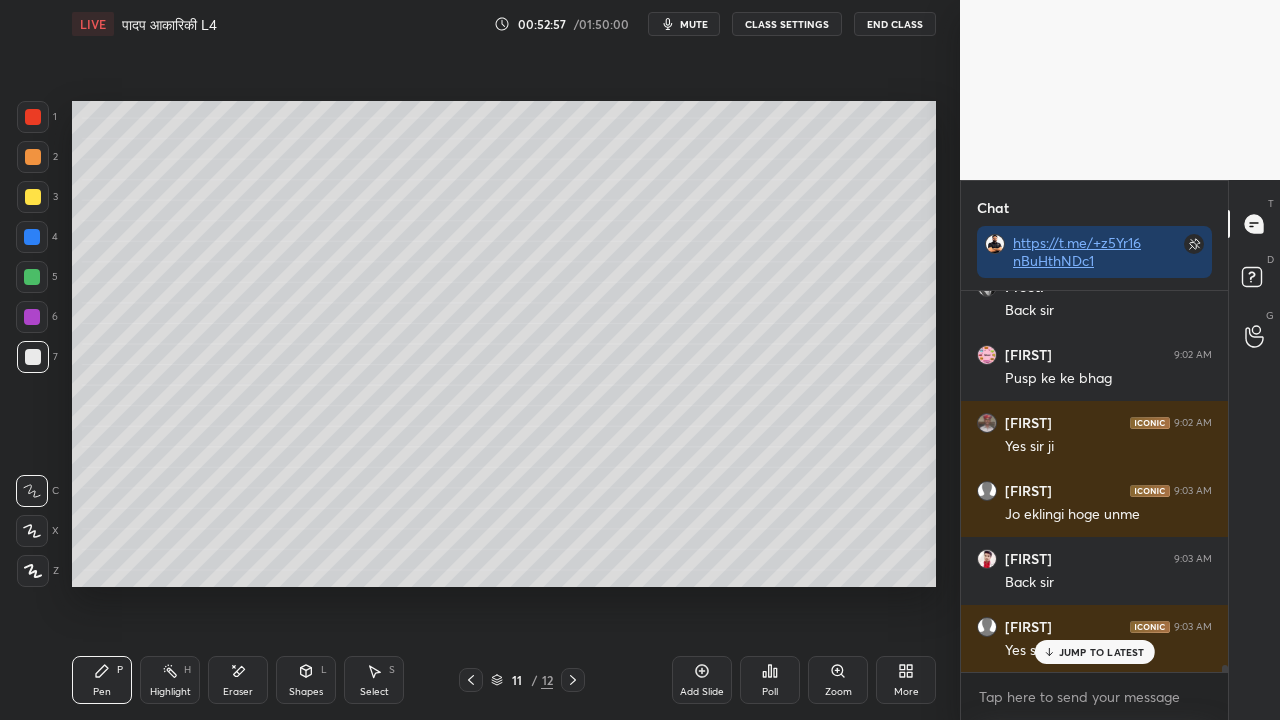 click at bounding box center (33, 357) 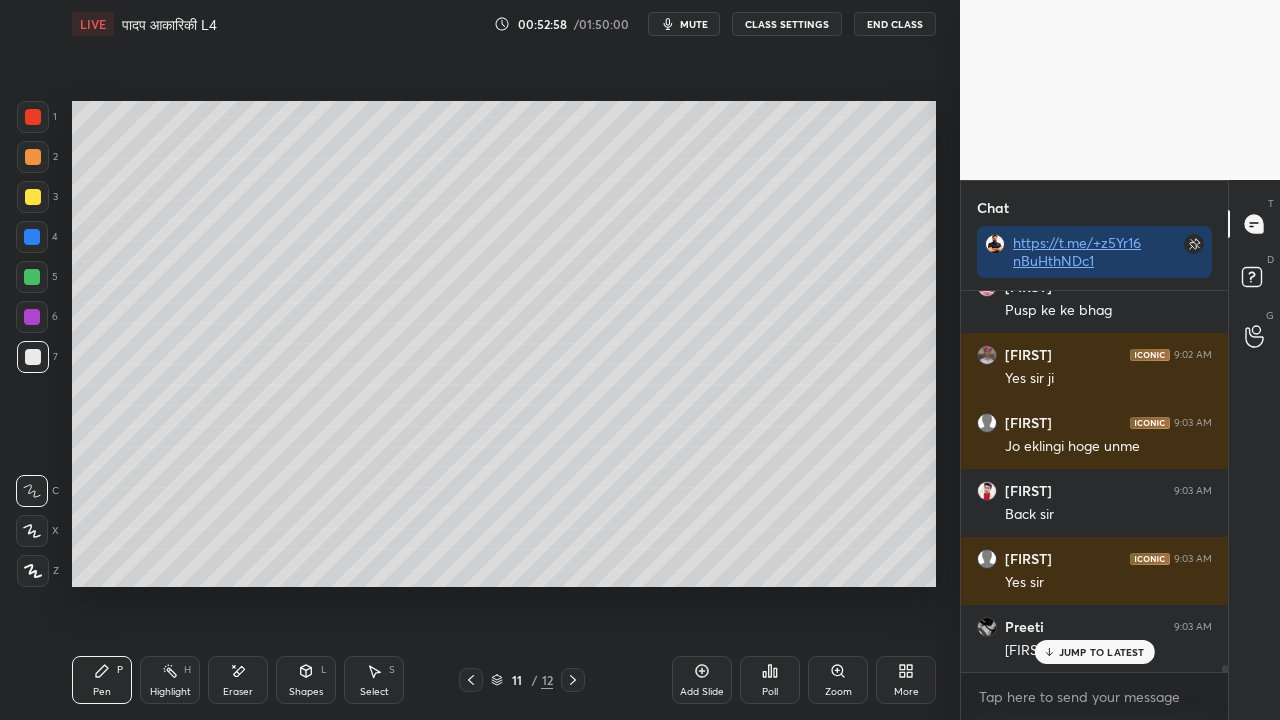 click at bounding box center [33, 197] 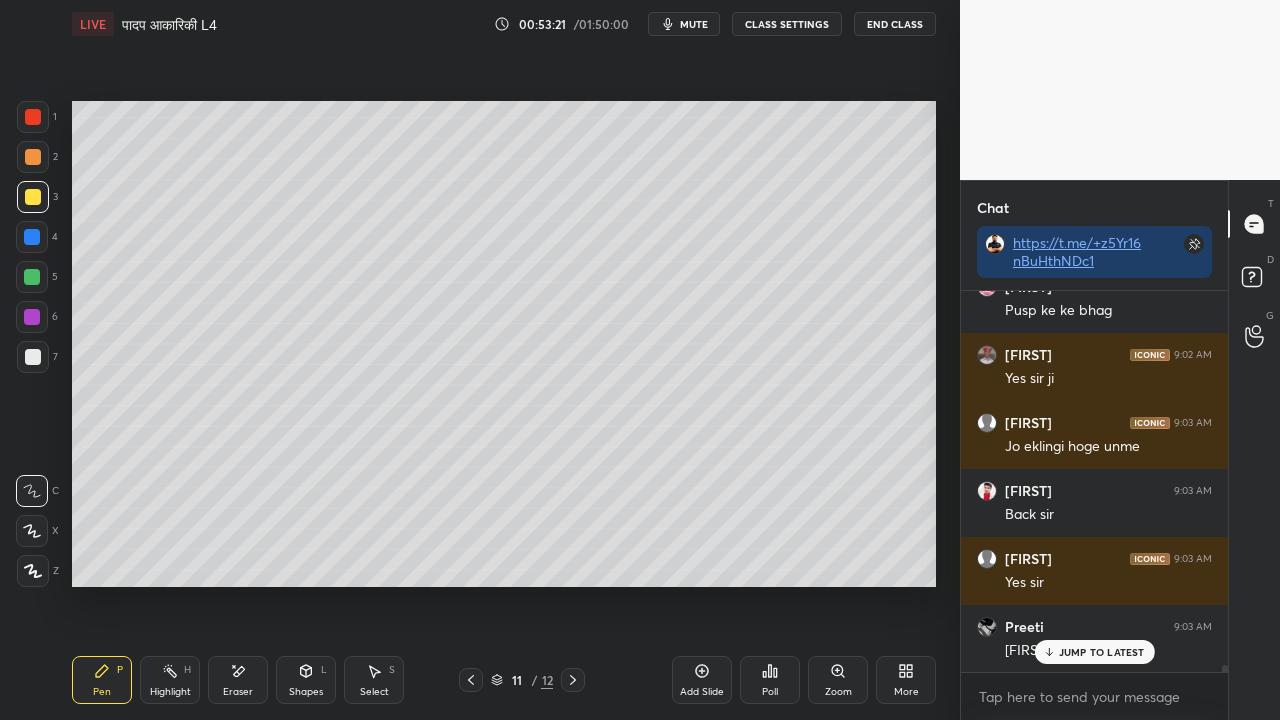 click on "Eraser" at bounding box center [238, 692] 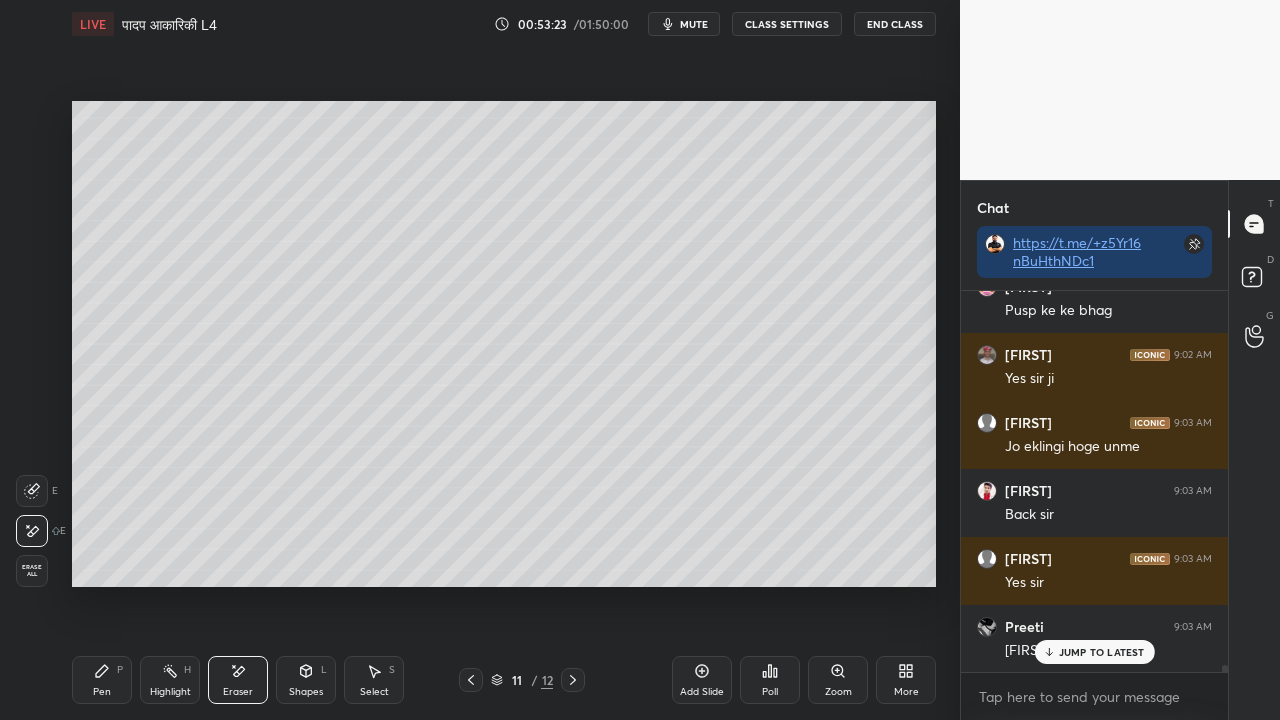 click on "Pen P" at bounding box center [102, 680] 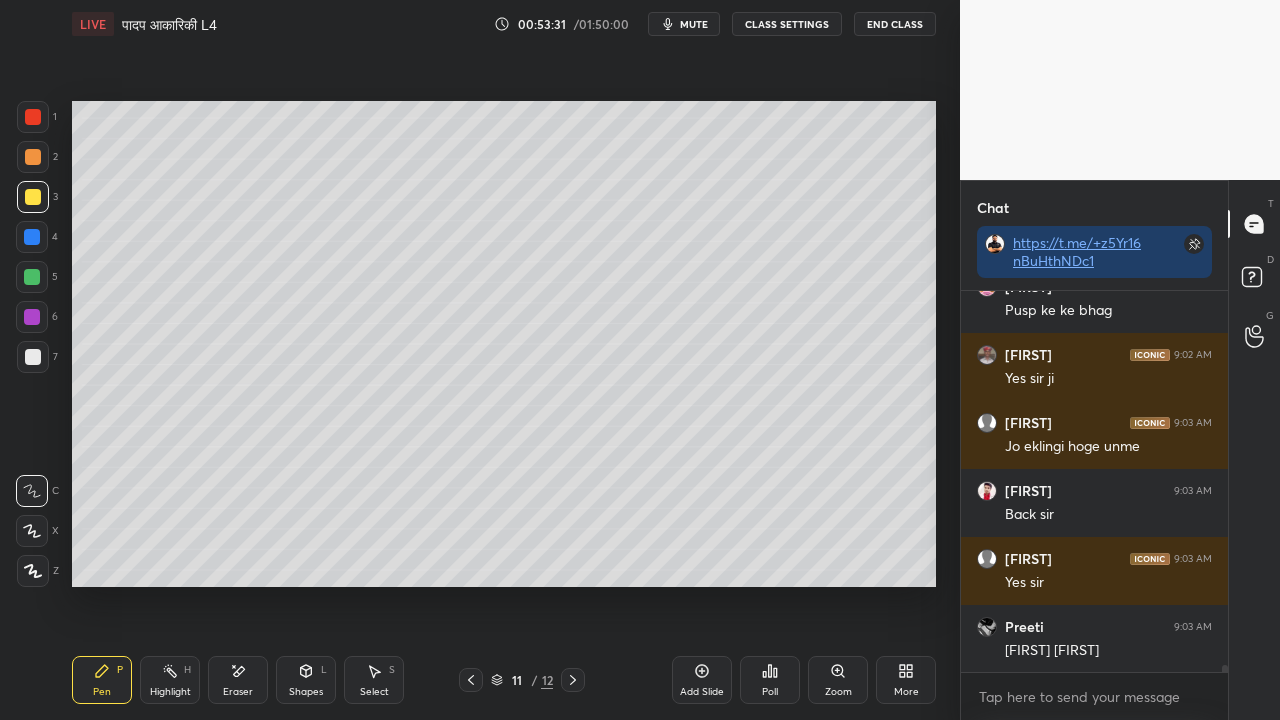scroll, scrollTop: 19482, scrollLeft: 0, axis: vertical 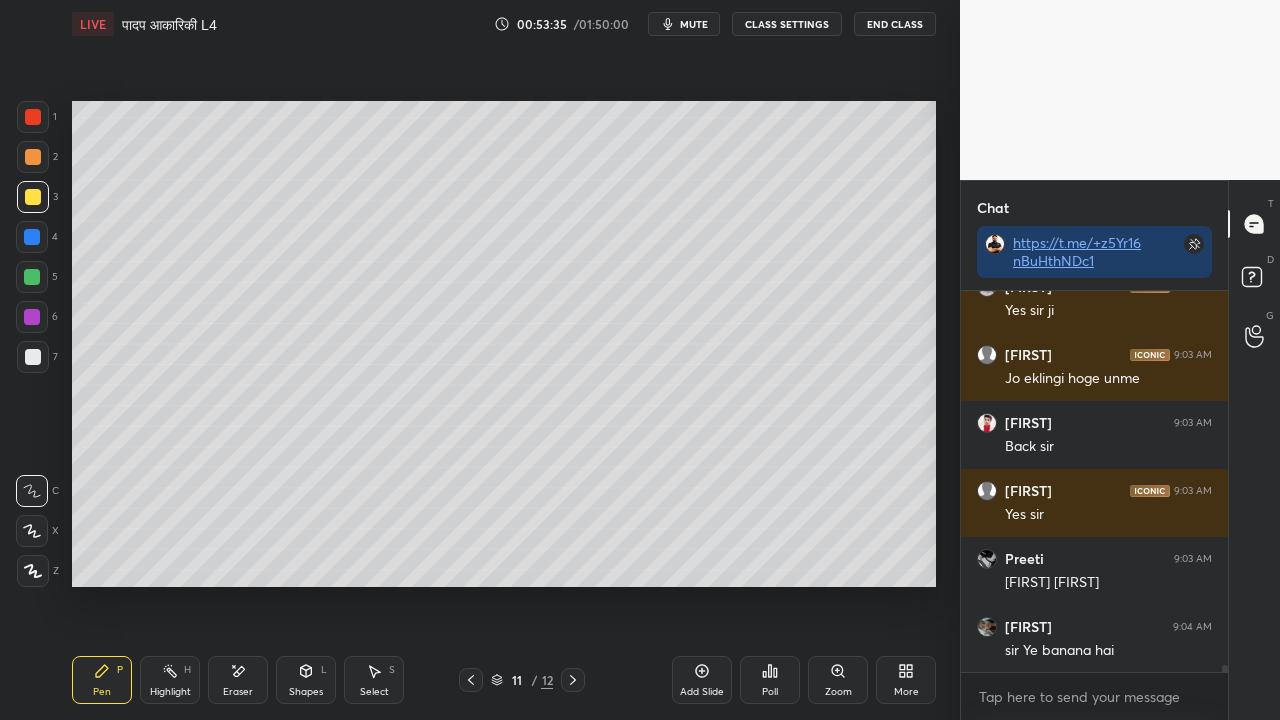 drag, startPoint x: 238, startPoint y: 676, endPoint x: 446, endPoint y: 590, distance: 225.07776 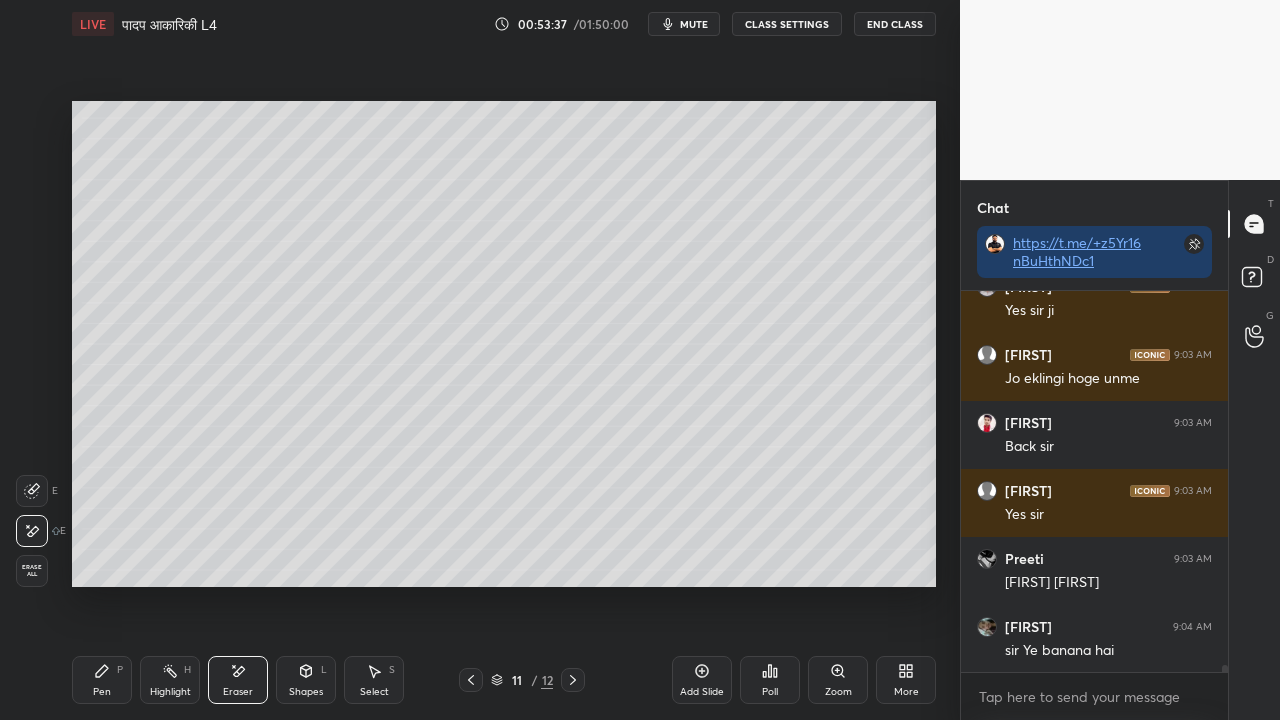 click 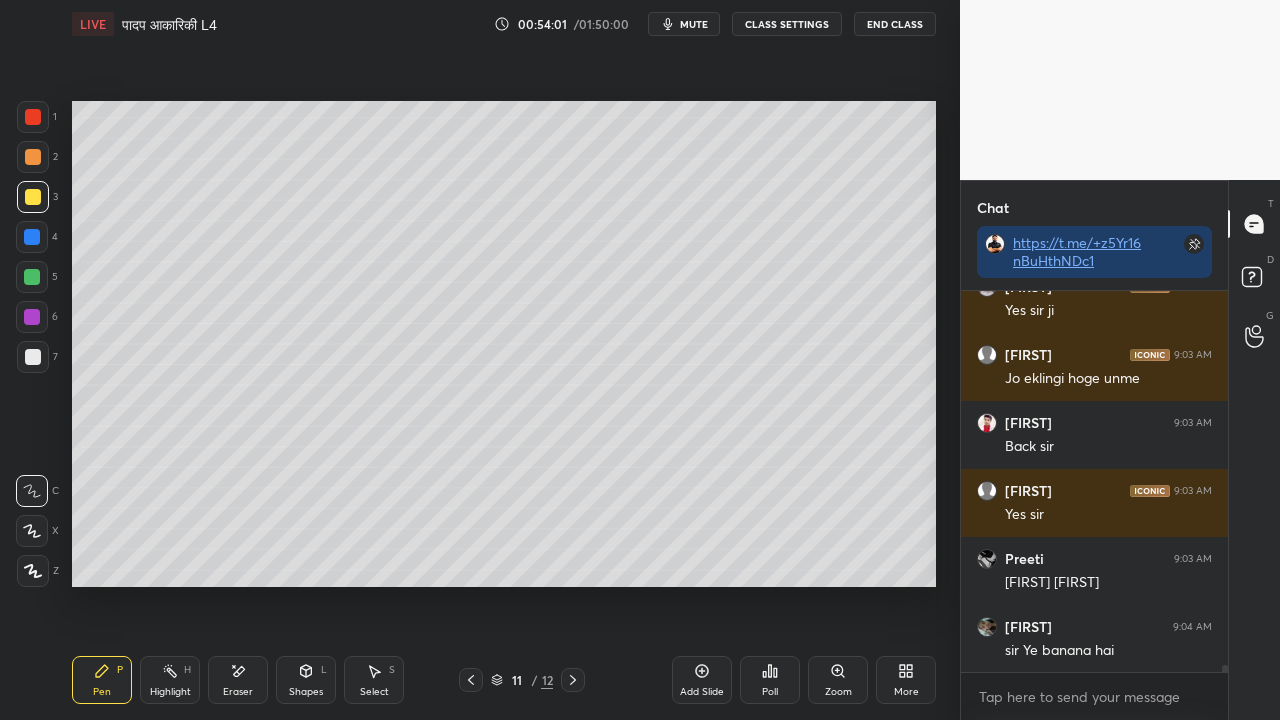 click at bounding box center (33, 357) 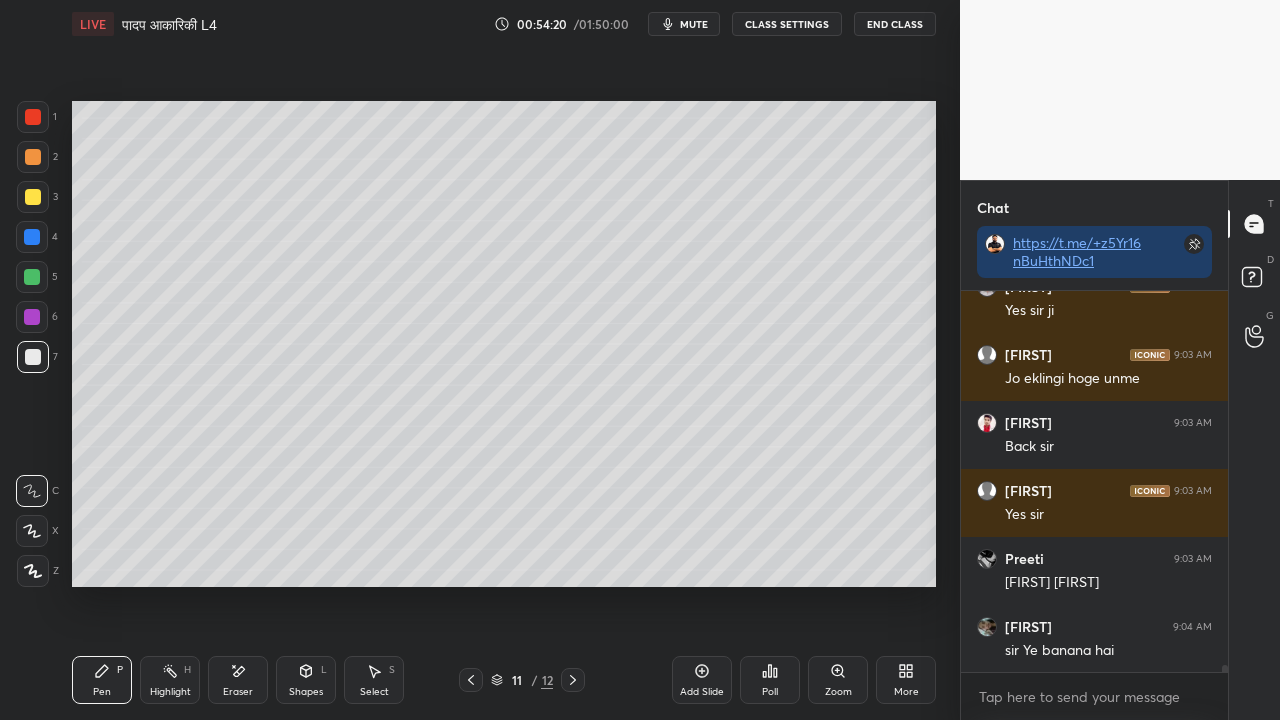 click at bounding box center (33, 357) 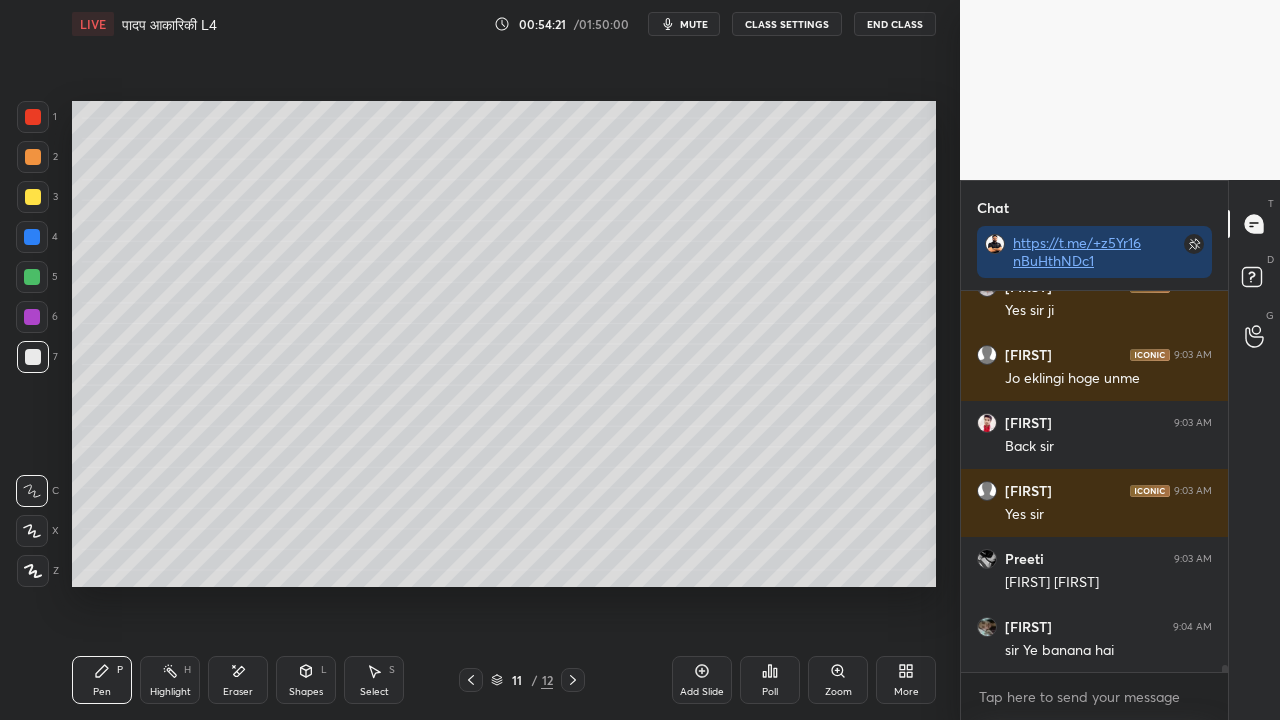 click at bounding box center [33, 197] 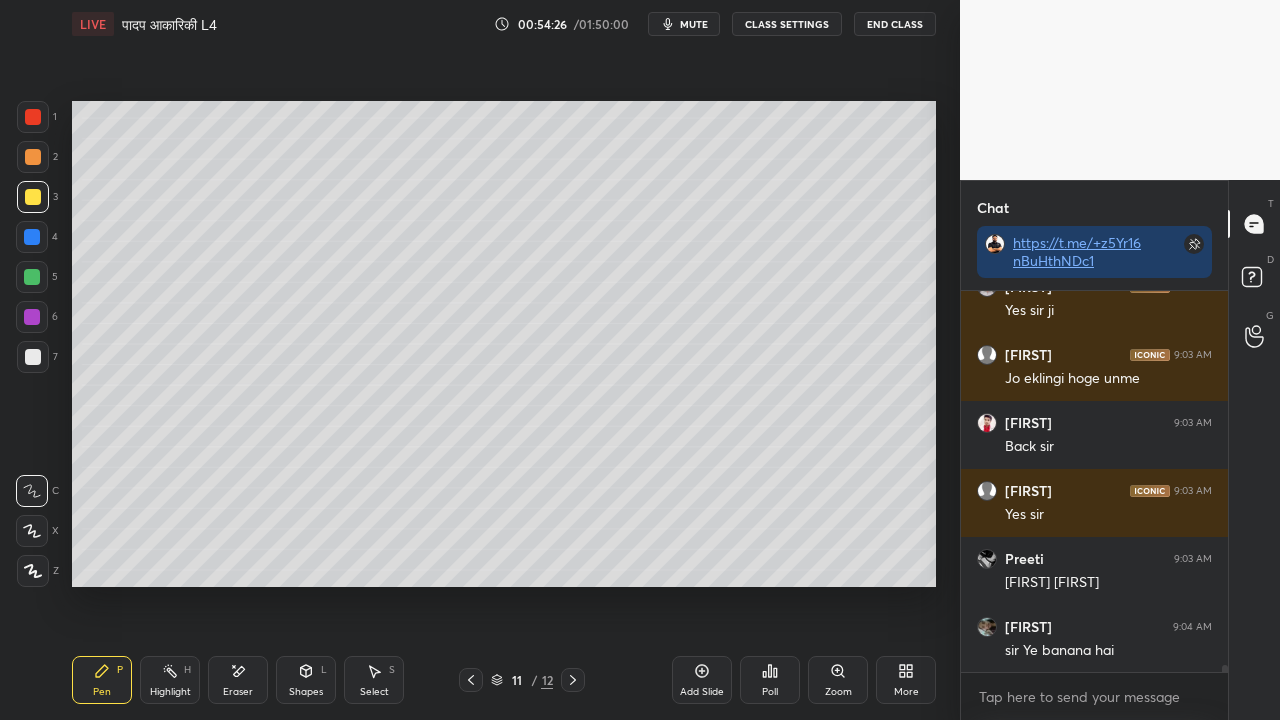 click at bounding box center (33, 357) 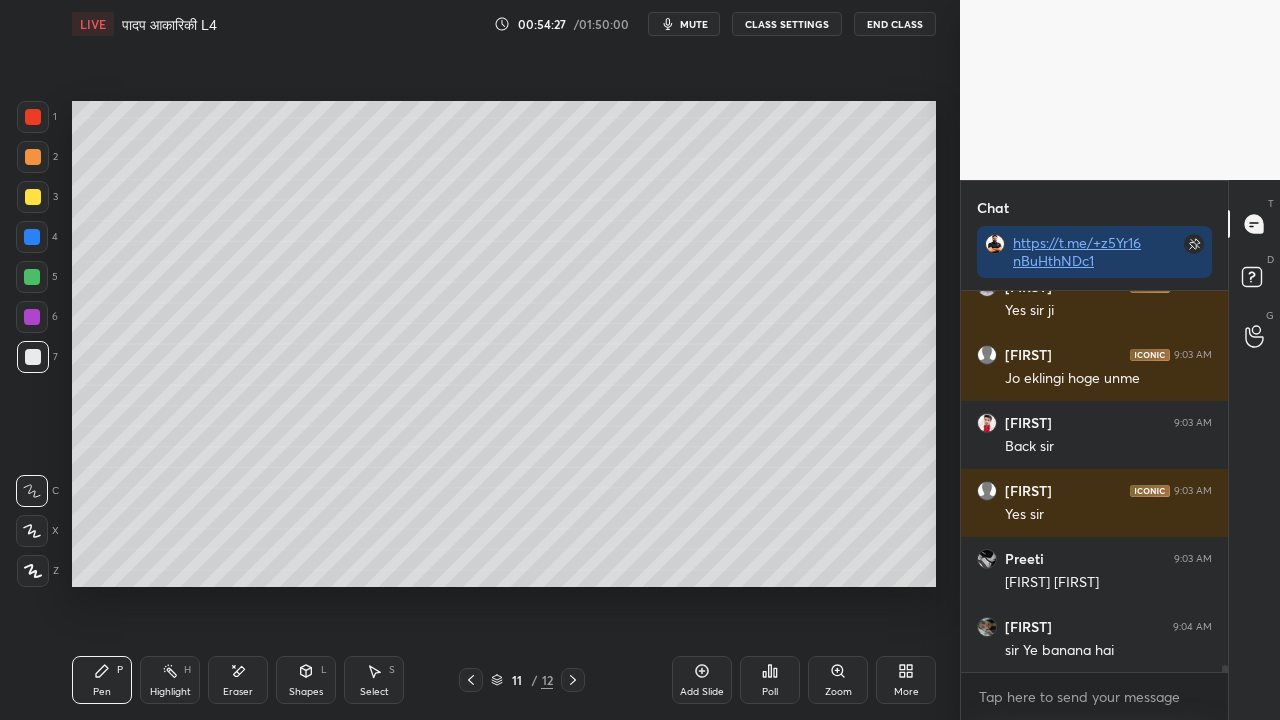 click on "2" at bounding box center (37, 161) 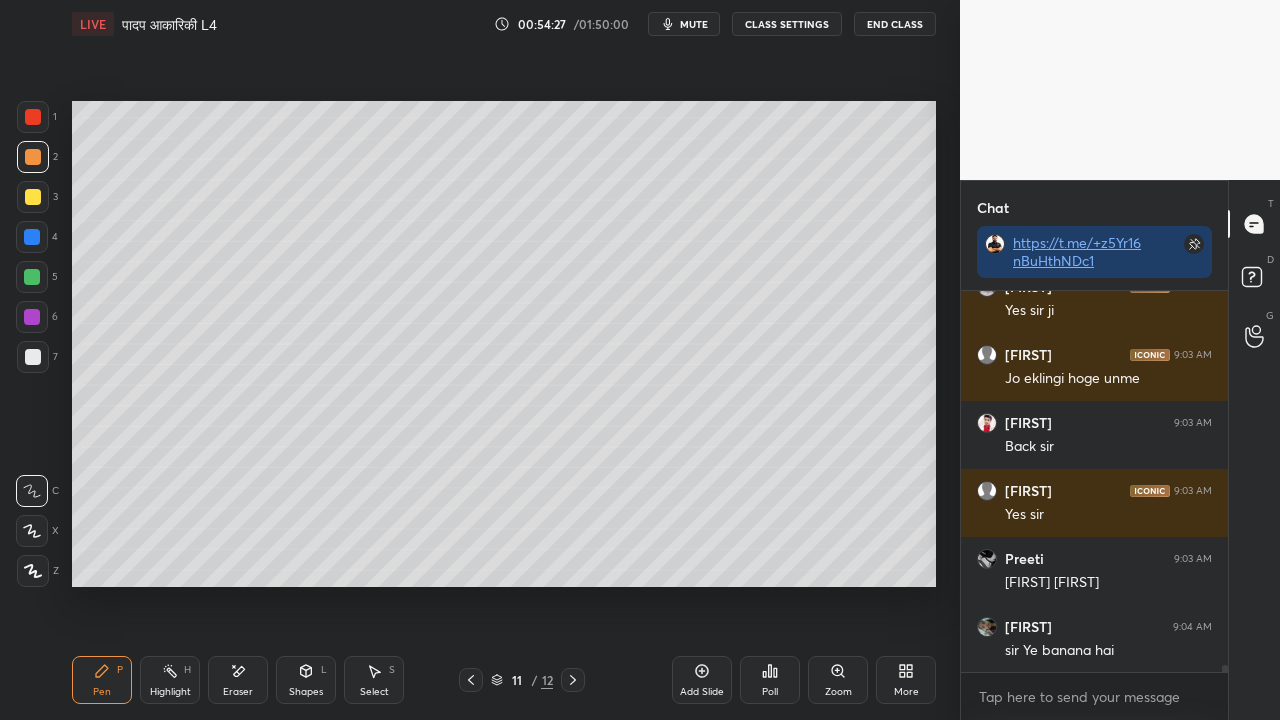 click on "2" at bounding box center (37, 161) 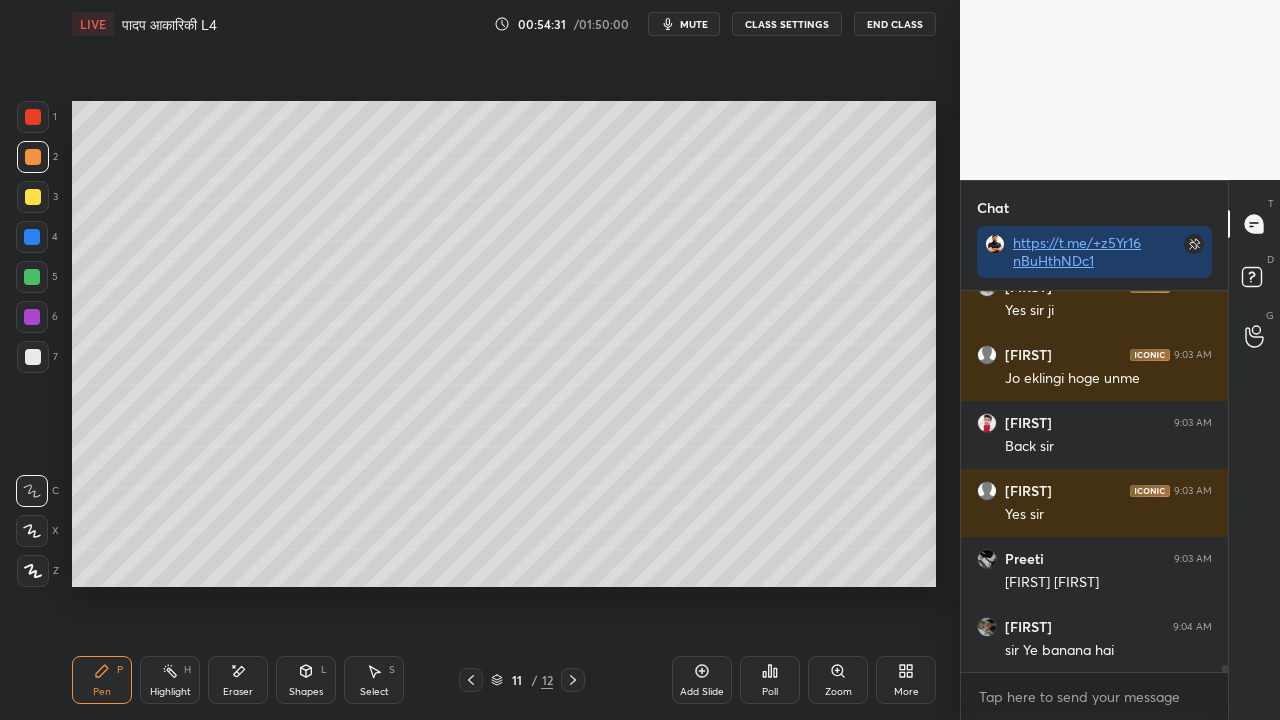 click on "7" at bounding box center (37, 361) 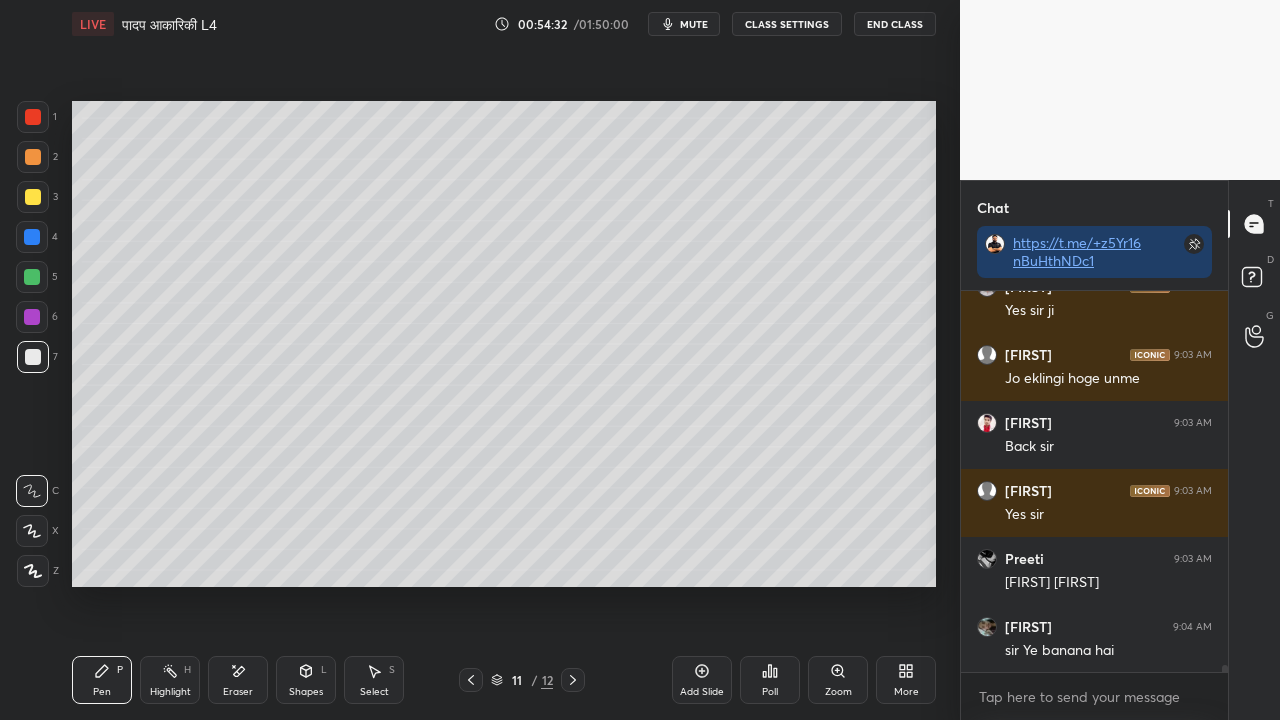 click at bounding box center [33, 357] 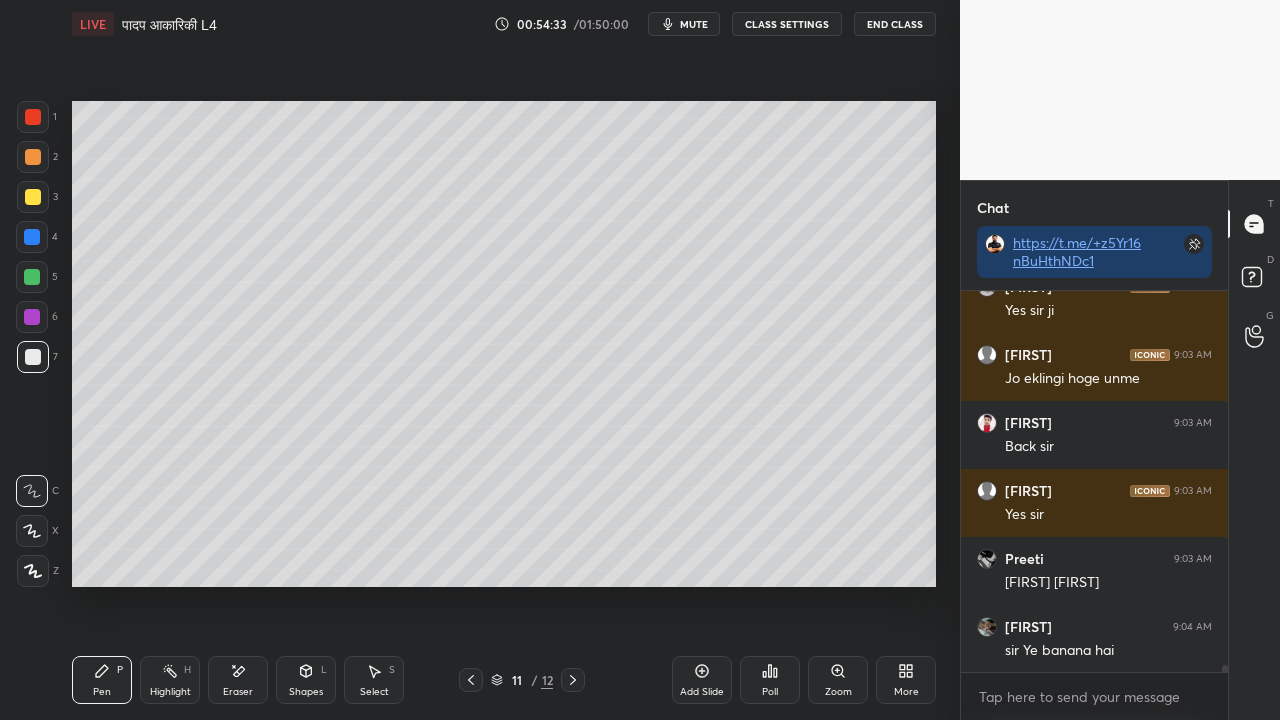 scroll, scrollTop: 19550, scrollLeft: 0, axis: vertical 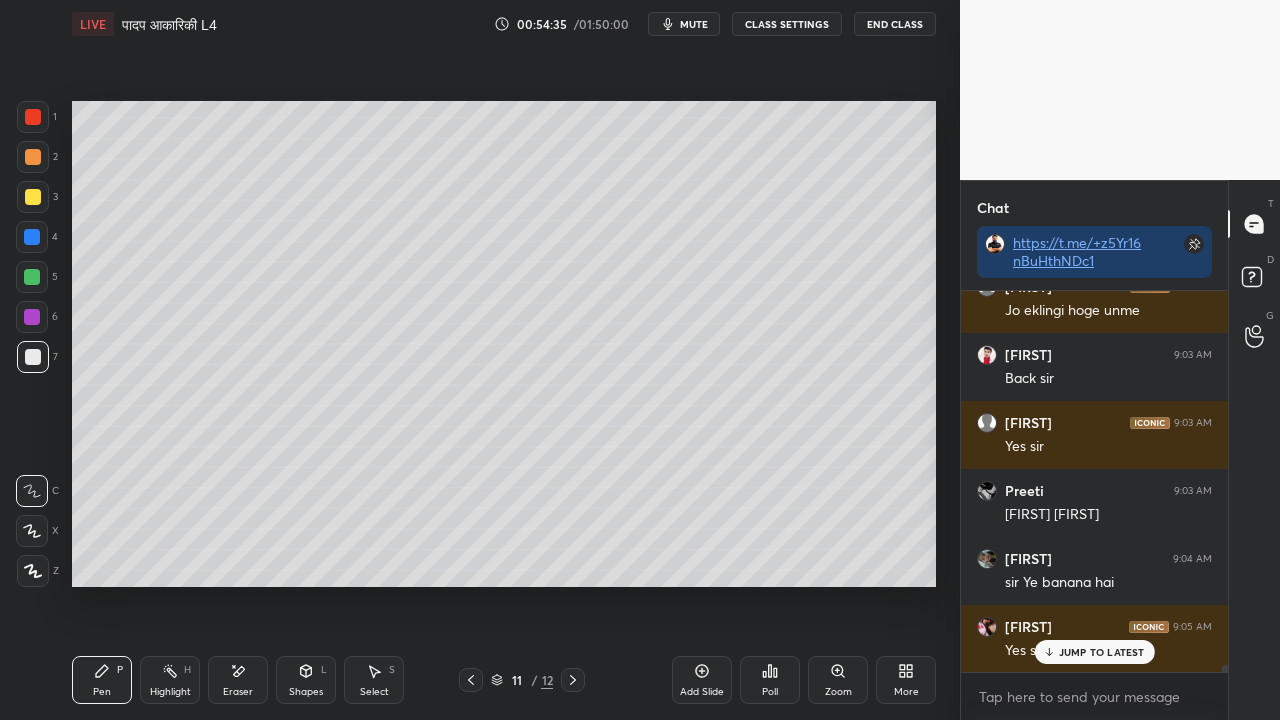 click at bounding box center [33, 197] 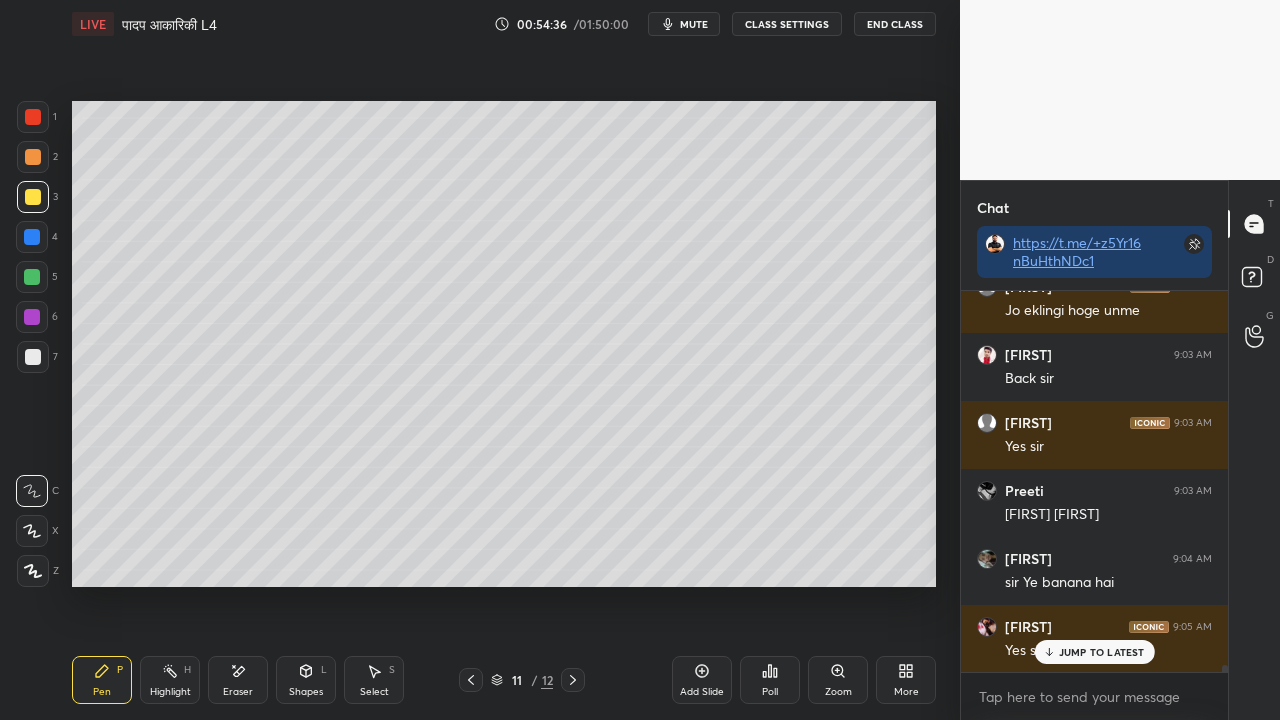 click at bounding box center [33, 357] 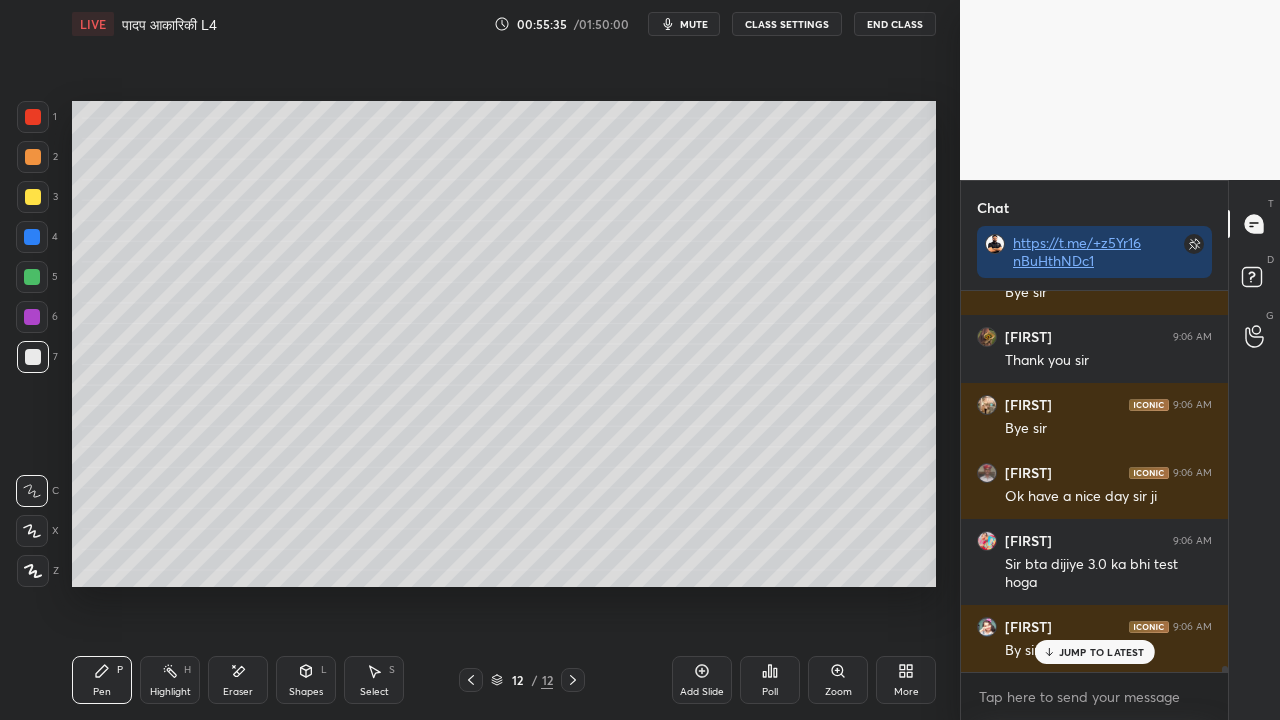 scroll, scrollTop: 23190, scrollLeft: 0, axis: vertical 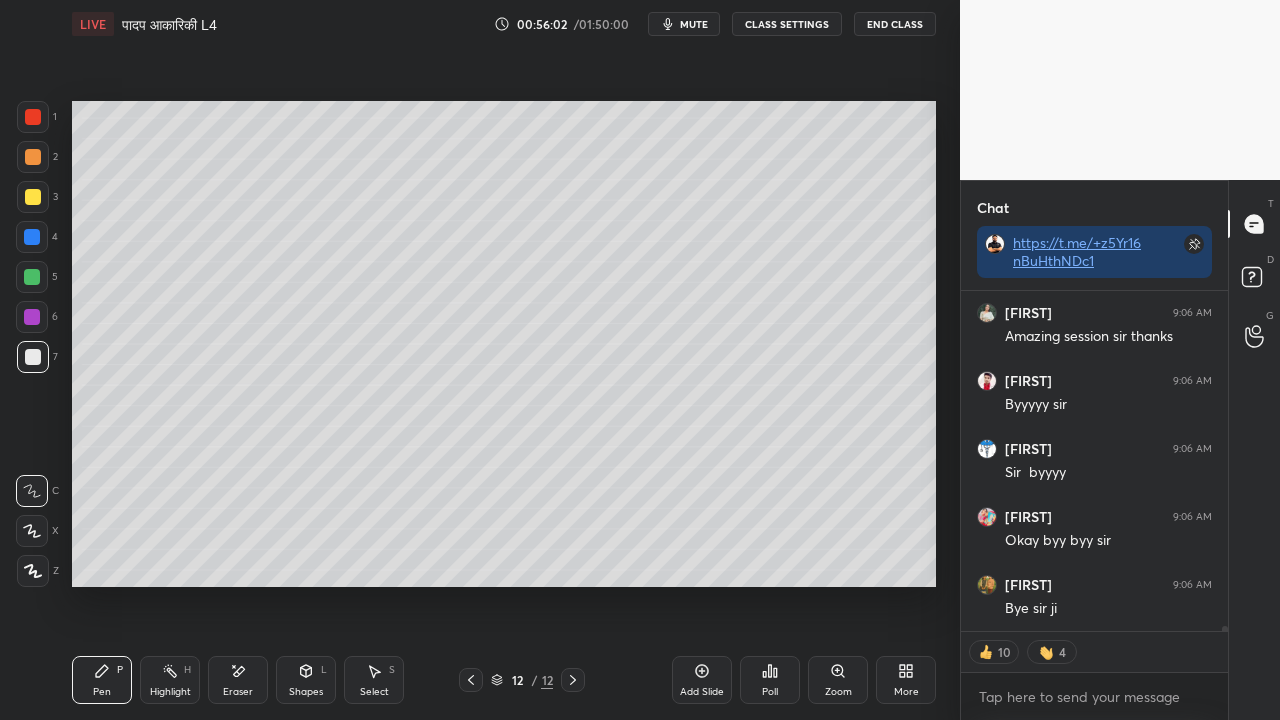 click on "End Class" at bounding box center (895, 24) 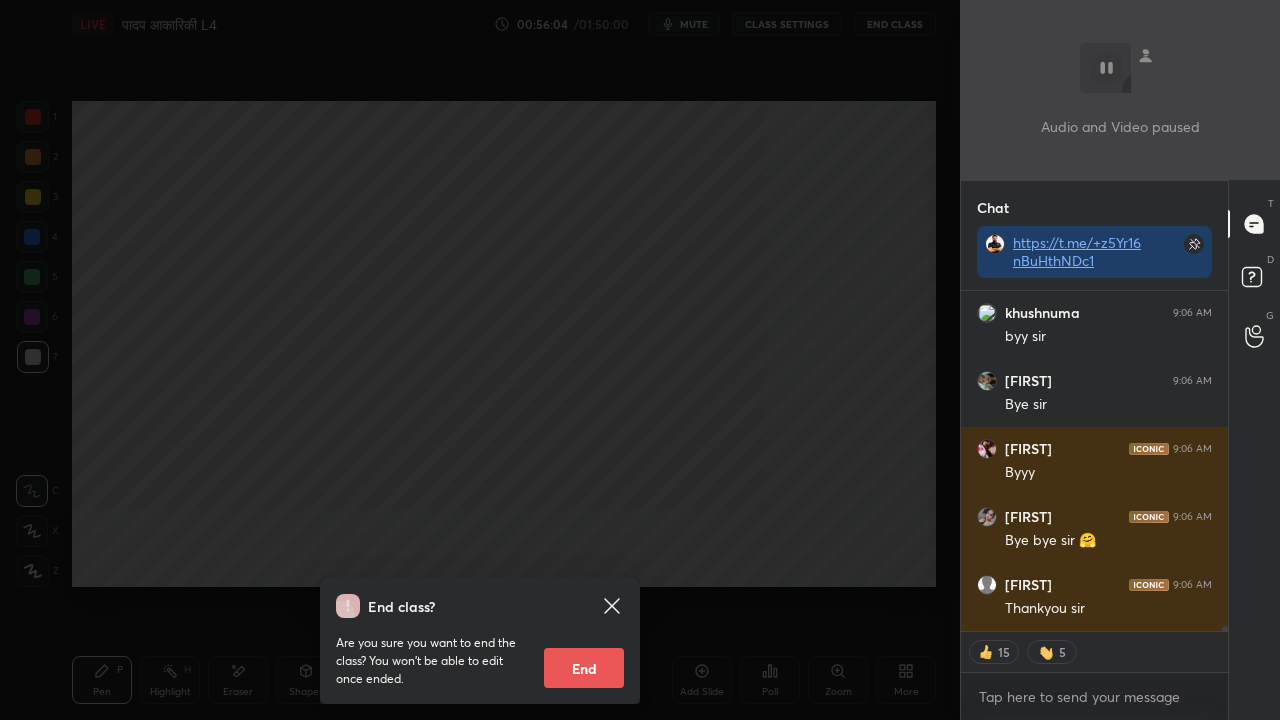 click on "End" at bounding box center [584, 668] 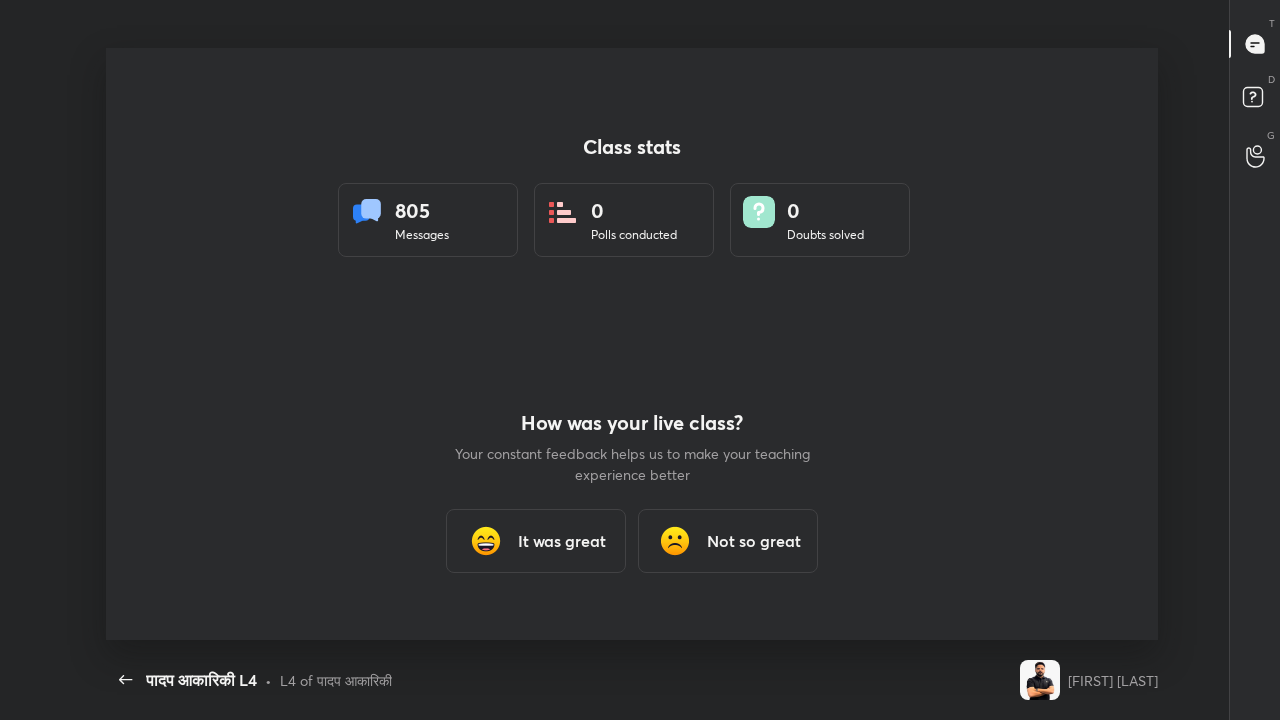 click on "It was great" at bounding box center [562, 541] 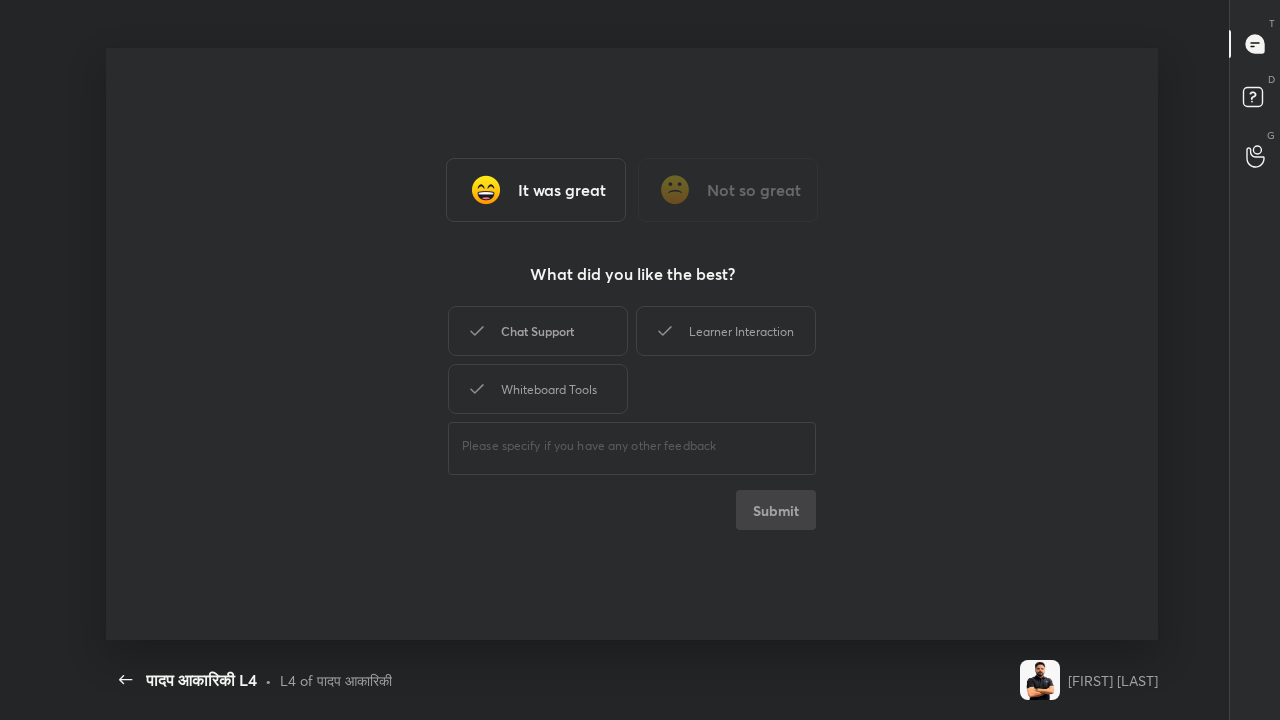 click on "Chat Support" at bounding box center [538, 331] 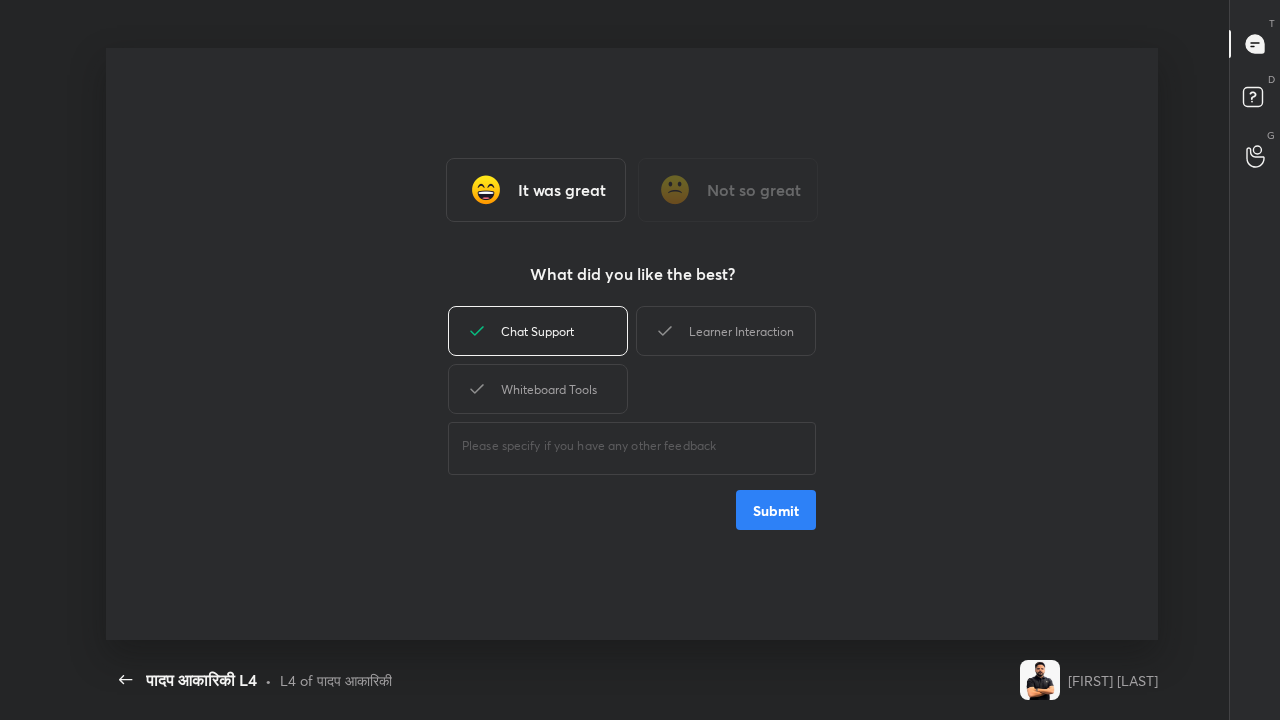 click on "Submit" at bounding box center (776, 510) 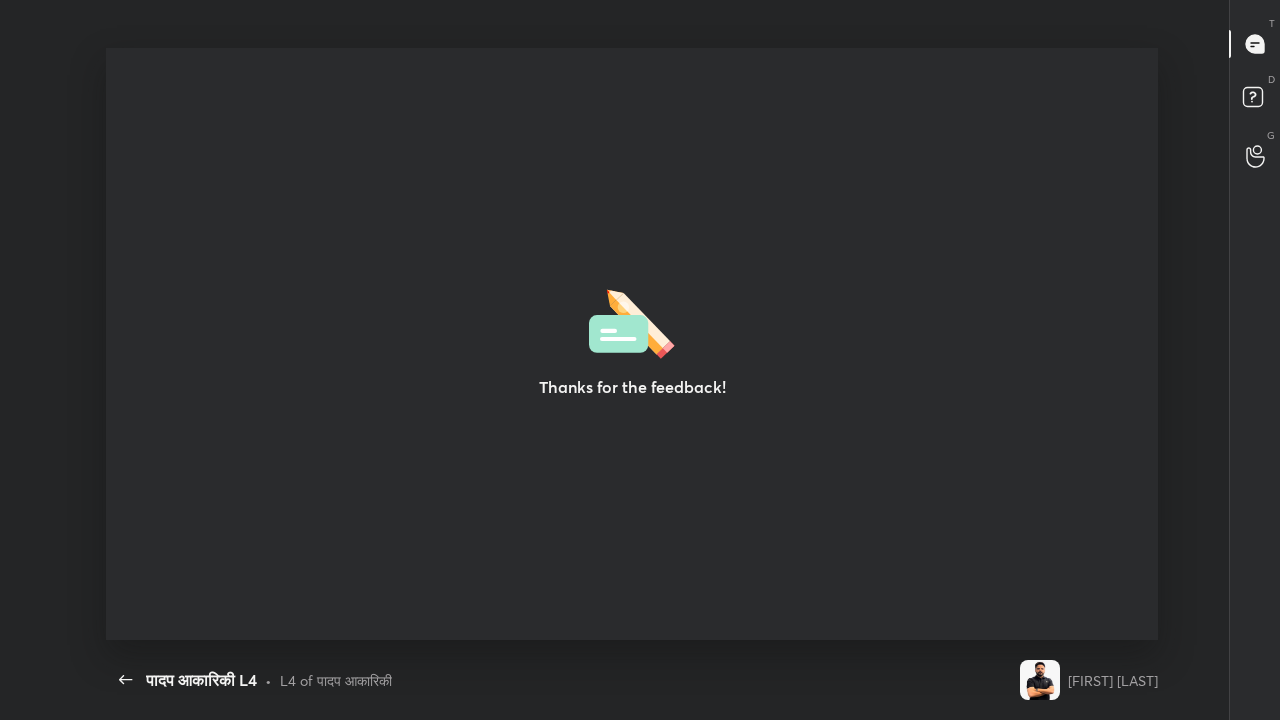 type on "x" 